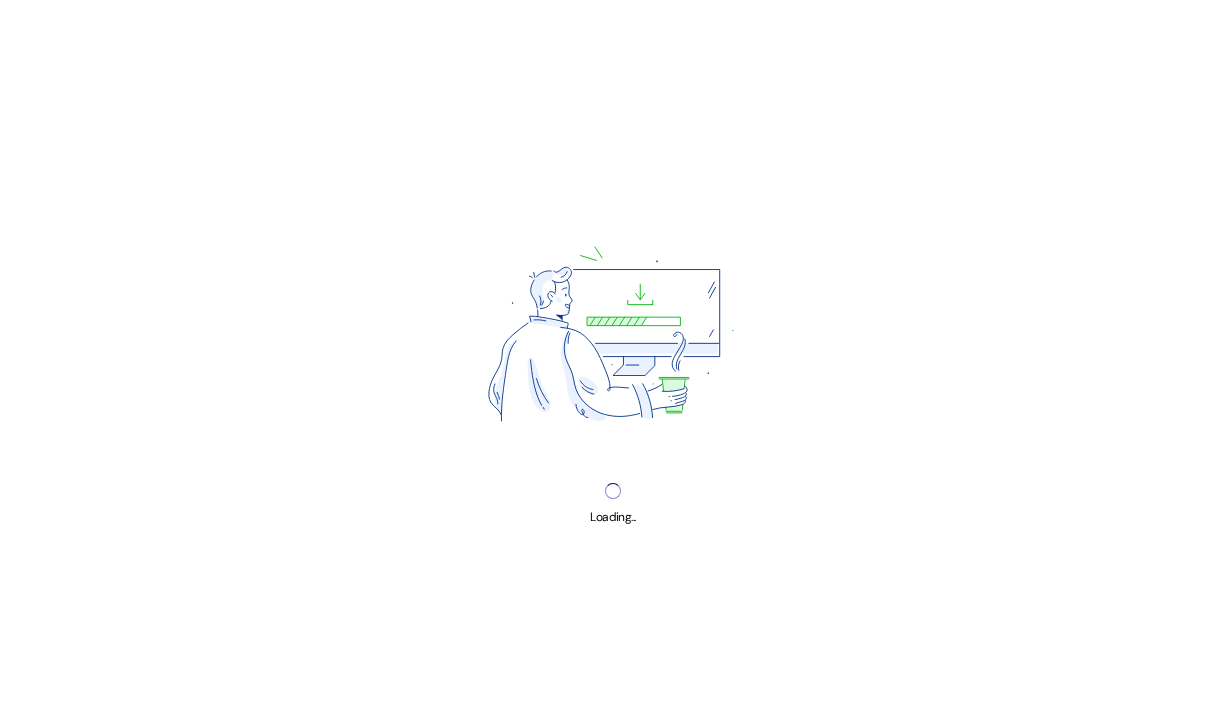 scroll, scrollTop: 0, scrollLeft: 0, axis: both 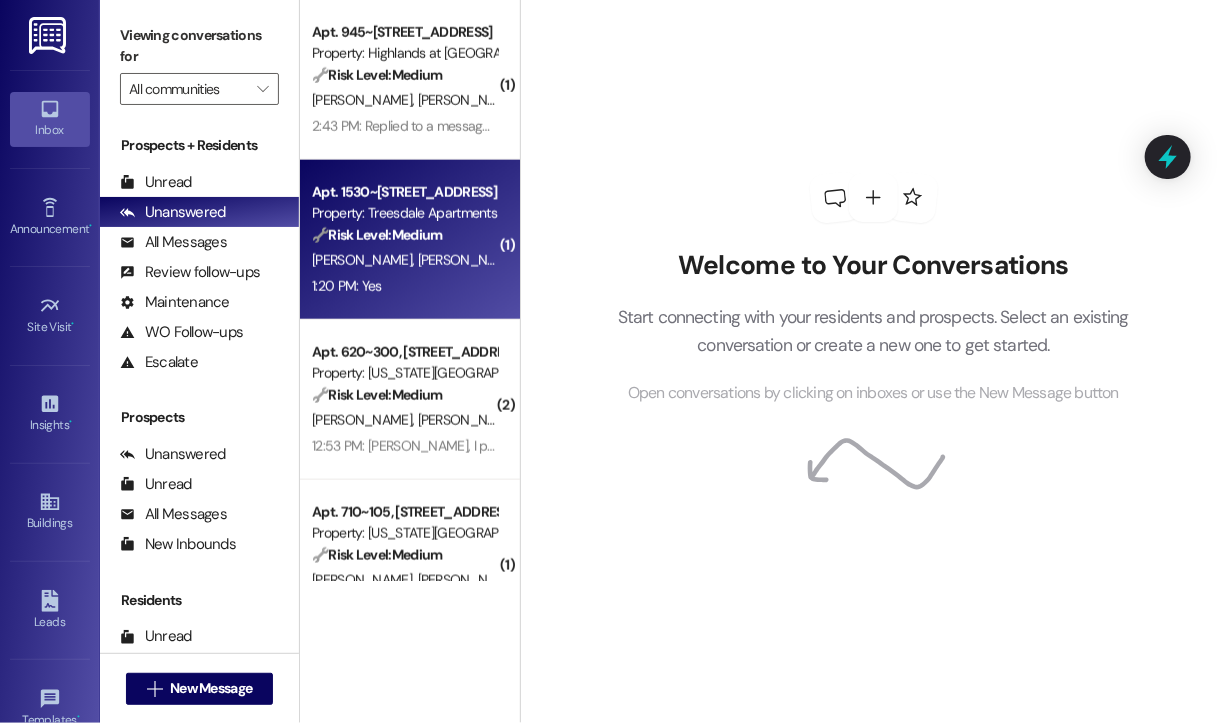 click on "1:20 PM: Yes  1:20 PM: Yes" at bounding box center [404, 286] 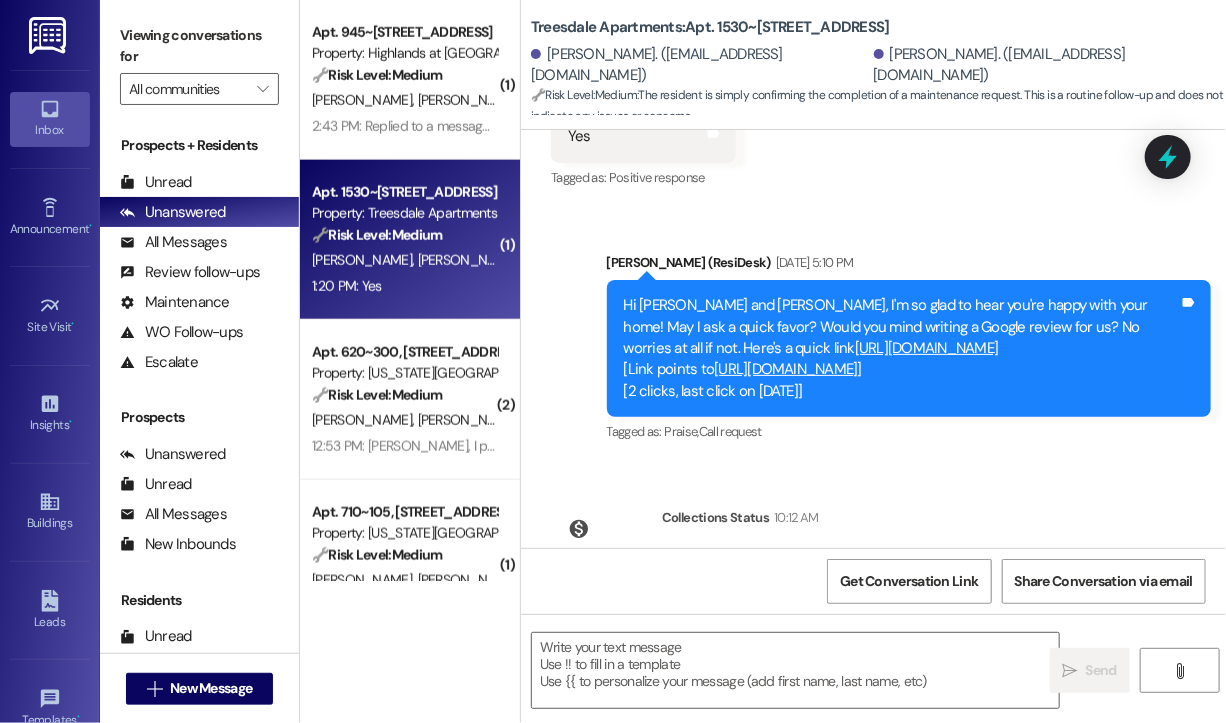 type on "Fetching suggested responses. Please feel free to read through the conversation in the meantime." 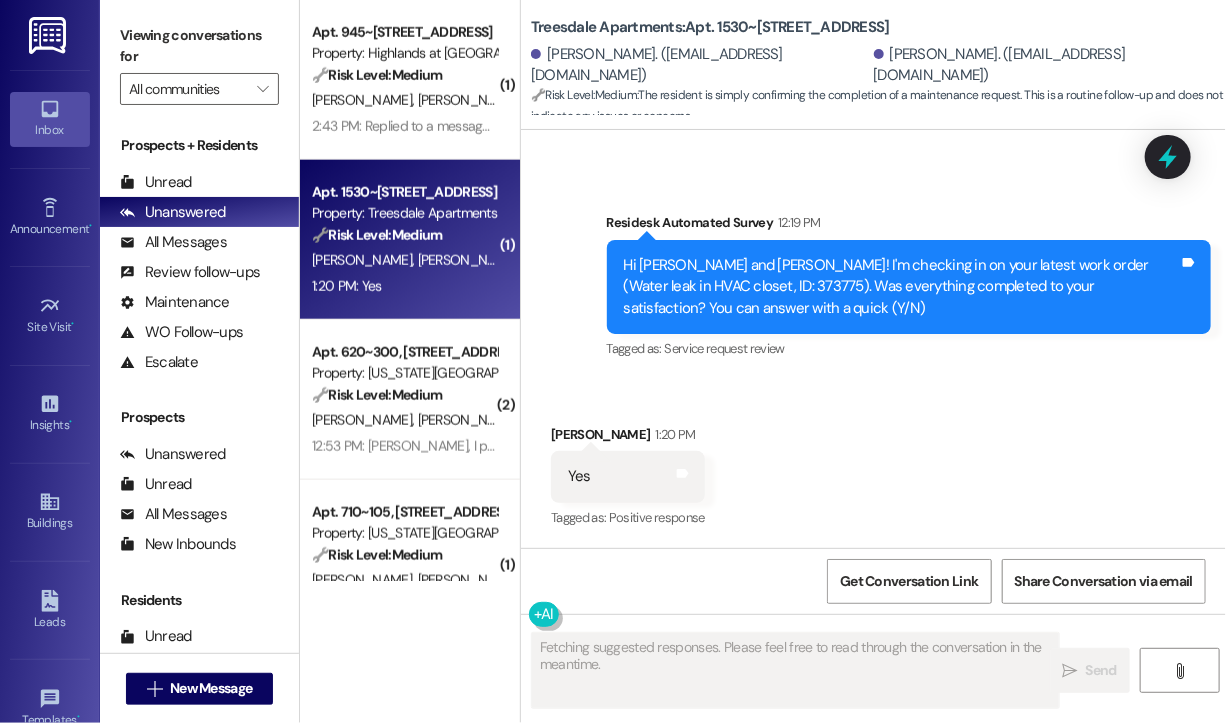 scroll, scrollTop: 957, scrollLeft: 0, axis: vertical 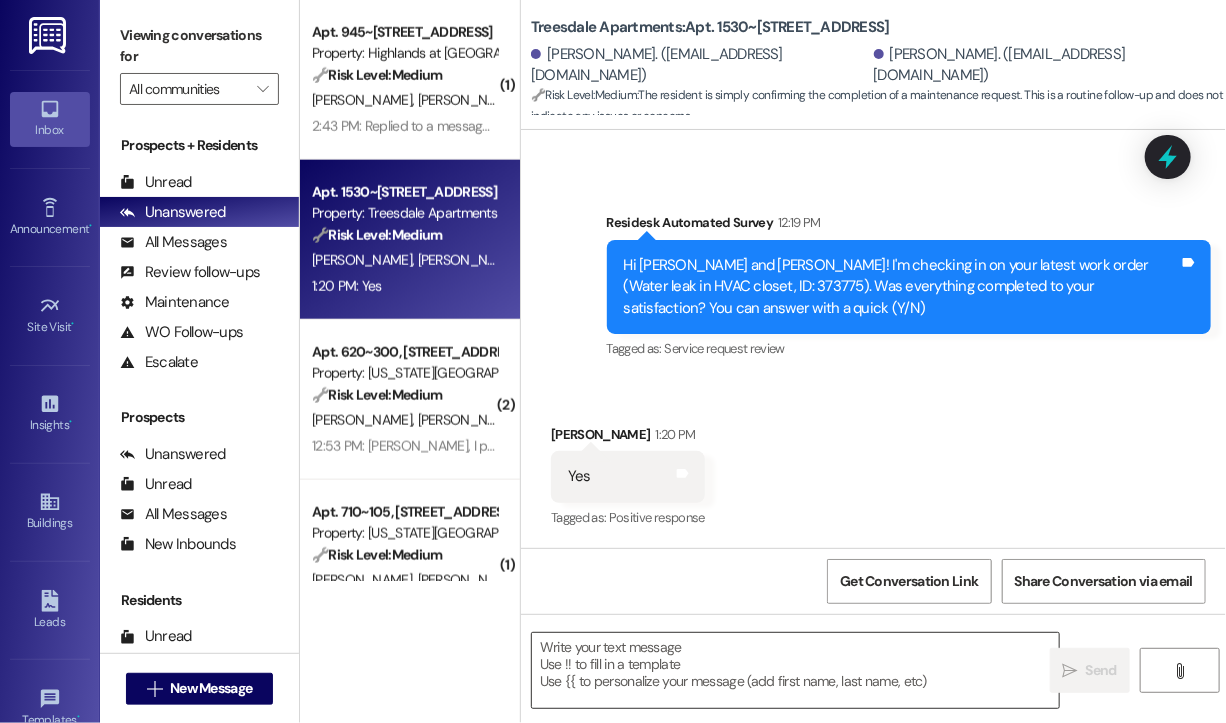 click at bounding box center [795, 670] 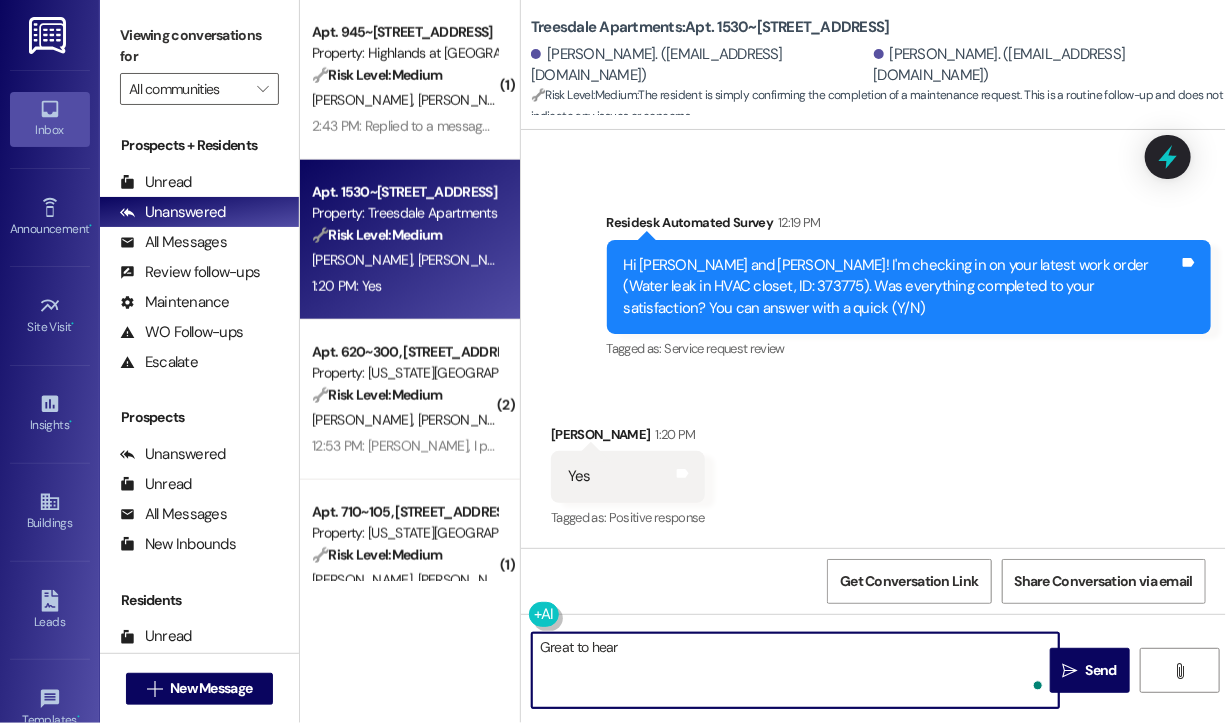 type on "Great to hear" 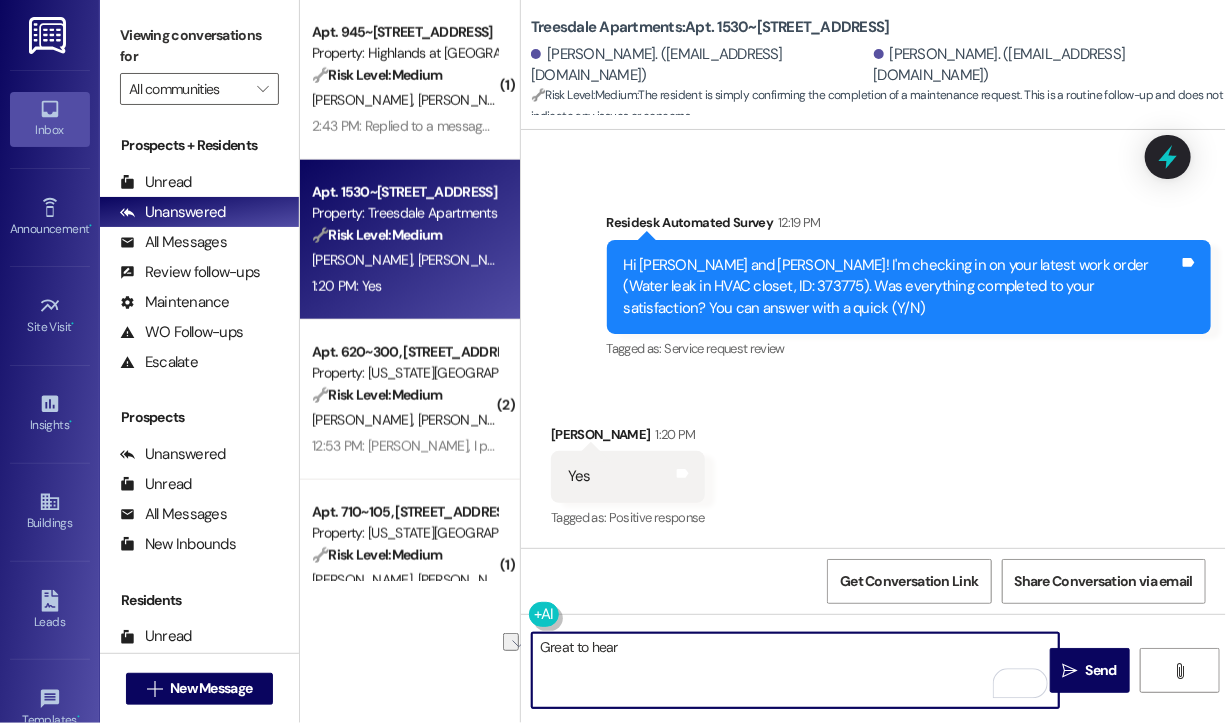 drag, startPoint x: 666, startPoint y: 644, endPoint x: 522, endPoint y: 664, distance: 145.38225 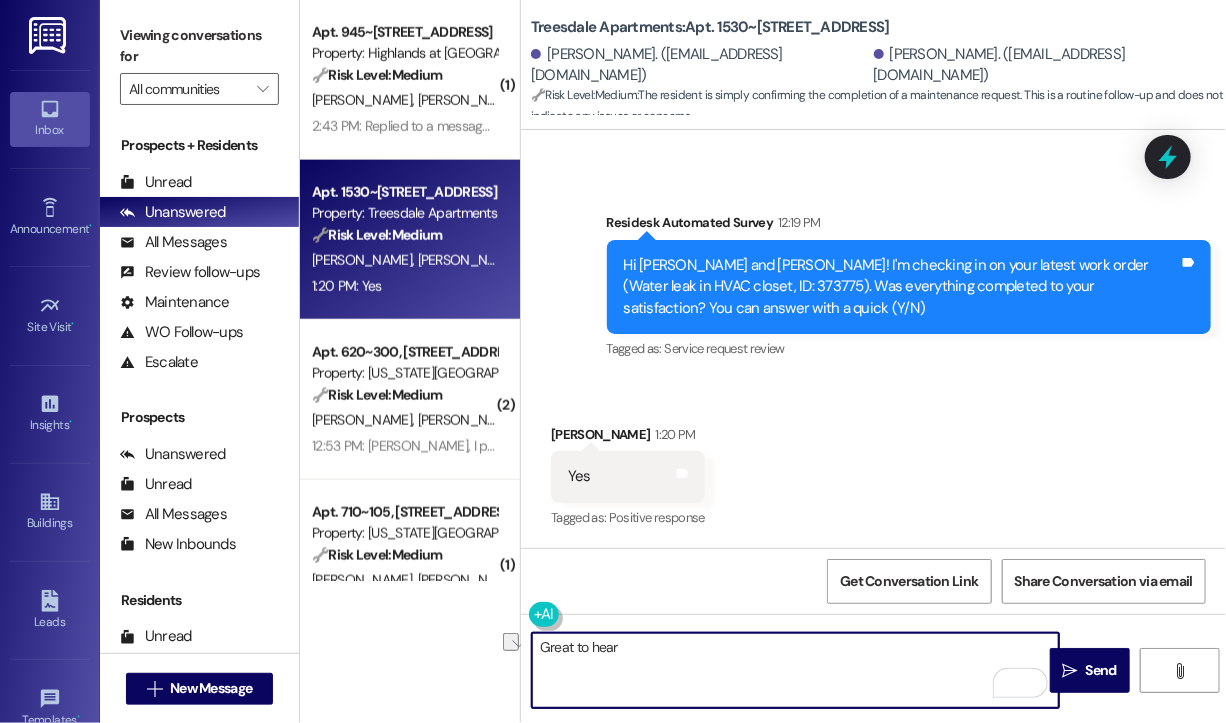 type 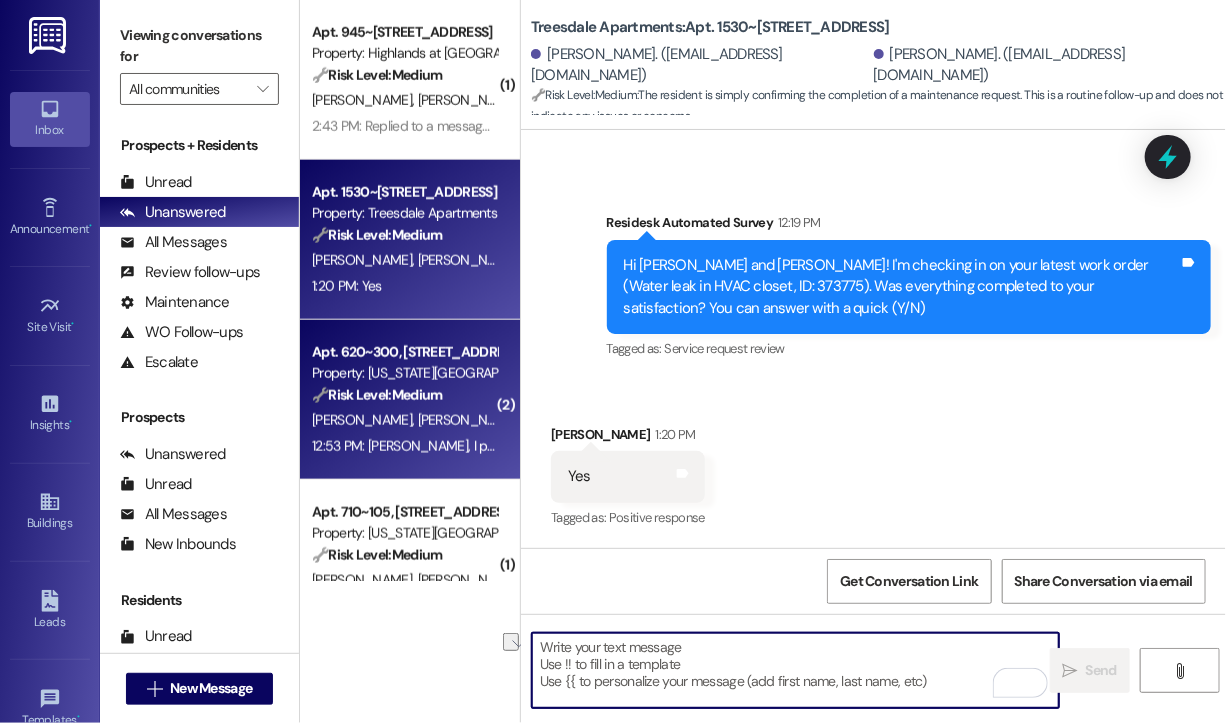 click on "12:53 PM: Sarah, I put in an order to have my toilet paper holder fixed on the day that they replaced the filters in building 620, apt 300 and I'm still waiting. Do you have any idea when they will be available to fix it? Thank you!
Tasha Robinson  12:53 PM: Sarah, I put in an order to have my toilet paper holder fixed on the day that they replaced the filters in building 620, apt 300 and I'm still waiting. Do you have any idea when they will be available to fix it? Thank you!
Tasha Robinson" at bounding box center [1041, 446] 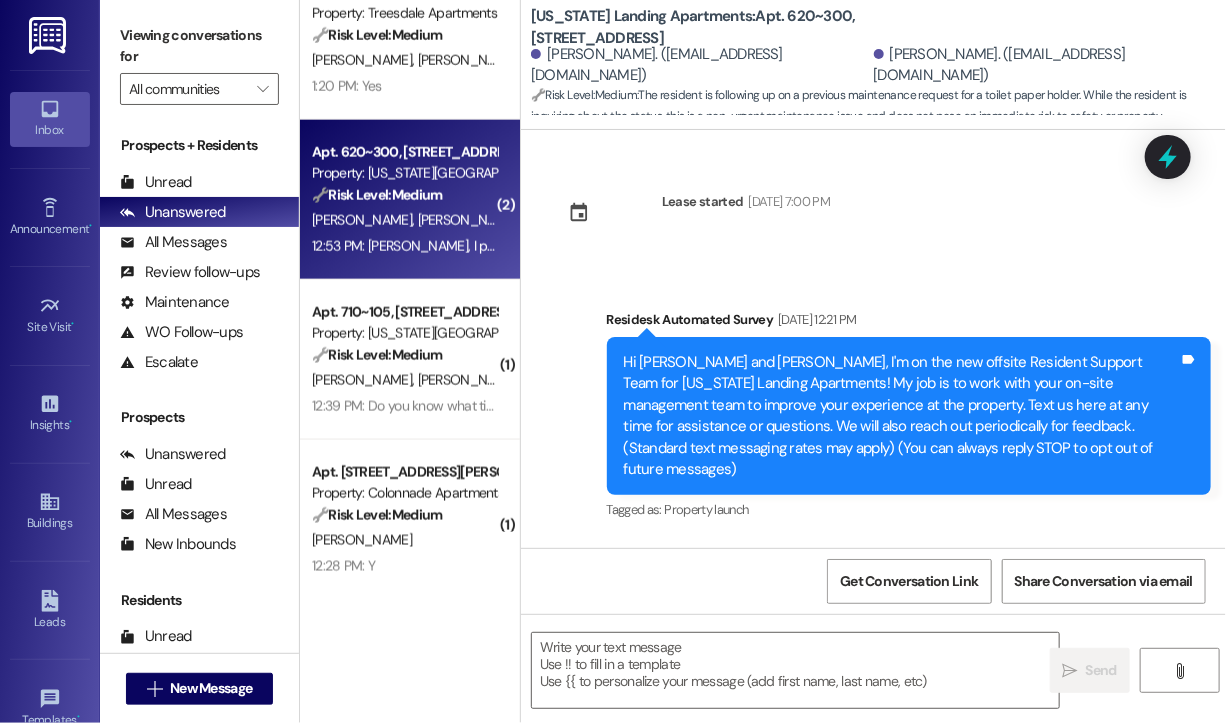 type on "Fetching suggested responses. Please feel free to read through the conversation in the meantime." 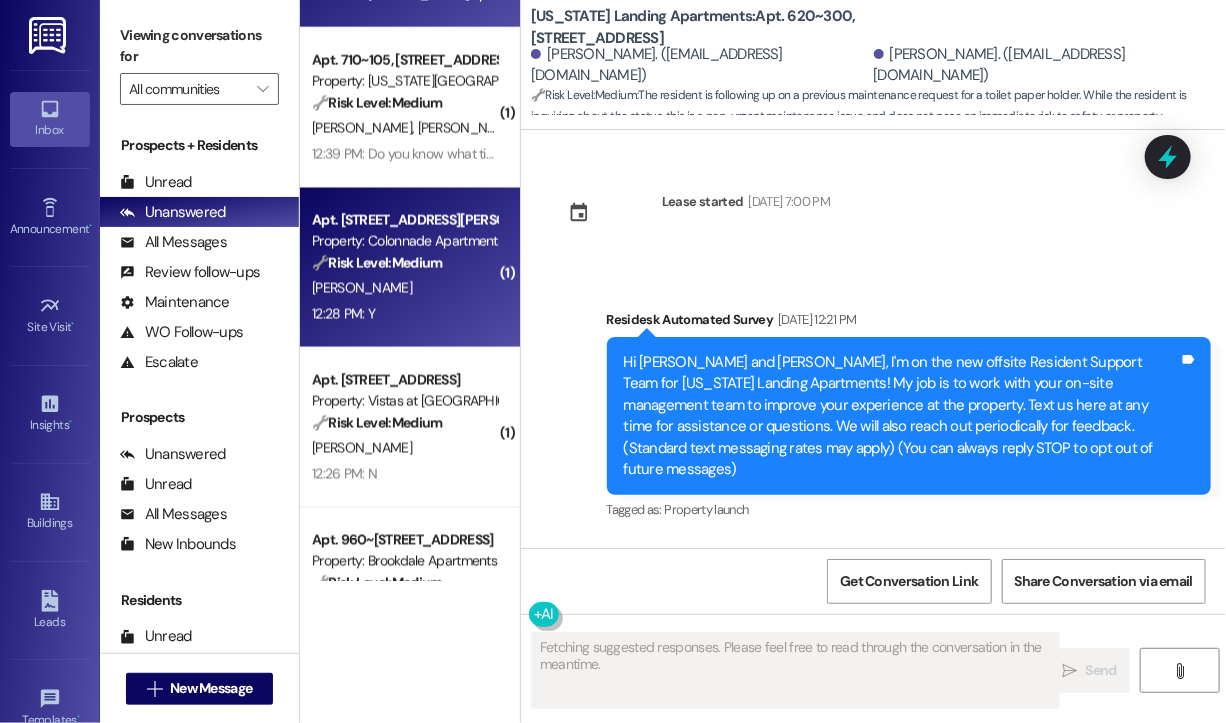 scroll, scrollTop: 1300, scrollLeft: 0, axis: vertical 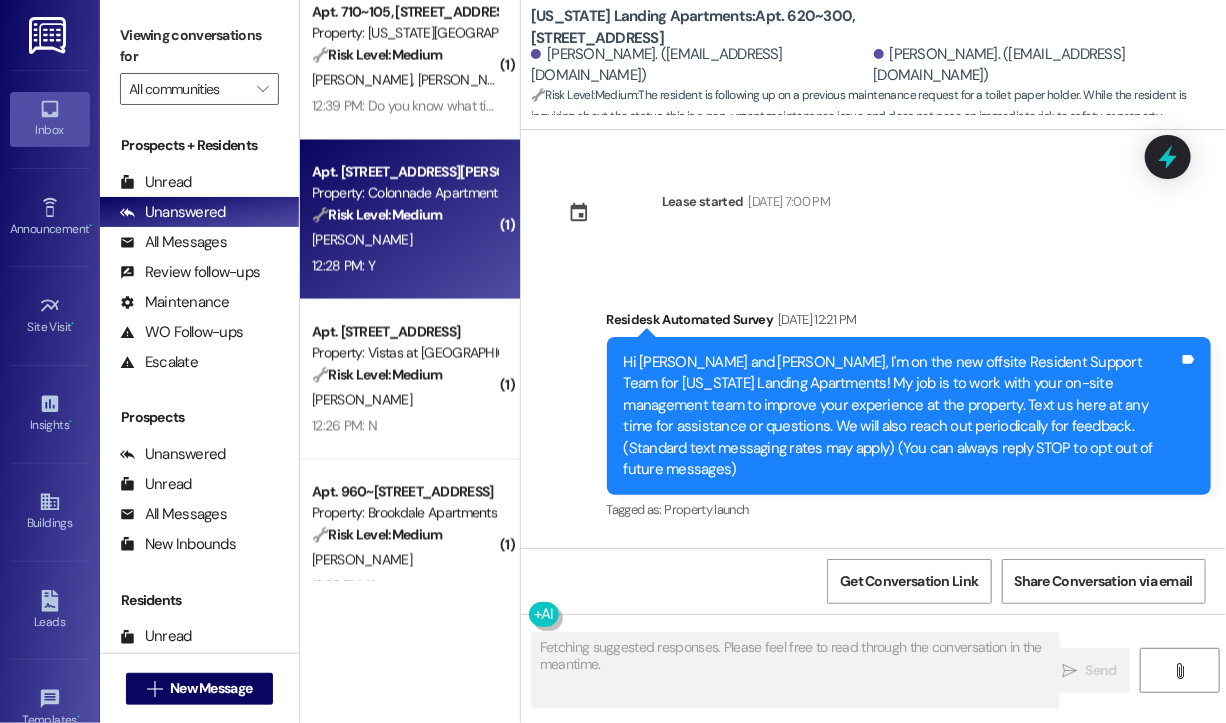 click on "12:28 PM: Y 12:28 PM: Y" at bounding box center (404, 266) 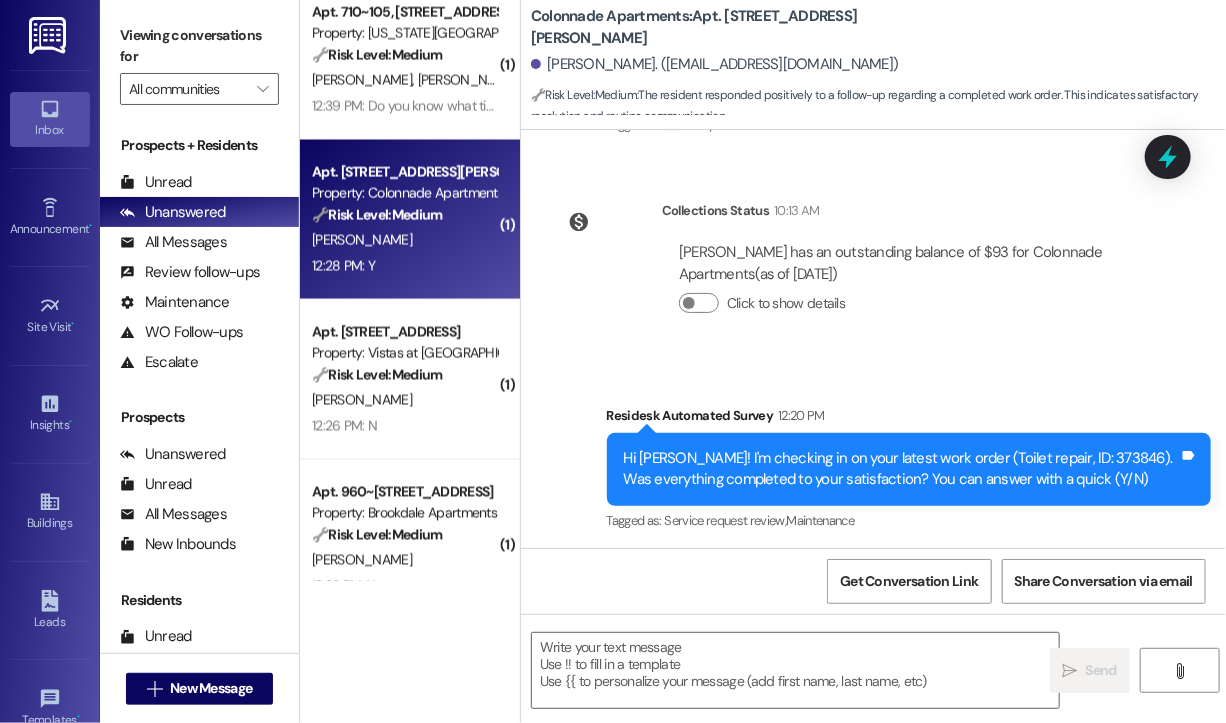 scroll, scrollTop: 724, scrollLeft: 0, axis: vertical 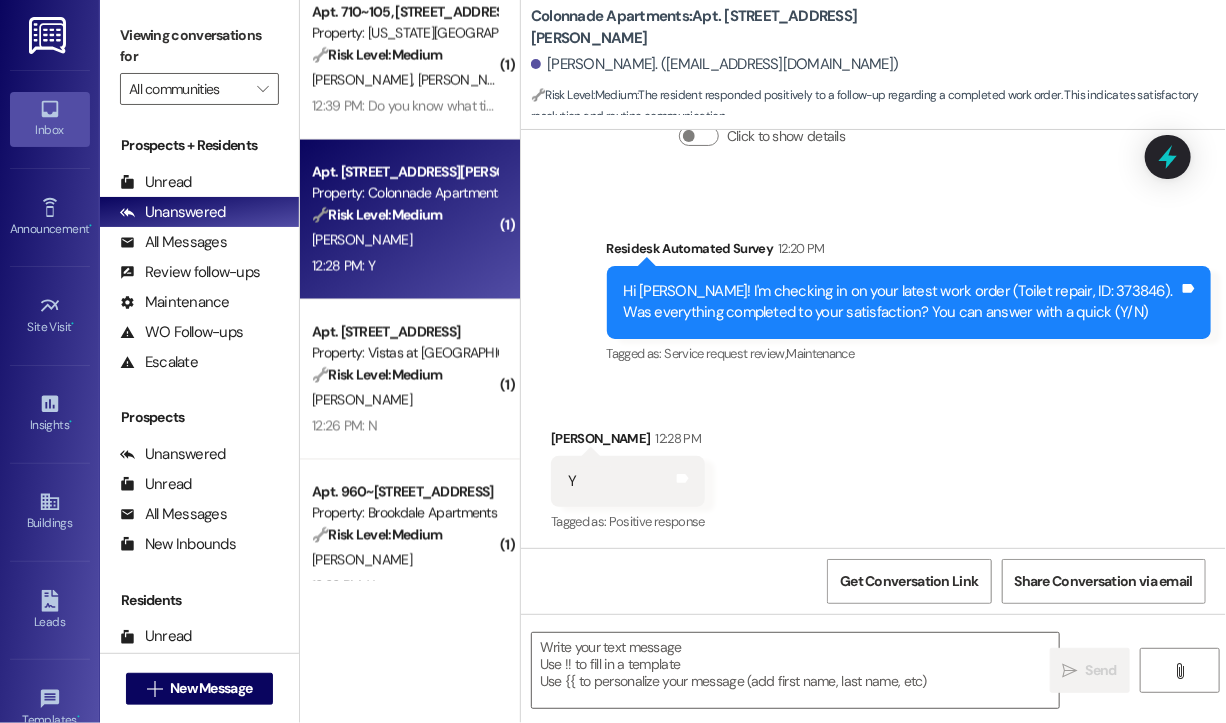 type on "Fetching suggested responses. Please feel free to read through the conversation in the meantime." 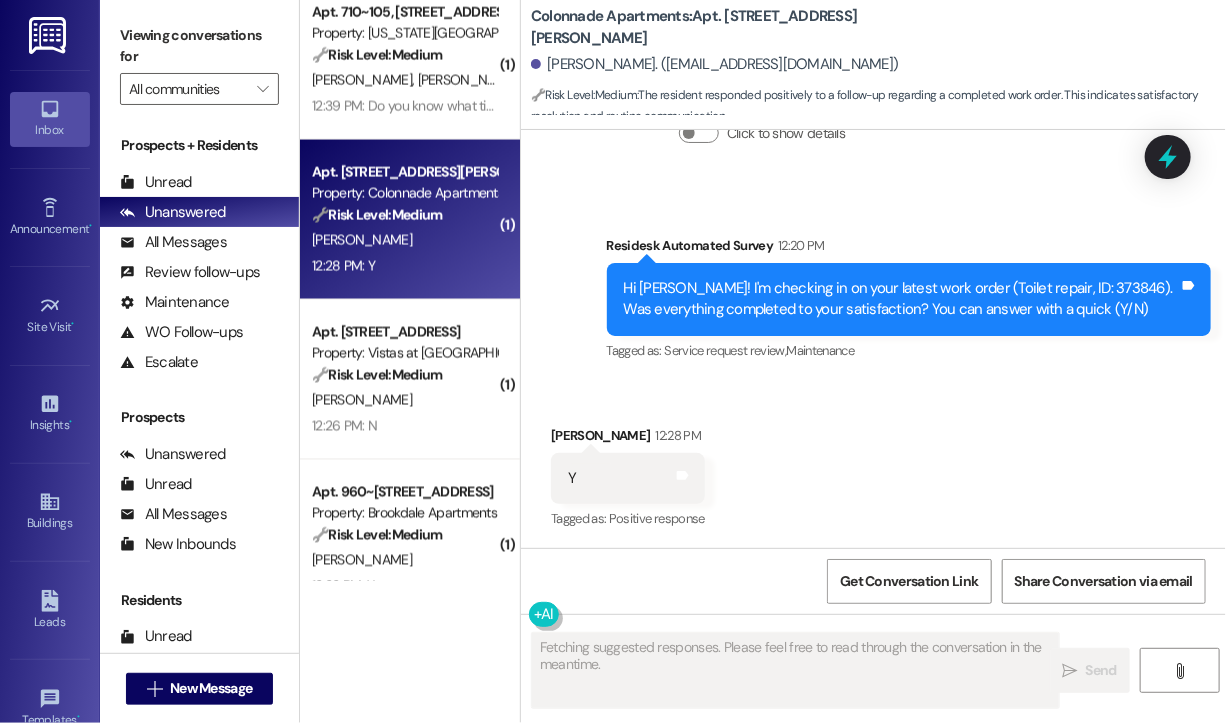 click on "Received via SMS Tiffany Yates 12:28 PM Y Tags and notes Tagged as:   Positive response Click to highlight conversations about Positive response" at bounding box center (873, 464) 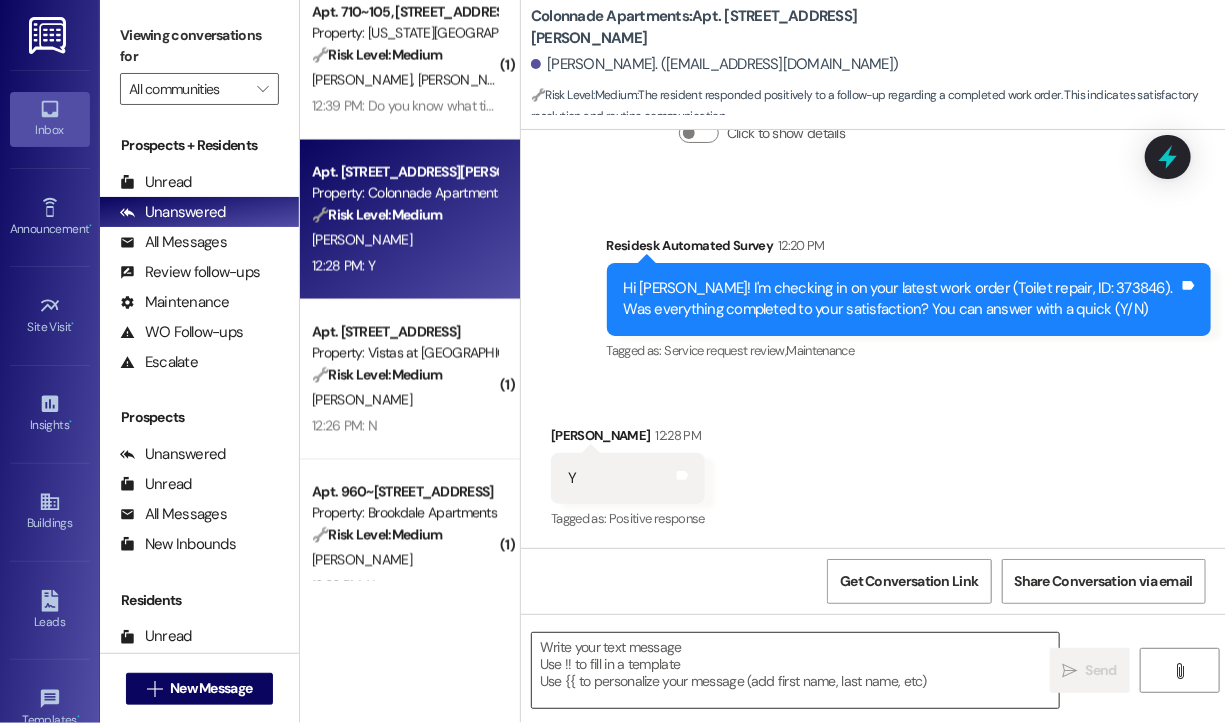 click at bounding box center (795, 670) 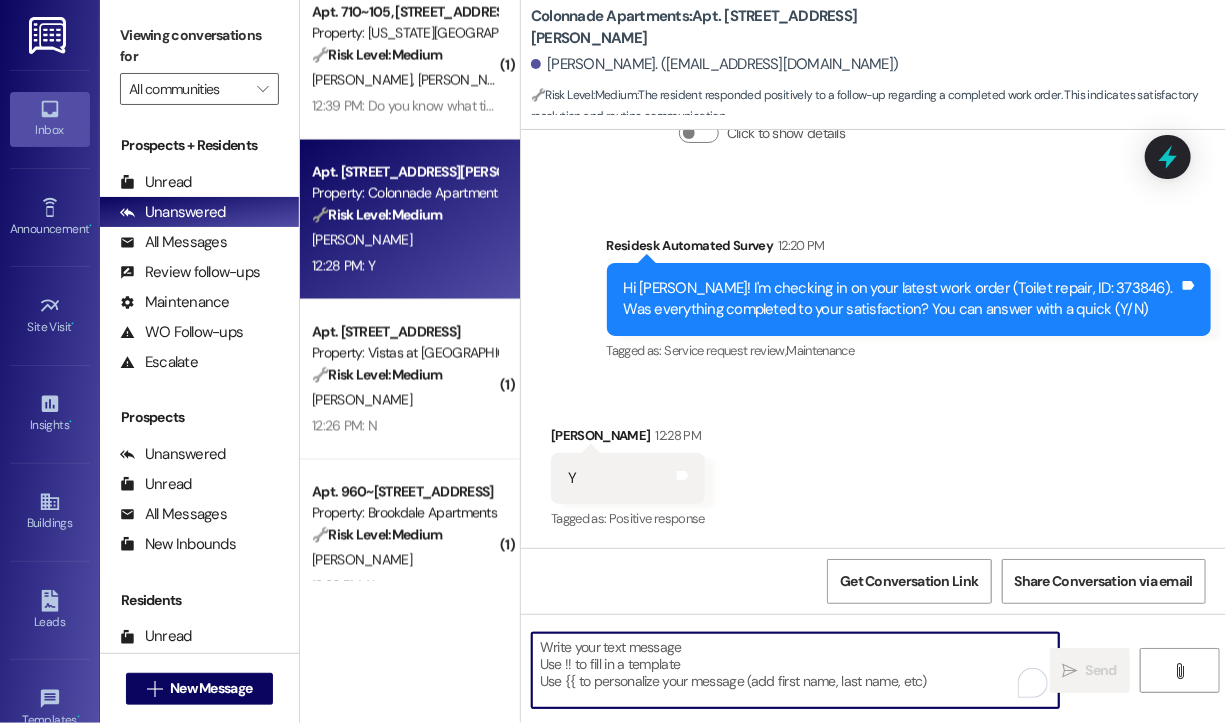 paste on "That’s wonderful to hear! We’re so glad that you’re satisfied with the recent work order completed by our maintenance team. If you ever need anything or have any concerns, please don’t hesitate to reach out." 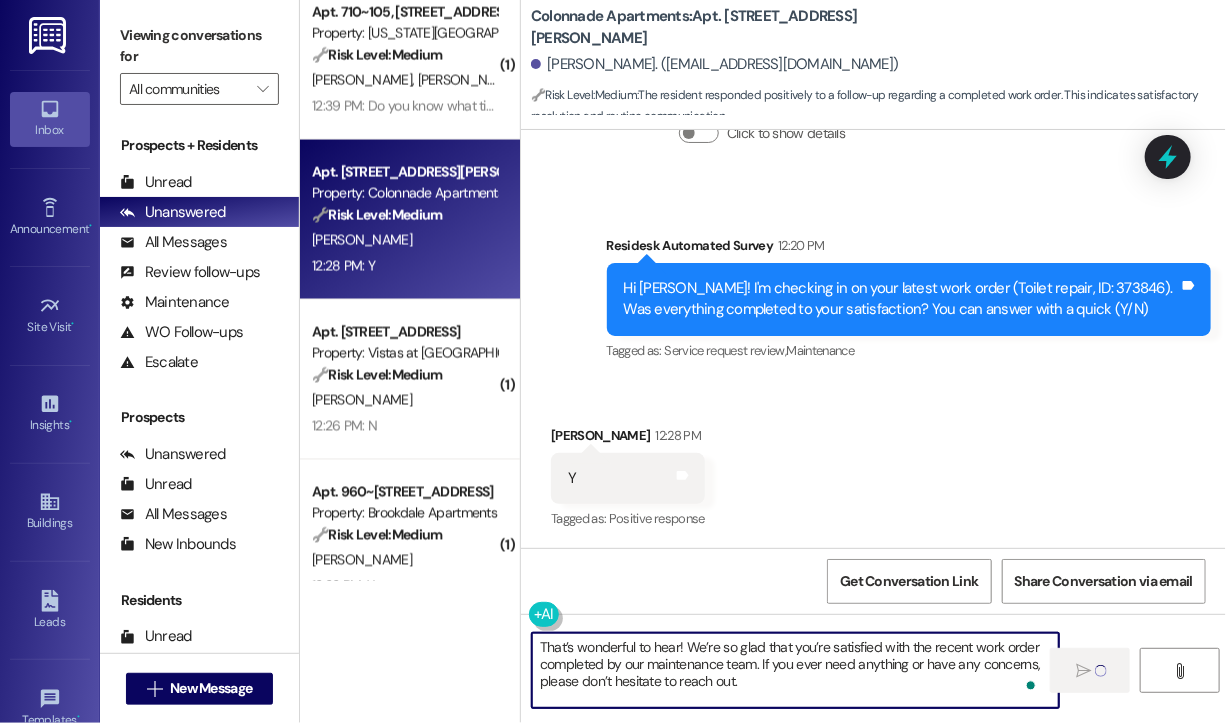type 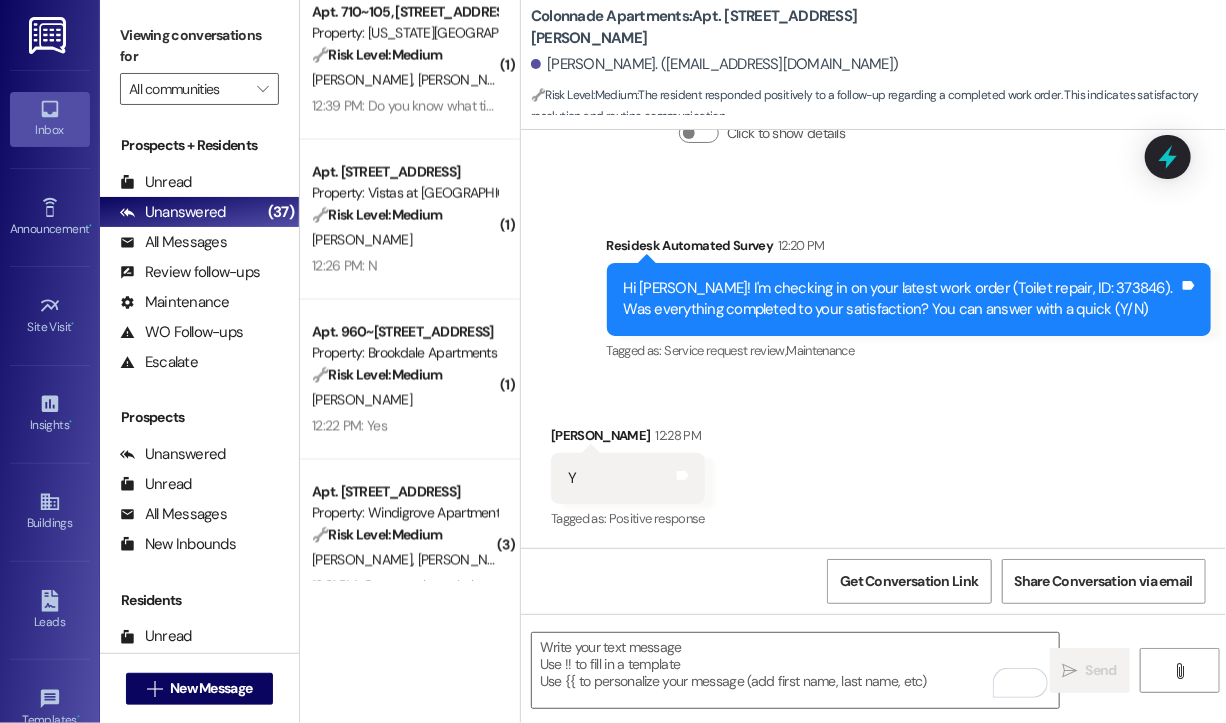 click on "Tiffany Yates has an outstanding balance of $93 for Colonnade Apartments  (as of Jul 23, 2025) Click to show details" at bounding box center [909, 115] 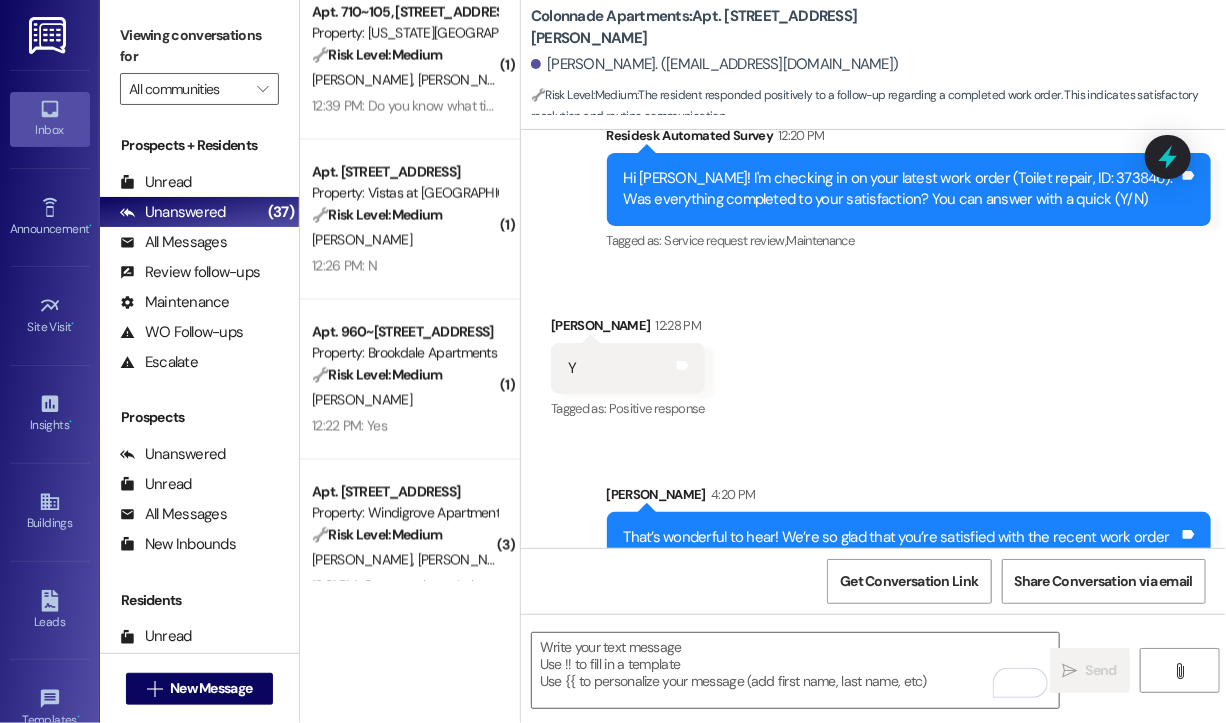 scroll, scrollTop: 907, scrollLeft: 0, axis: vertical 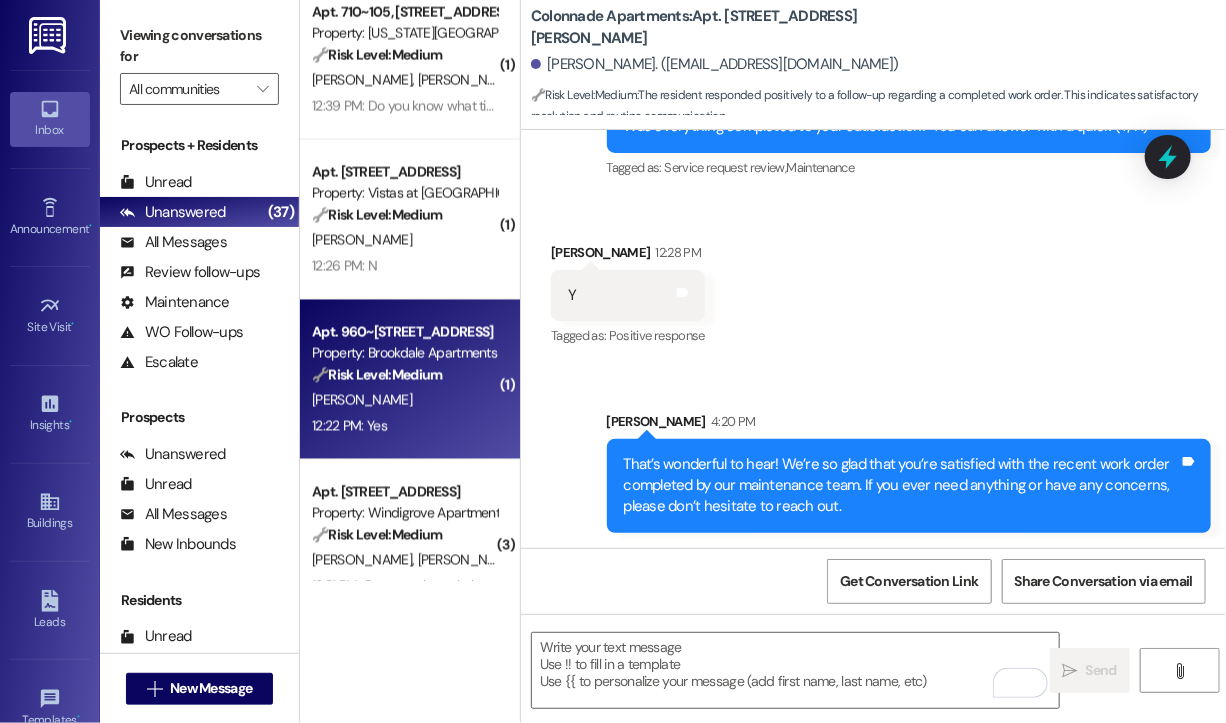 click on "Property: Brookdale Apartments" at bounding box center [404, 353] 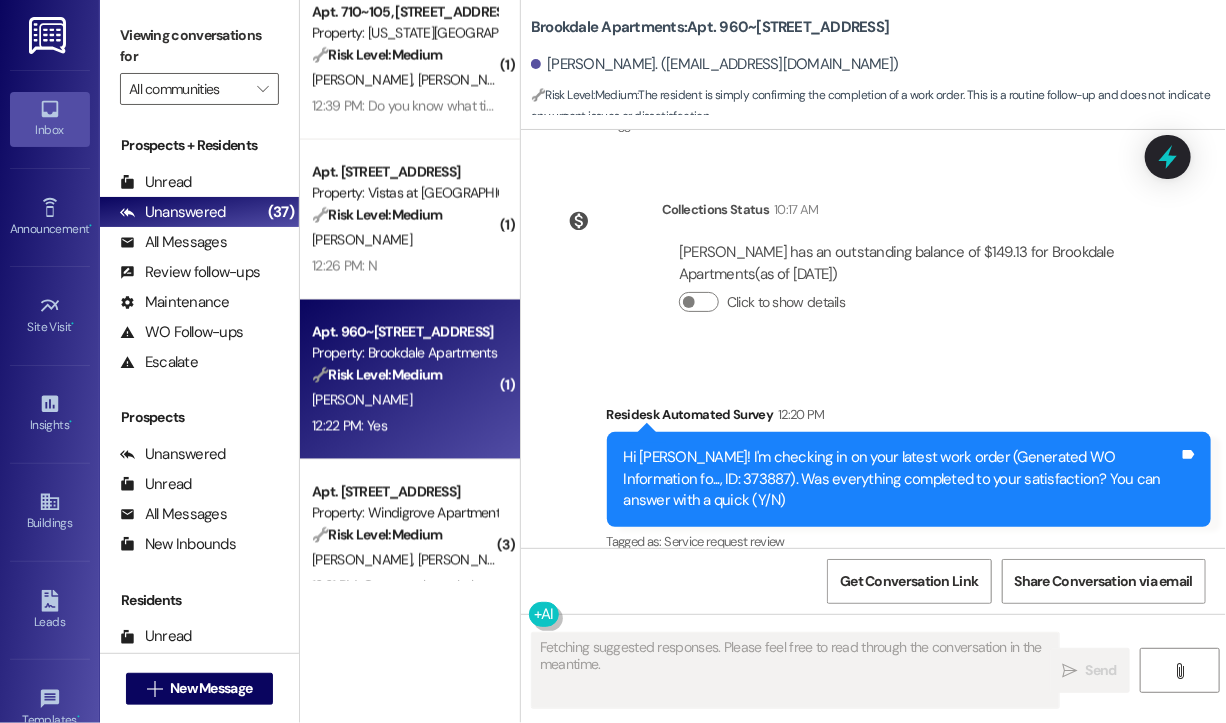 scroll, scrollTop: 5964, scrollLeft: 0, axis: vertical 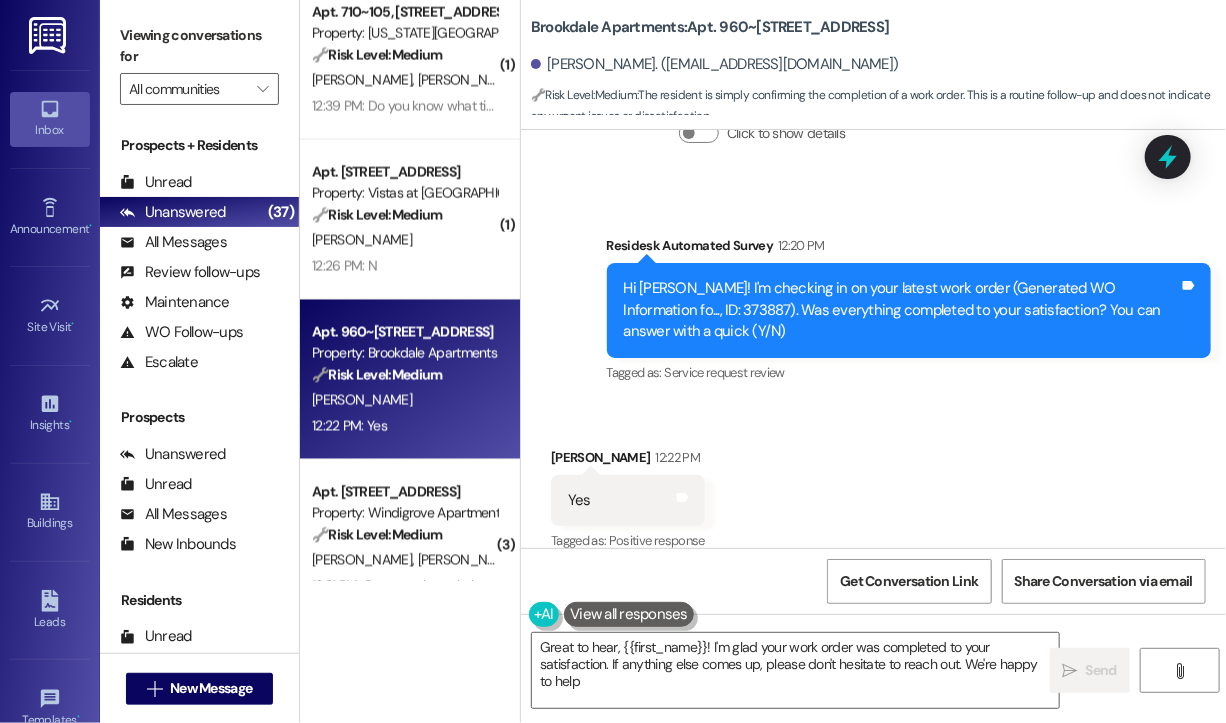 type on "Great to hear, {{first_name}}! I'm glad your work order was completed to your satisfaction. If anything else comes up, please don't hesitate to reach out. We're happy to help!" 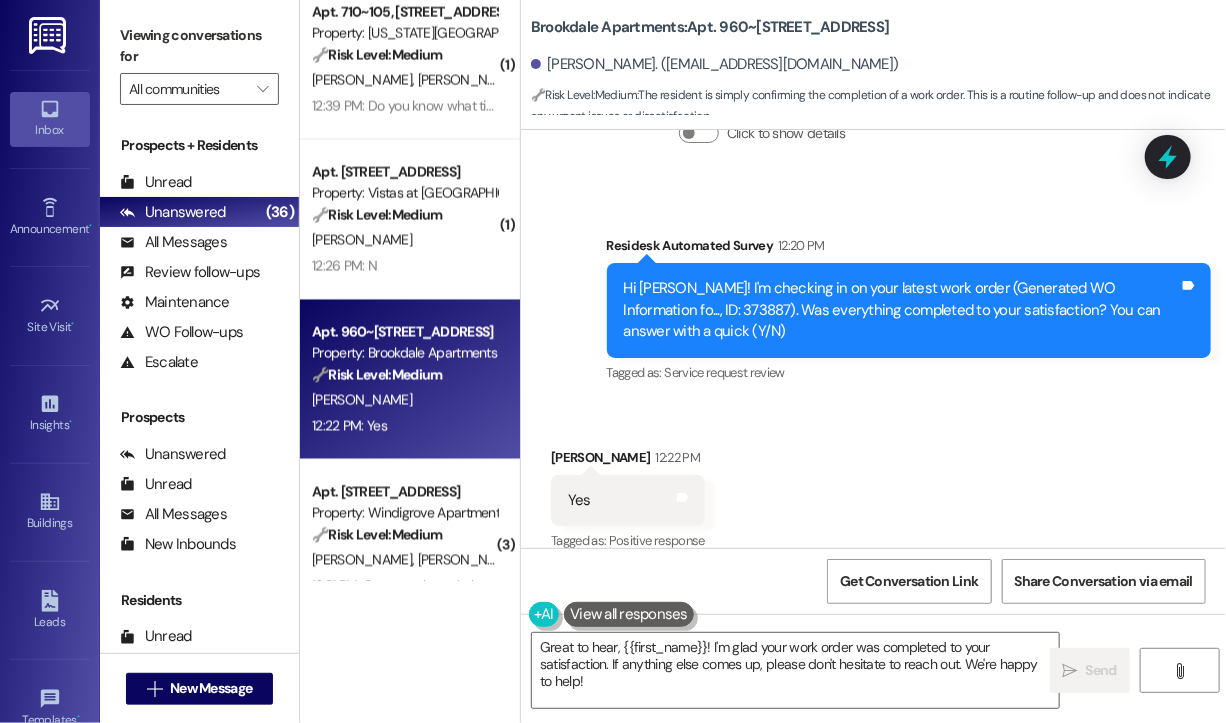 click on "Received via SMS Tasha Hudson 12:22 PM Yes  Tags and notes Tagged as:   Positive response Click to highlight conversations about Positive response" at bounding box center (873, 486) 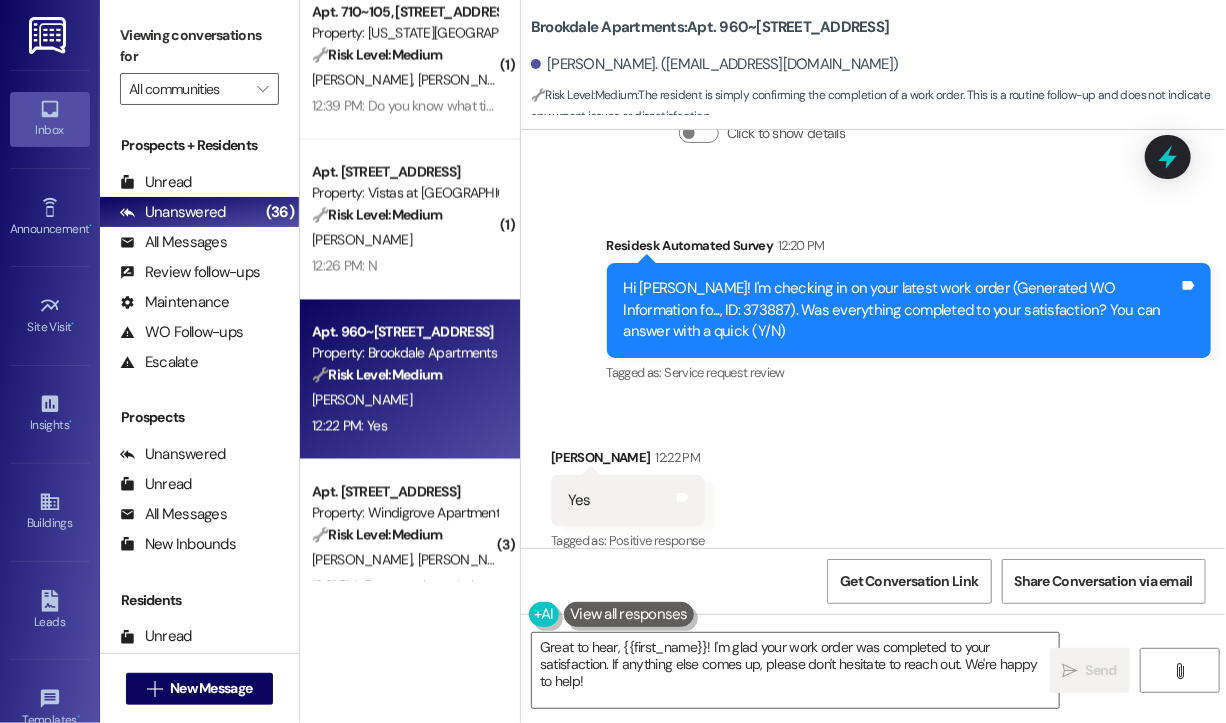 scroll, scrollTop: 5964, scrollLeft: 0, axis: vertical 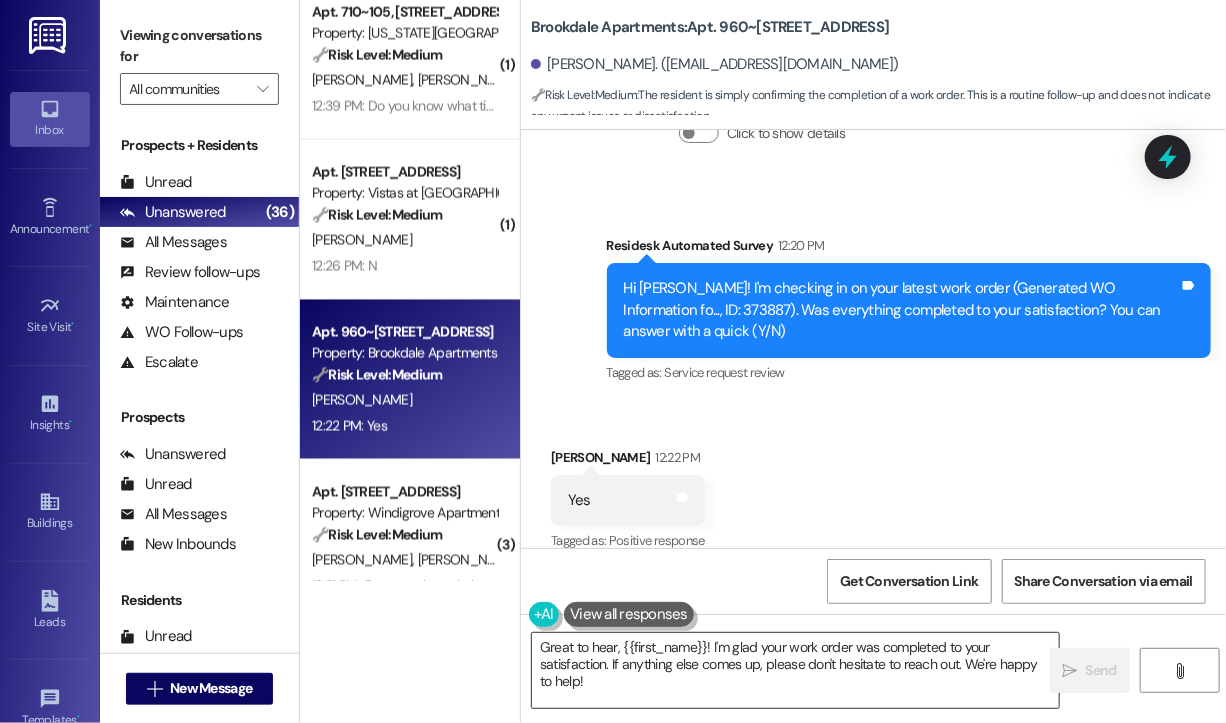 click on "Great to hear, {{first_name}}! I'm glad your work order was completed to your satisfaction. If anything else comes up, please don't hesitate to reach out. We're happy to help!" at bounding box center [795, 670] 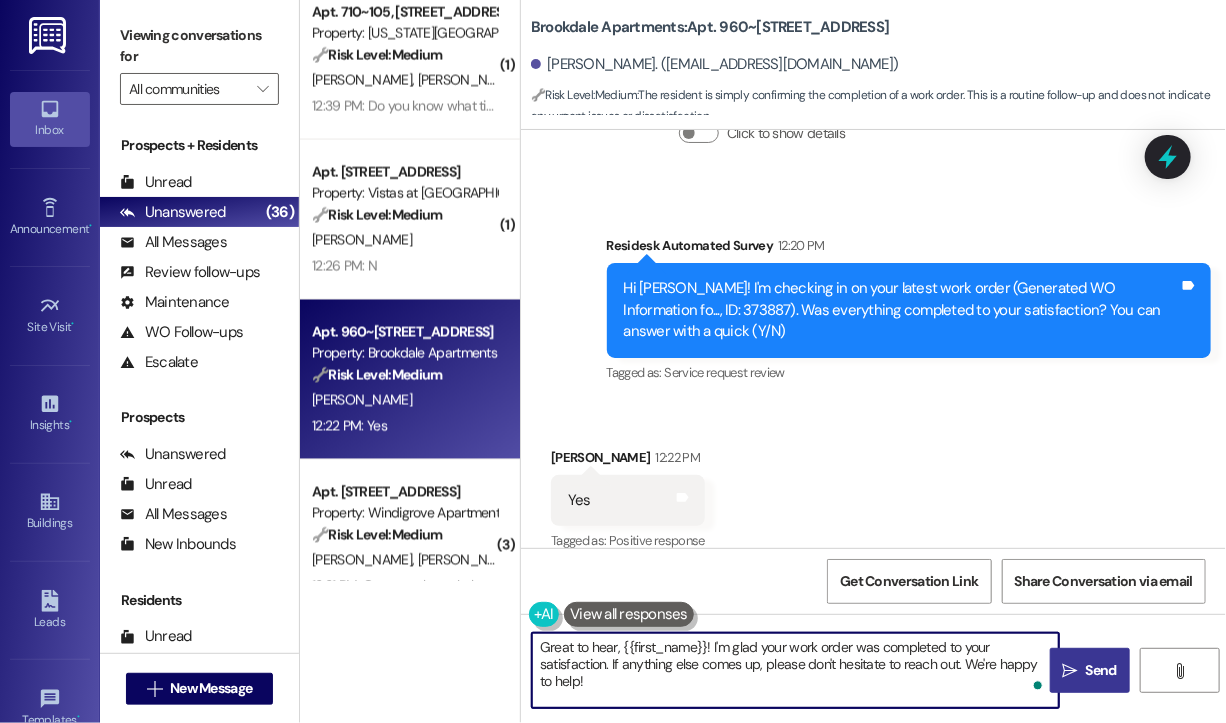 click on "Send" at bounding box center [1101, 670] 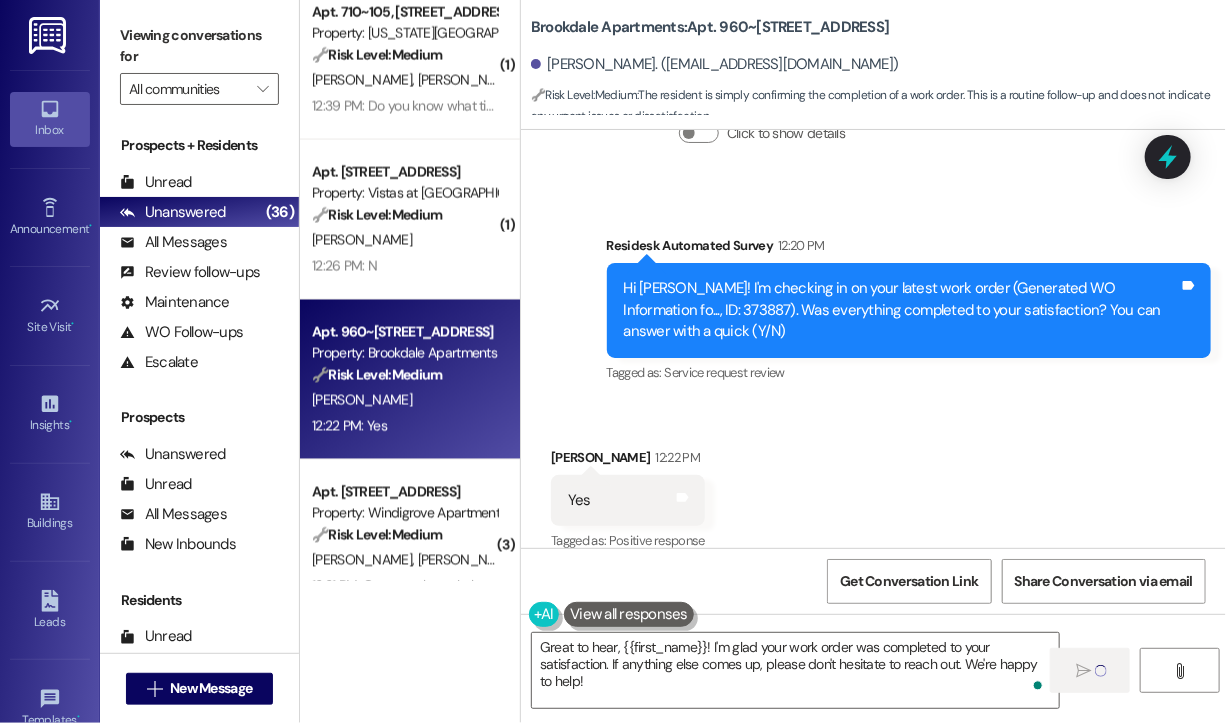 click on "Received via SMS Tasha Hudson 12:22 PM Yes  Tags and notes Tagged as:   Positive response Click to highlight conversations about Positive response" at bounding box center [873, 486] 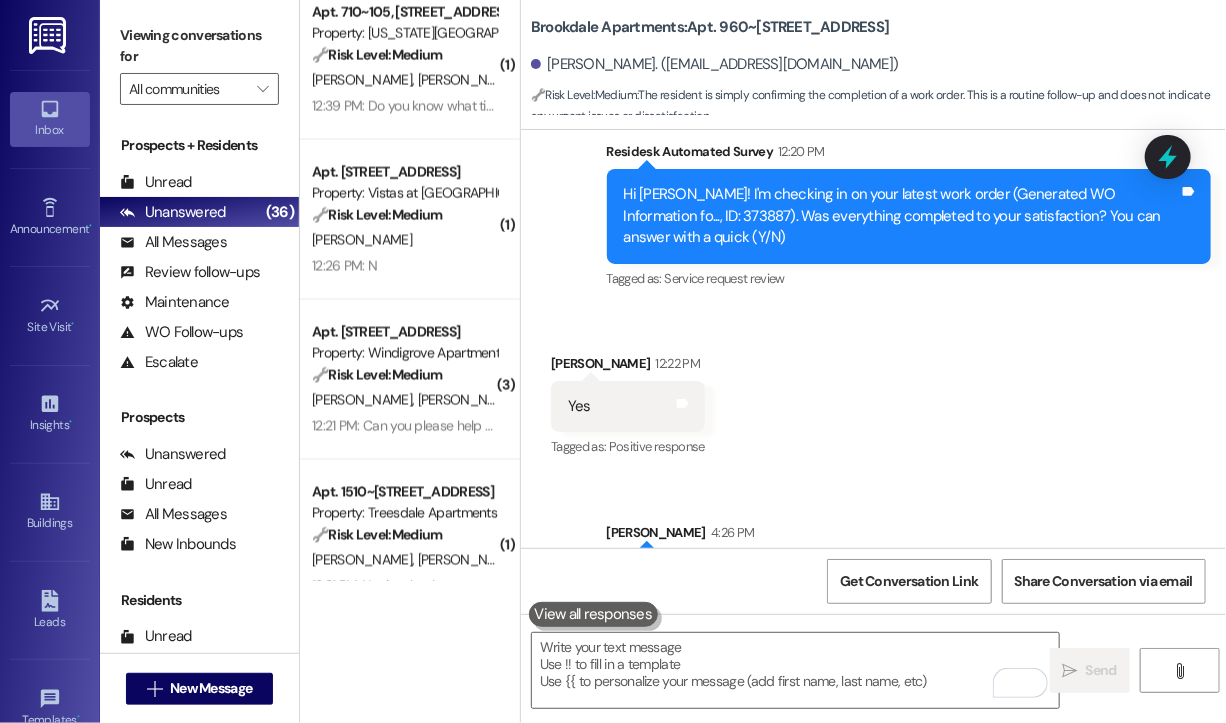 scroll, scrollTop: 6125, scrollLeft: 0, axis: vertical 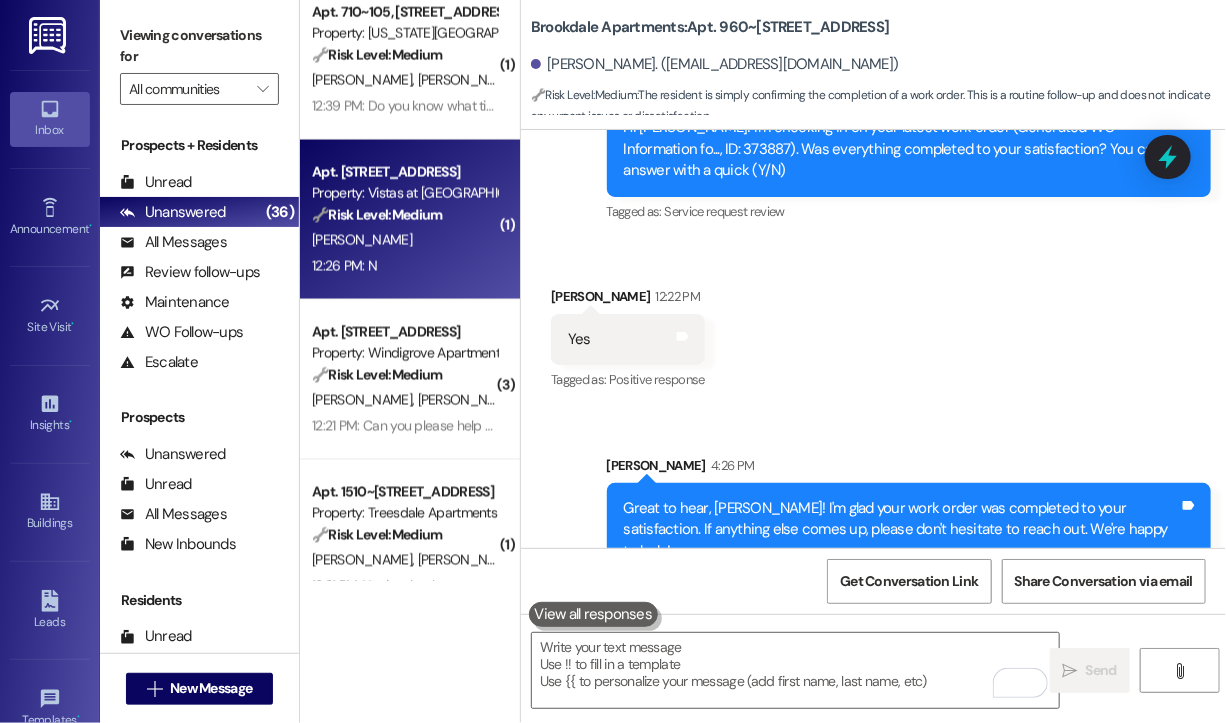 click on "12:26 PM: N 12:26 PM: N" at bounding box center (404, 266) 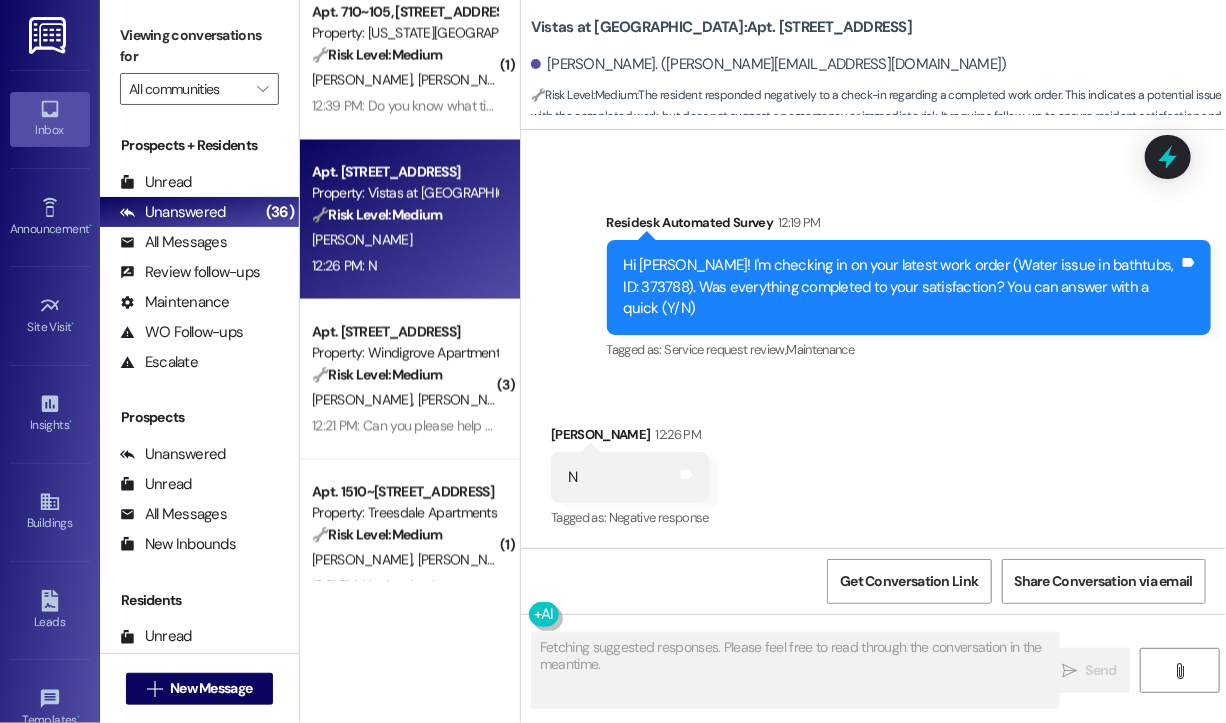 scroll, scrollTop: 1832, scrollLeft: 0, axis: vertical 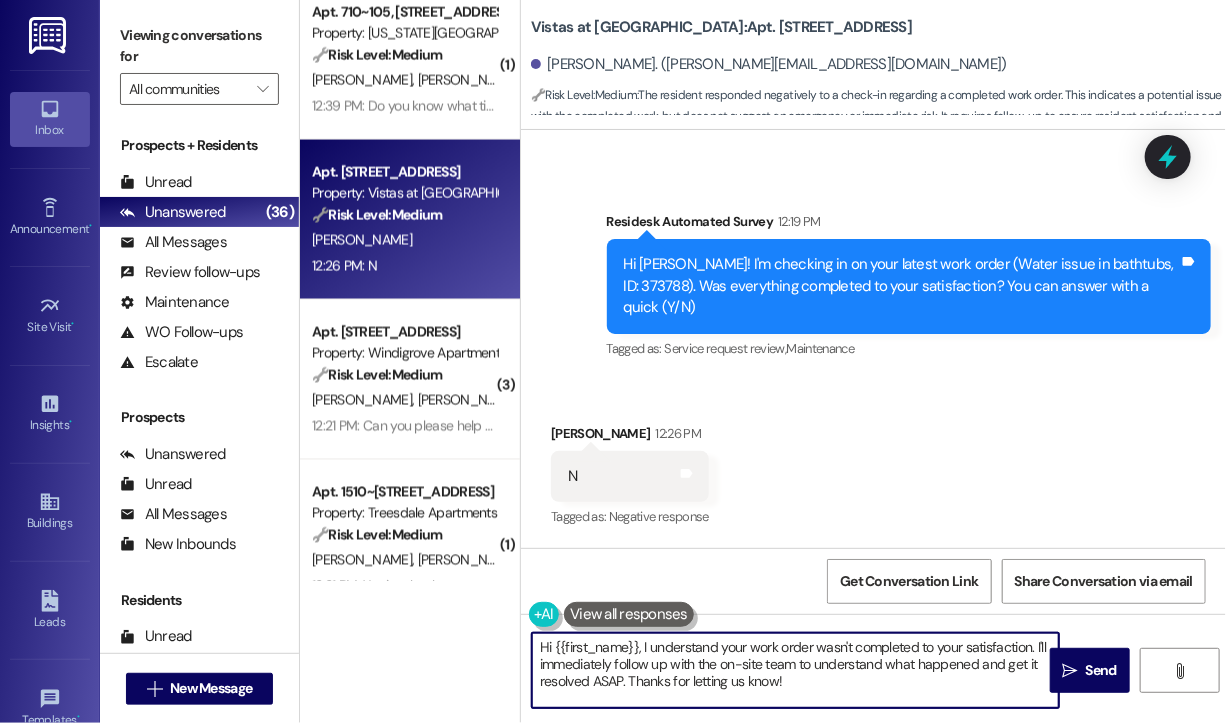 click on "Hi {{first_name}}, I understand your work order wasn't completed to your satisfaction. I'll immediately follow up with the on-site team to understand what happened and get it resolved ASAP. Thanks for letting us know!" at bounding box center [795, 670] 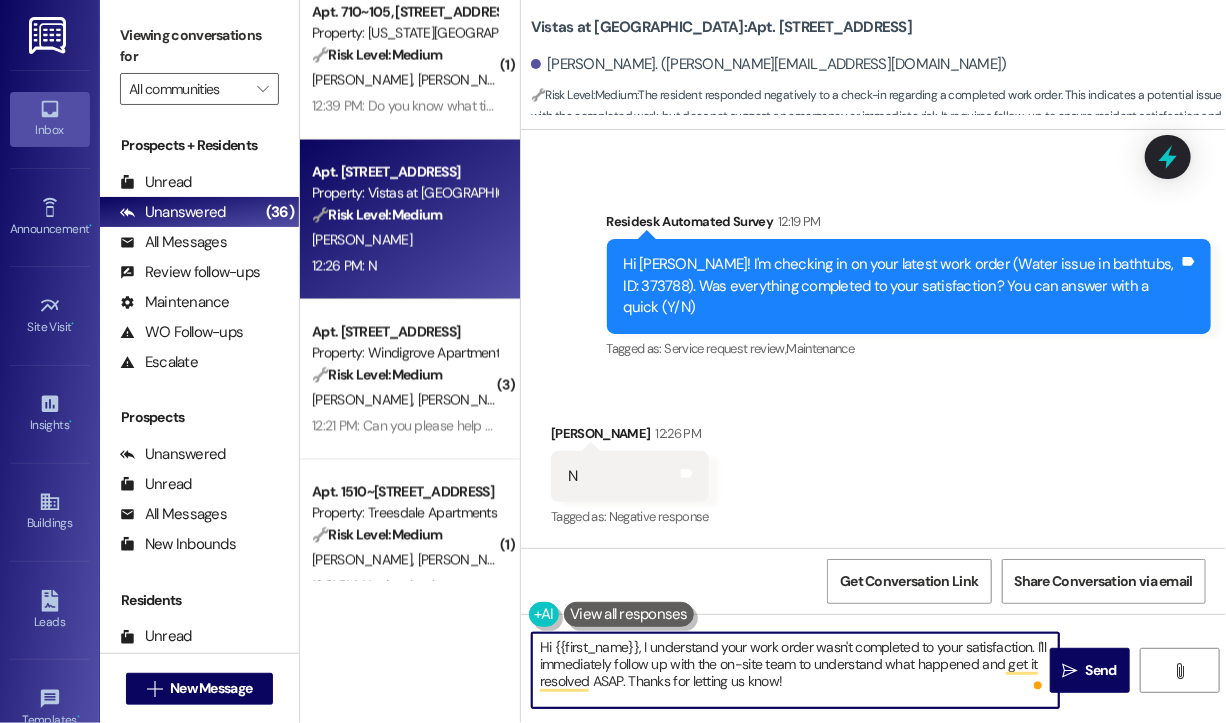 click on "Received via SMS Raejeen Johnson 12:26 PM N Tags and notes Tagged as:   Negative response Click to highlight conversations about Negative response" at bounding box center (873, 462) 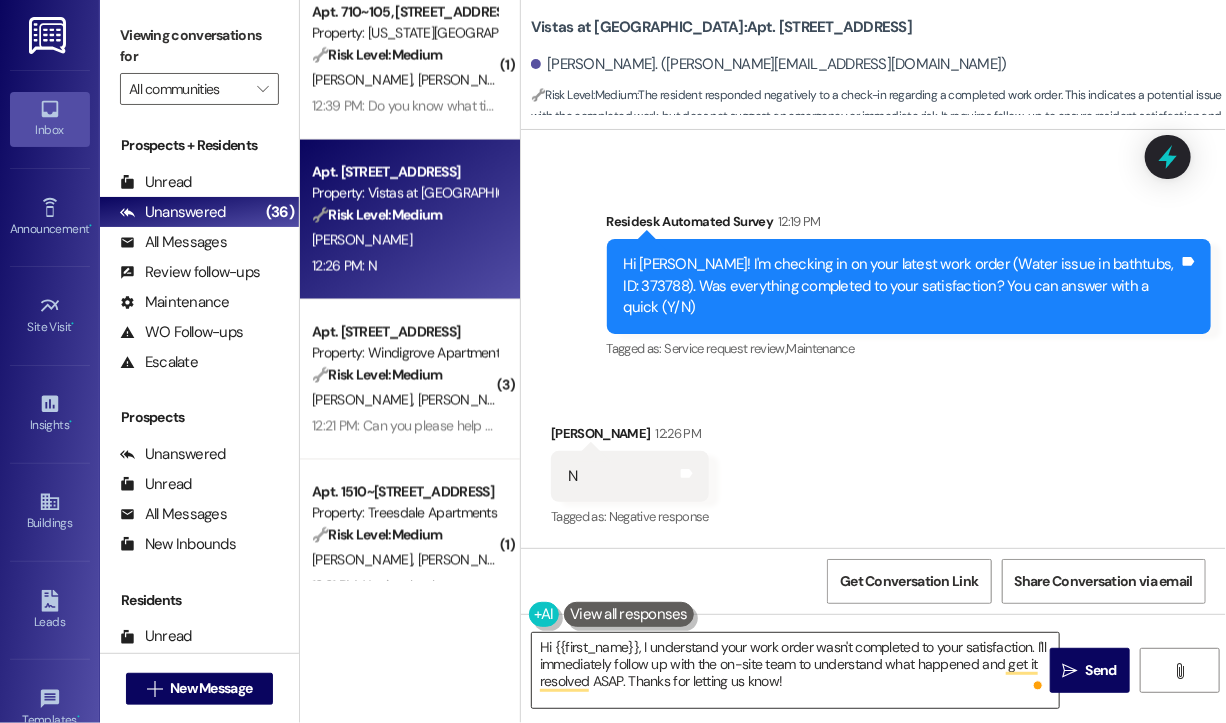 click on "Hi {{first_name}}, I understand your work order wasn't completed to your satisfaction. I'll immediately follow up with the on-site team to understand what happened and get it resolved ASAP. Thanks for letting us know!" at bounding box center (795, 670) 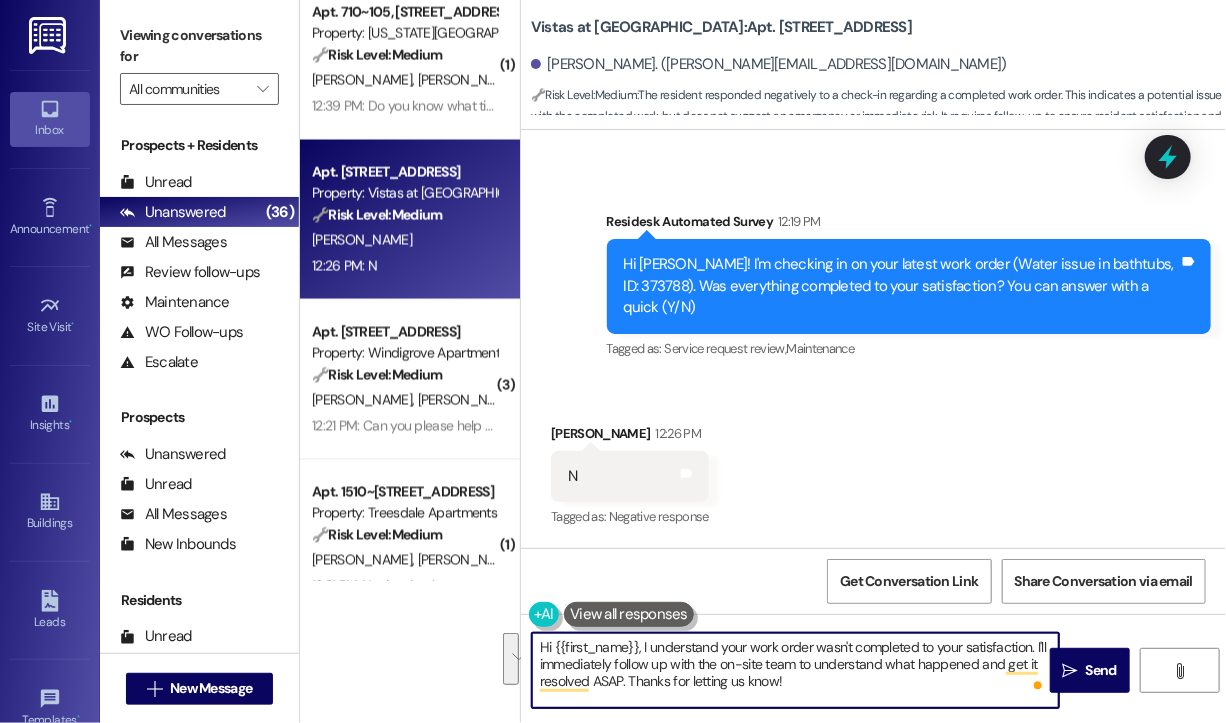 drag, startPoint x: 636, startPoint y: 654, endPoint x: 820, endPoint y: 682, distance: 186.11824 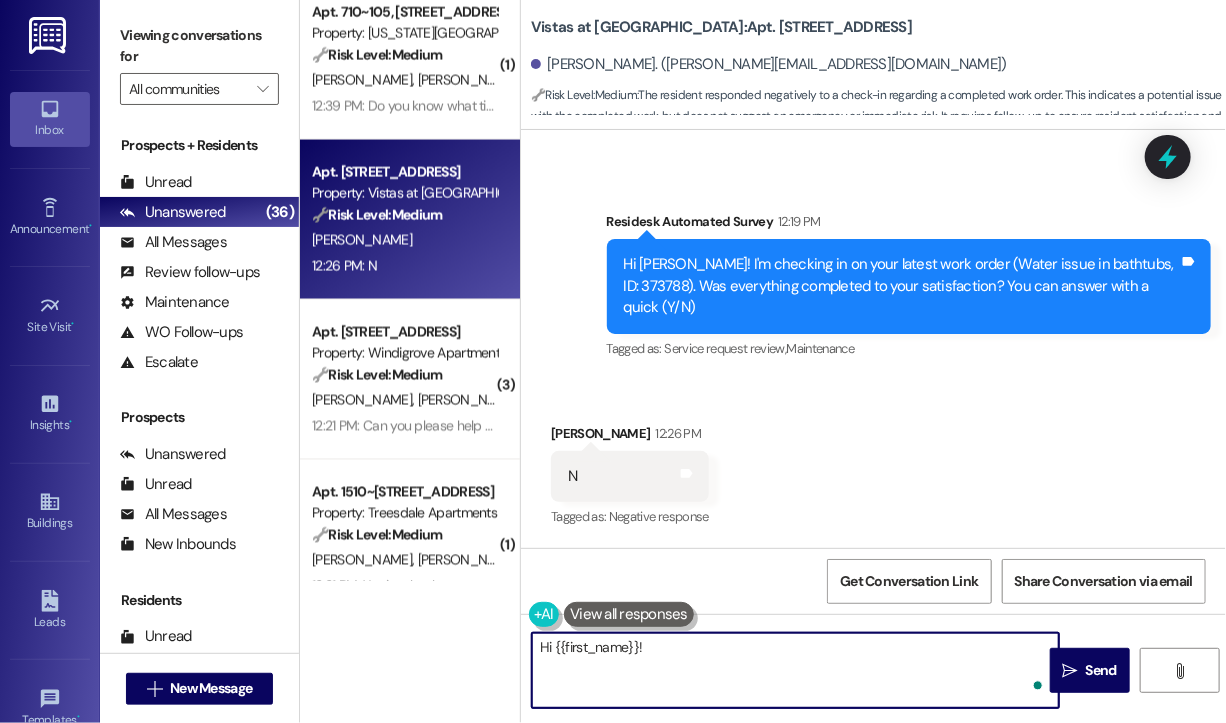 paste on "I'm sorry to hear that you are not satisfied with the maintenance repair done on your unit. Could you please provide more details on what went wrong or what issues remain? Your feedback is important to us, and we want to ensure that all concerns are addressed properly." 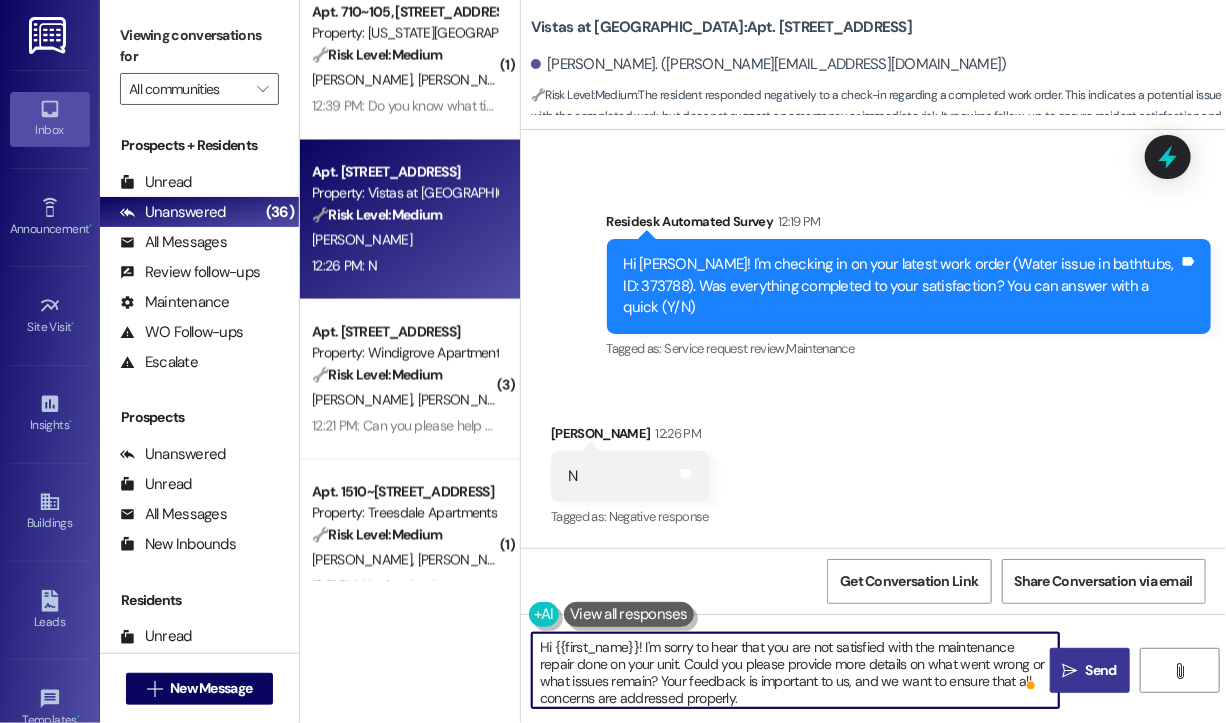 type on "Hi {{first_name}}! I'm sorry to hear that you are not satisfied with the maintenance repair done on your unit. Could you please provide more details on what went wrong or what issues remain? Your feedback is important to us, and we want to ensure that all concerns are addressed properly." 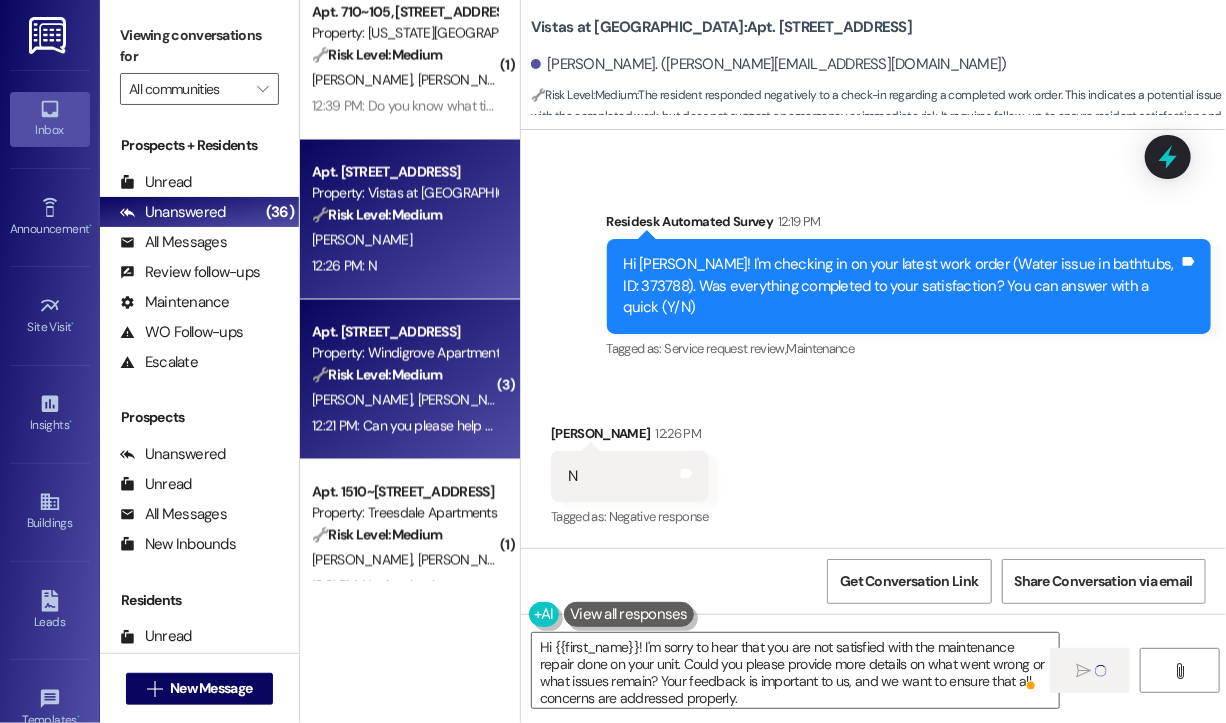 click on "R. Fadel S. Nasir" at bounding box center (404, 400) 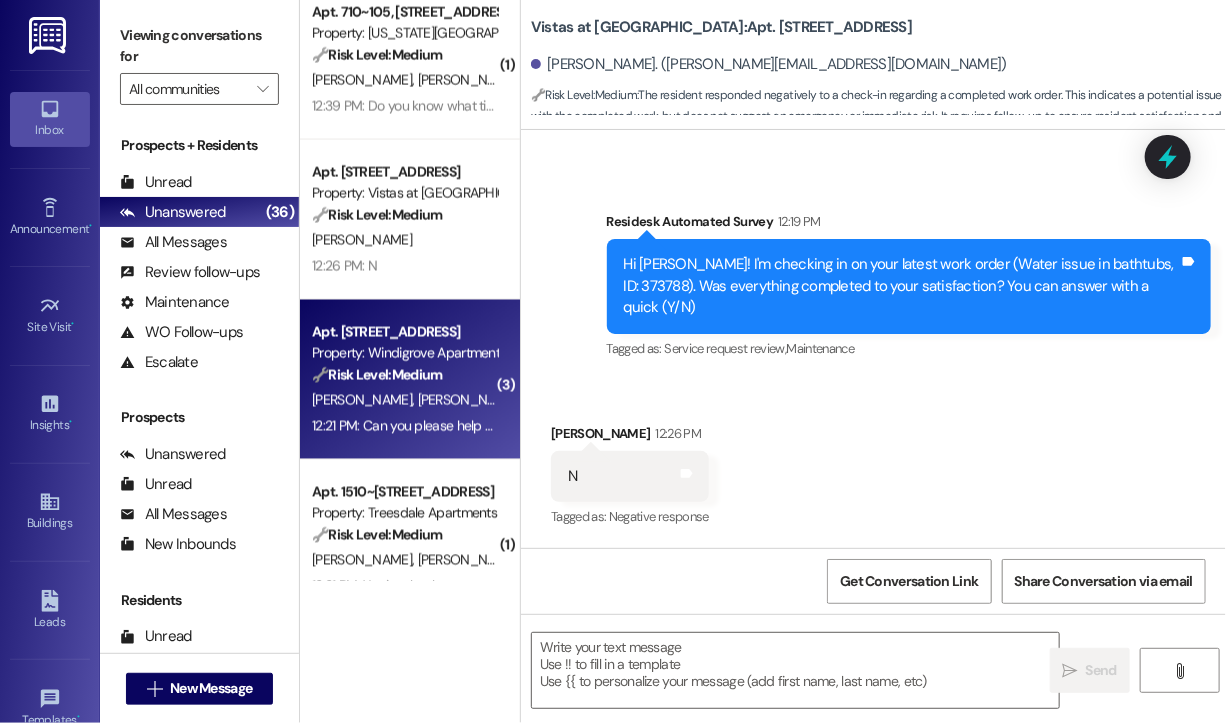 scroll, scrollTop: 1831, scrollLeft: 0, axis: vertical 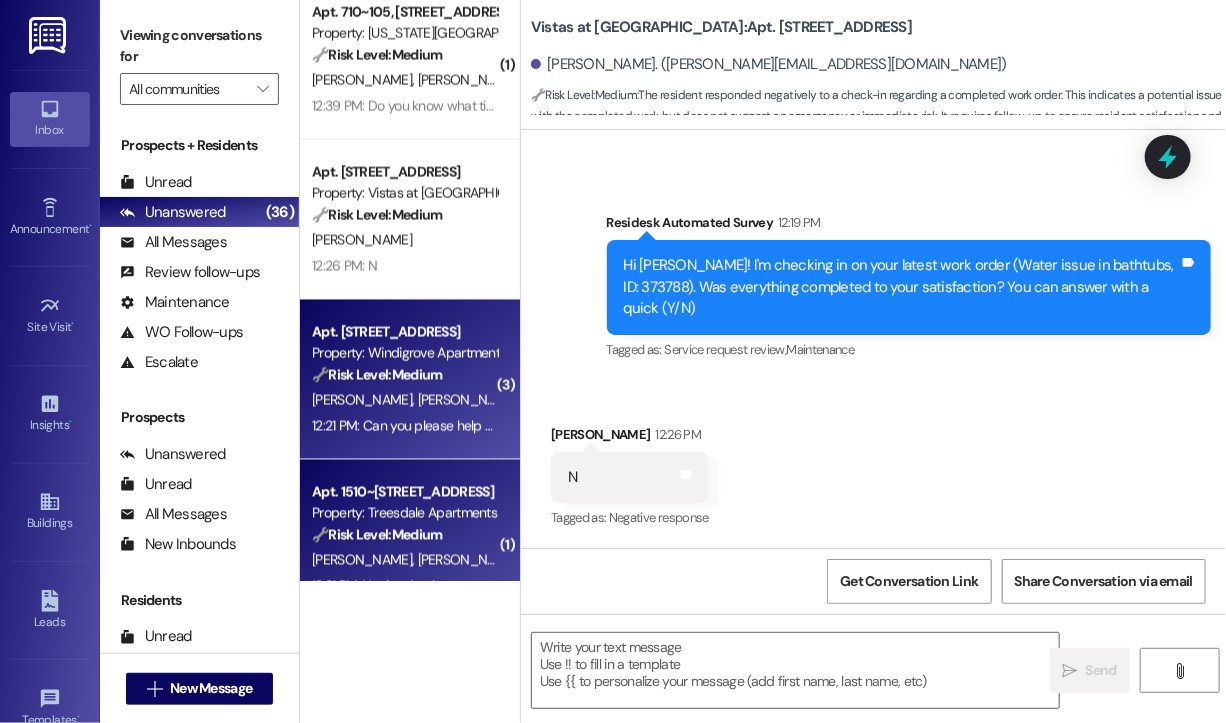 type on "Fetching suggested responses. Please feel free to read through the conversation in the meantime." 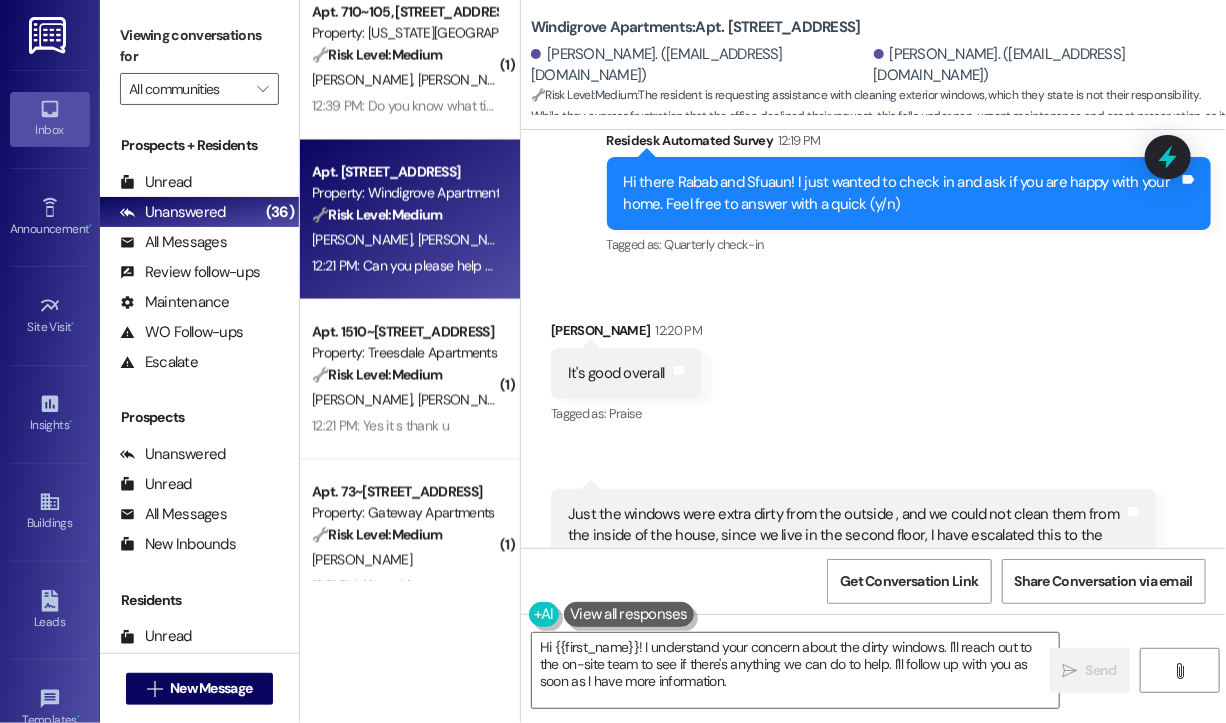 scroll, scrollTop: 739, scrollLeft: 0, axis: vertical 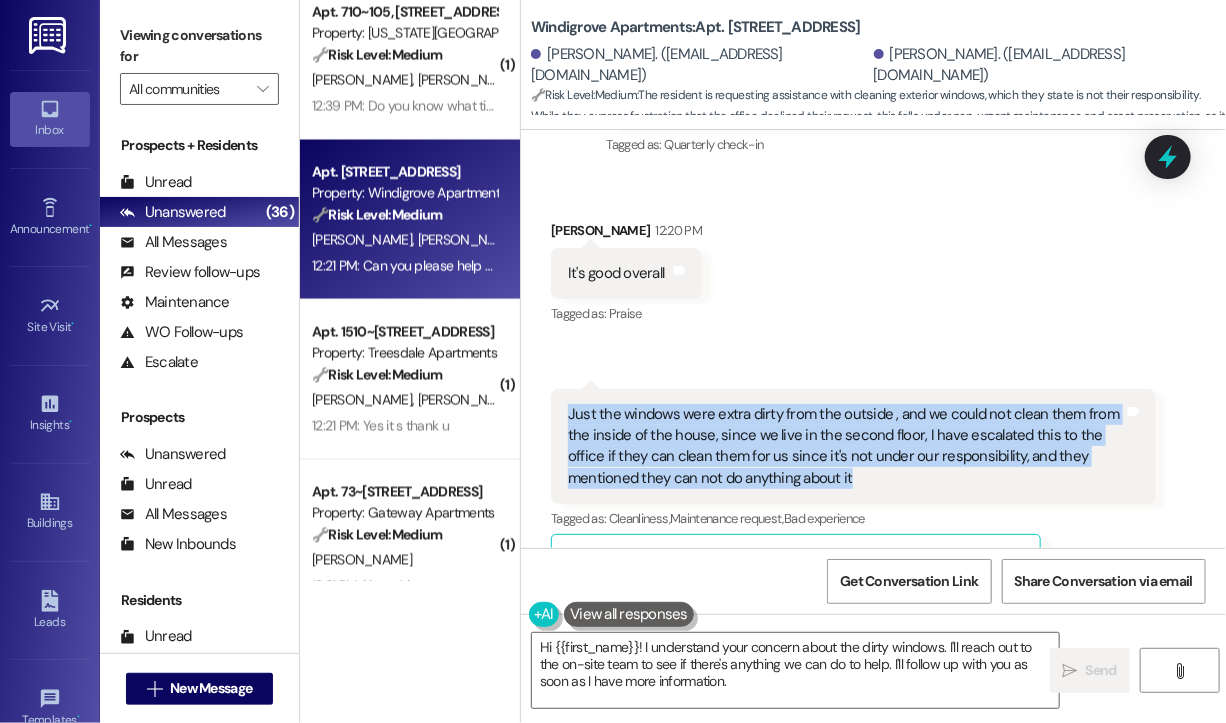 drag, startPoint x: 909, startPoint y: 480, endPoint x: 567, endPoint y: 418, distance: 347.57446 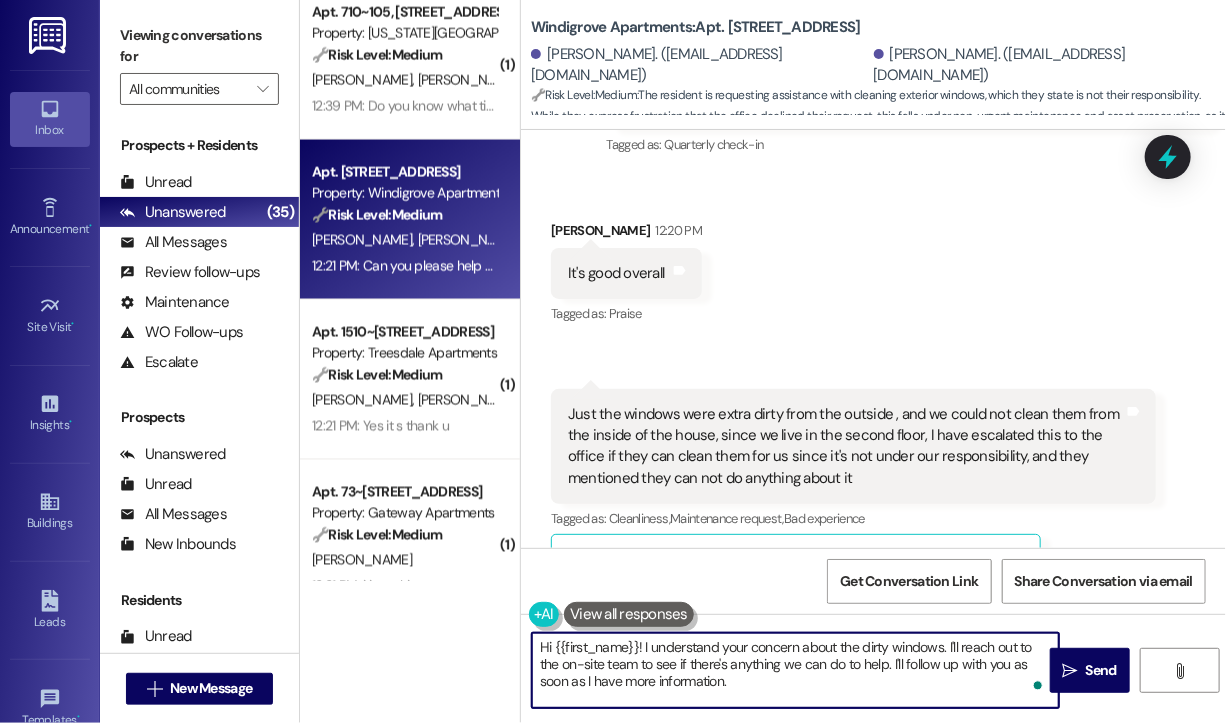 drag, startPoint x: 756, startPoint y: 684, endPoint x: 643, endPoint y: 646, distance: 119.218285 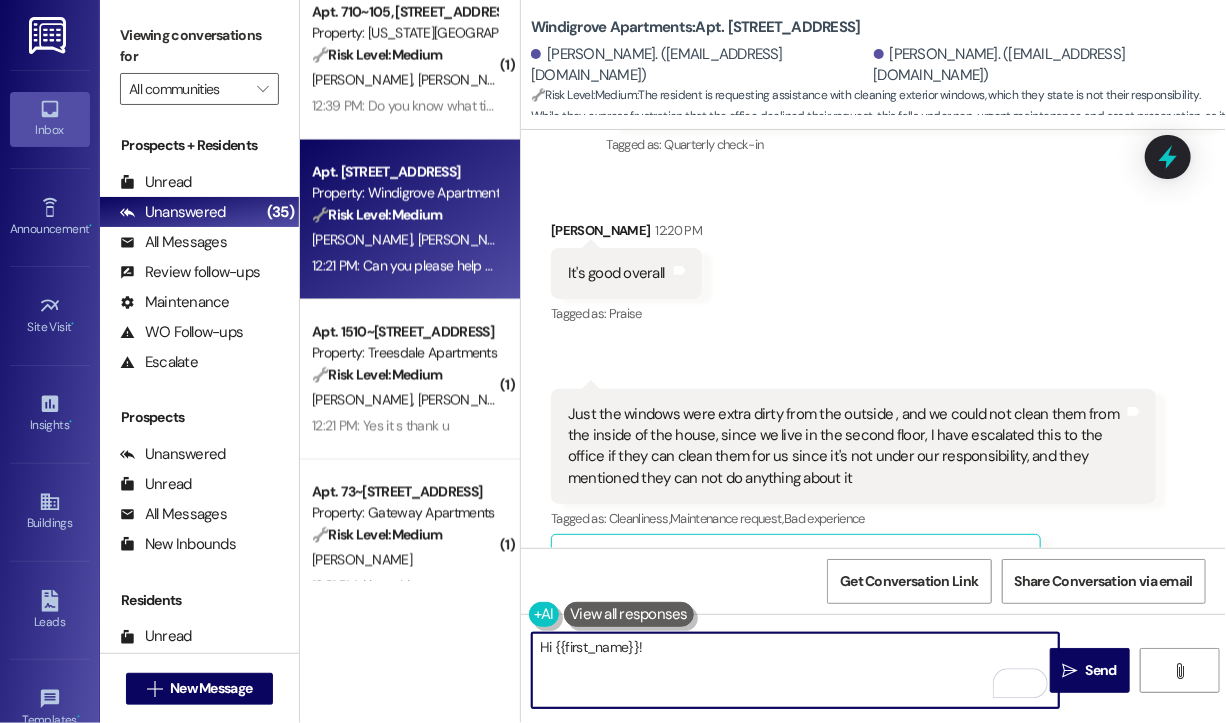 paste on "Thanks for sharing that. Just to confirm, were you told that window cleaning isn’t provided at all, or only not available right now? Would you like me to follow up again with the office to see if there are any alternative solutions or recommendations they can offer?" 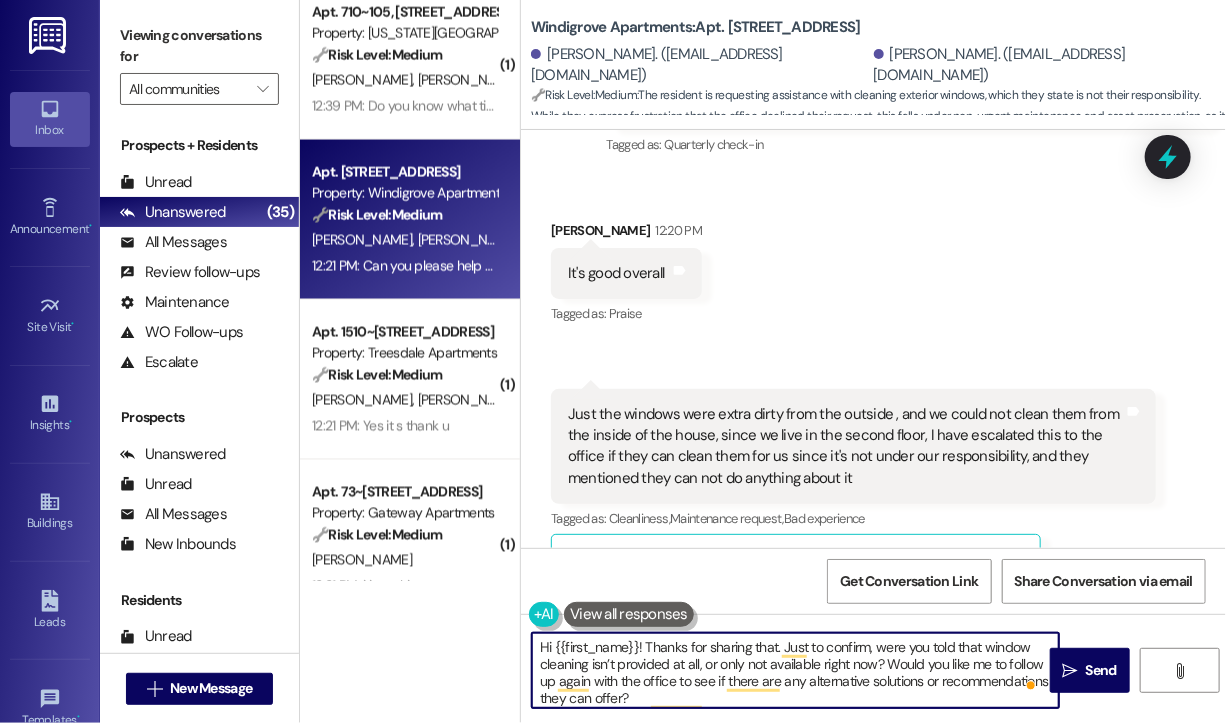 click on "Hi {{first_name}}! Thanks for sharing that. Just to confirm, were you told that window cleaning isn’t provided at all, or only not available right now? Would you like me to follow up again with the office to see if there are any alternative solutions or recommendations they can offer?" at bounding box center (795, 670) 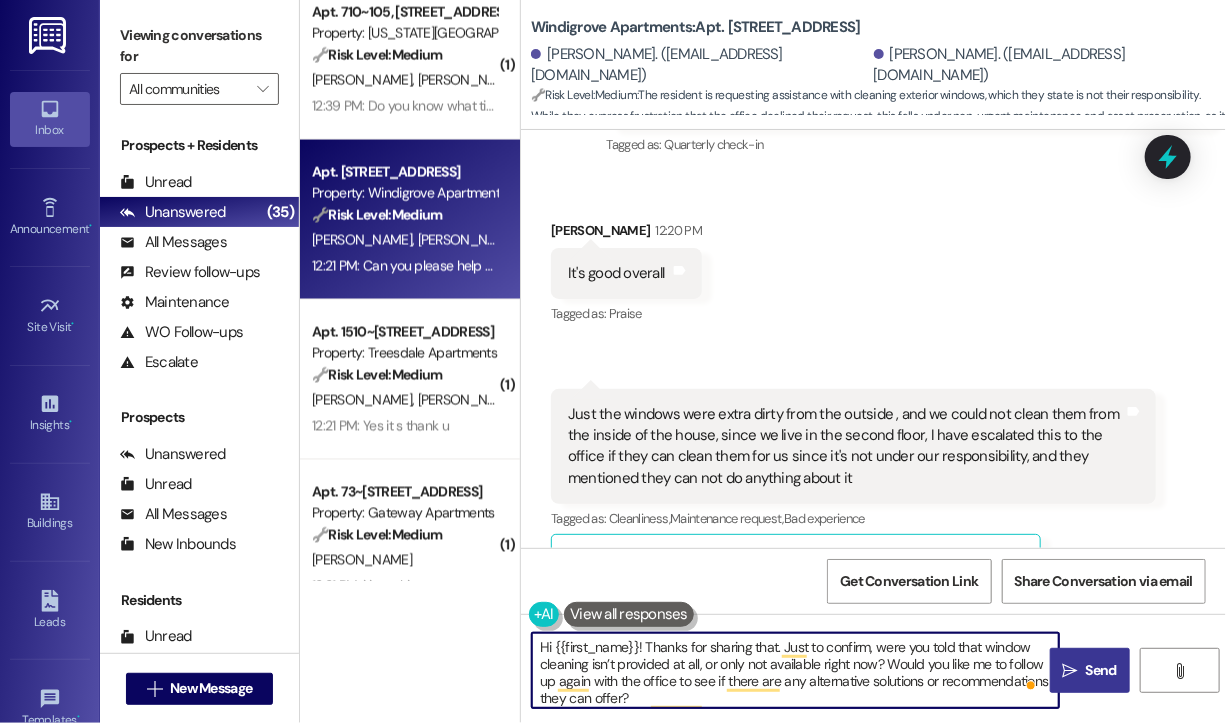 click on "Send" at bounding box center [1101, 670] 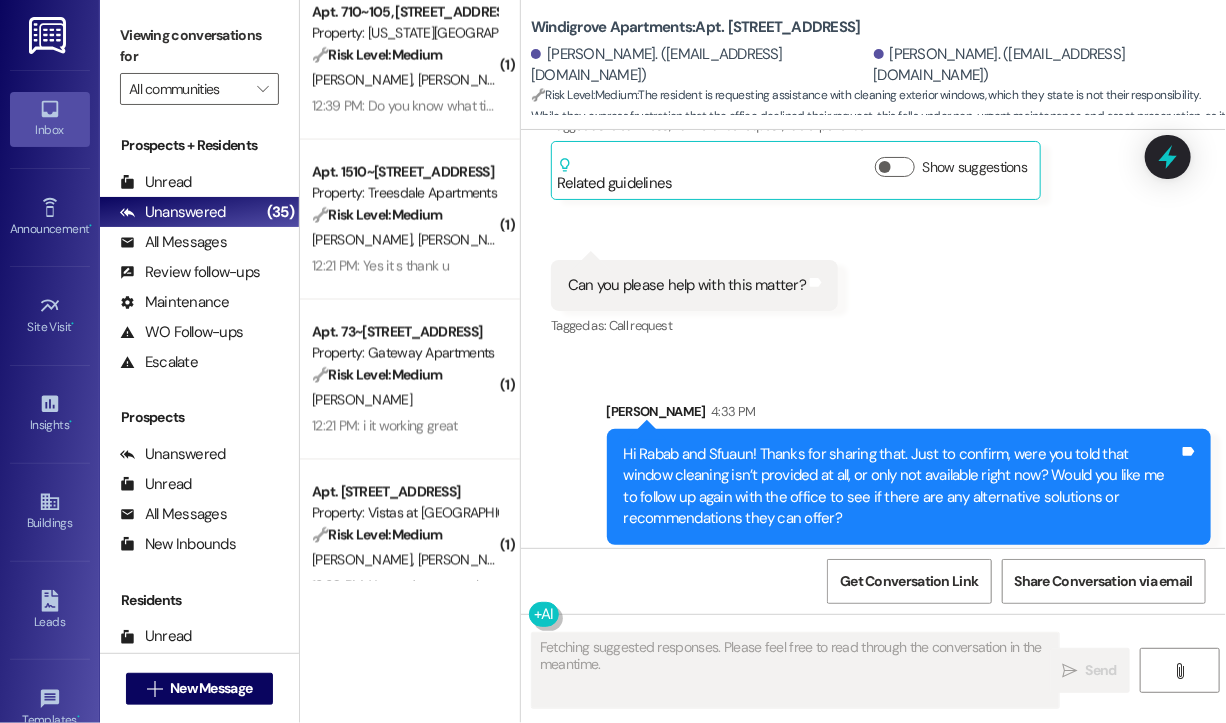scroll, scrollTop: 1144, scrollLeft: 0, axis: vertical 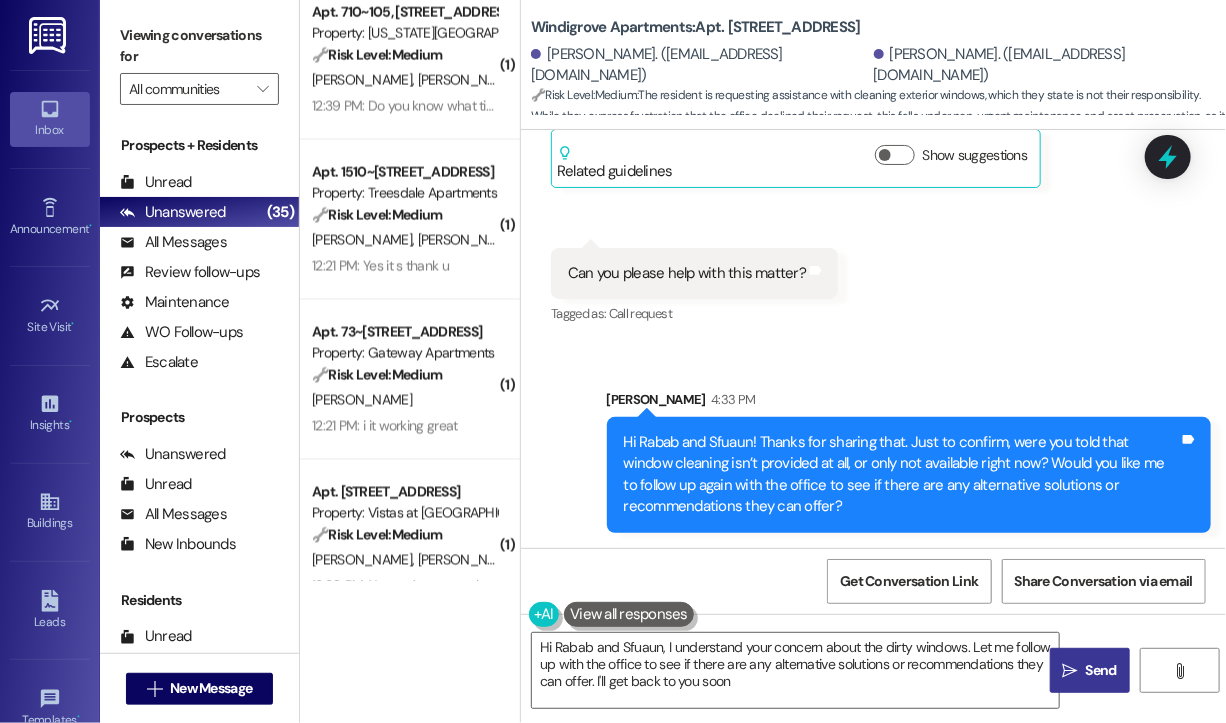type on "Hi Rabab and Sfuaun, I understand your concern about the dirty windows. Let me follow up with the office to see if there are any alternative solutions or recommendations they can offer. I'll get back to you soon!" 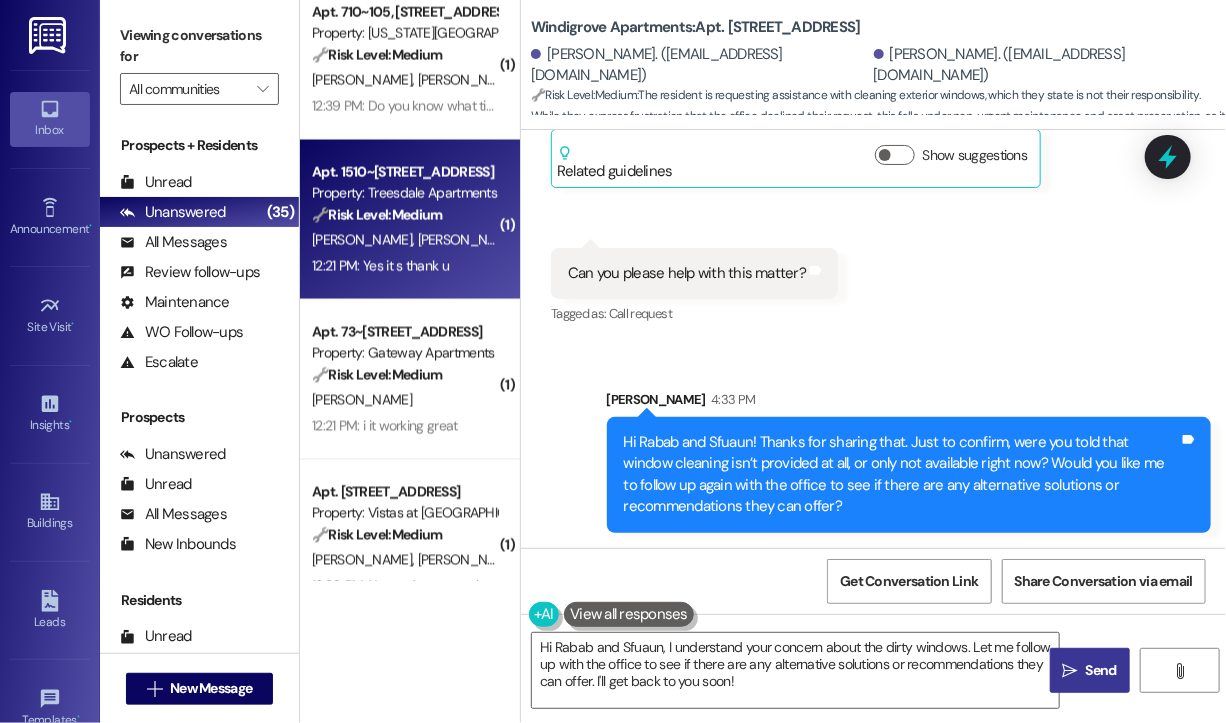 click on "12:21 PM: Yes it s thank u 12:21 PM: Yes it s thank u" at bounding box center [380, 266] 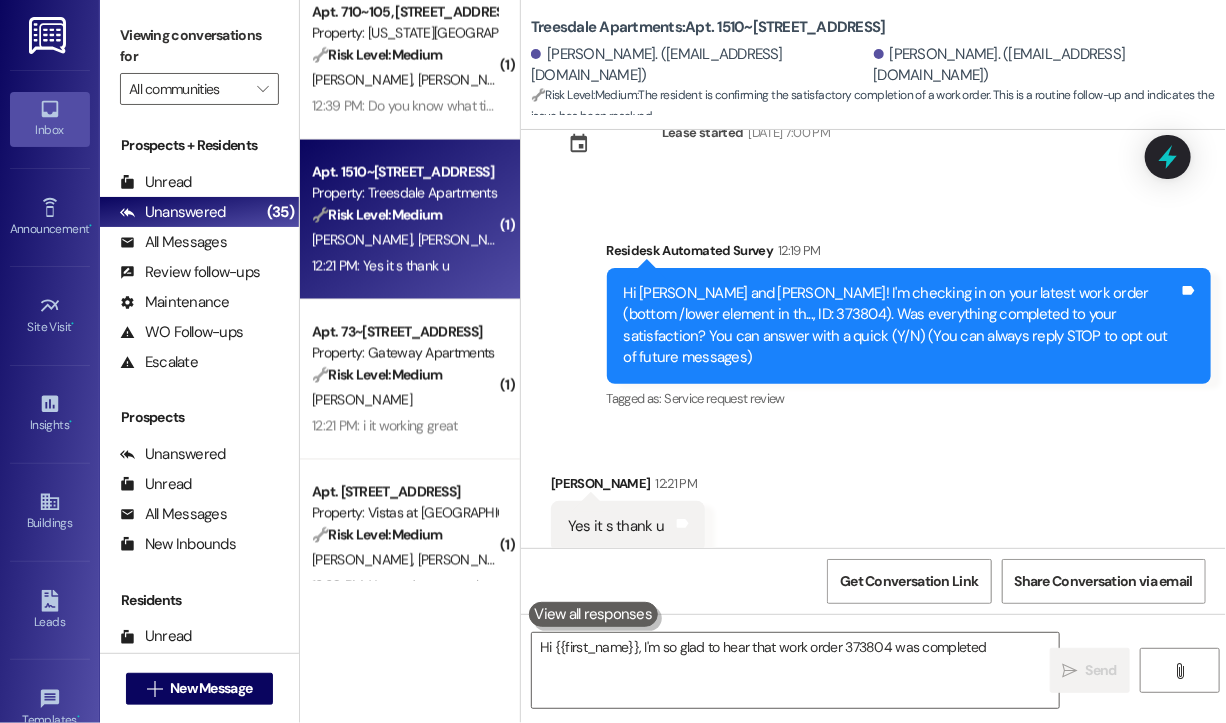scroll, scrollTop: 96, scrollLeft: 0, axis: vertical 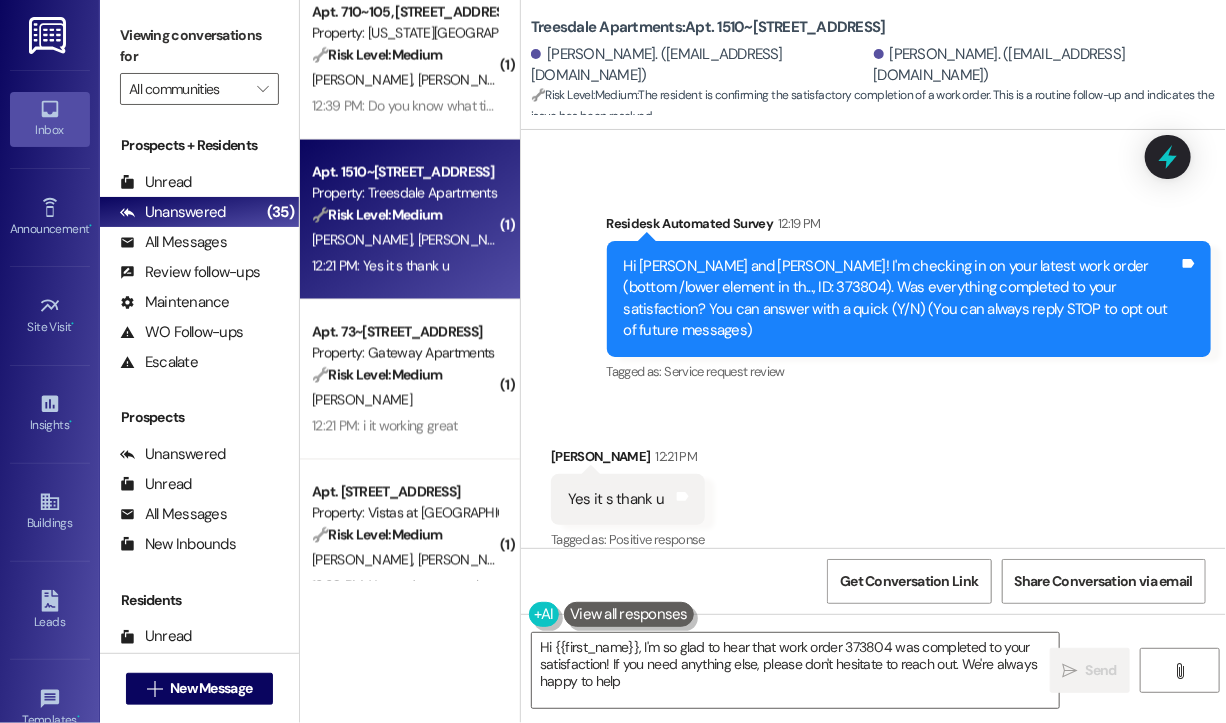 type on "Hi {{first_name}}, I'm so glad to hear that work order 373804 was completed to your satisfaction! If you need anything else, please don't hesitate to reach out. We're always happy to help!" 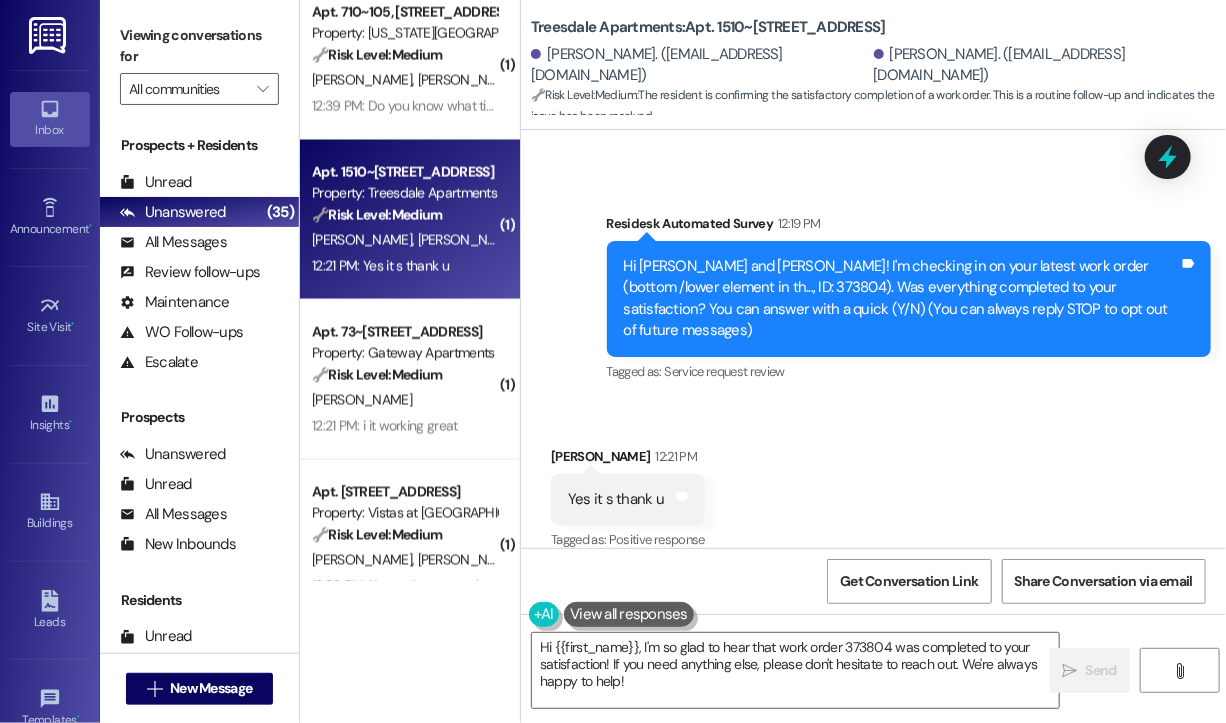 click on "Received via SMS Christina Sparks 12:21 PM Yes it s thank u Tags and notes Tagged as:   Positive response Click to highlight conversations about Positive response" at bounding box center [873, 485] 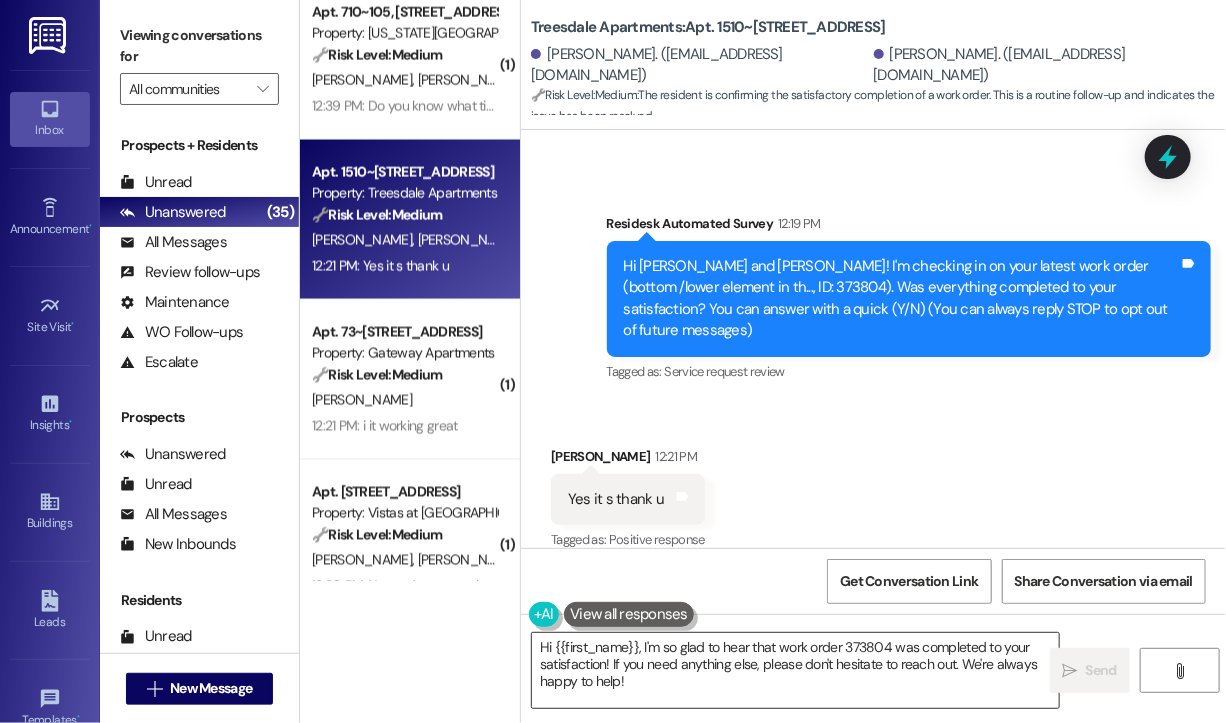 click on "Hi {{first_name}}, I'm so glad to hear that work order 373804 was completed to your satisfaction! If you need anything else, please don't hesitate to reach out. We're always happy to help!" at bounding box center (795, 670) 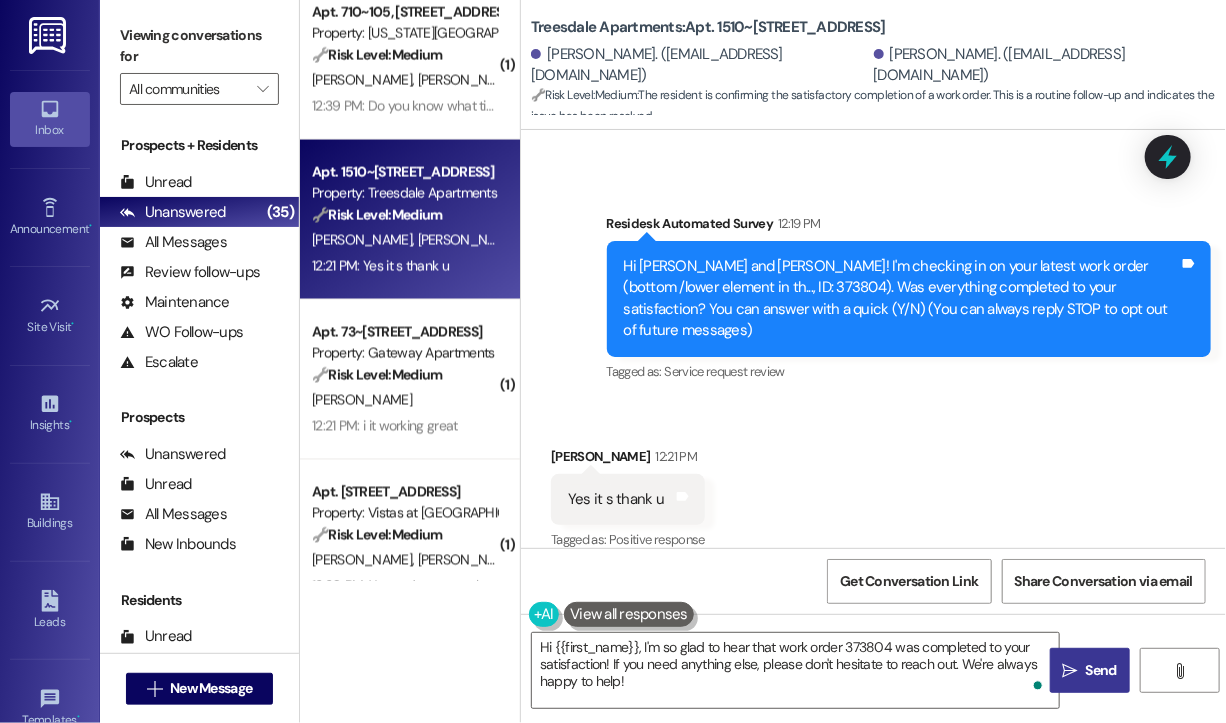 click on "Send" at bounding box center (1101, 670) 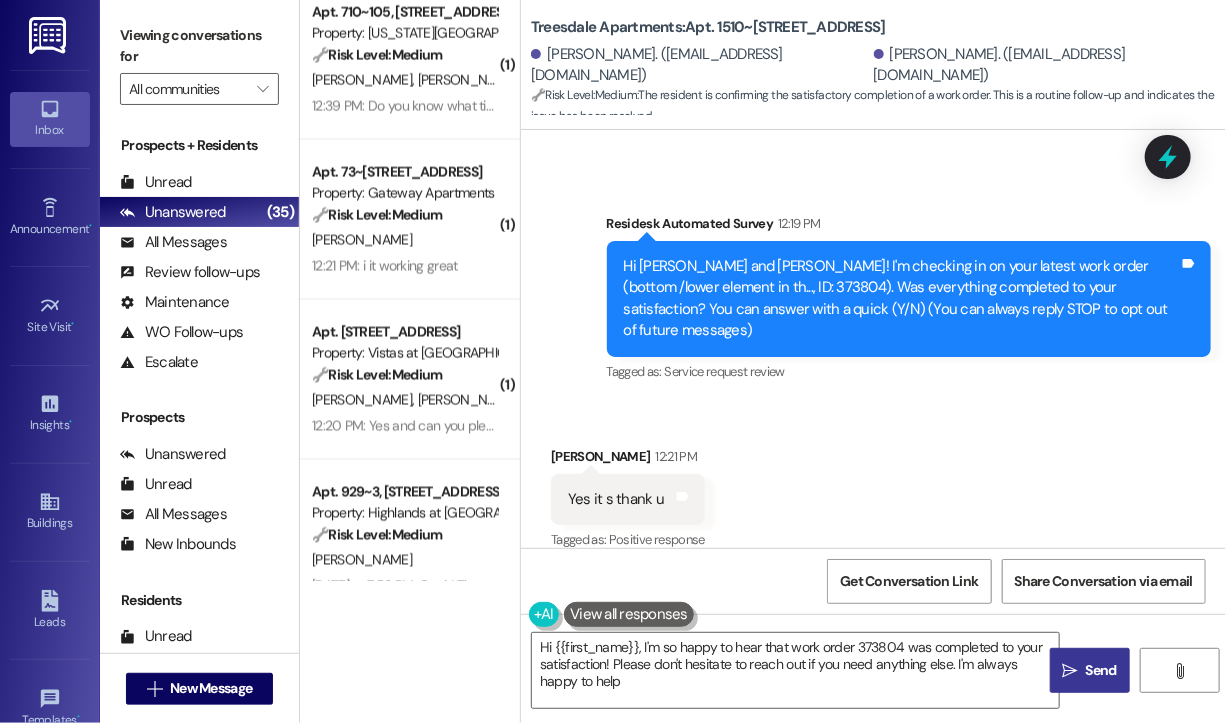 type on "Hi {{first_name}}, I'm so happy to hear that work order 373804 was completed to your satisfaction! Please don't hesitate to reach out if you need anything else. I'm always happy to help!" 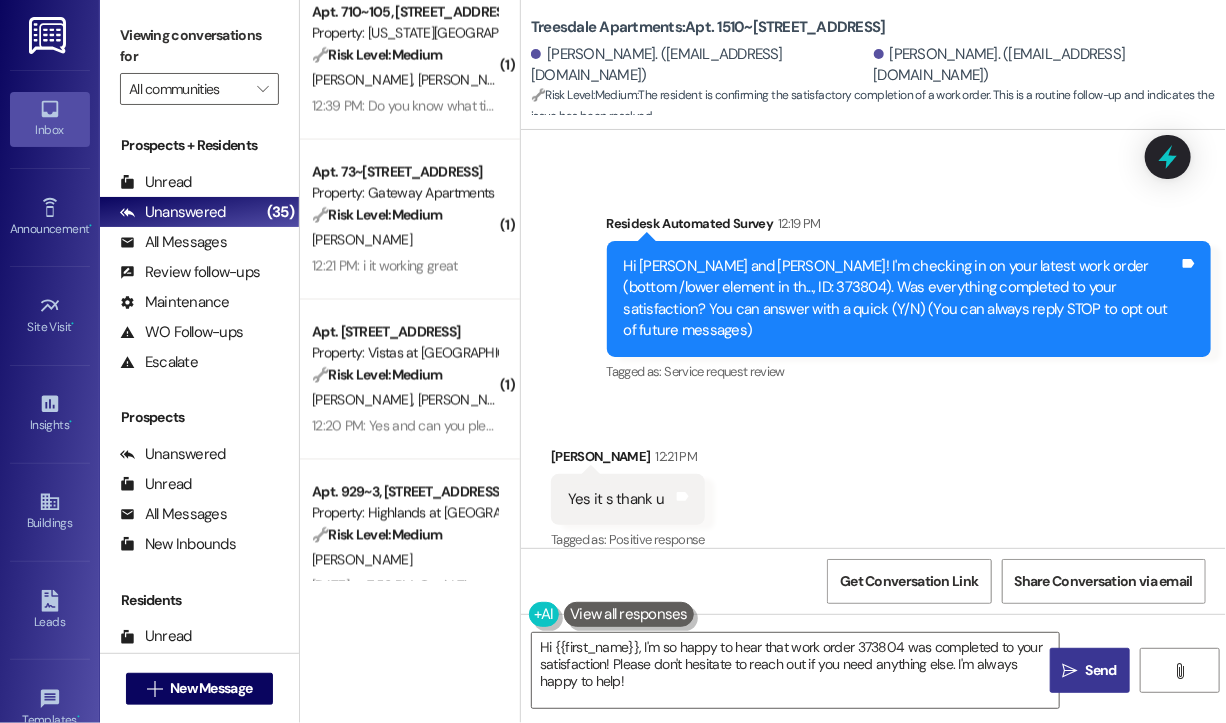 scroll, scrollTop: 279, scrollLeft: 0, axis: vertical 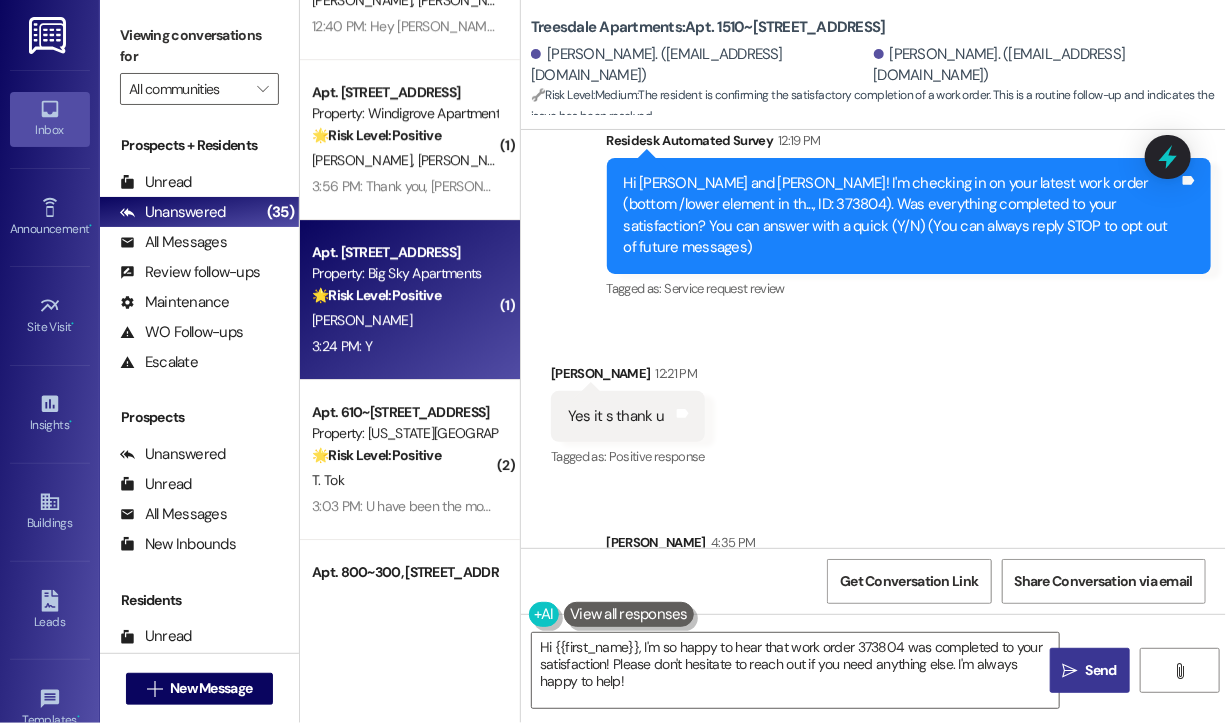 click on "Apt. 837, 106 Community Way Property: Big Sky Apartments 🌟  Risk Level:  Positive The message is a positive response to a check-in about resident satisfaction, indicating positive engagement and relationship building. J. Walton 3:24 PM: Y 3:24 PM: Y" at bounding box center [410, 300] 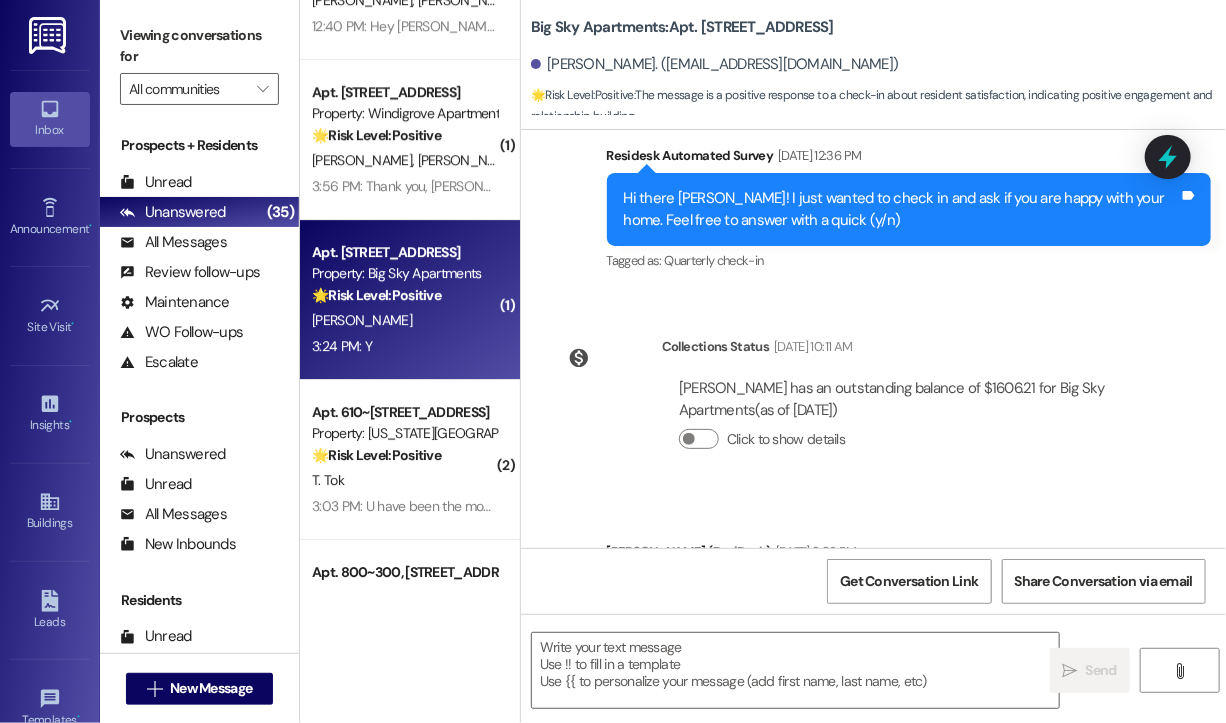type on "Fetching suggested responses. Please feel free to read through the conversation in the meantime." 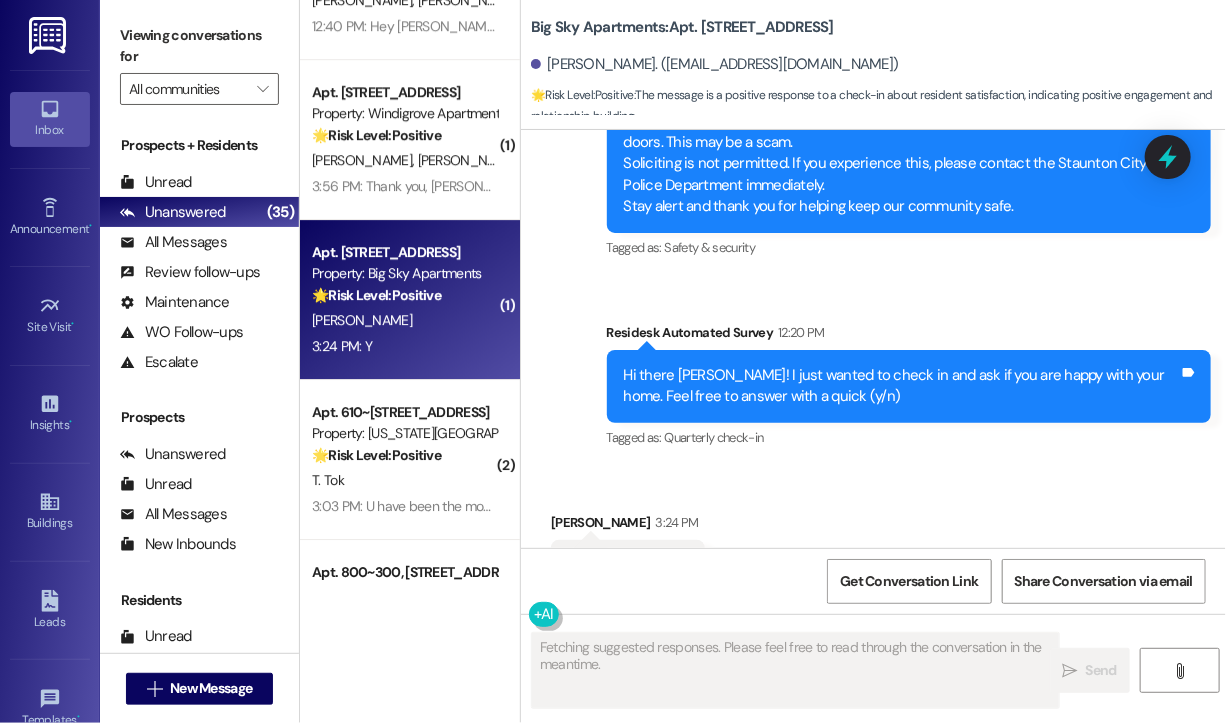 scroll, scrollTop: 1000, scrollLeft: 0, axis: vertical 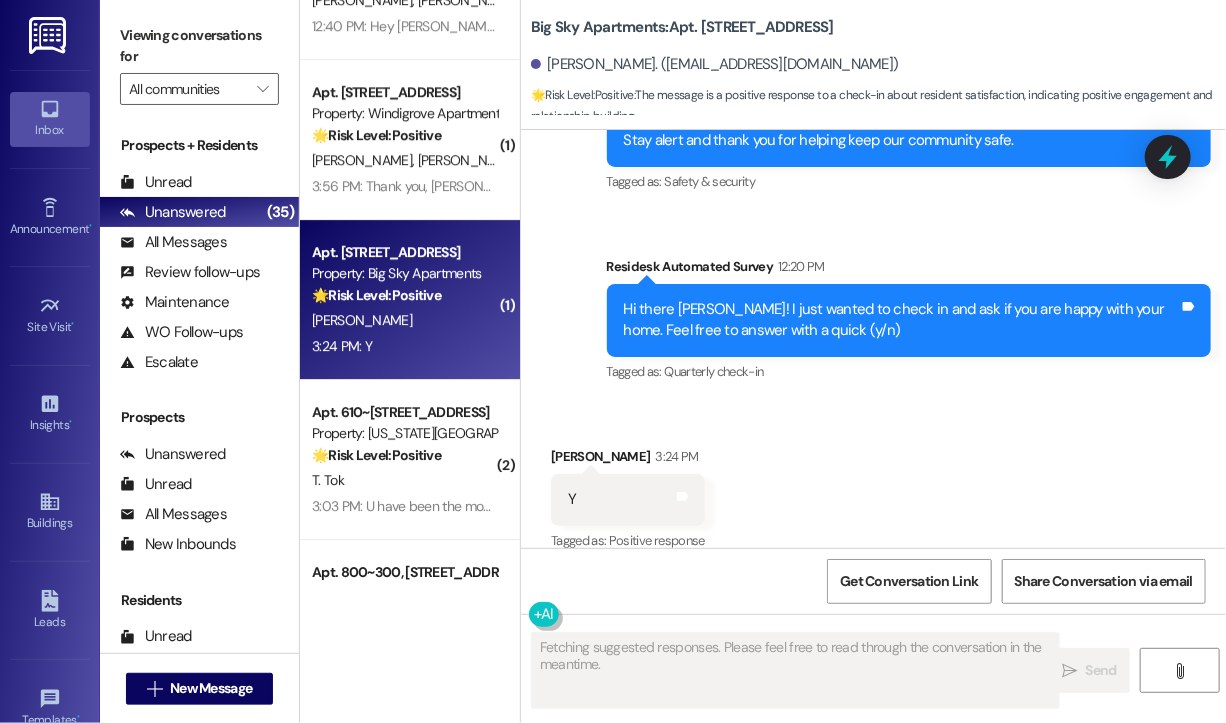 type 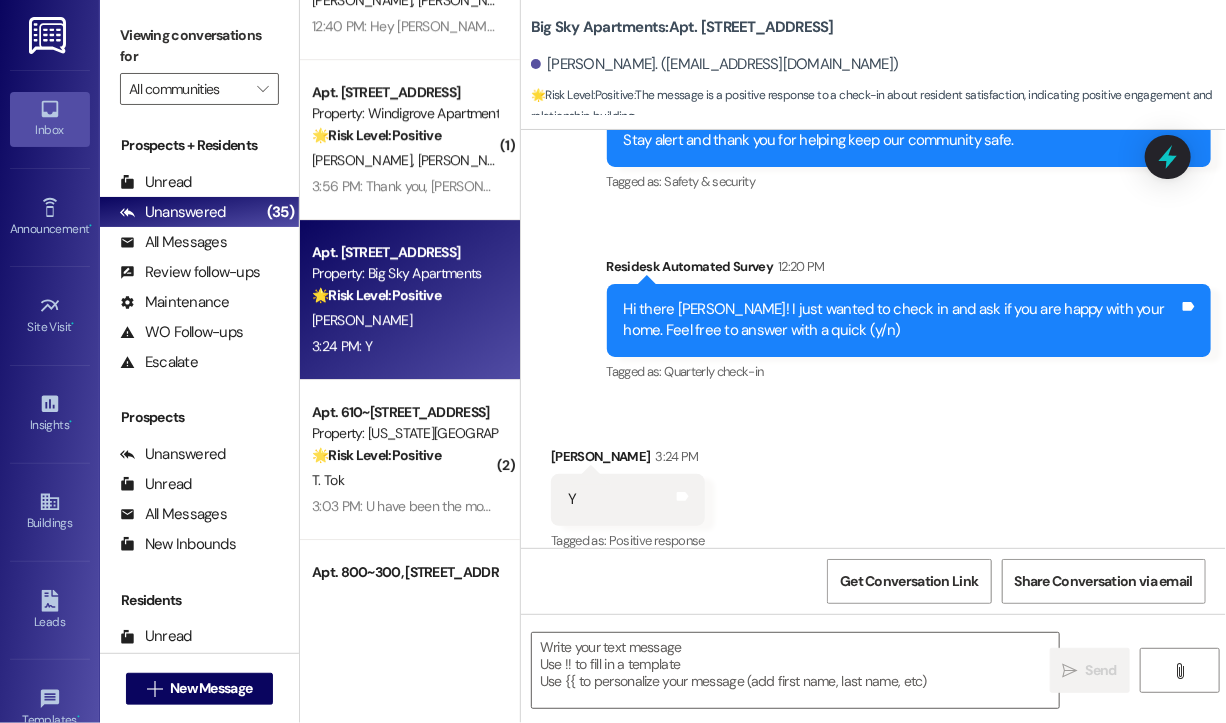 click on "Received via SMS Jeff Walton 3:24 PM Y Tags and notes Tagged as:   Positive response Click to highlight conversations about Positive response" at bounding box center (873, 485) 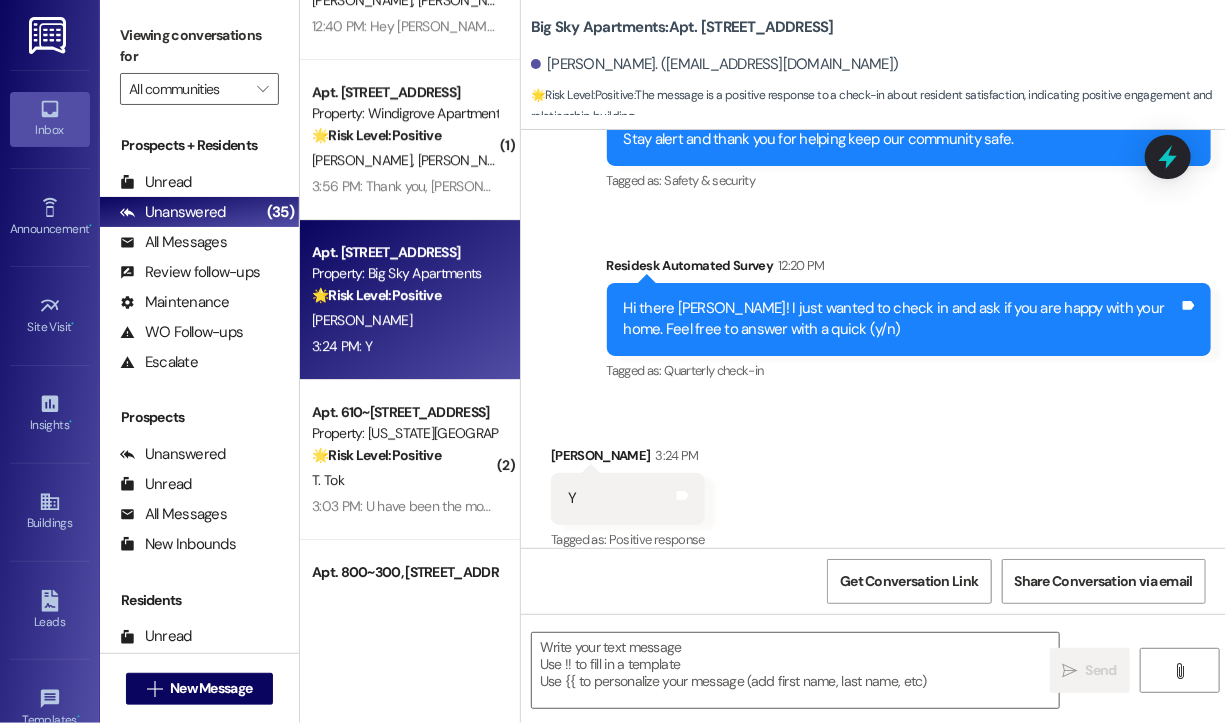 click on "Received via SMS Jeff Walton 3:24 PM Y Tags and notes Tagged as:   Positive response Click to highlight conversations about Positive response" at bounding box center (873, 484) 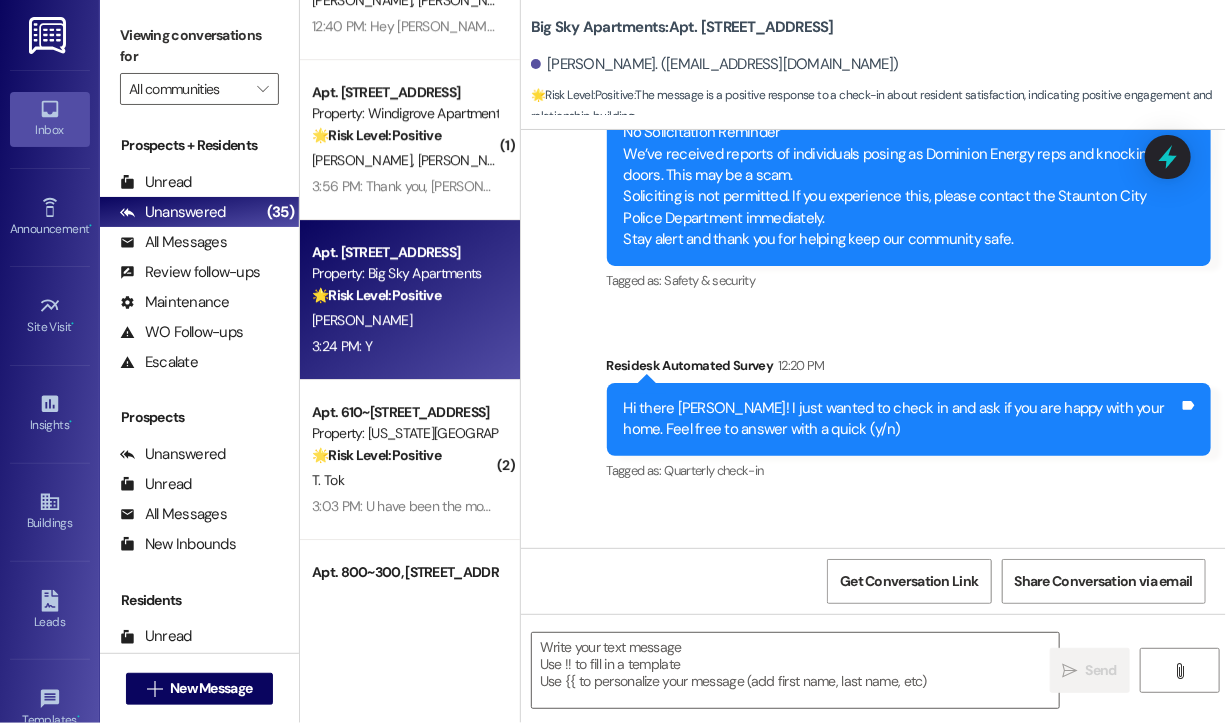 scroll, scrollTop: 1001, scrollLeft: 0, axis: vertical 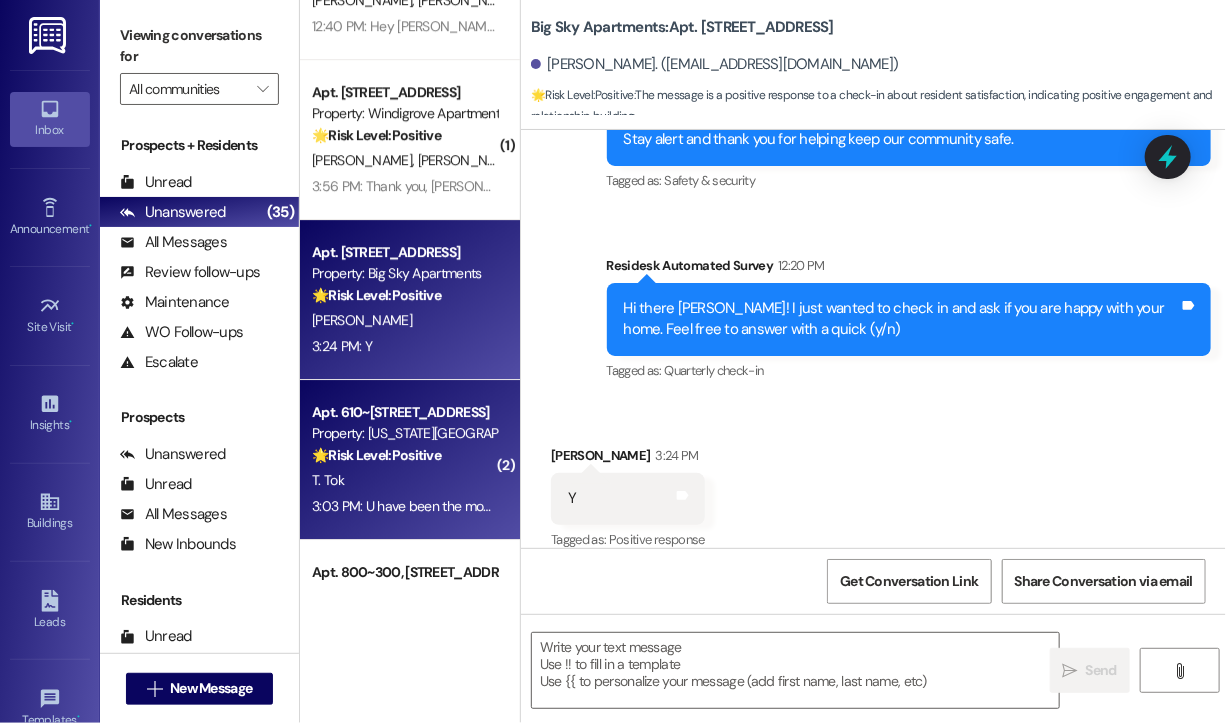 click on "Property: [US_STATE][GEOGRAPHIC_DATA]  Apartments" at bounding box center [404, 433] 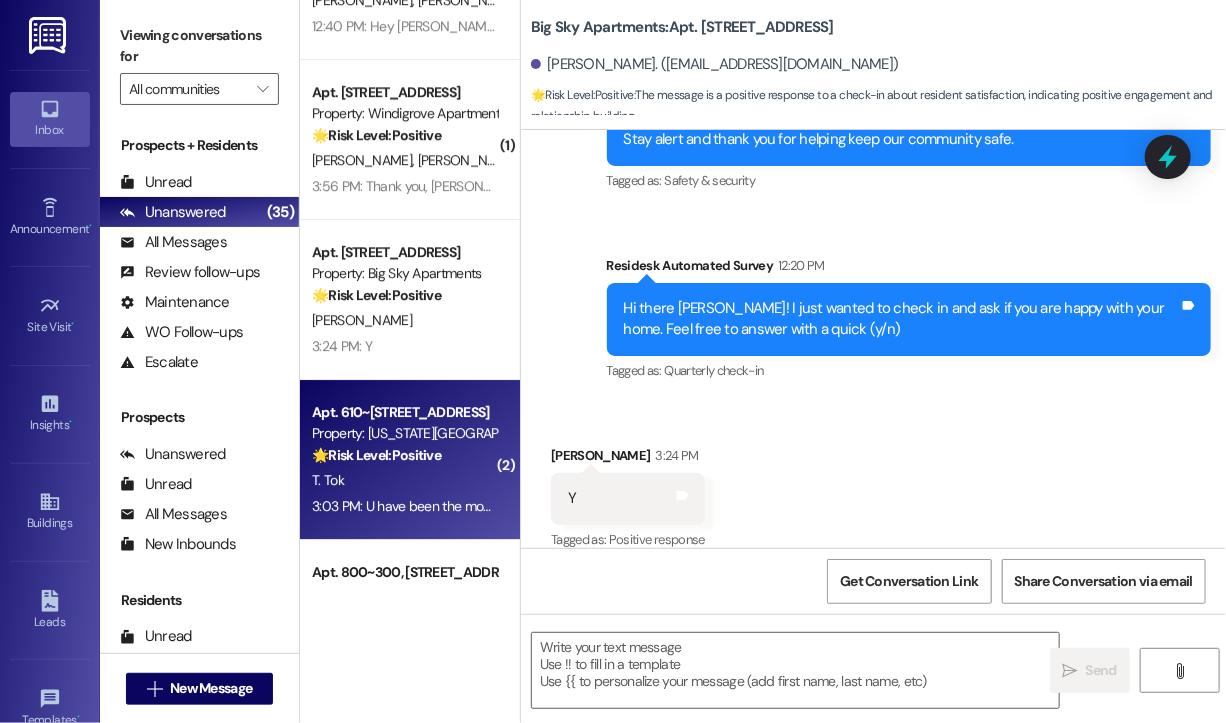 type on "Fetching suggested responses. Please feel free to read through the conversation in the meantime." 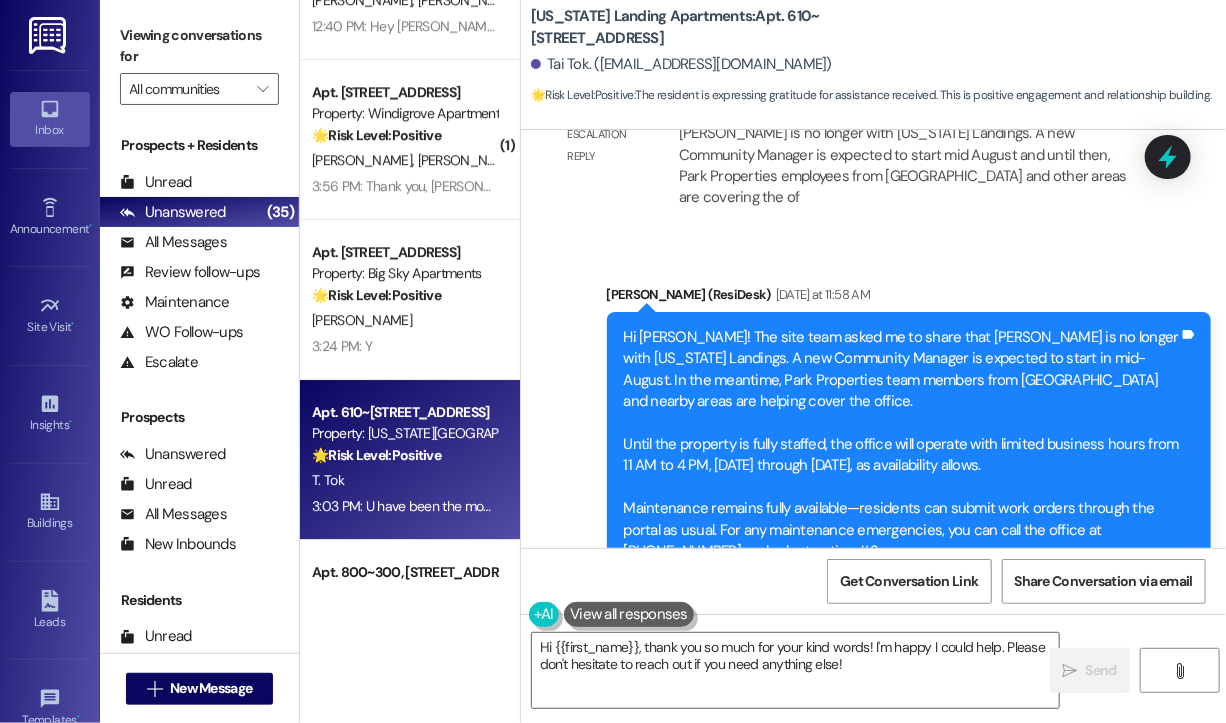 scroll, scrollTop: 15395, scrollLeft: 0, axis: vertical 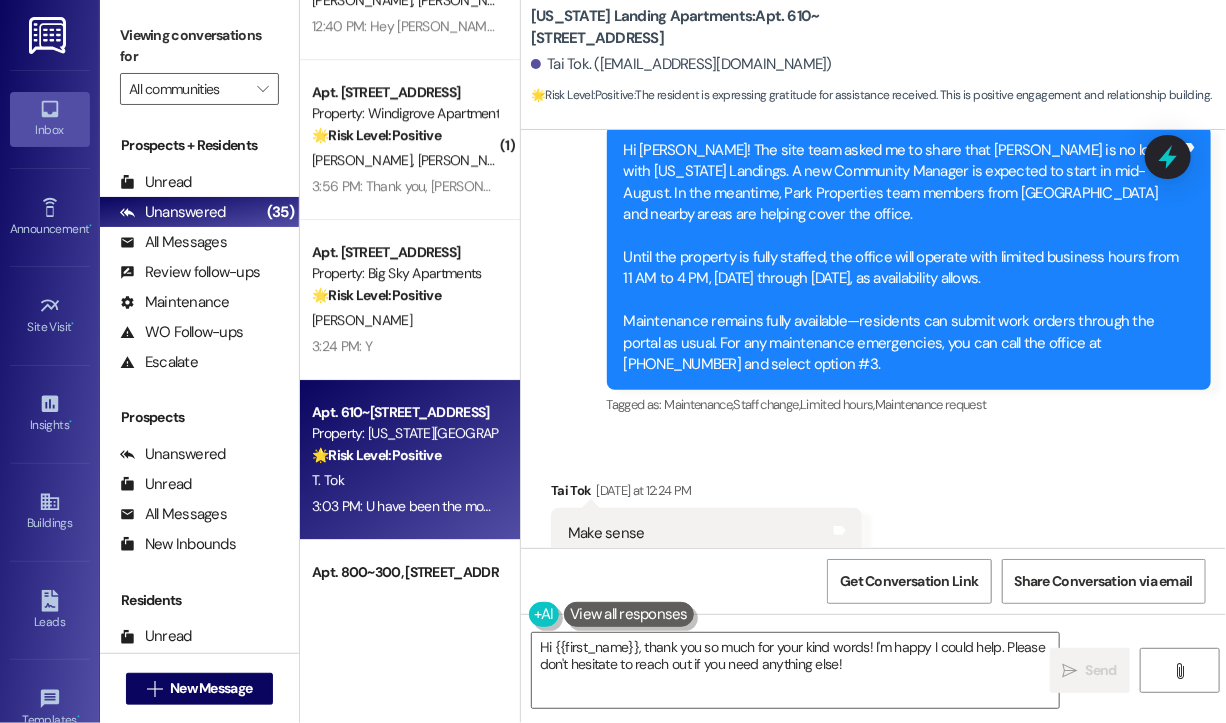 click on "Received via SMS Tai Tok Yesterday at 12:24 PM Make sense
Thks 4 the update.
Can u make sure that my rent is adjusted
Not double charged for garage
N get credit for overcharged last nite Tags and notes Tagged as:   Rent/payments ,  Click to highlight conversations about Rent/payments Charges ,  Click to highlight conversations about Charges Credit Click to highlight conversations about Credit  Related guidelines Show suggestions Received via SMS Tai Tok Yesterday at 8:41 PM Typo
Last month
Not
Last night Tags and notes" at bounding box center (873, 693) 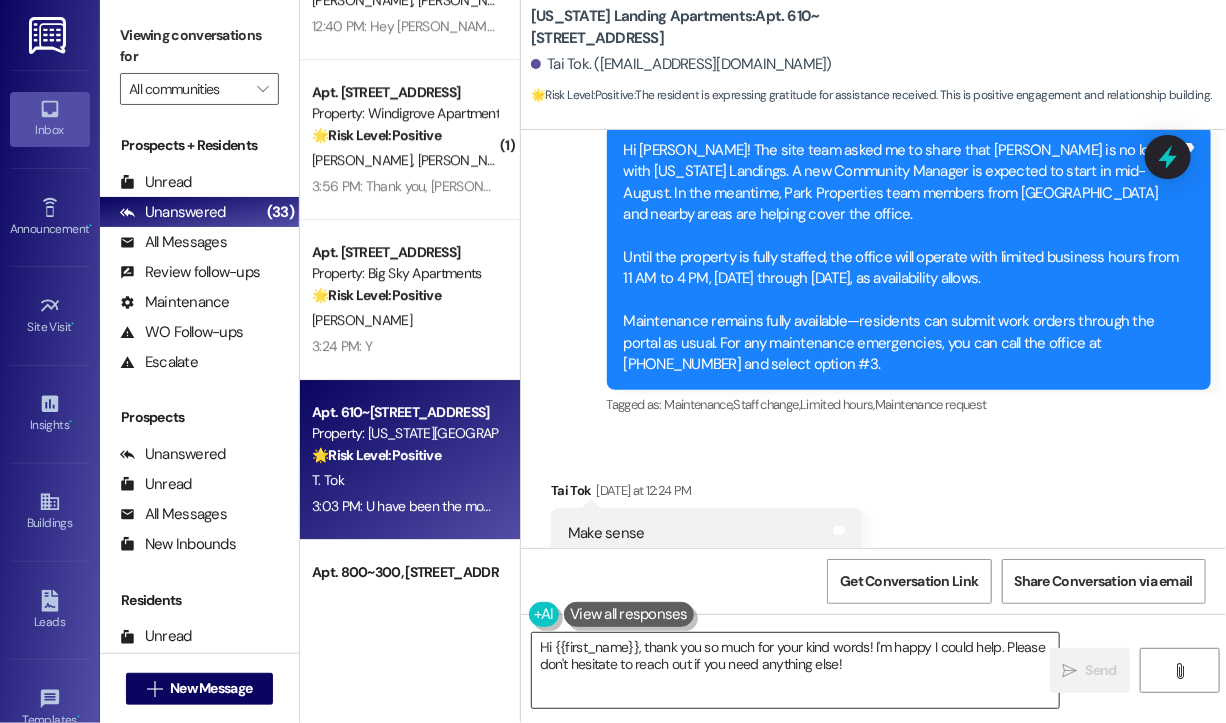 click on "Hi {{first_name}}, thank you so much for your kind words! I'm happy I could help. Please don't hesitate to reach out if you need anything else!" at bounding box center [795, 670] 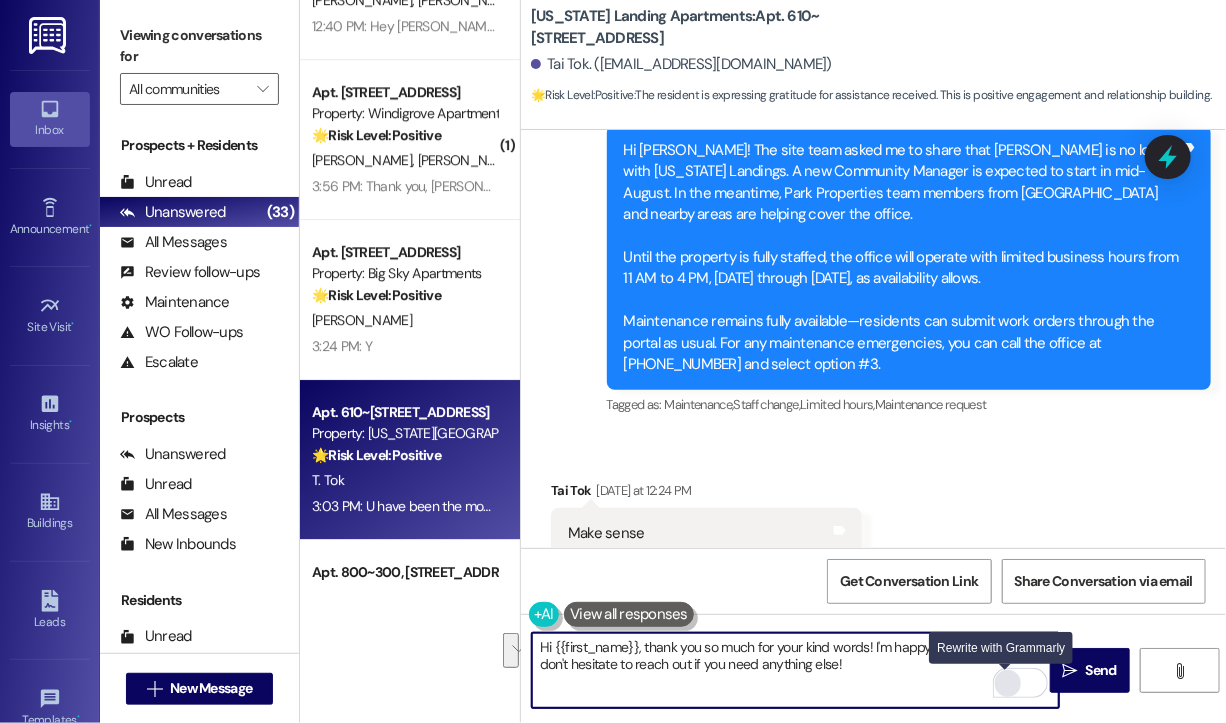 drag, startPoint x: 1001, startPoint y: 643, endPoint x: 997, endPoint y: 675, distance: 32.24903 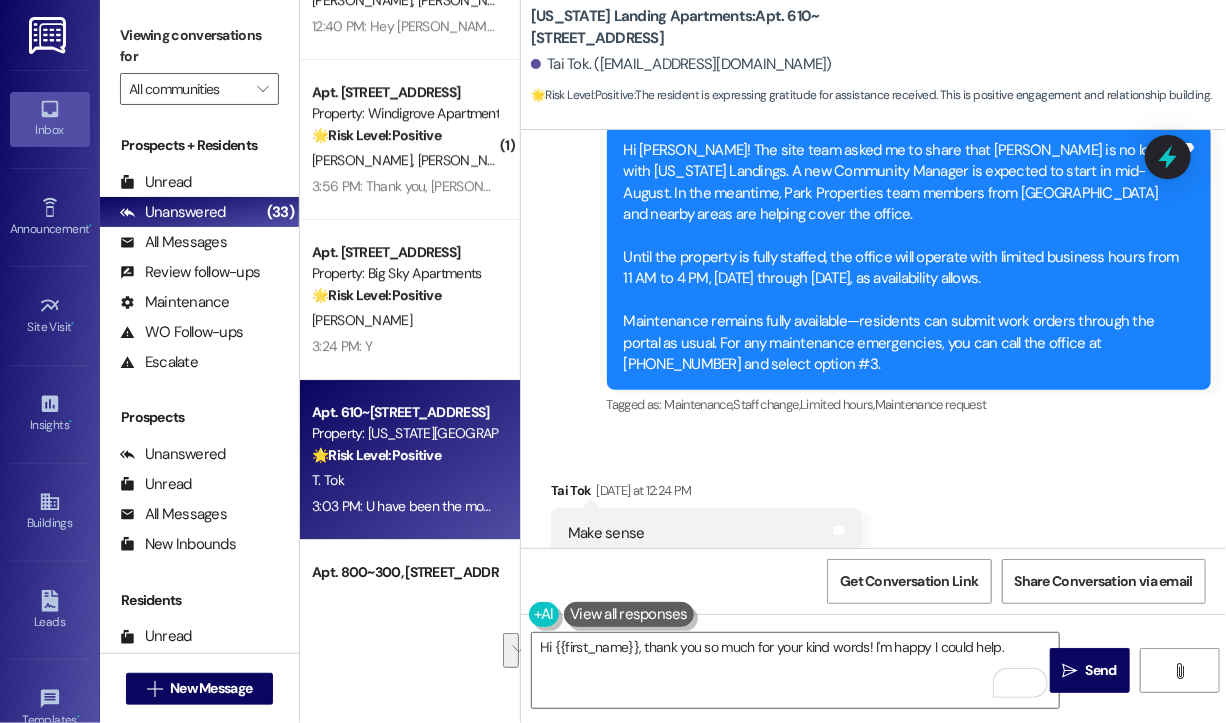click on "Received via SMS Tai Tok Yesterday at 12:24 PM Make sense
Thks 4 the update.
Can u make sure that my rent is adjusted
Not double charged for garage
N get credit for overcharged last nite Tags and notes Tagged as:   Rent/payments ,  Click to highlight conversations about Rent/payments Charges ,  Click to highlight conversations about Charges Credit Click to highlight conversations about Credit  Related guidelines Show suggestions Received via SMS Tai Tok Yesterday at 8:41 PM Typo
Last month
Not
Last night Tags and notes" at bounding box center (873, 693) 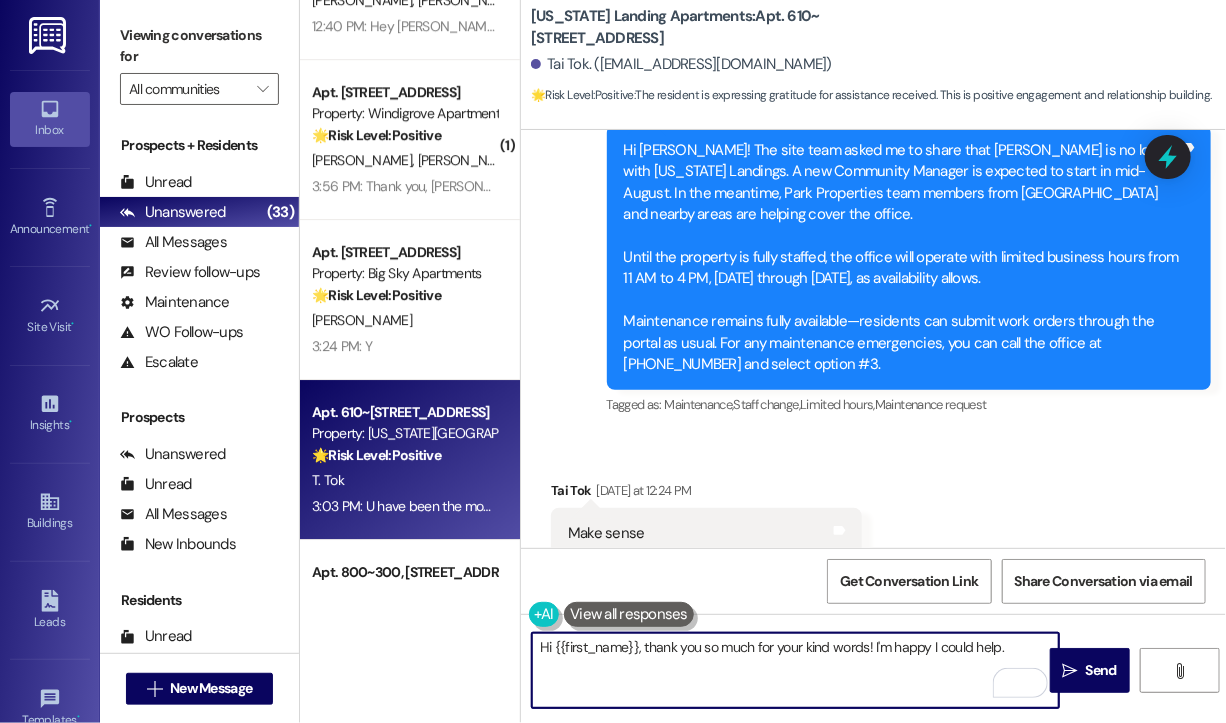click on "Hi {{first_name}}, thank you so much for your kind words! I'm happy I could help." at bounding box center [795, 670] 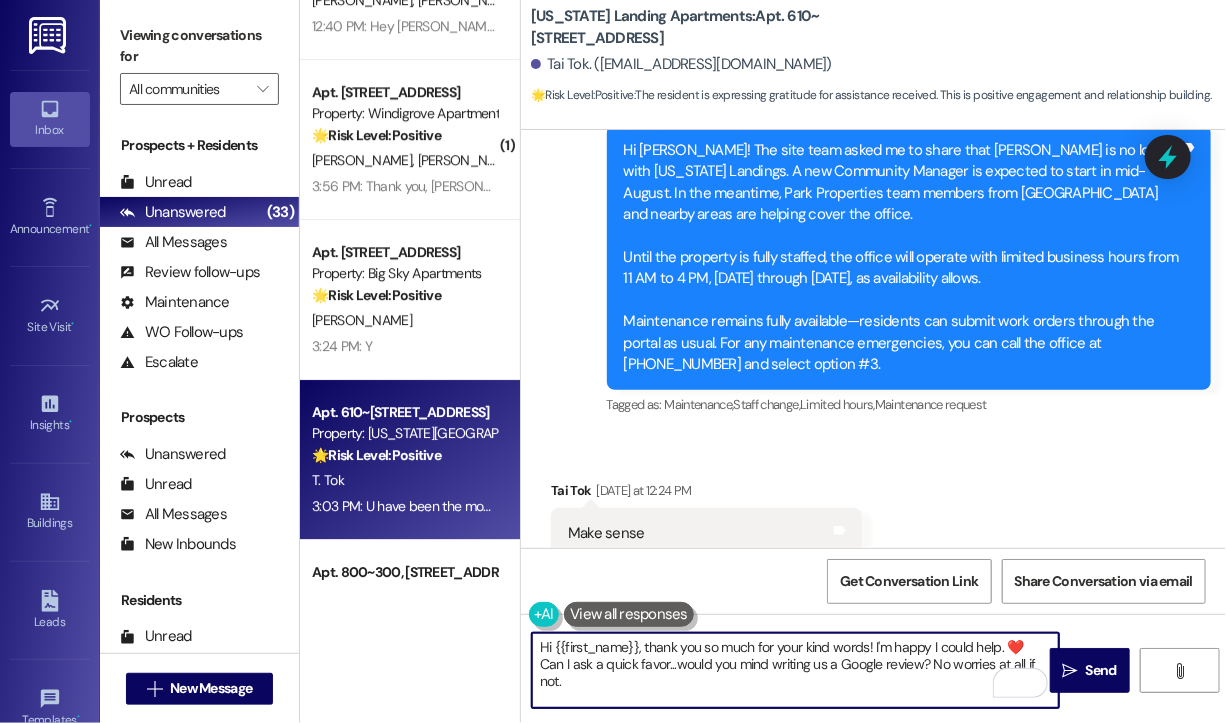 scroll, scrollTop: 16, scrollLeft: 0, axis: vertical 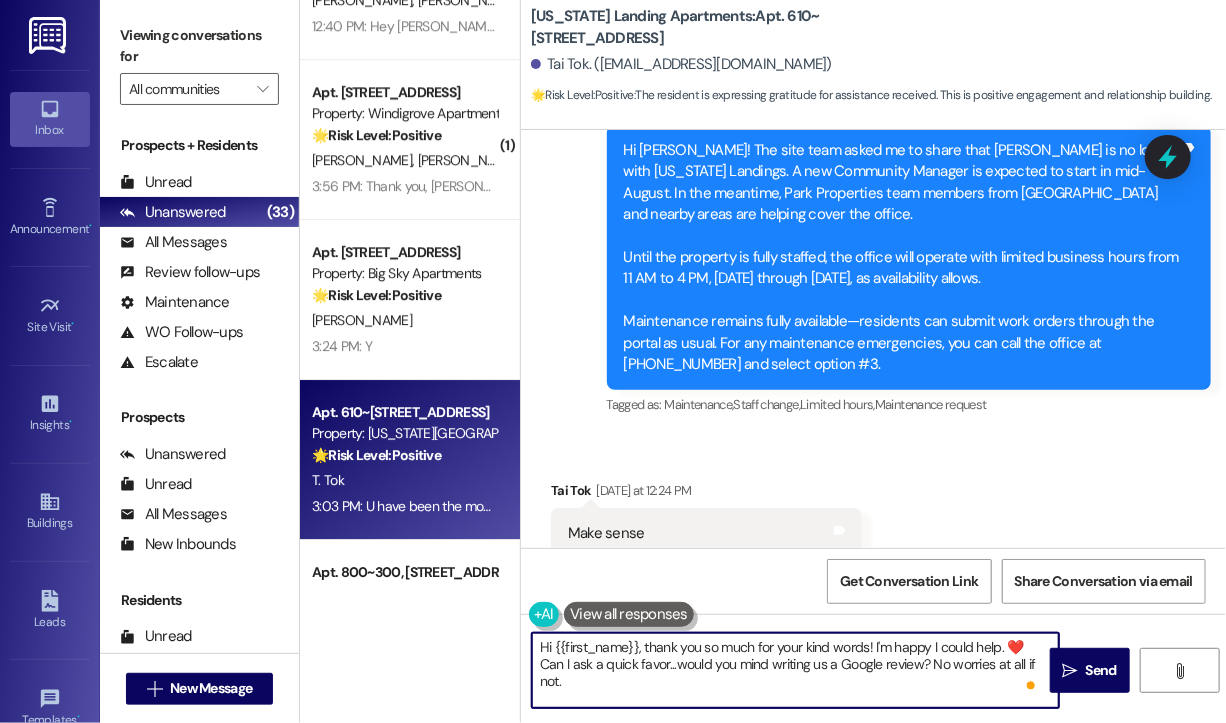 click on "Hi {{first_name}}, thank you so much for your kind words! I'm happy I could help. ❤️ Can I ask a quick favor...would you mind writing us a Google review? No worries at all if not.
Here's a quick link {{google_review_link}}. Please let me know once you're done. :)" at bounding box center [795, 670] 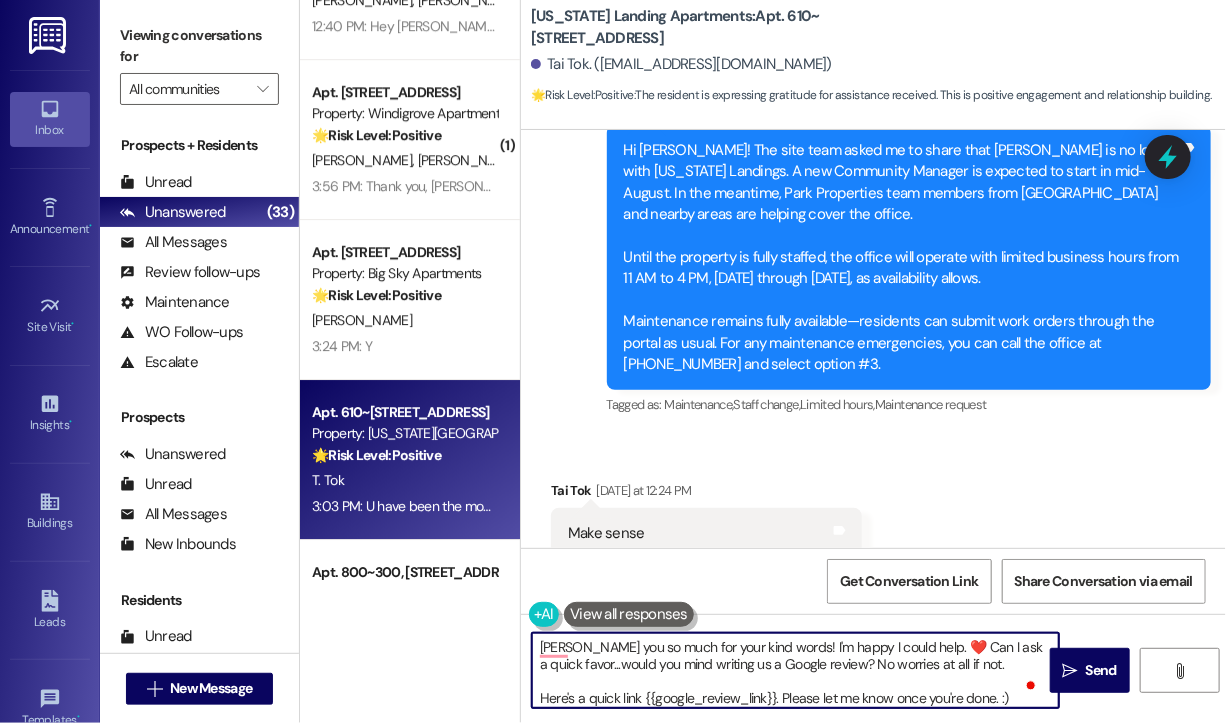 type on "Thank you so much for your kind words! I'm happy I could help. ❤️ Can I ask a quick favor...would you mind writing us a Google review? No worries at all if not.
Here's a quick link {{google_review_link}}. Please let me know once you're done. :)" 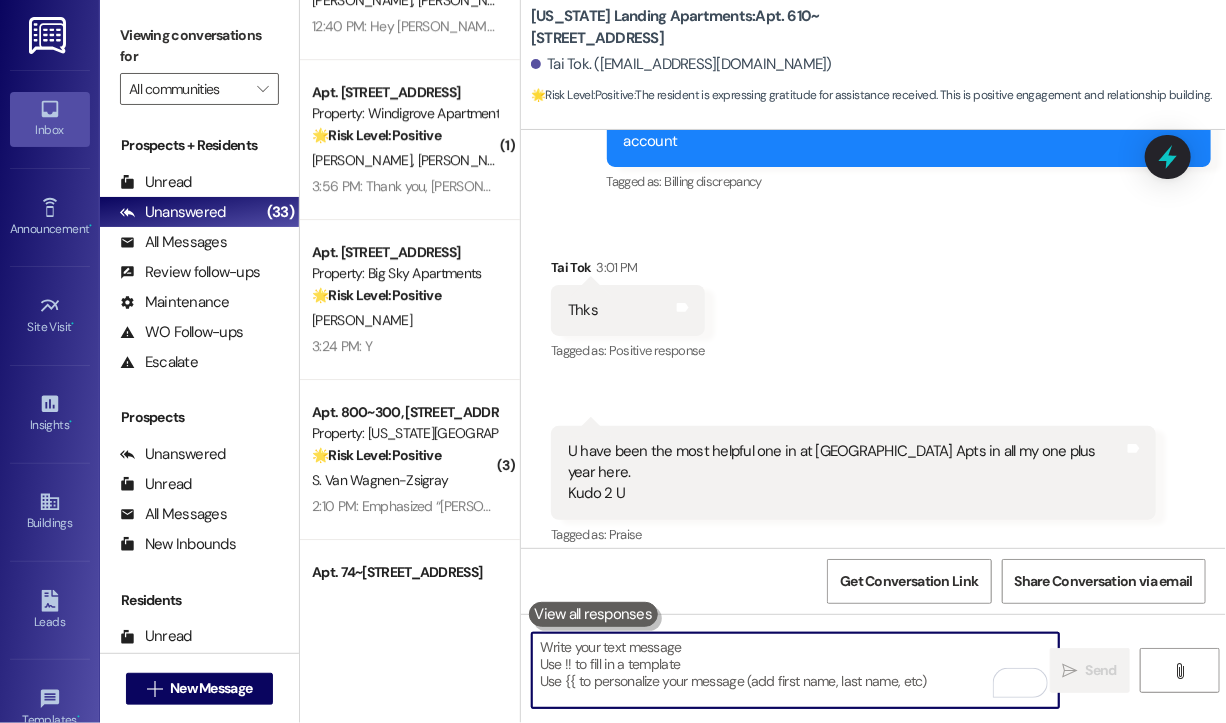 scroll, scrollTop: 18020, scrollLeft: 0, axis: vertical 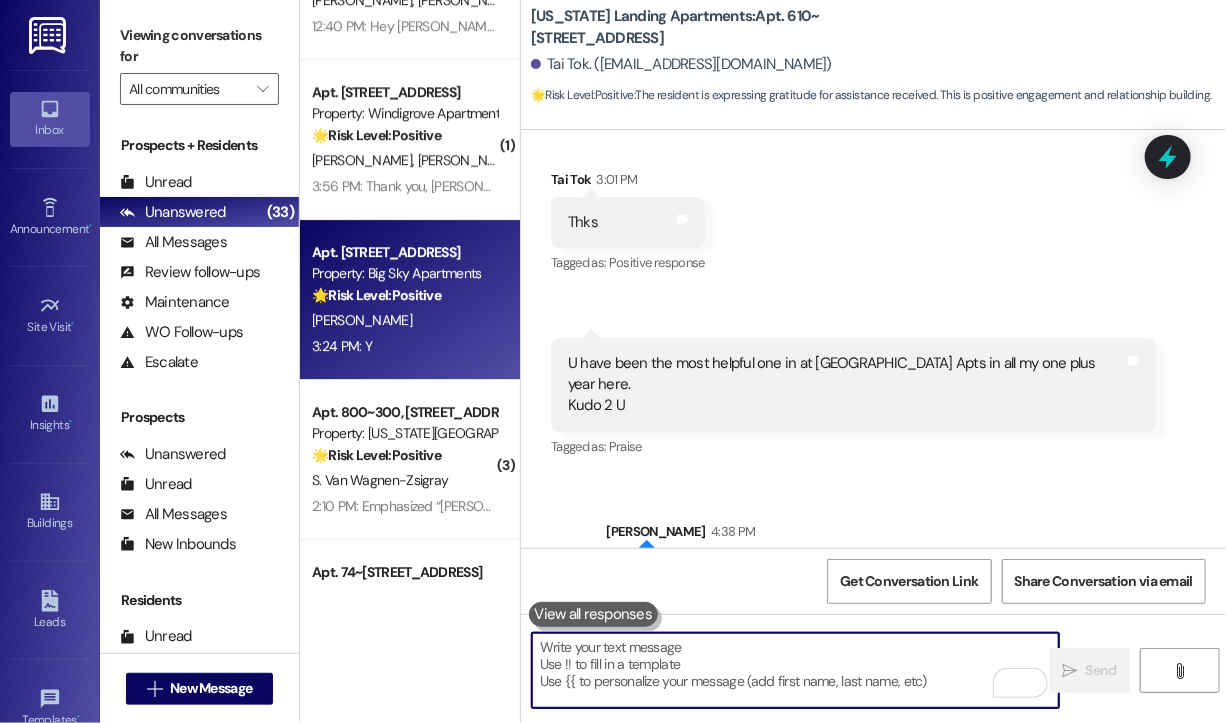 type 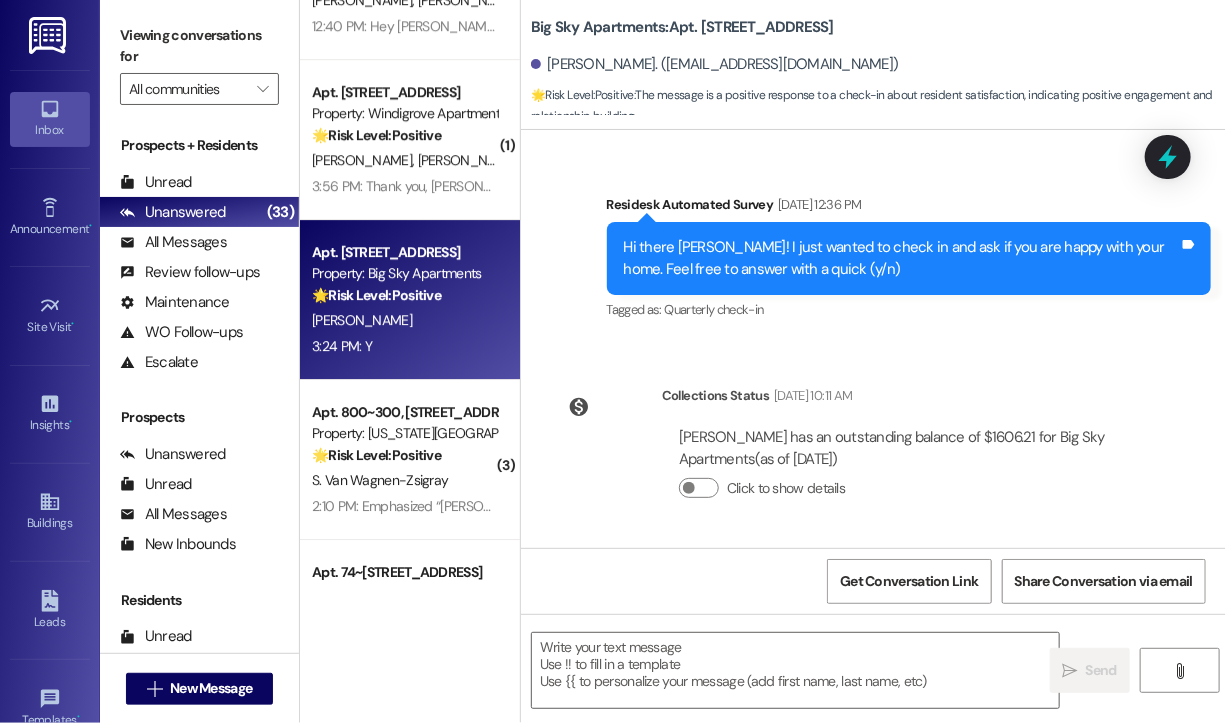 type on "Fetching suggested responses. Please feel free to read through the conversation in the meantime." 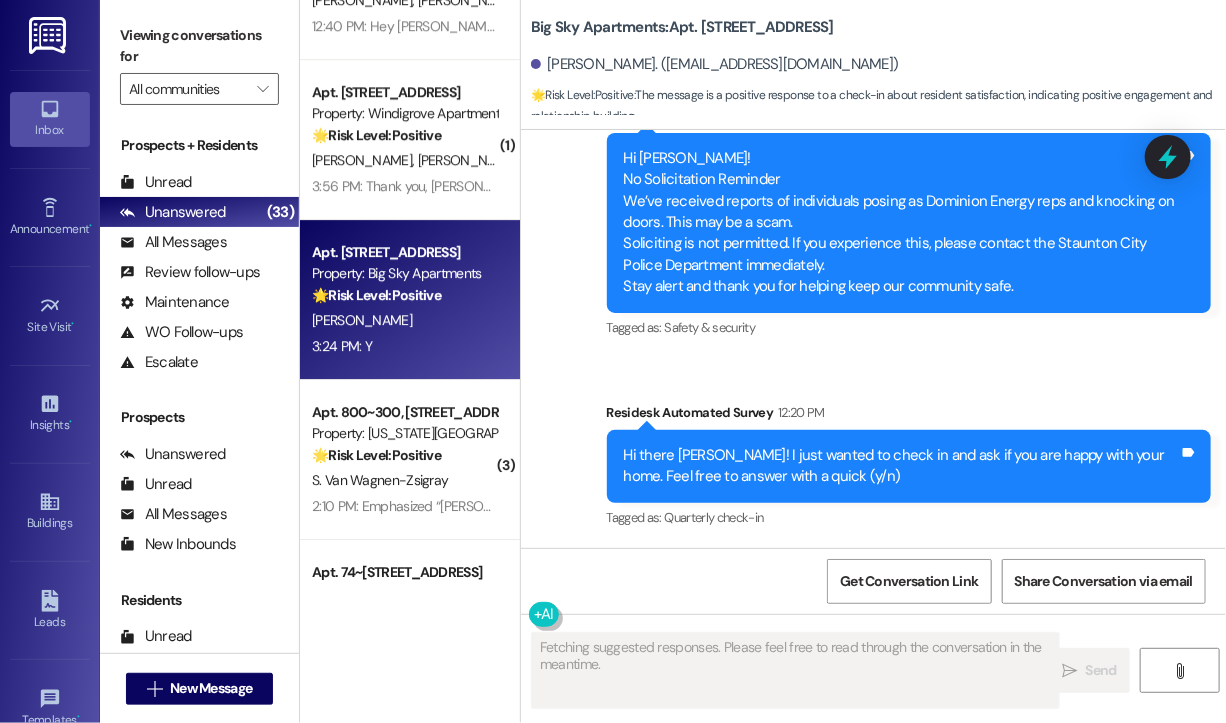 scroll, scrollTop: 1000, scrollLeft: 0, axis: vertical 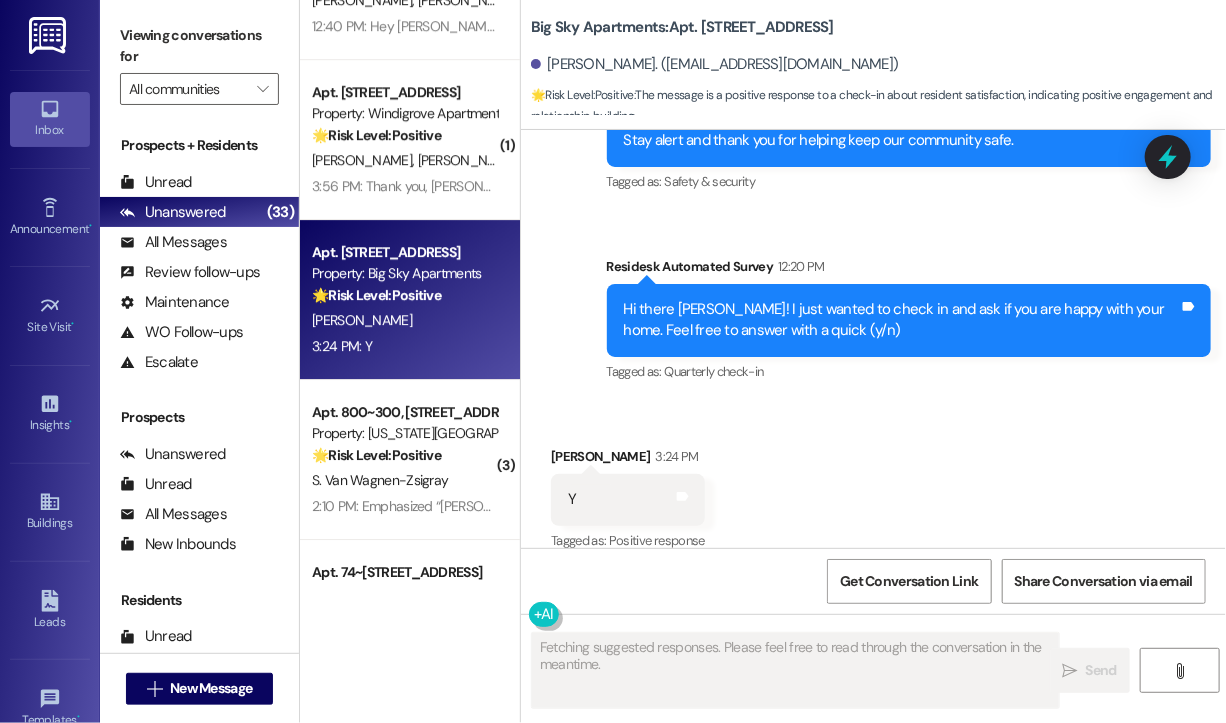 type 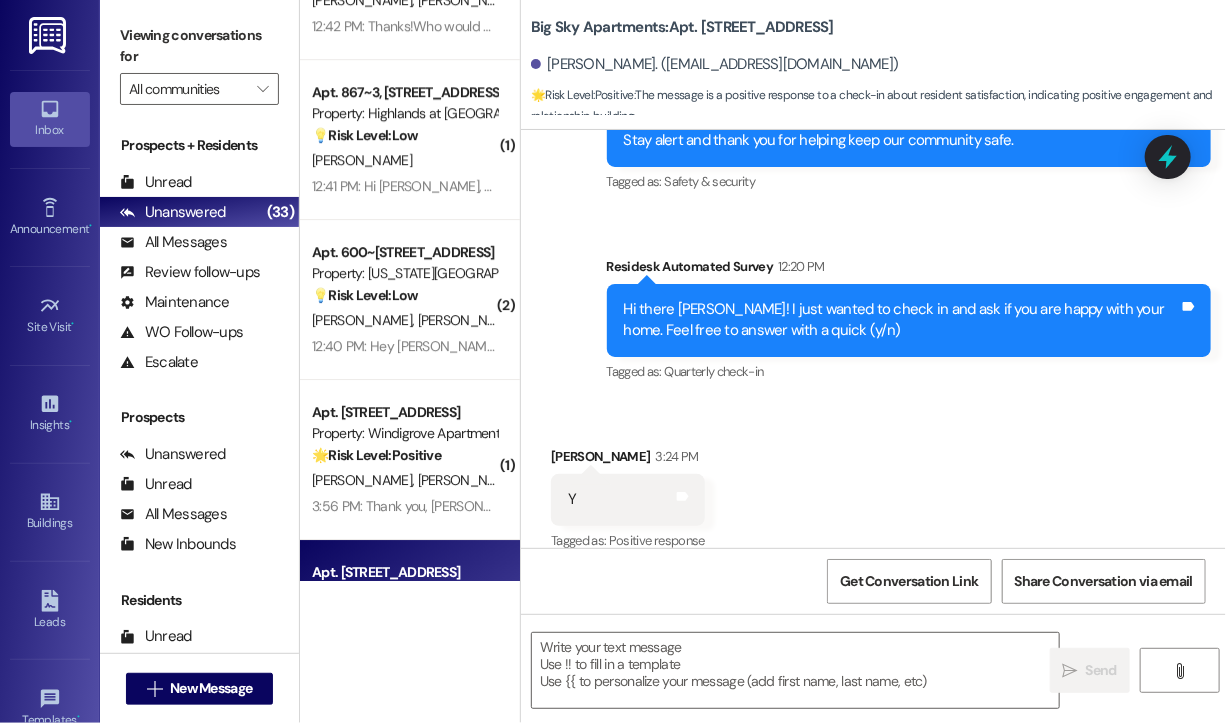click on "Received via SMS Jeff Walton 3:24 PM Y Tags and notes Tagged as:   Positive response Click to highlight conversations about Positive response" at bounding box center (873, 485) 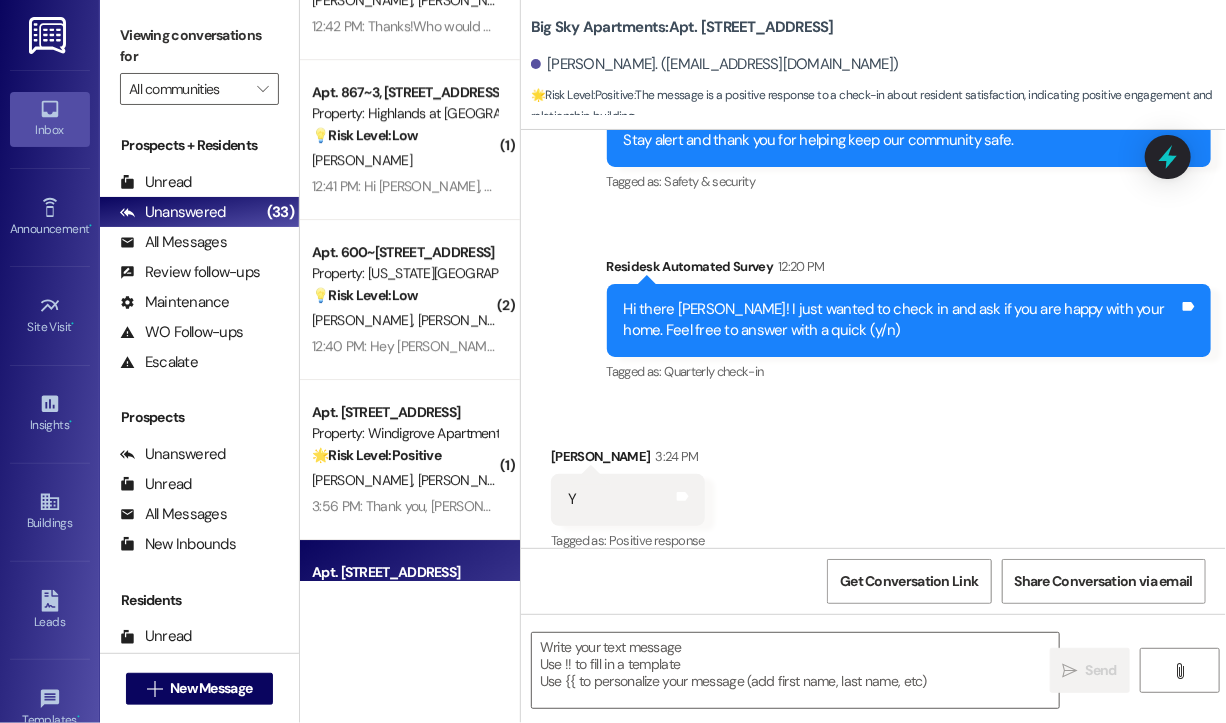 scroll, scrollTop: 1001, scrollLeft: 0, axis: vertical 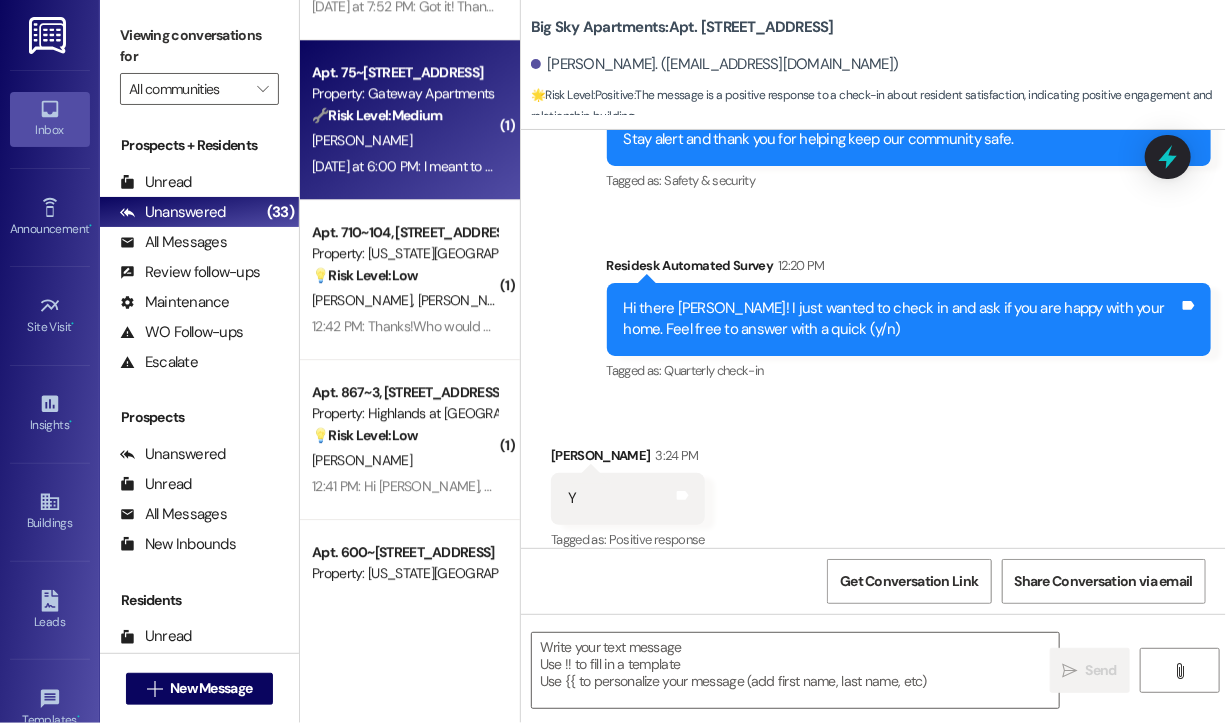 click on "Yesterday at 6:00 PM: I meant to send this text earlier .  My ice maker isn't working  it says it needs filter changed
For some reason I can't get on portal  Yesterday at 6:00 PM: I meant to send this text earlier .  My ice maker isn't working  it says it needs filter changed
For some reason I can't get on portal" at bounding box center [729, 166] 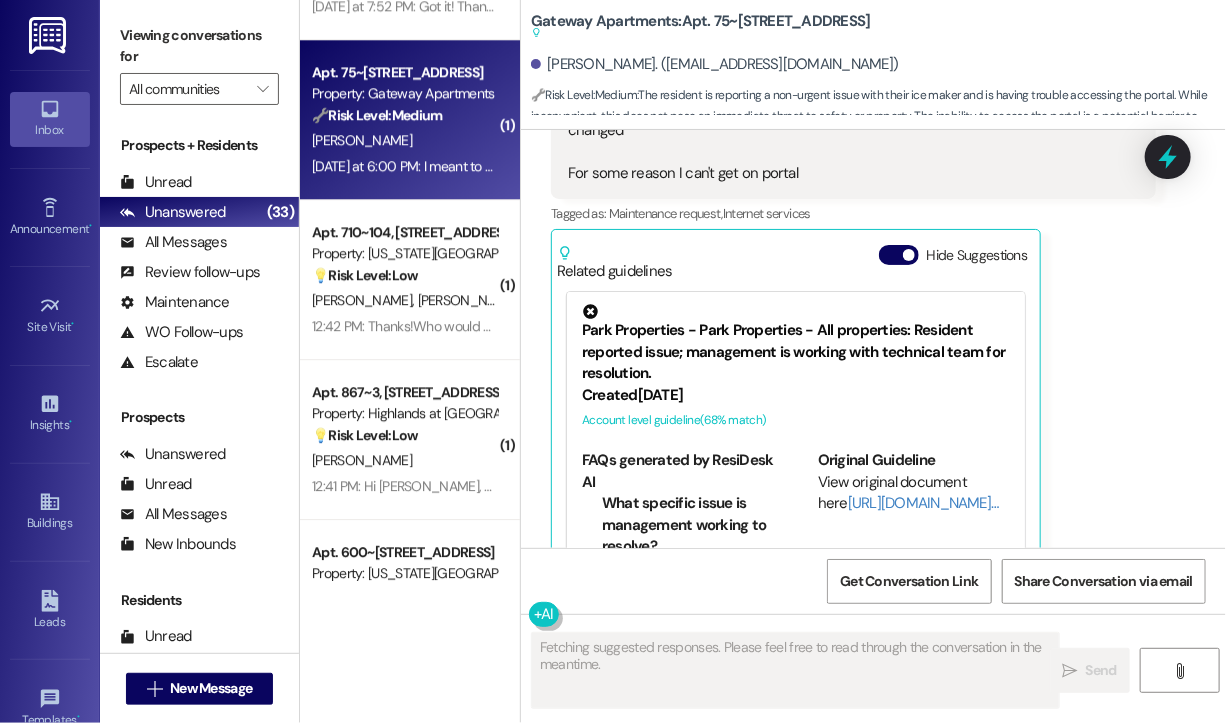 scroll, scrollTop: 4300, scrollLeft: 0, axis: vertical 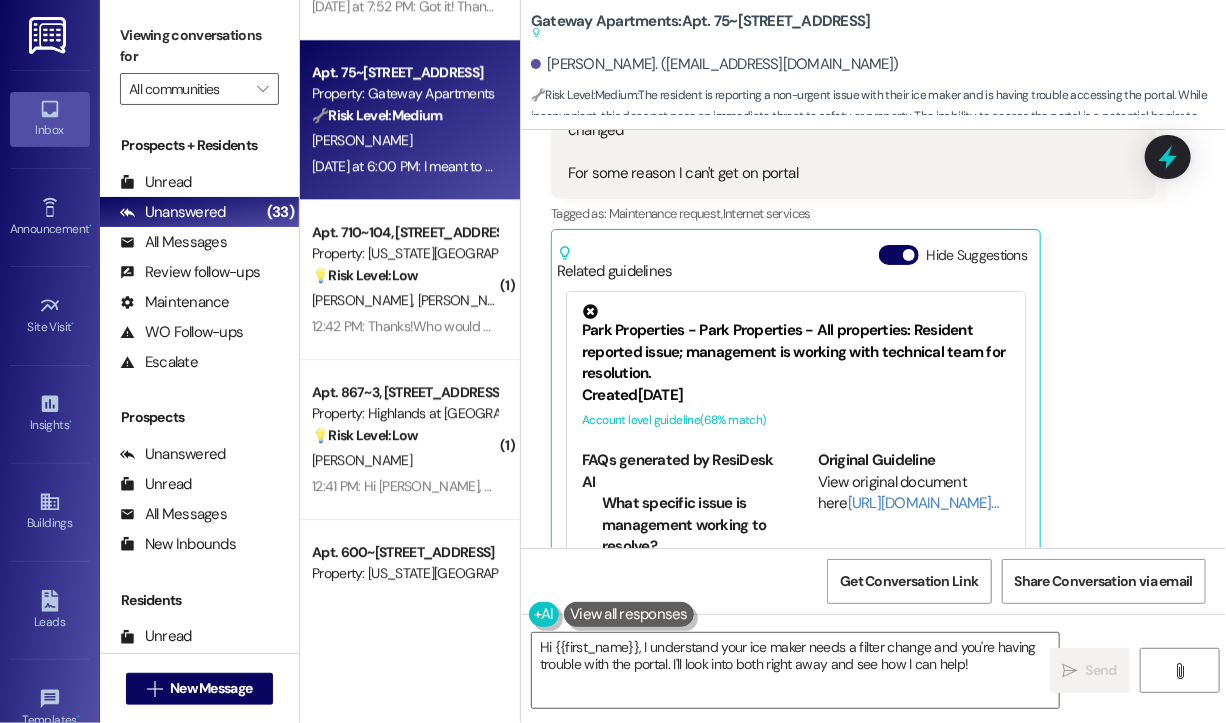 click on "Patricia Dean Yesterday at 6:00 PM I meant to send this text earlier .  My ice maker isn't working  it says it needs filter changed
For some reason I can't get on portal  Tags and notes Tagged as:   Maintenance request ,  Click to highlight conversations about Maintenance request Internet services Click to highlight conversations about Internet services  Related guidelines Hide Suggestions Park Properties - Park Properties - All properties: Resident reported issue; management is working with technical team for resolution.
Created  3 months ago Account level guideline  ( 68 % match) FAQs generated by ResiDesk AI What specific issue is management working to resolve? The document doesn't specify the exact issue. Management is aware of a problem and is working with their technical team to resolve it. How long will it take to resolve the issue? The document doesn't provide a timeframe. Management is actively working on the issue, but no specific resolution time is mentioned. Original Guideline" at bounding box center (853, 317) 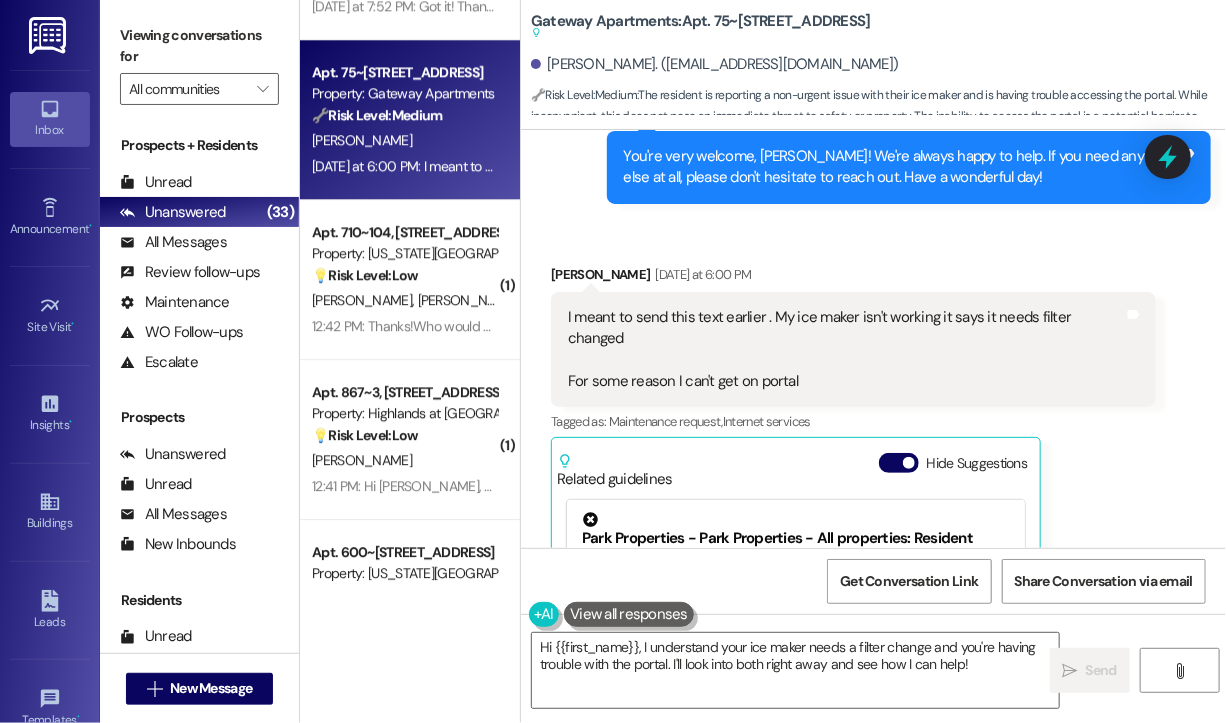 scroll, scrollTop: 4100, scrollLeft: 0, axis: vertical 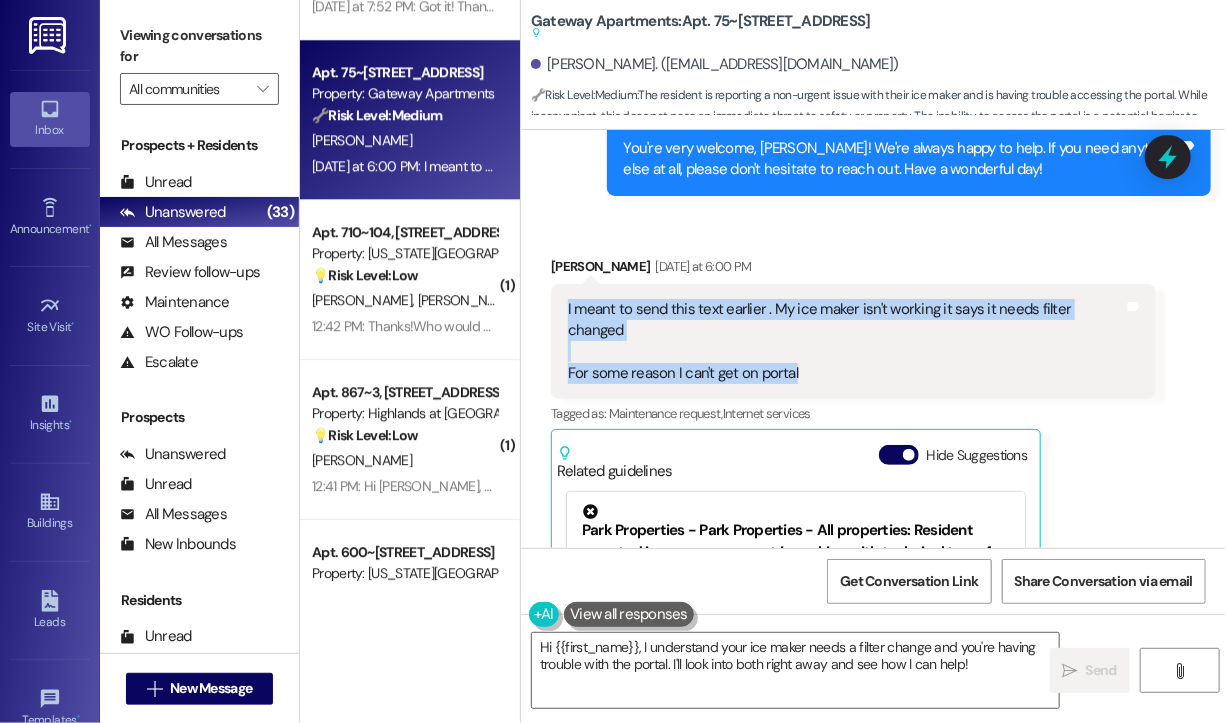drag, startPoint x: 834, startPoint y: 336, endPoint x: 566, endPoint y: 283, distance: 273.1904 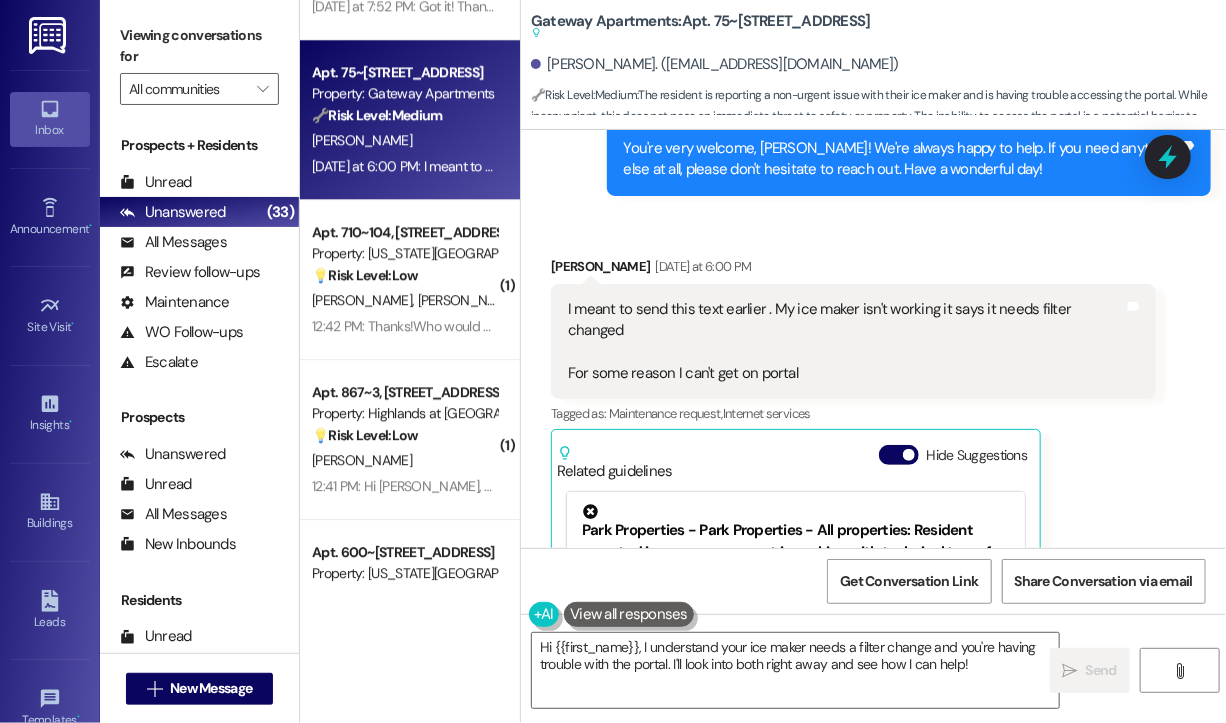 click on "Gateway Apartments:  Apt. 75~103, 73 Pinnacle Drive   Suggested actions and notes available for this message and will show as you scroll through.     Patricia Dean. (pattycake081164@gmail.com)   🔧  Risk Level:  Medium :  The resident is reporting a non-urgent issue with their ice maker and is having trouble accessing the portal. While inconvenient, this does not pose an immediate threat to safety or property. The inability to access the portal is a potential barrier to communication but not an emergency." at bounding box center (878, 60) 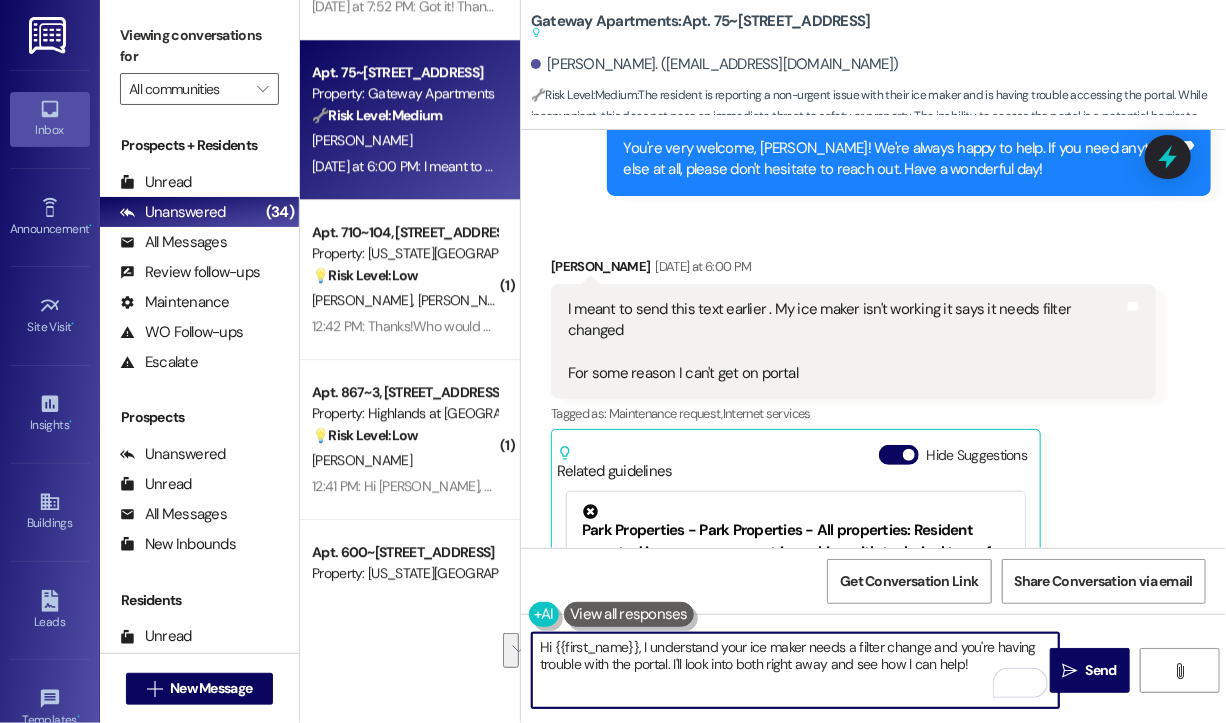 drag, startPoint x: 983, startPoint y: 665, endPoint x: 636, endPoint y: 646, distance: 347.51978 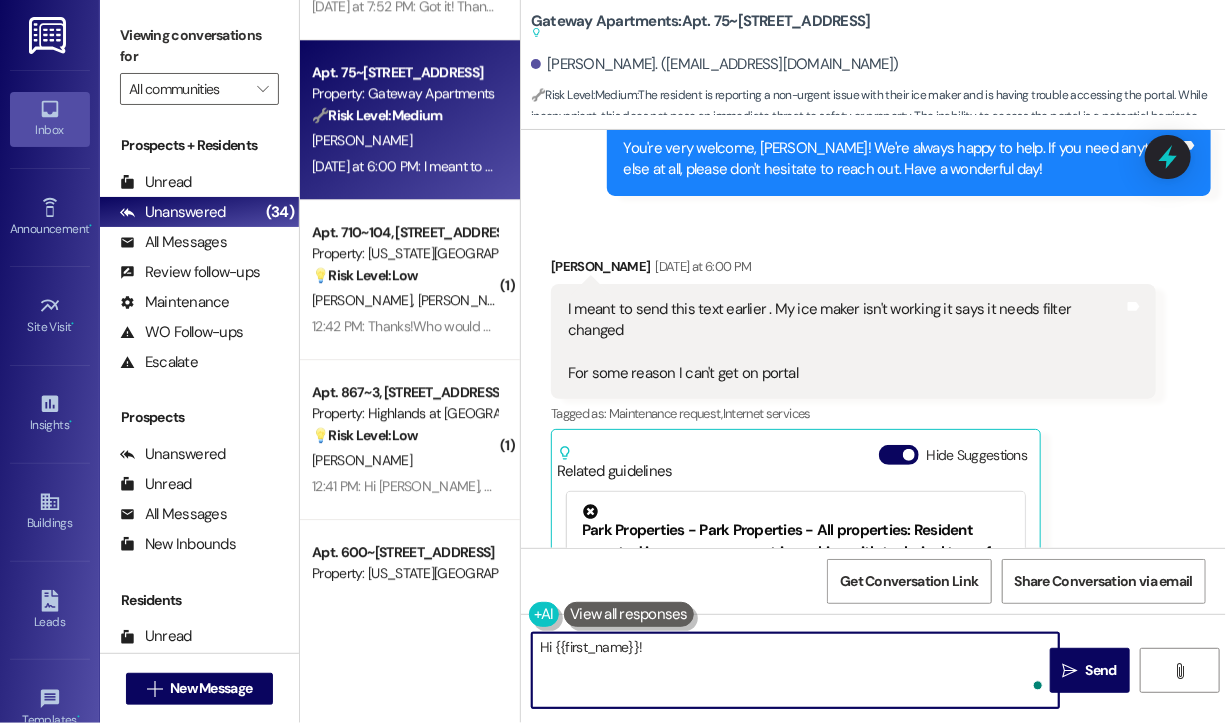 paste on "Thanks for the update. When did the ice maker first start showing the filter warning? And have you had any issues with the ice maker before this? I can also help submit a work order—do we have your permission to enter during your absence to take a look? Let me know if there are any pets the maintenance team should be aware of." 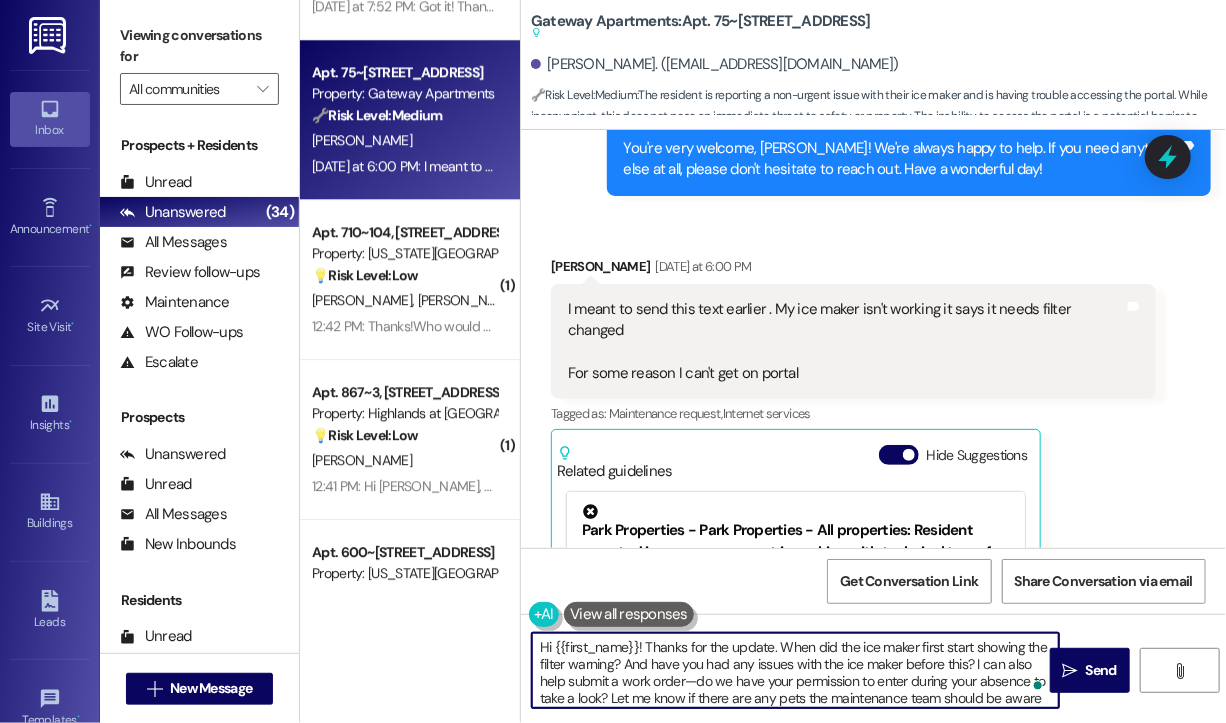 scroll, scrollTop: 16, scrollLeft: 0, axis: vertical 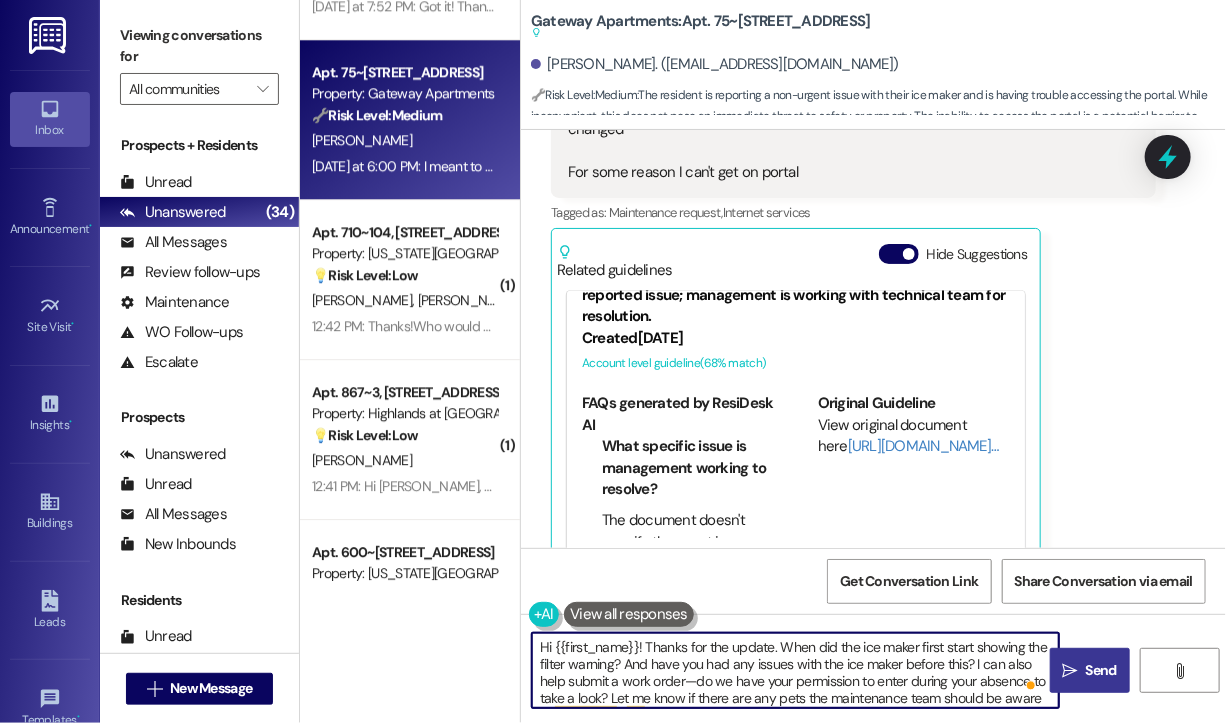 type on "Hi {{first_name}}! Thanks for the update. When did the ice maker first start showing the filter warning? And have you had any issues with the ice maker before this? I can also help submit a work order—do we have your permission to enter during your absence to take a look? Let me know if there are any pets the maintenance team should be aware of." 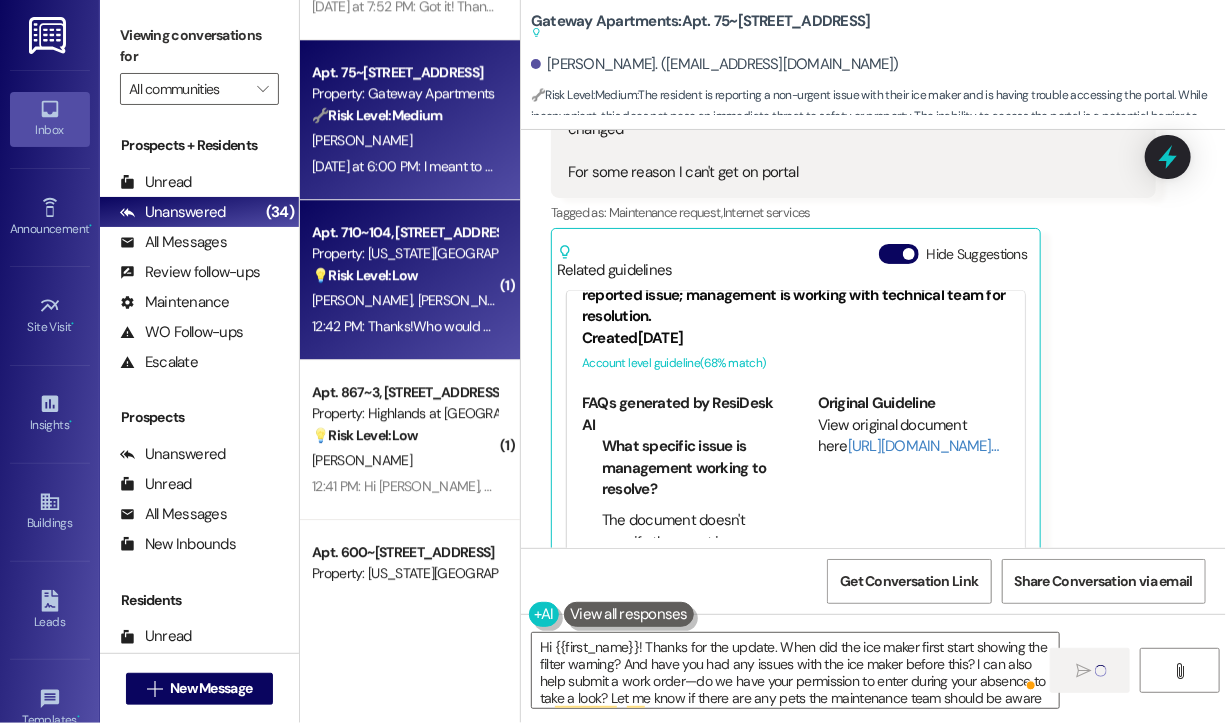 type 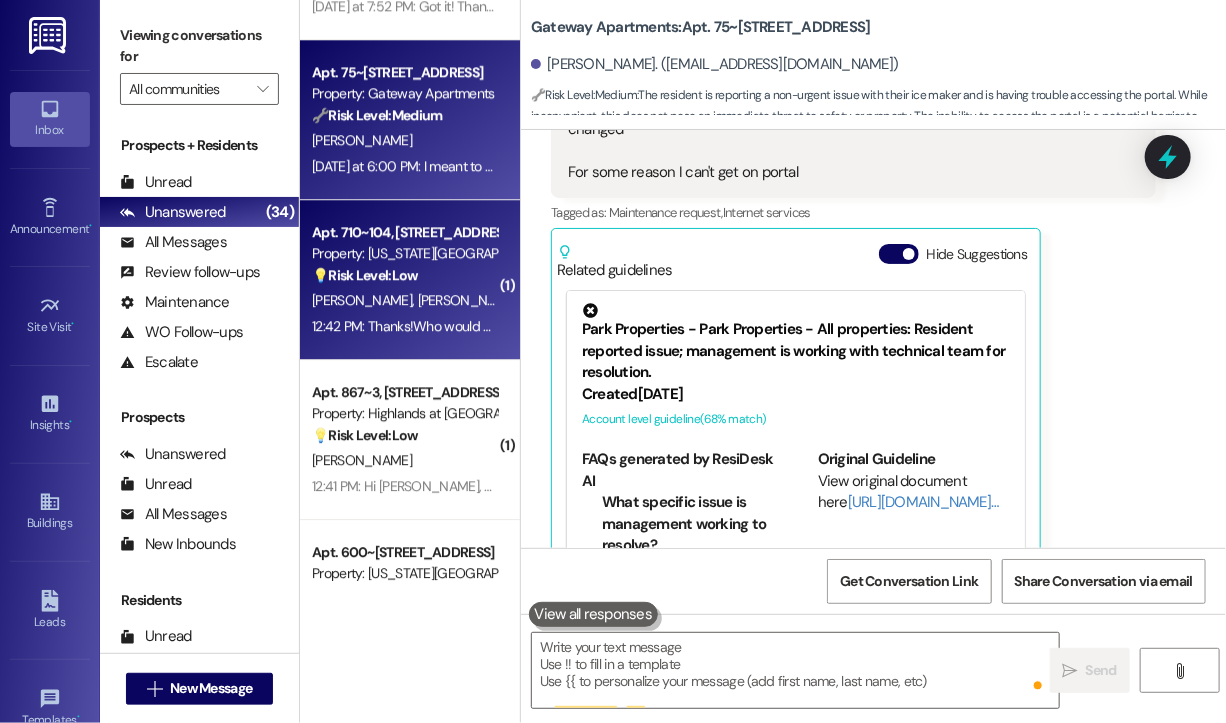 scroll, scrollTop: 4300, scrollLeft: 0, axis: vertical 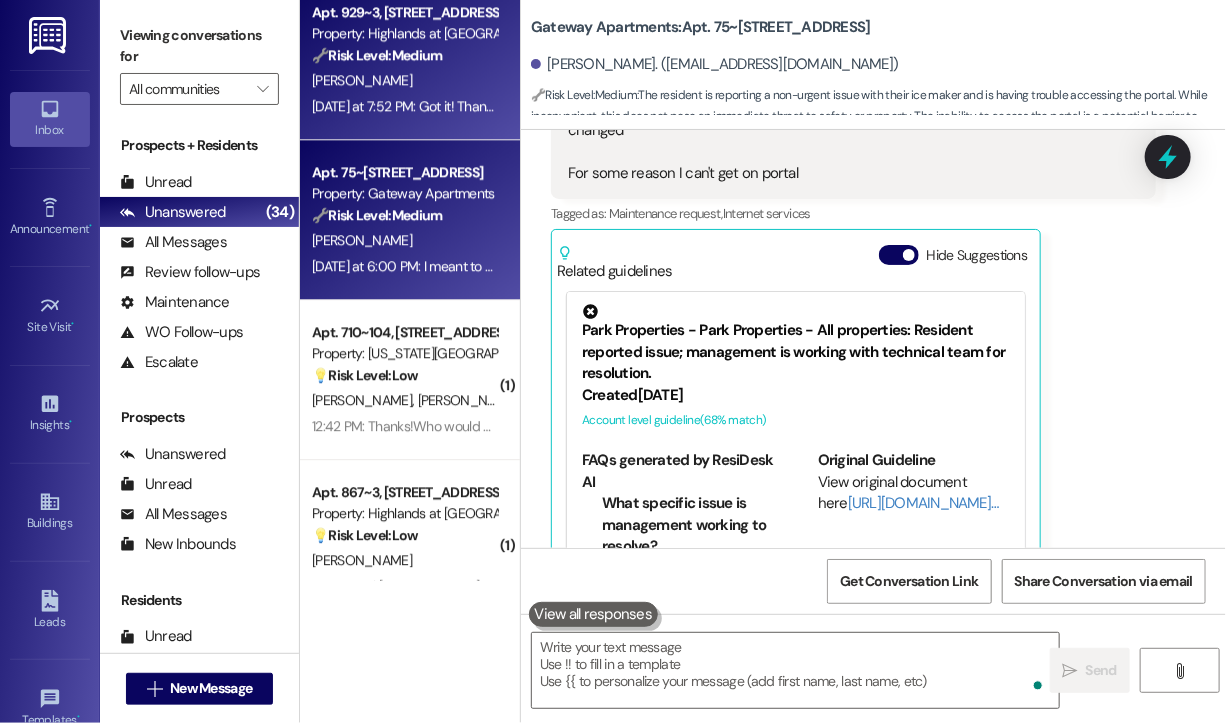 click on "Yesterday at 7:52 PM: Got it! Thanks!  Yesterday at 7:52 PM: Got it! Thanks!" at bounding box center [407, 106] 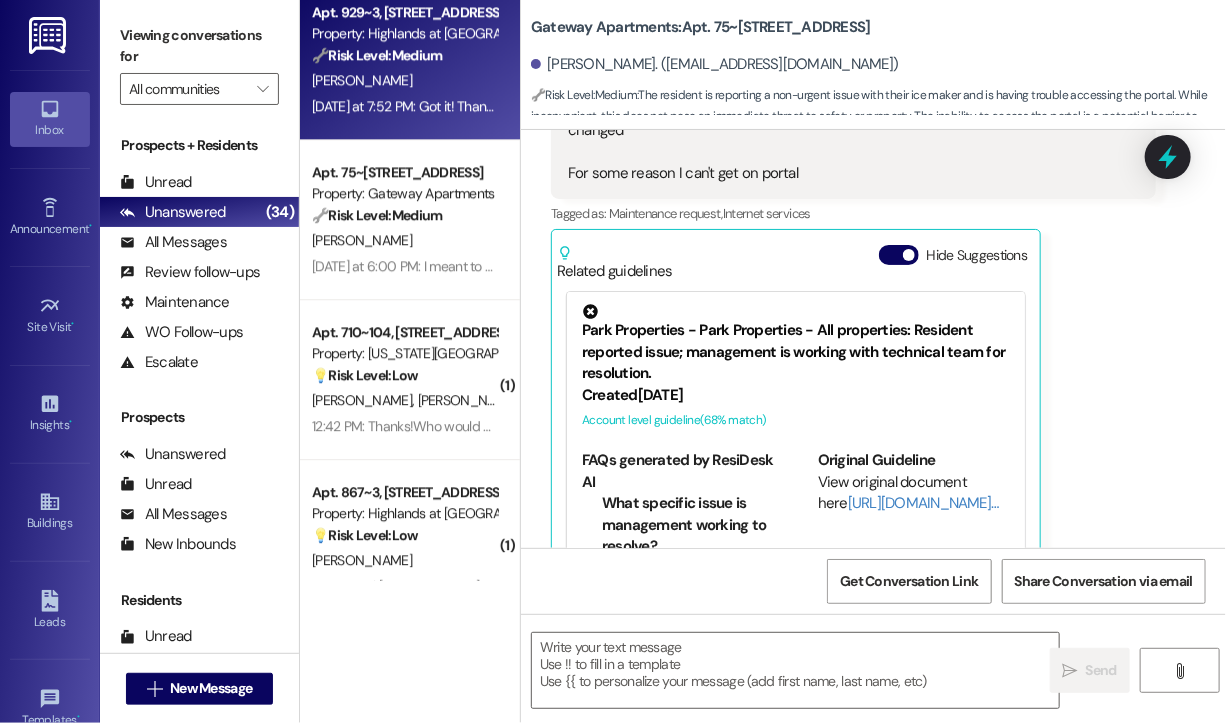 type on "Fetching suggested responses. Please feel free to read through the conversation in the meantime." 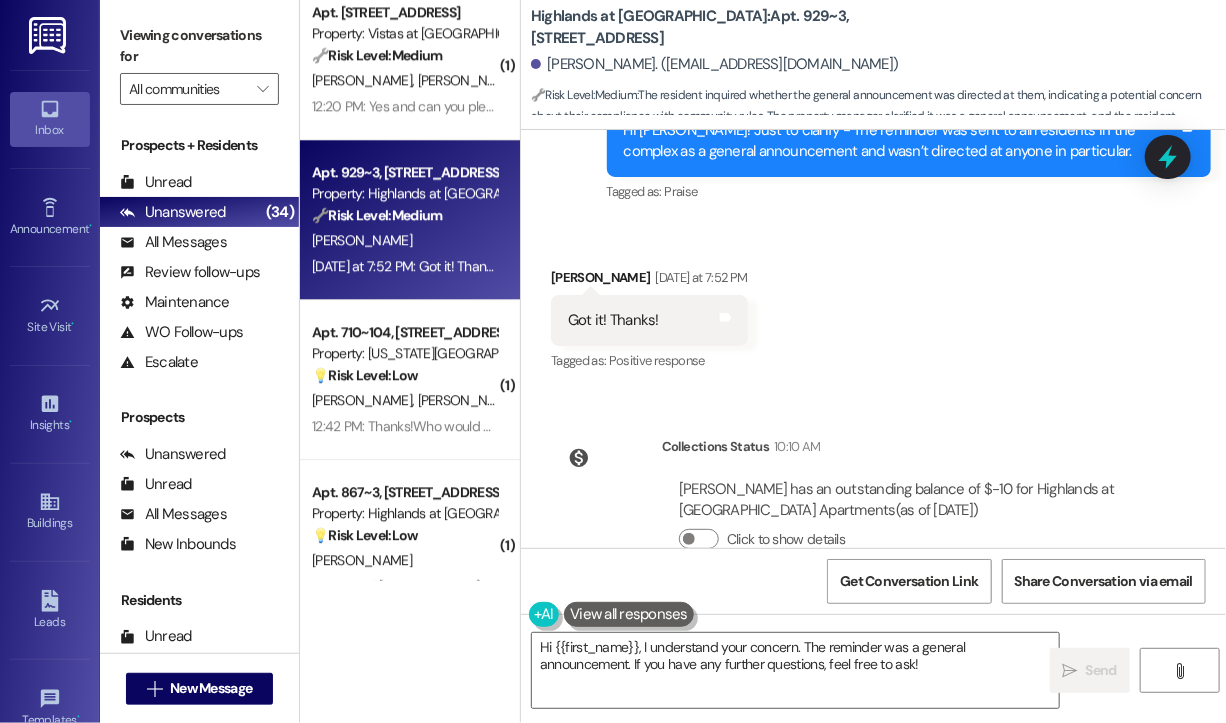 scroll, scrollTop: 5841, scrollLeft: 0, axis: vertical 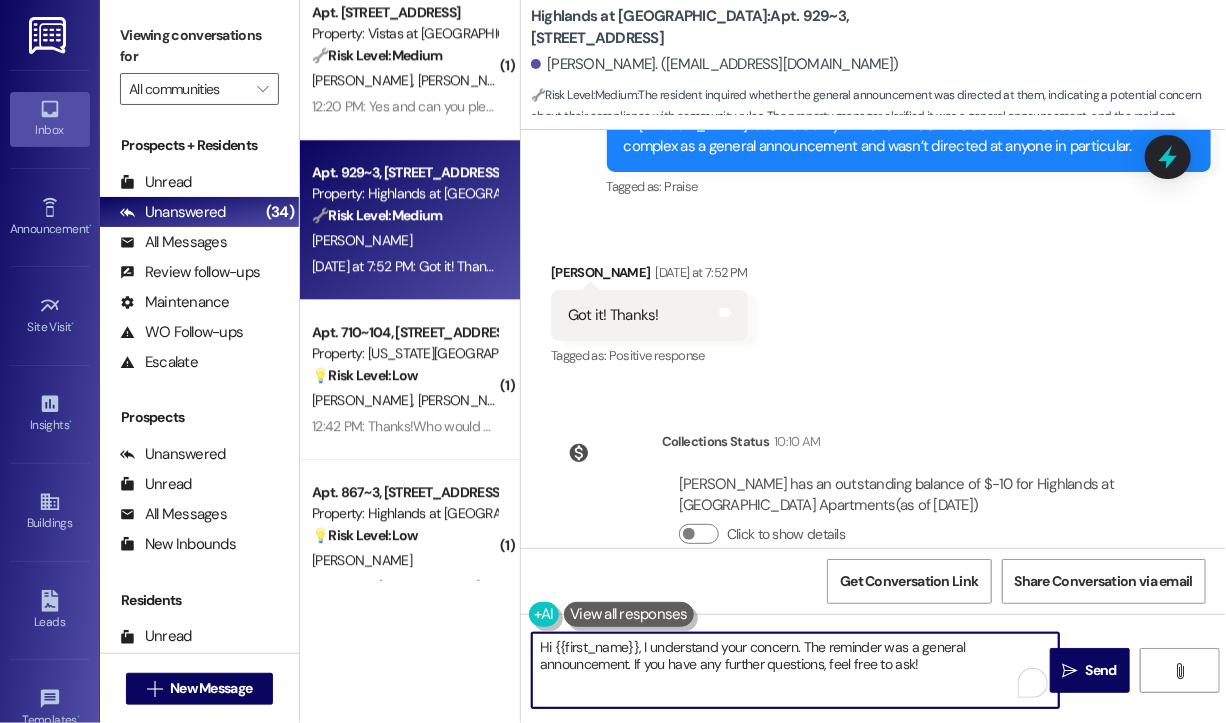 drag, startPoint x: 972, startPoint y: 675, endPoint x: 810, endPoint y: 671, distance: 162.04938 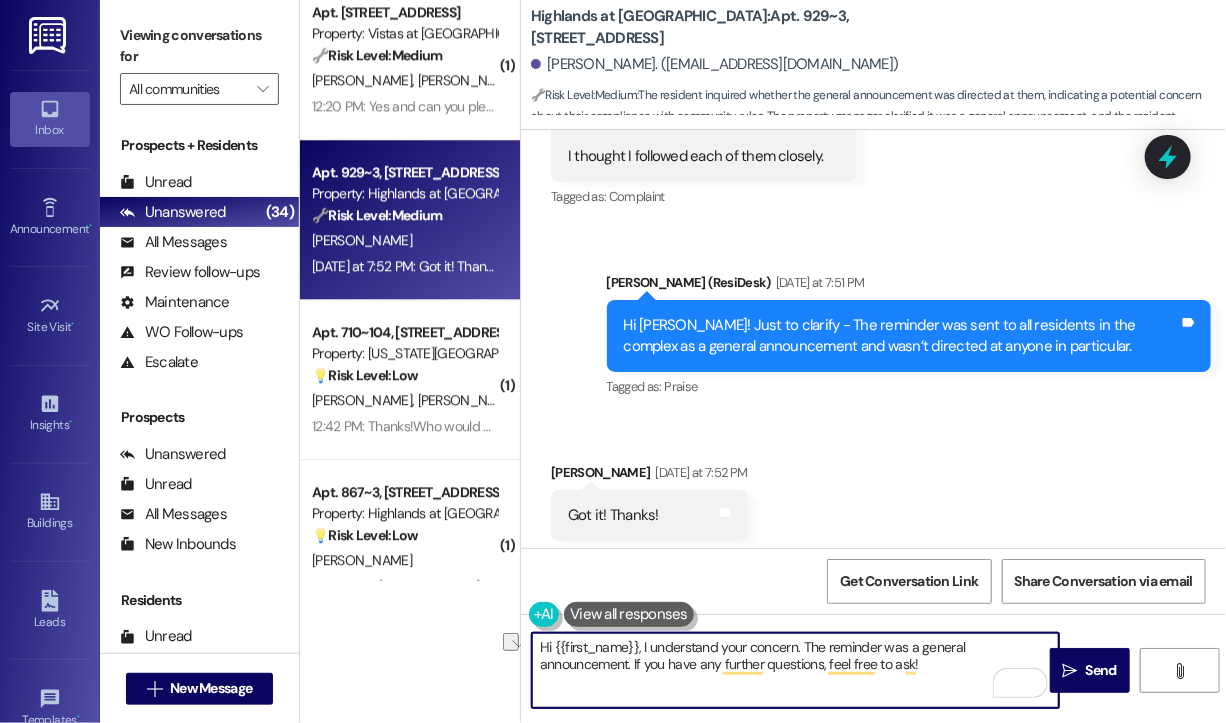 click on "Hi {{first_name}}, I understand your concern. The reminder was a general announcement. If you have any further questions, feel free to ask!" at bounding box center [795, 670] 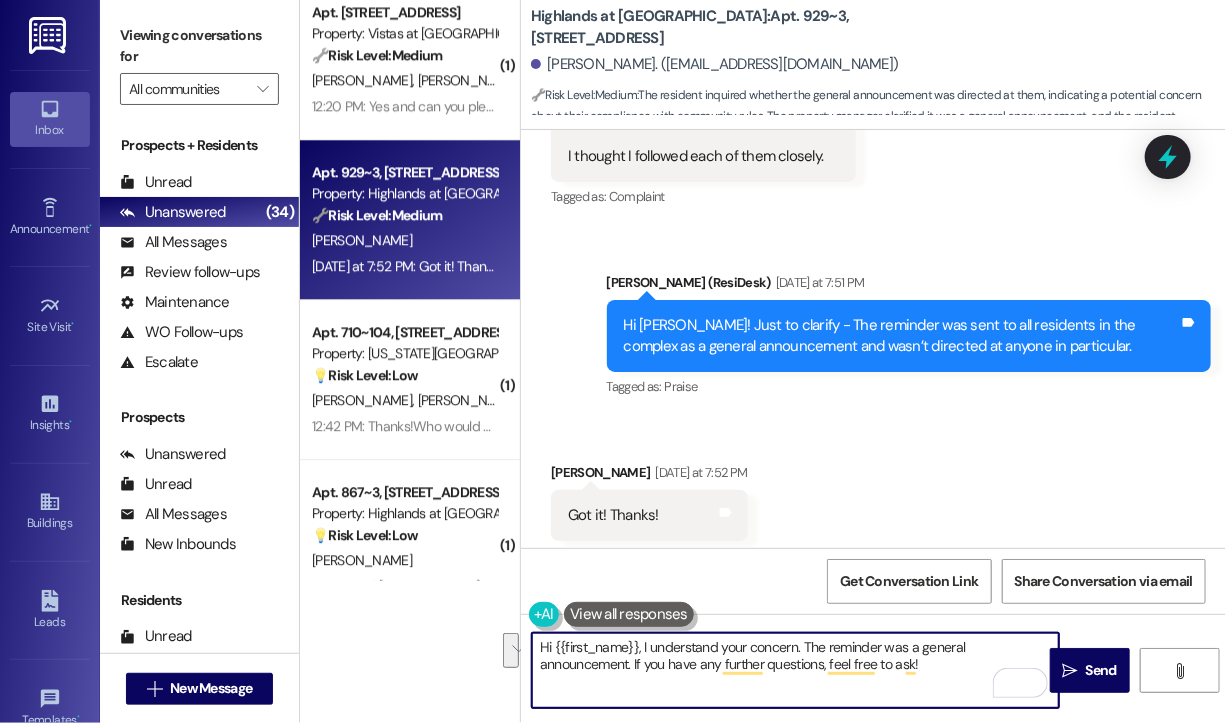 drag, startPoint x: 937, startPoint y: 664, endPoint x: 502, endPoint y: 634, distance: 436.03326 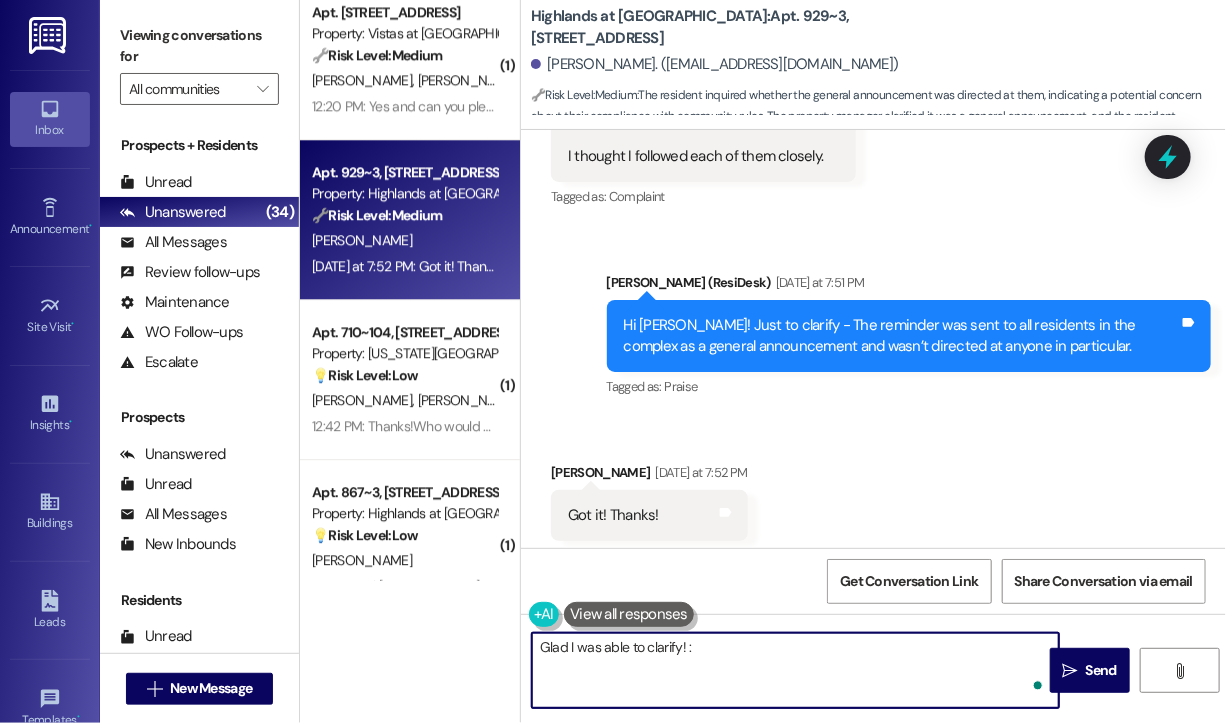 type on "Glad I was able to clarify! :)" 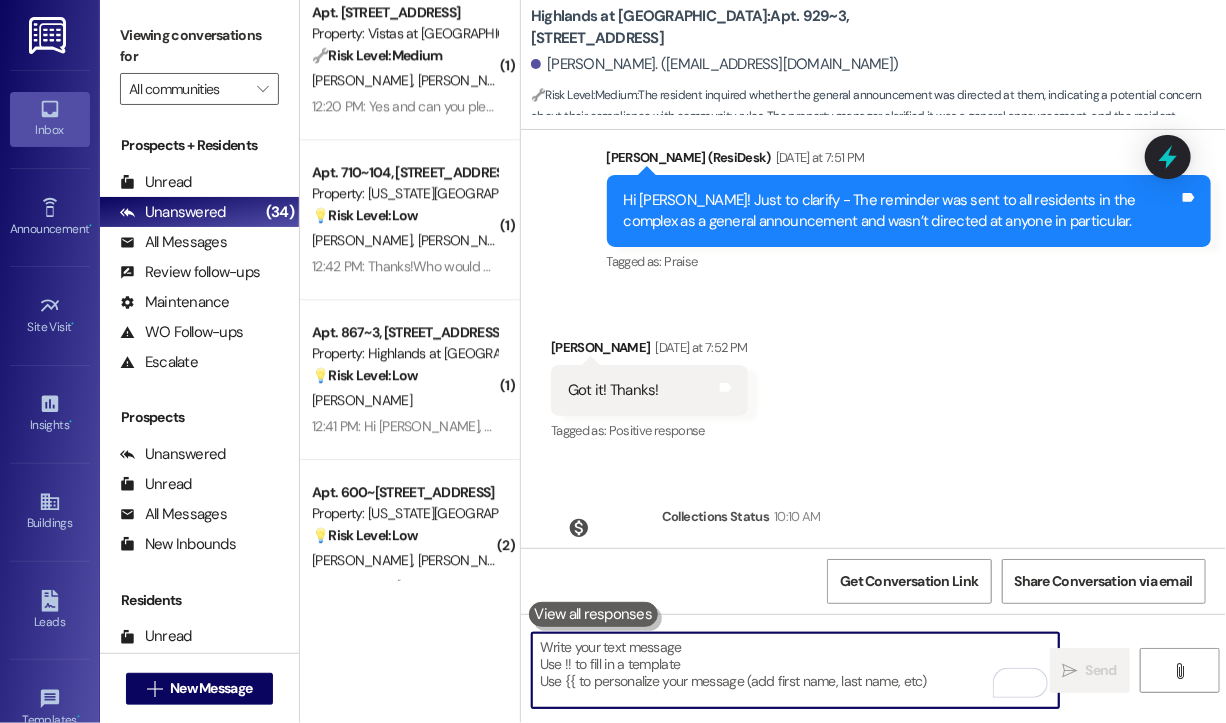 scroll, scrollTop: 5980, scrollLeft: 0, axis: vertical 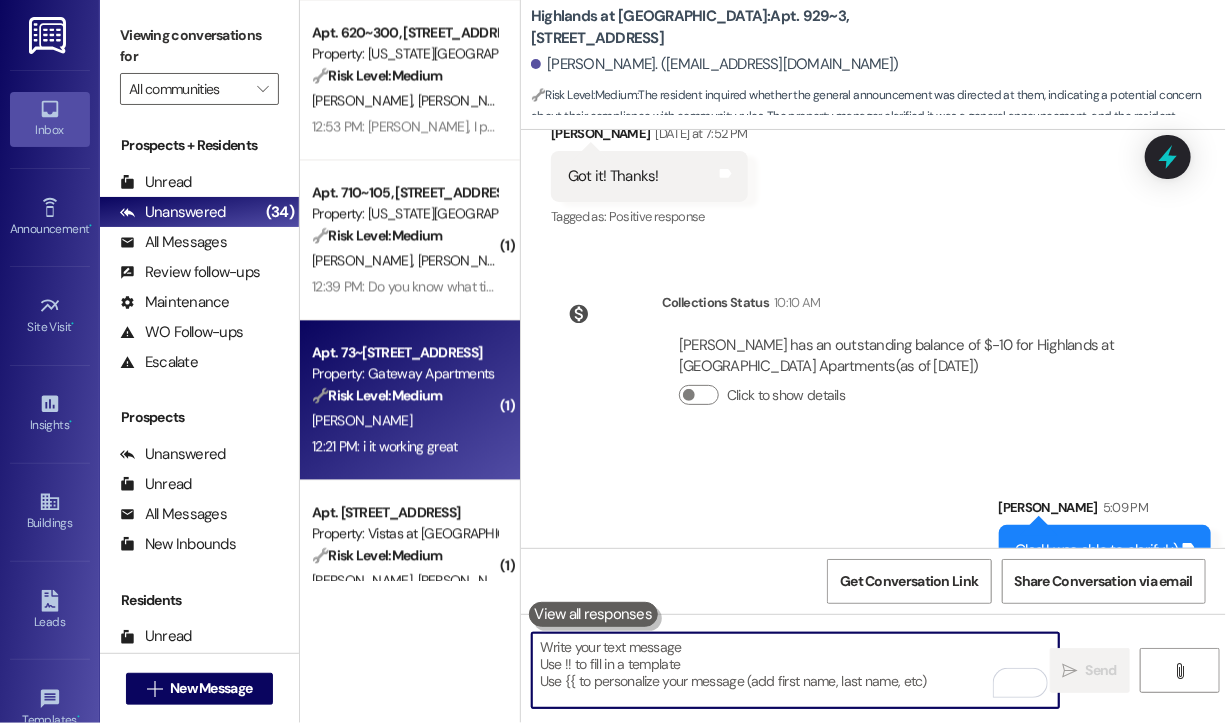 type 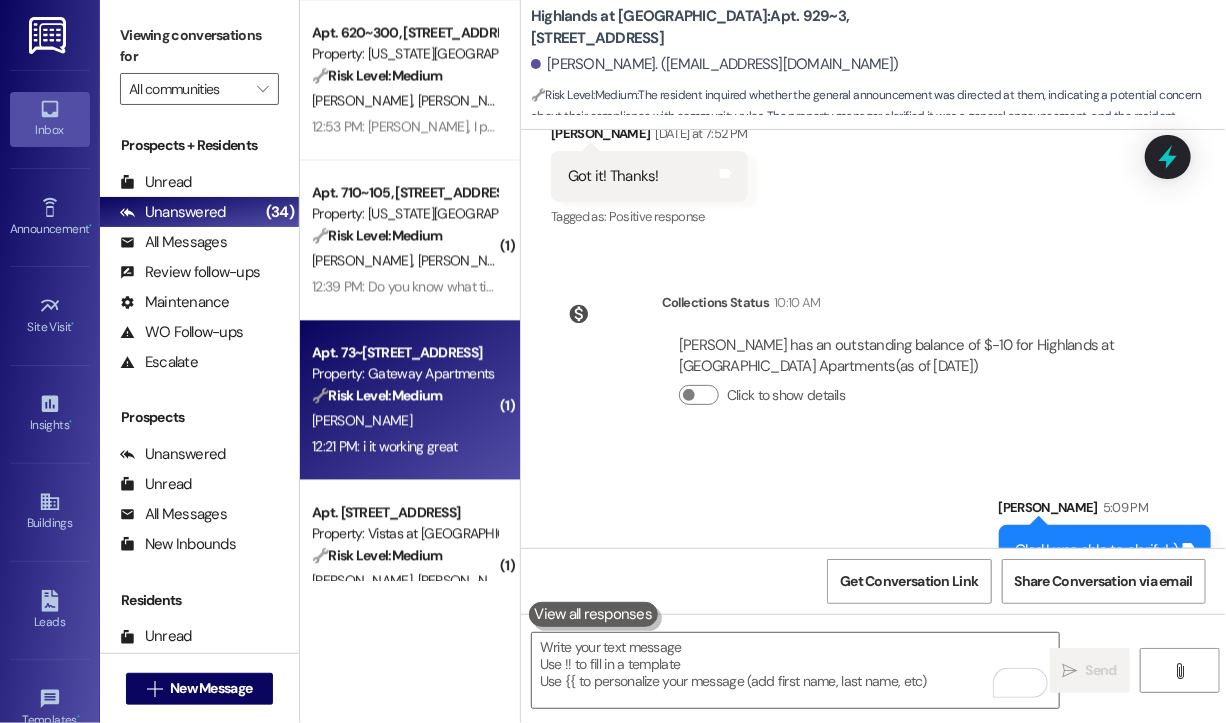 click on "D. Hunt" at bounding box center [404, 420] 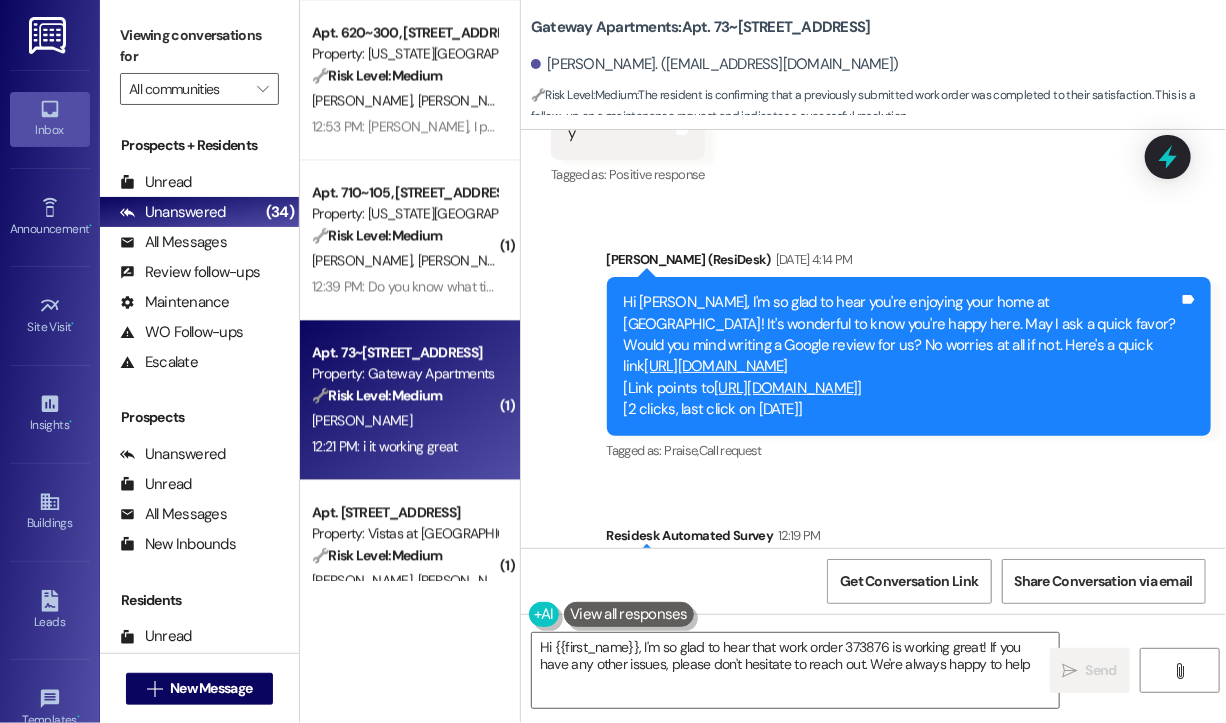 type on "Hi {{first_name}}, I'm so glad to hear that work order 373876 is working great! If you have any other issues, please don't hesitate to reach out. We're always happy to help!" 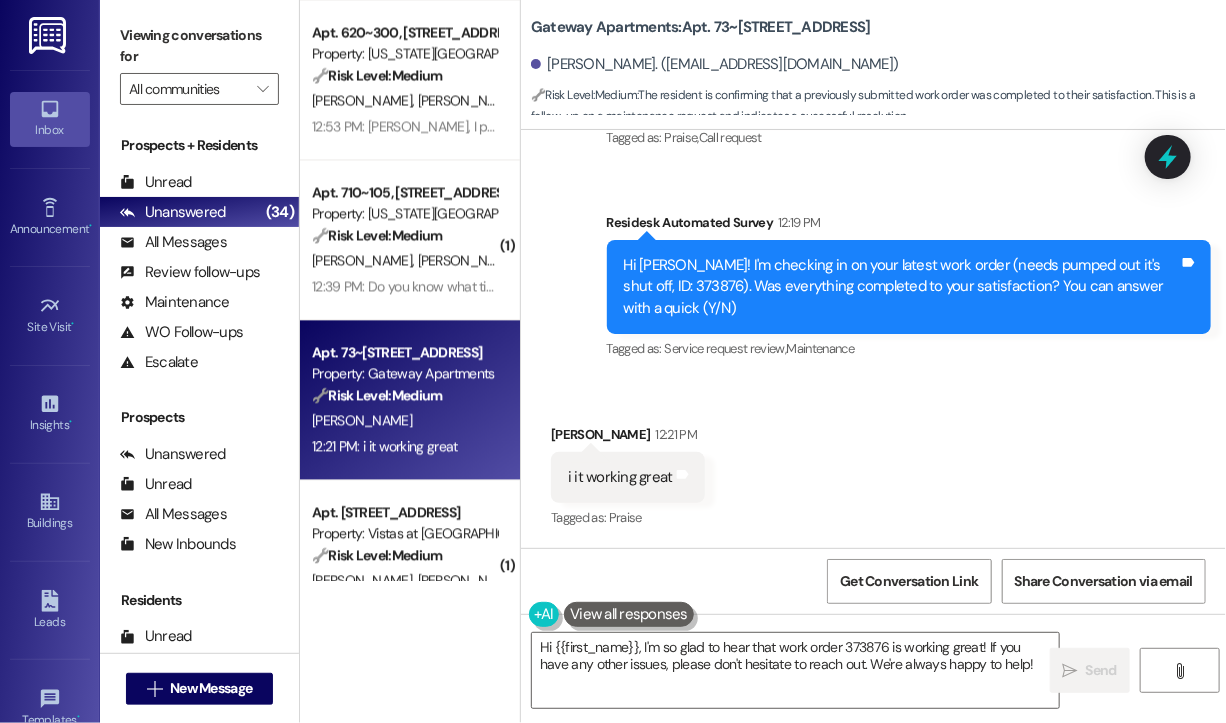 scroll, scrollTop: 1148, scrollLeft: 0, axis: vertical 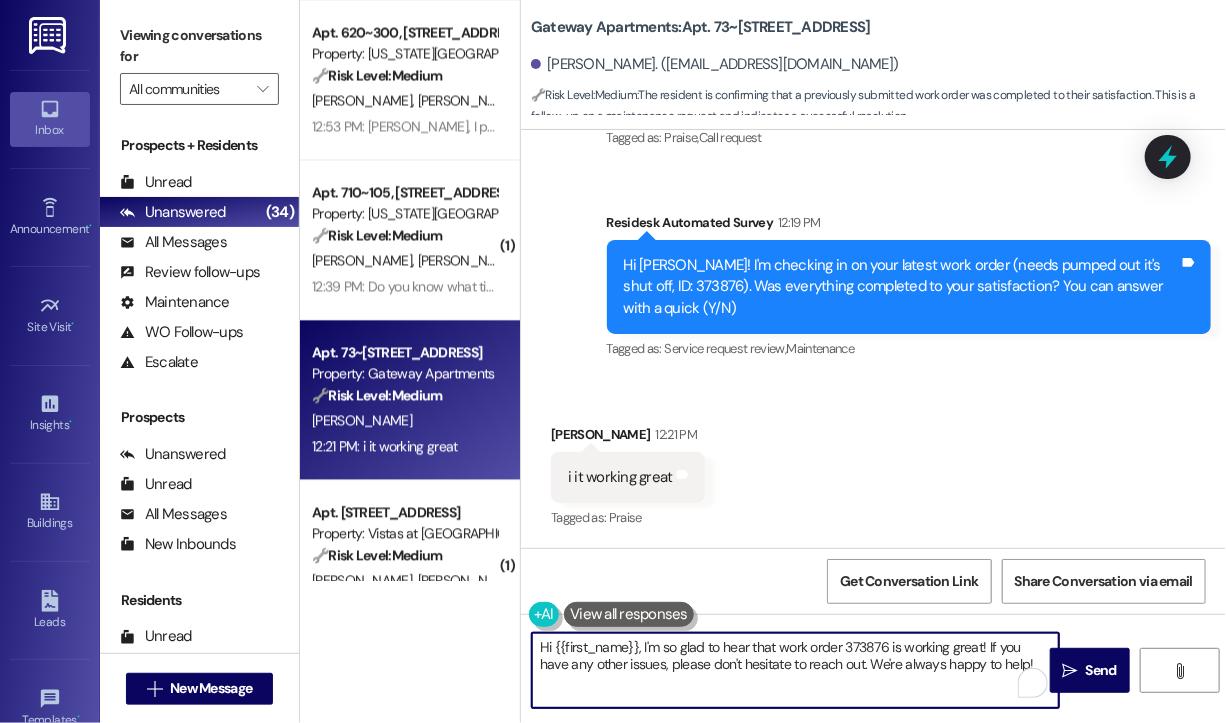 click on "Hi {{first_name}}, I'm so glad to hear that work order 373876 is working great! If you have any other issues, please don't hesitate to reach out. We're always happy to help!" at bounding box center (795, 670) 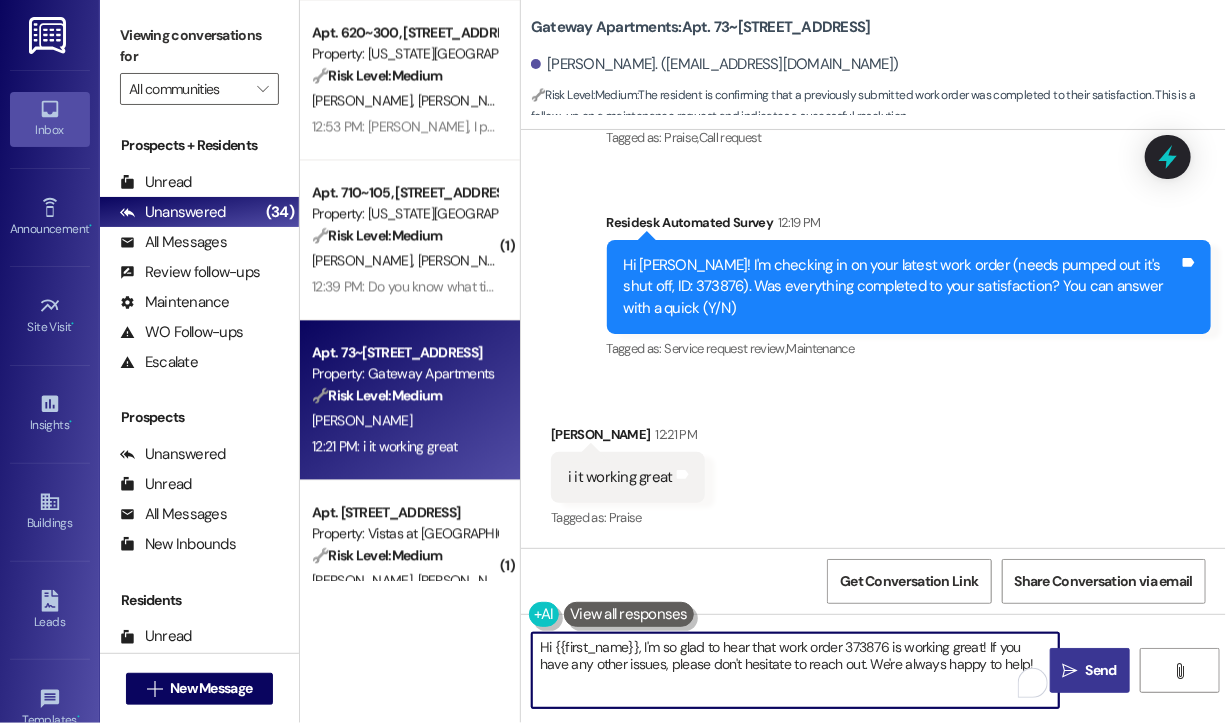 click on "" at bounding box center (1070, 671) 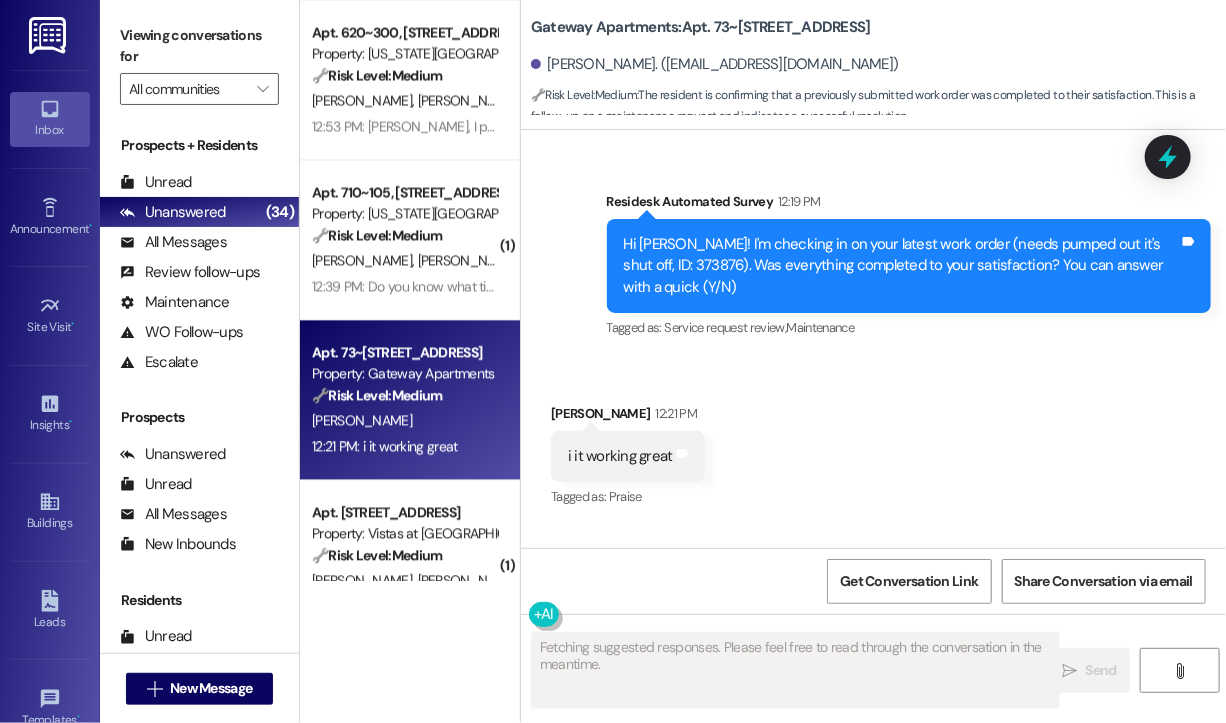 scroll, scrollTop: 1148, scrollLeft: 0, axis: vertical 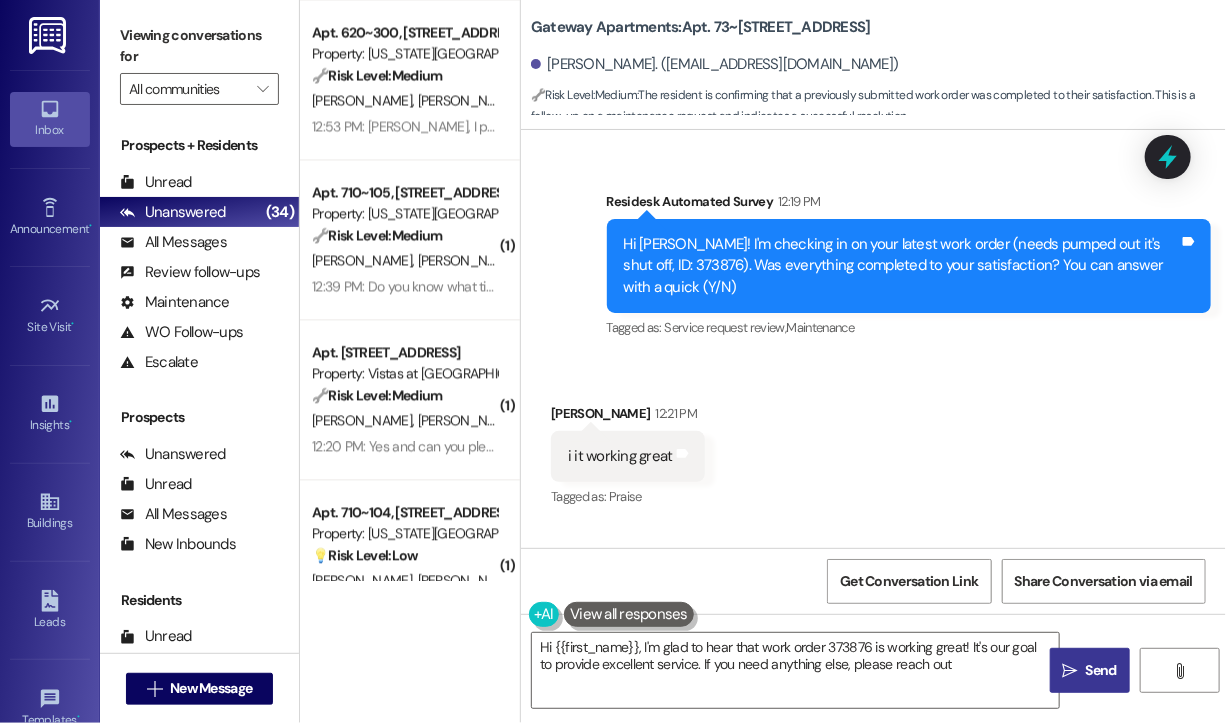 type on "Hi {{first_name}}, I'm glad to hear that work order 373876 is working great! It's our goal to provide excellent service. If you need anything else, please reach out!" 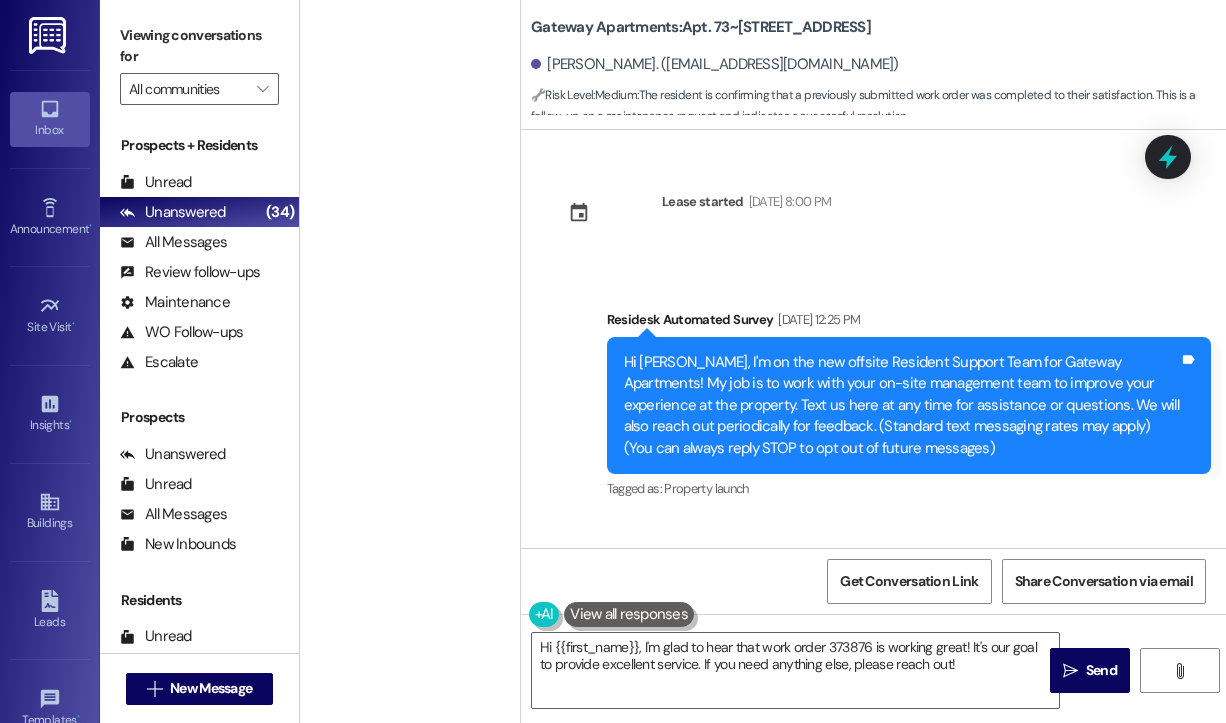 scroll, scrollTop: 0, scrollLeft: 0, axis: both 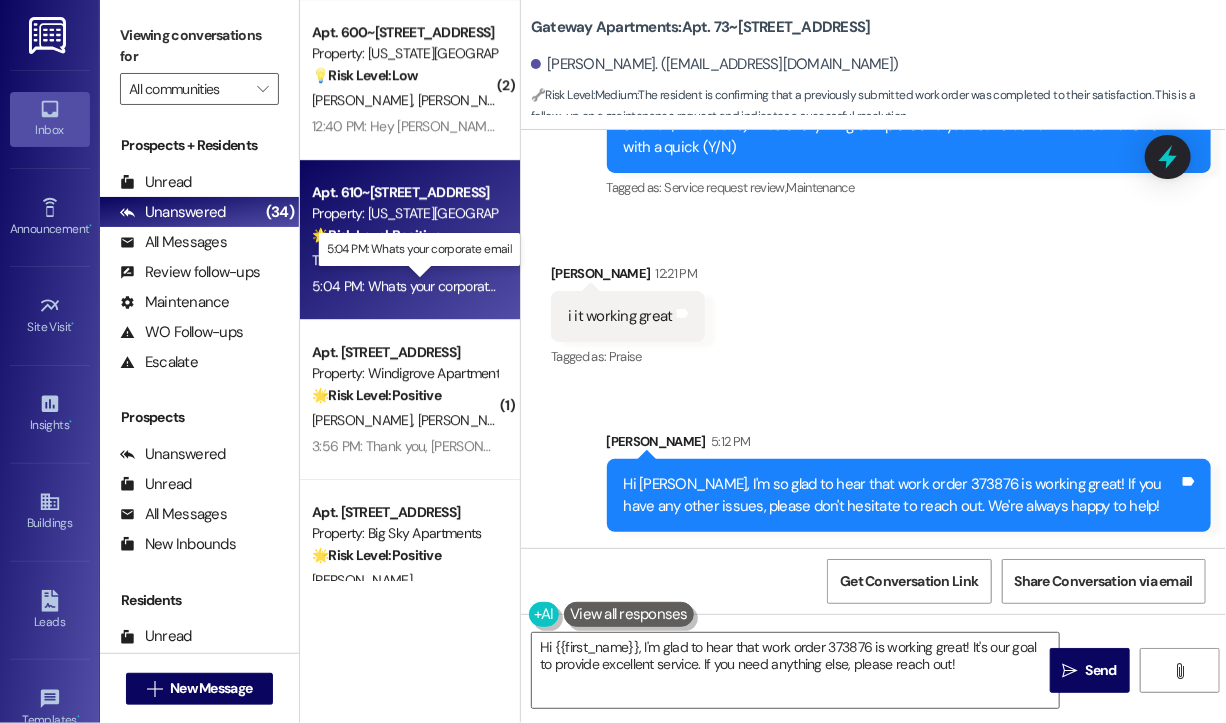 click on "5:04 PM: Whats your corporate email  5:04 PM: Whats your corporate email" at bounding box center [421, 286] 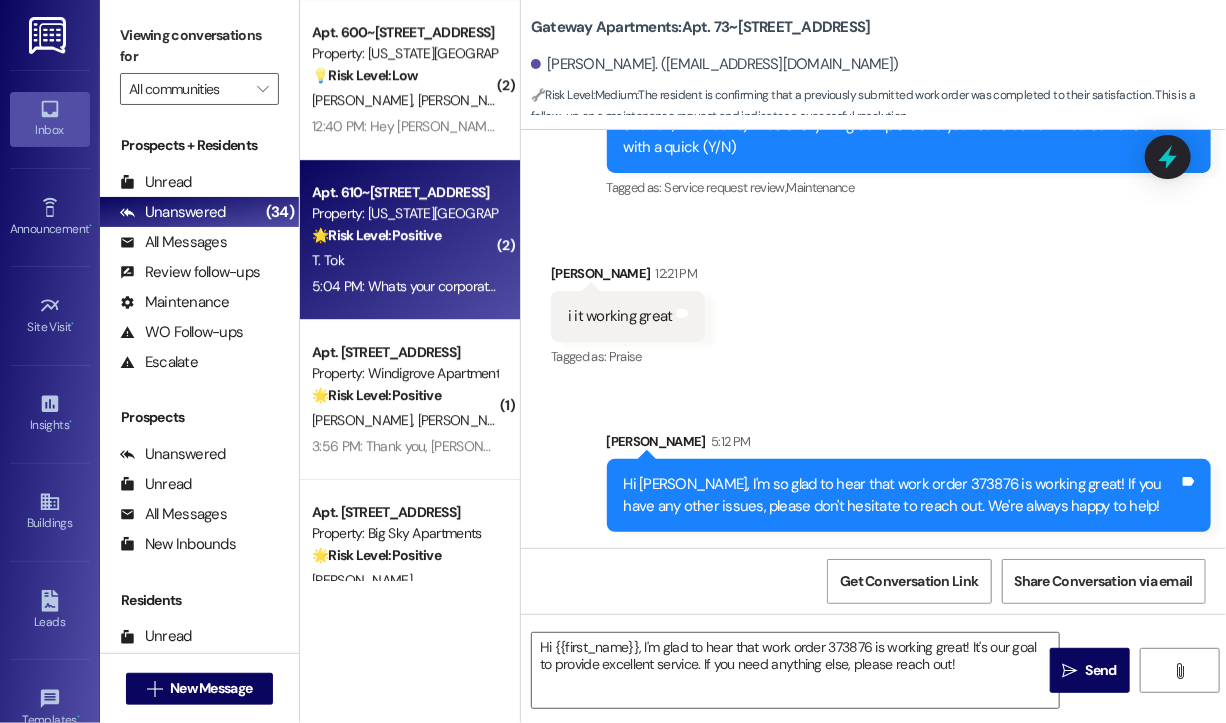 type on "Fetching suggested responses. Please feel free to read through the conversation in the meantime." 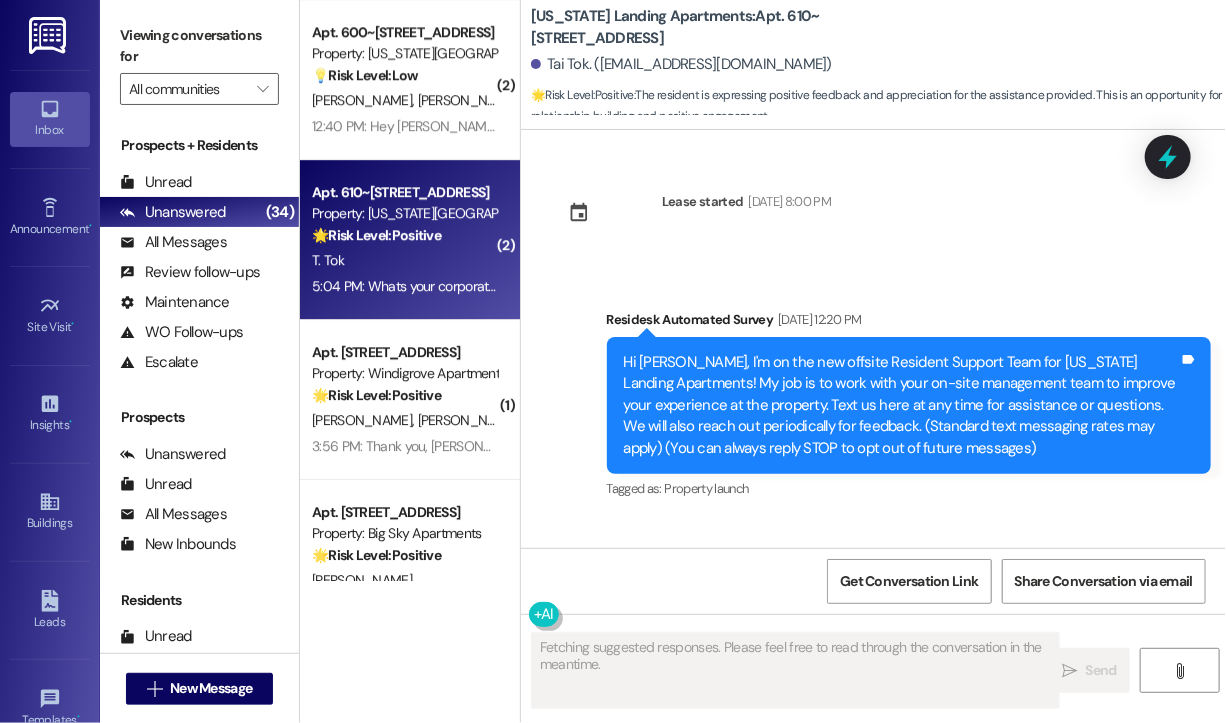 scroll, scrollTop: 18577, scrollLeft: 0, axis: vertical 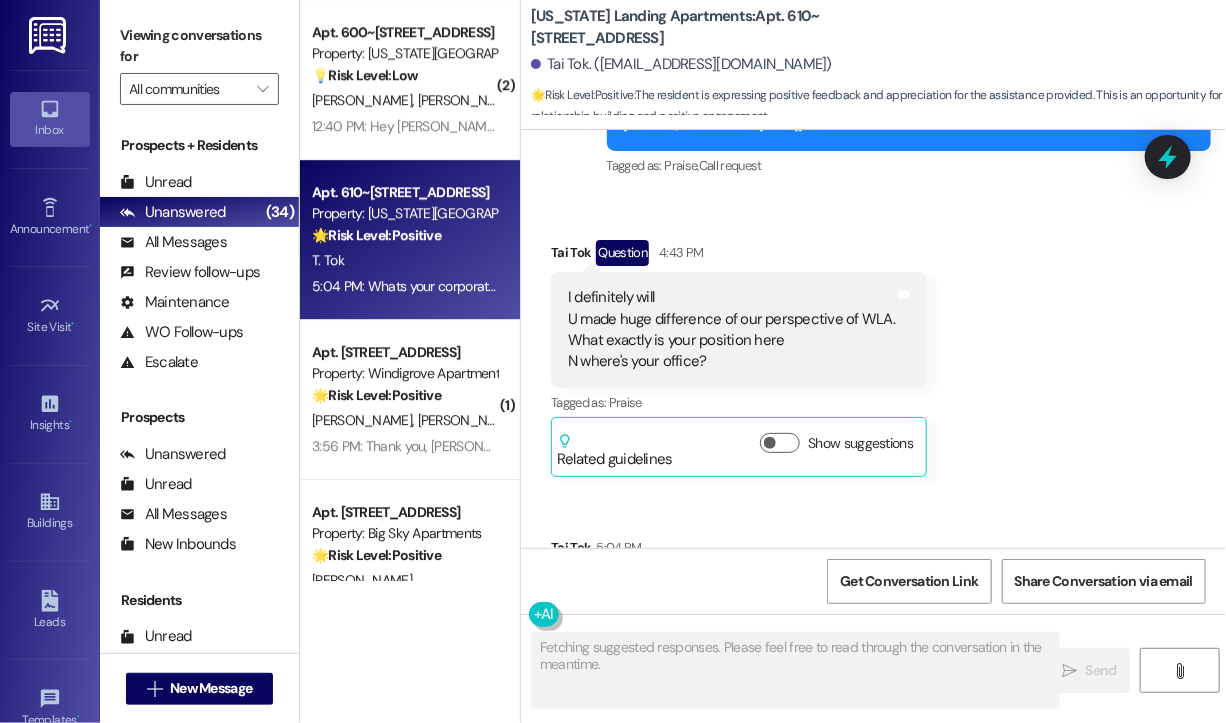 click on "Received via SMS Tai Tok Question 4:43 PM I definitely will
U made huge difference of our perspective of WLA.
What exactly is your position here
N where's your office? Tags and notes Tagged as:   Praise Click to highlight conversations about Praise  Related guidelines Show suggestions Received via SMS Tai Tok 5:04 PM Whats your corporate email  Tags and notes Tagged as:   Call request Click to highlight conversations about Call request" at bounding box center (873, 427) 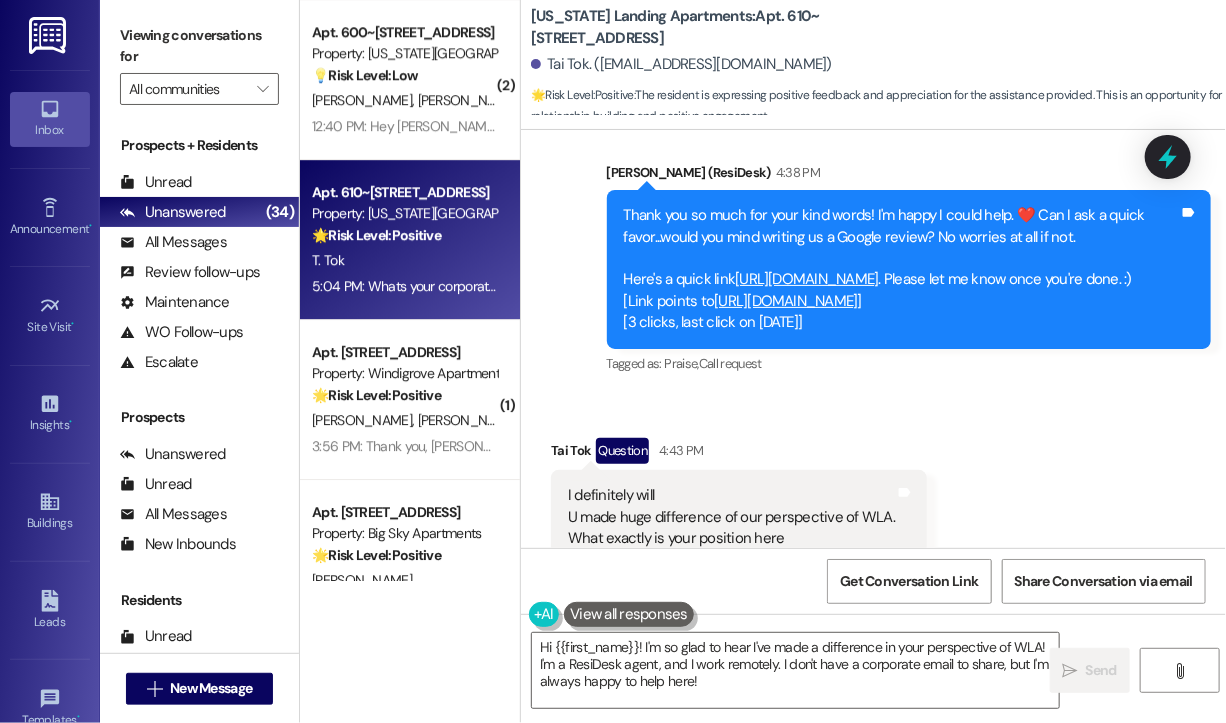 scroll, scrollTop: 18179, scrollLeft: 0, axis: vertical 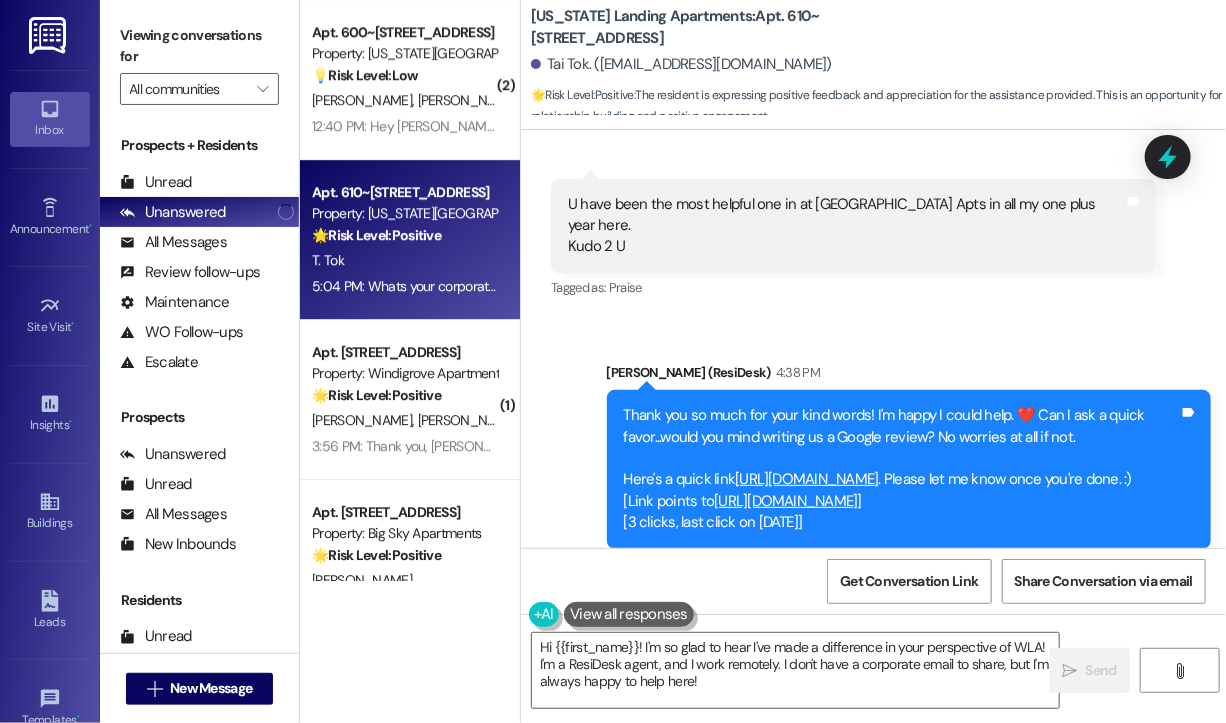 click on "[URL][DOMAIN_NAME]" at bounding box center [786, 501] 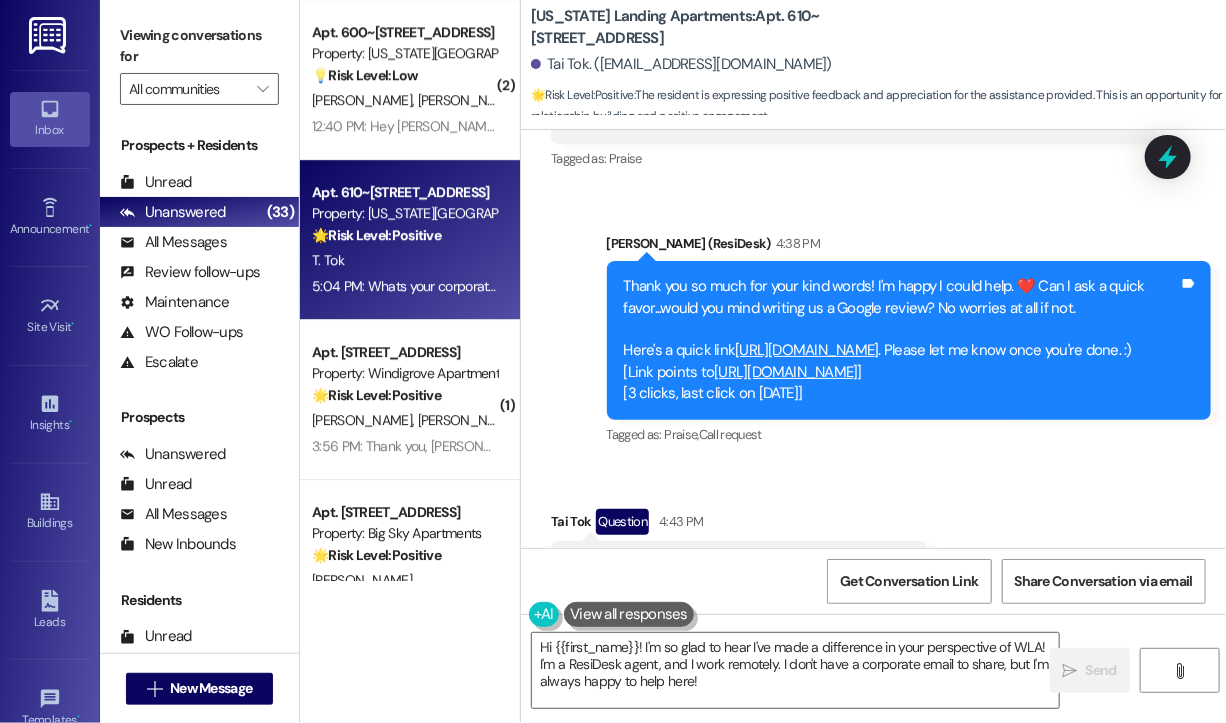 scroll, scrollTop: 18379, scrollLeft: 0, axis: vertical 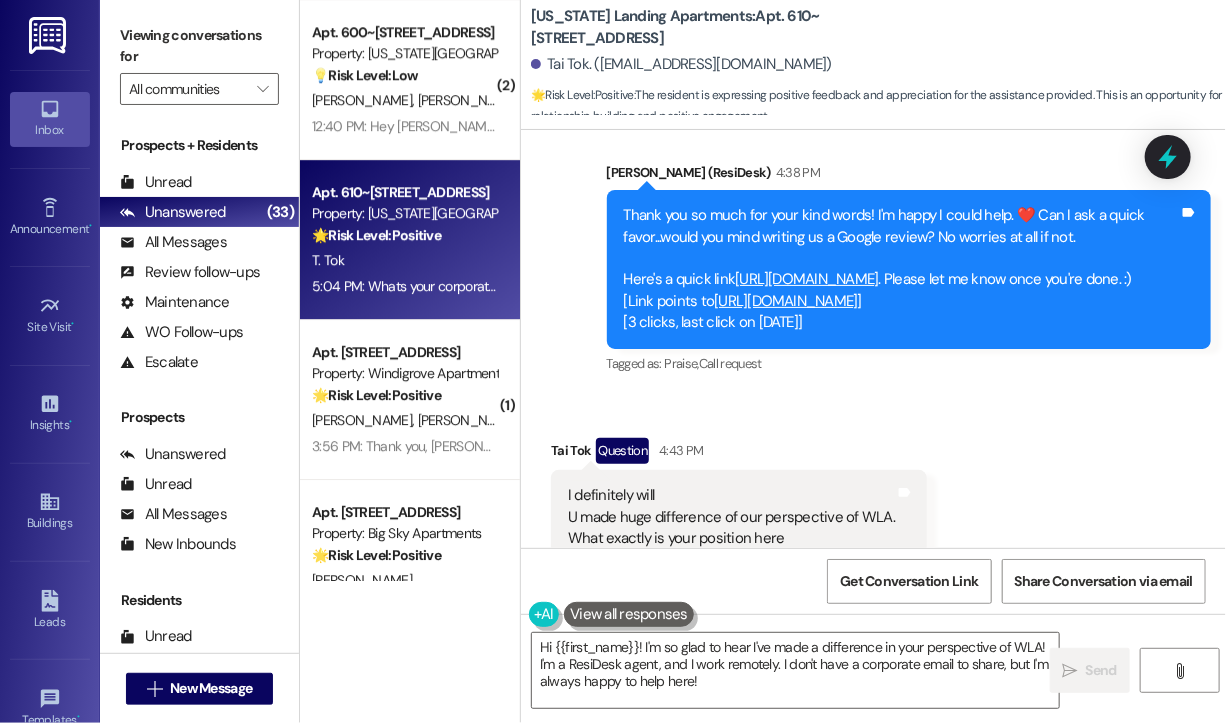 click on "I definitely will
U made huge difference of our perspective of WLA.
What exactly is your position here
N where's your office?" at bounding box center [731, 528] 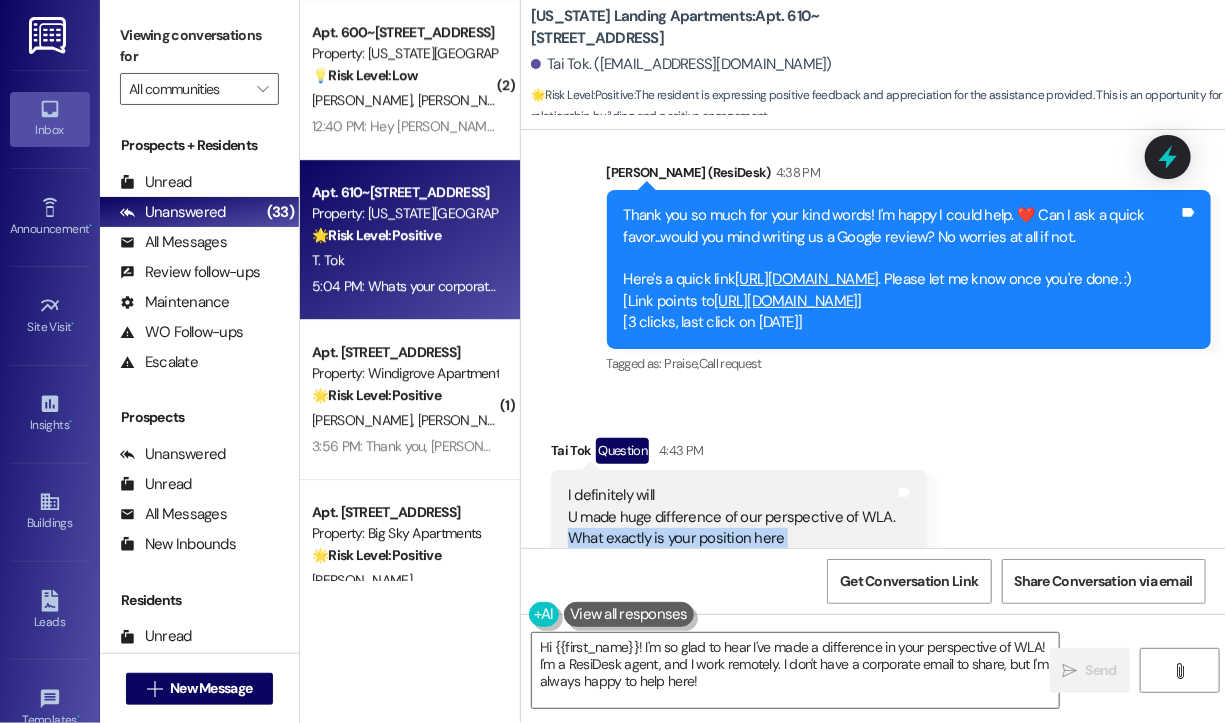 drag, startPoint x: 757, startPoint y: 449, endPoint x: 571, endPoint y: 431, distance: 186.86894 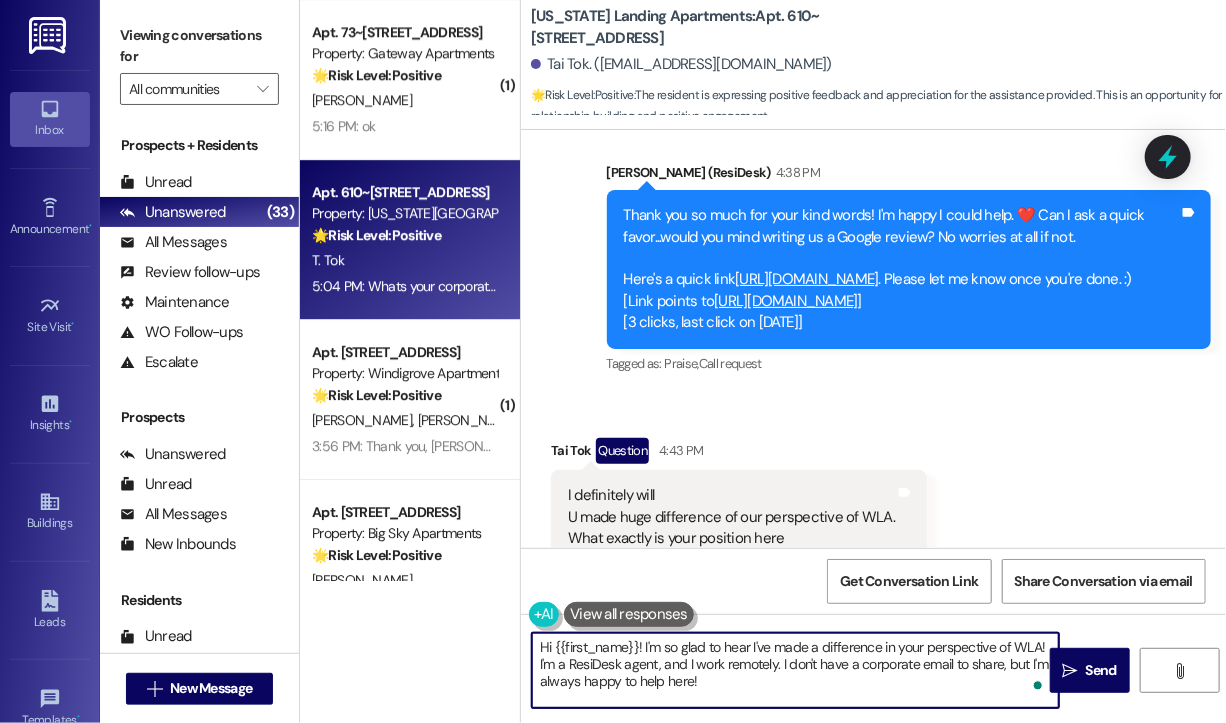 drag, startPoint x: 734, startPoint y: 681, endPoint x: 644, endPoint y: 644, distance: 97.308784 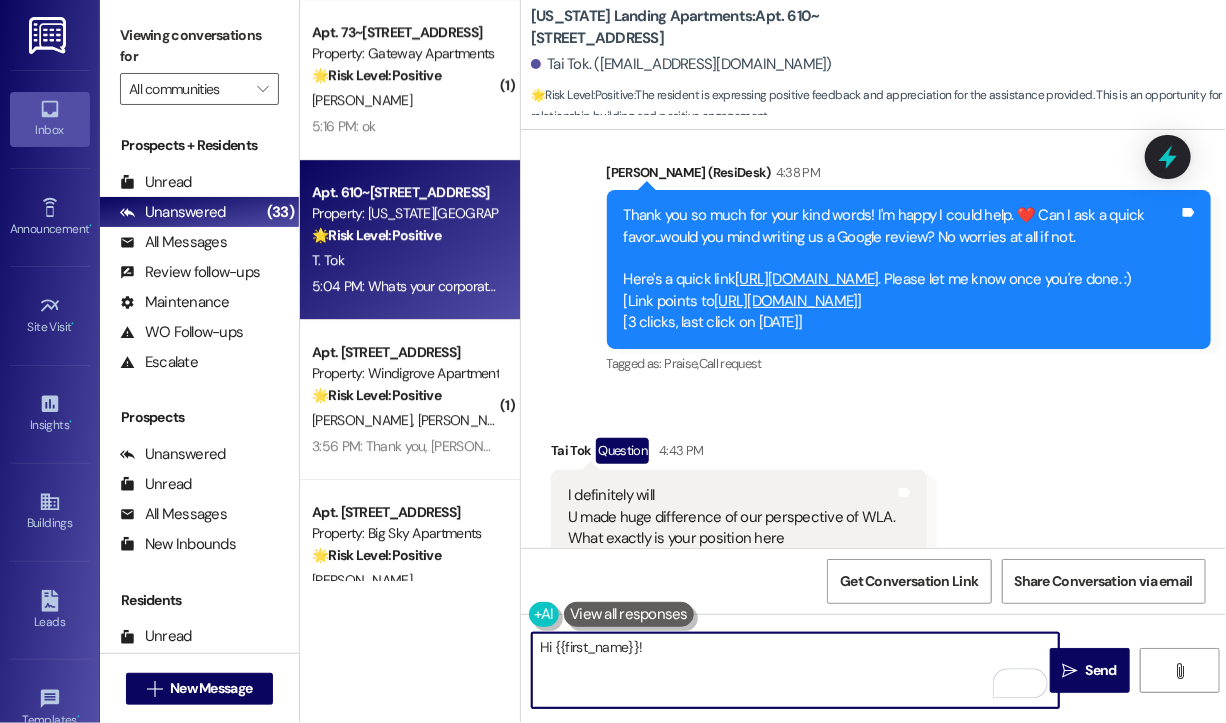 paste on "Just a quick note—I work offsite and don’t have access to a corporate email. When you get a chance to leave the Google review, could you send me a quick message to let me know it’s done? I’d really appreciate it!" 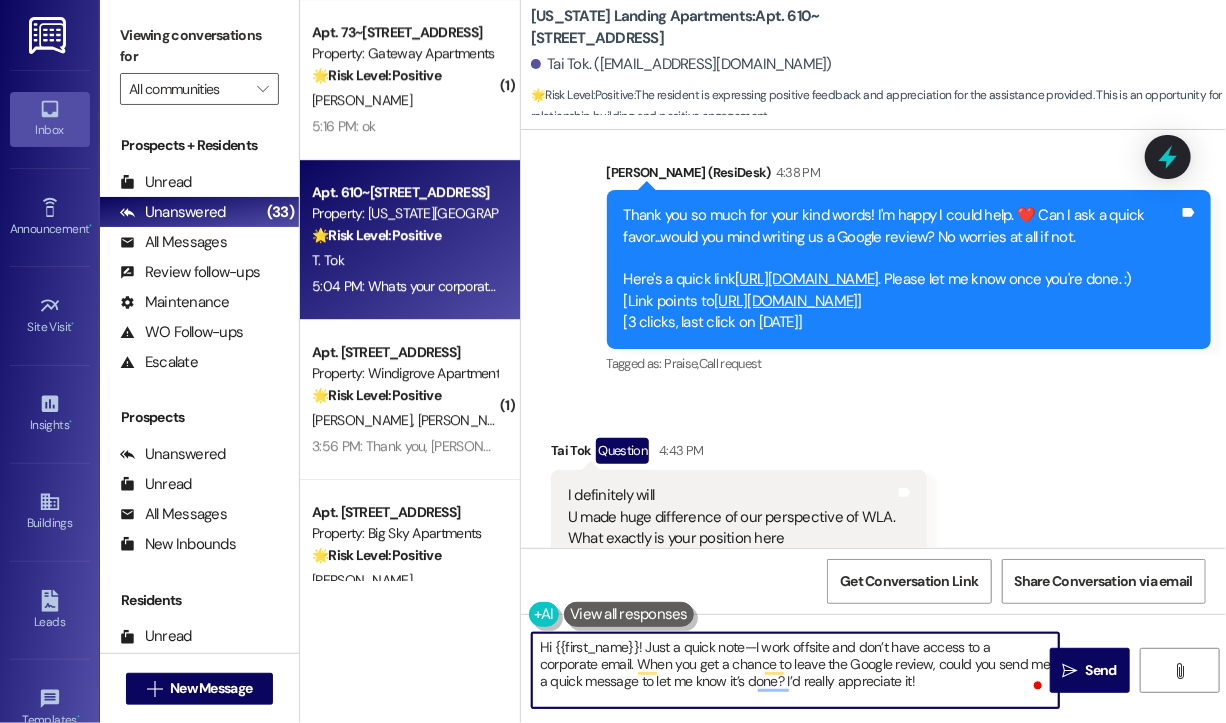 click on "Hi {{first_name}}! Just a quick note—I work offsite and don’t have access to a corporate email. When you get a chance to leave the Google review, could you send me a quick message to let me know it’s done? I’d really appreciate it!" at bounding box center (795, 670) 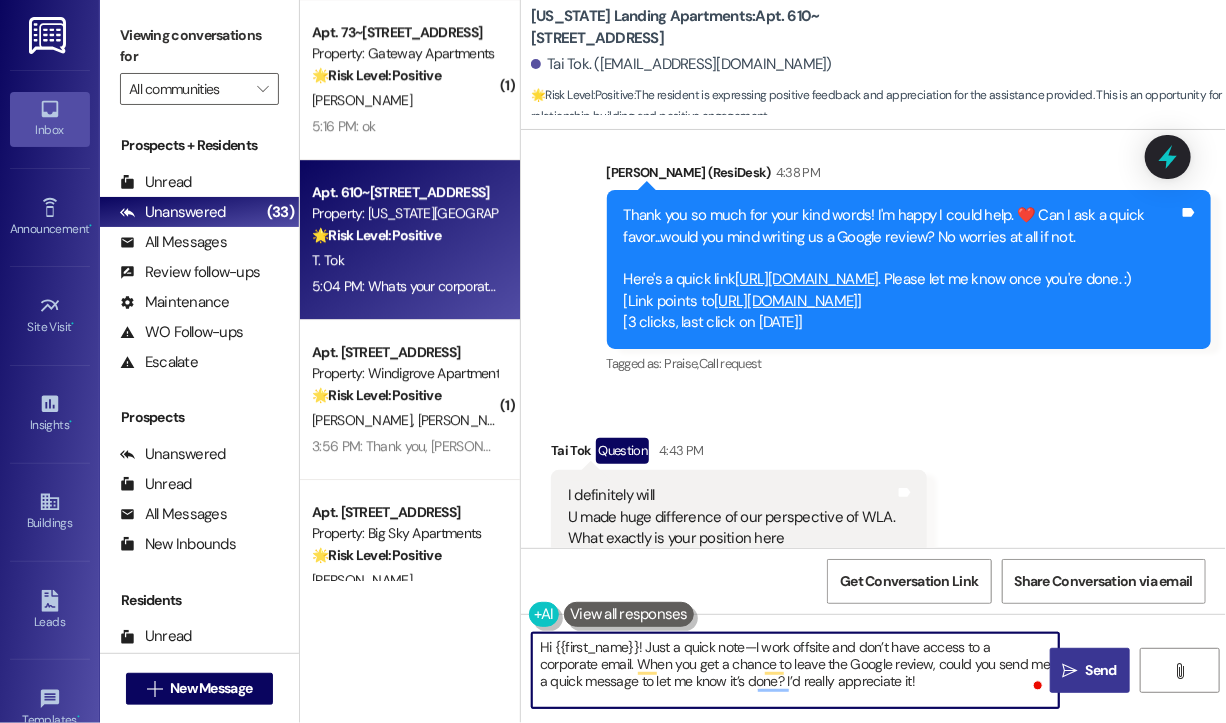 type on "Hi {{first_name}}! Just a quick note—I work offsite and don’t have access to a corporate email. When you get a chance to leave the Google review, could you send me a quick message to let me know it’s done? I’d really appreciate it!" 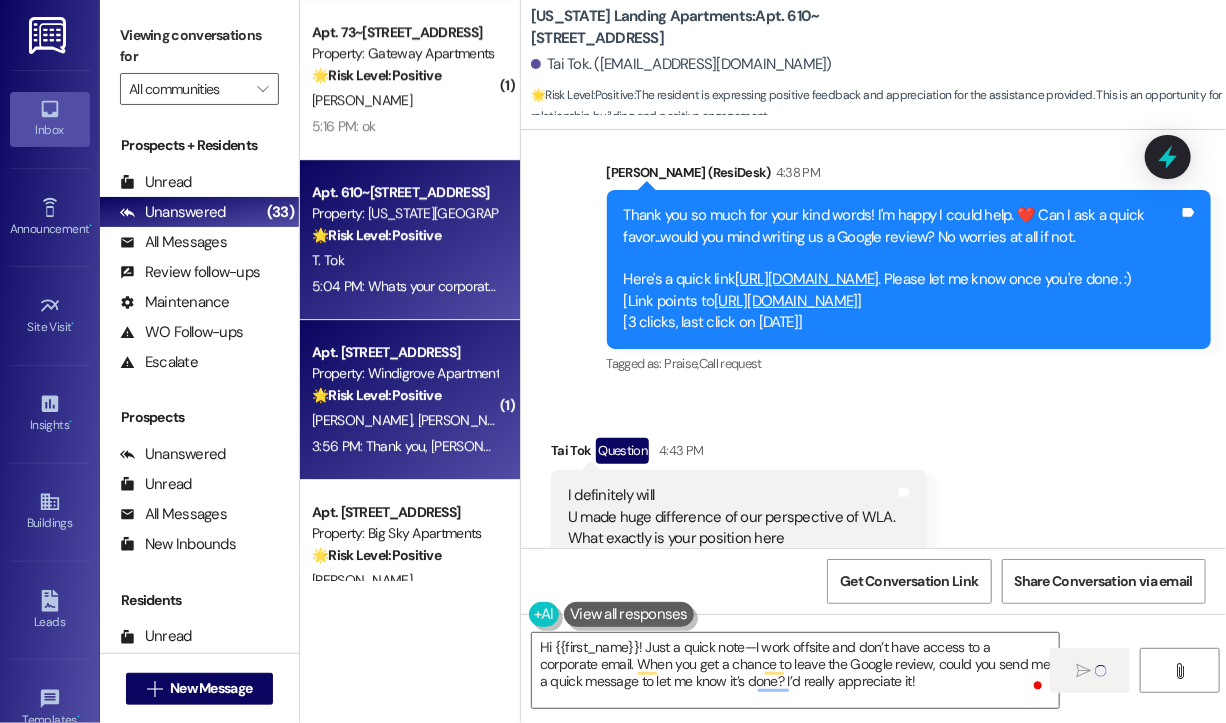 type 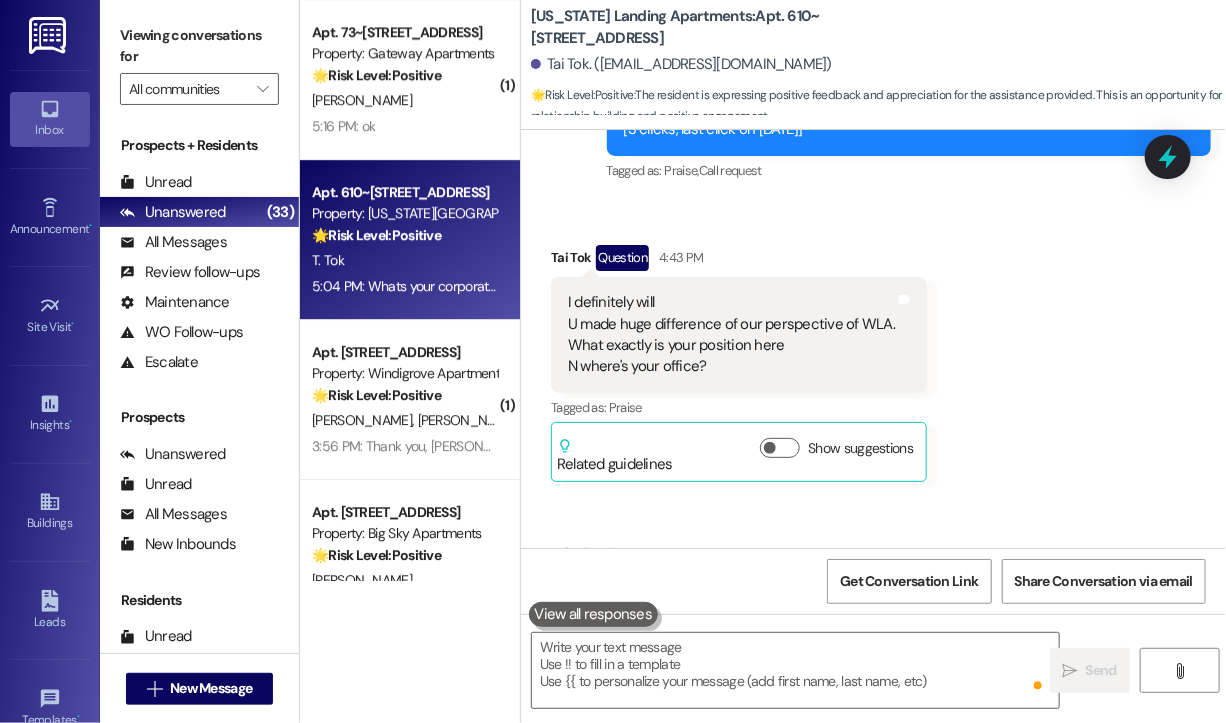 scroll, scrollTop: 18577, scrollLeft: 0, axis: vertical 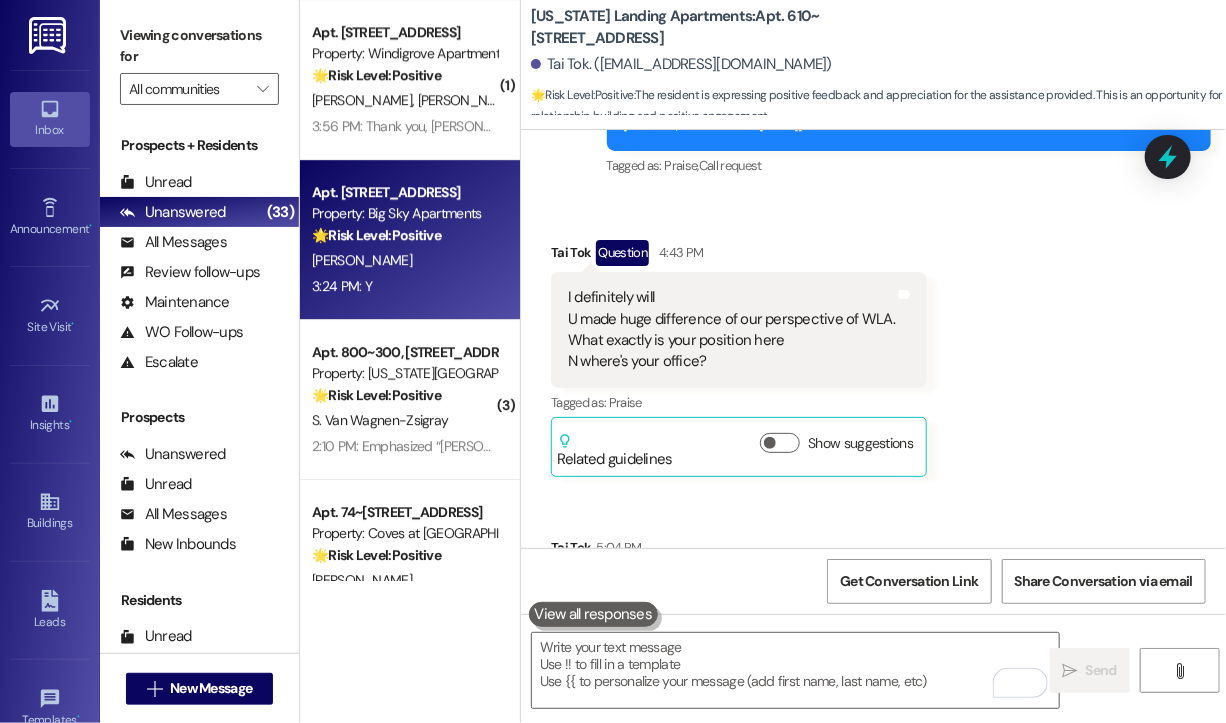 click on "[PERSON_NAME]" at bounding box center [404, 260] 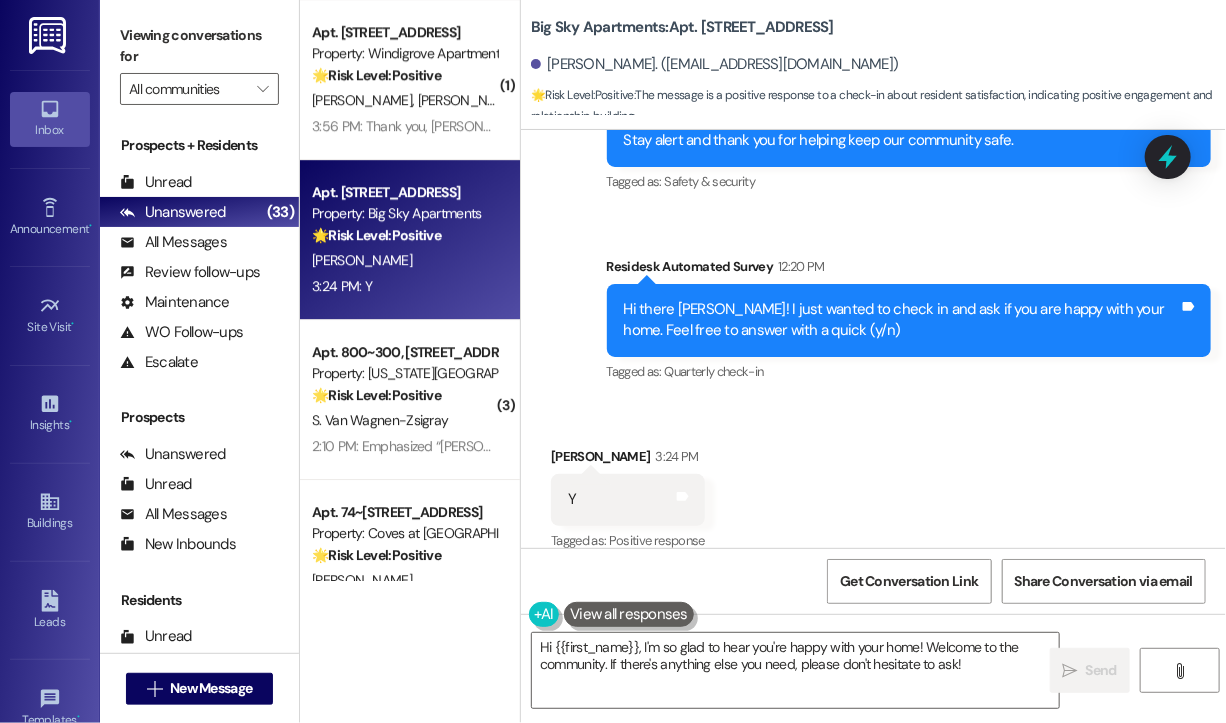 scroll, scrollTop: 1001, scrollLeft: 0, axis: vertical 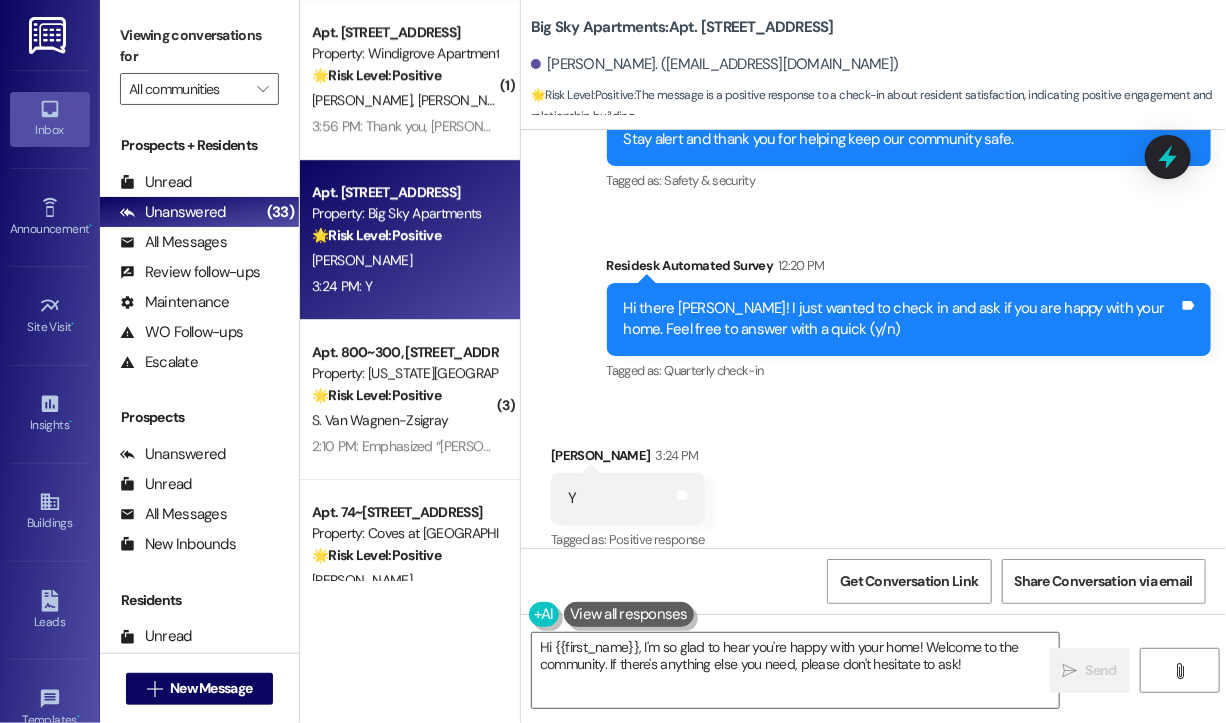 click on "Received via SMS Jeff Walton 3:24 PM Y Tags and notes Tagged as:   Positive response Click to highlight conversations about Positive response" at bounding box center (873, 484) 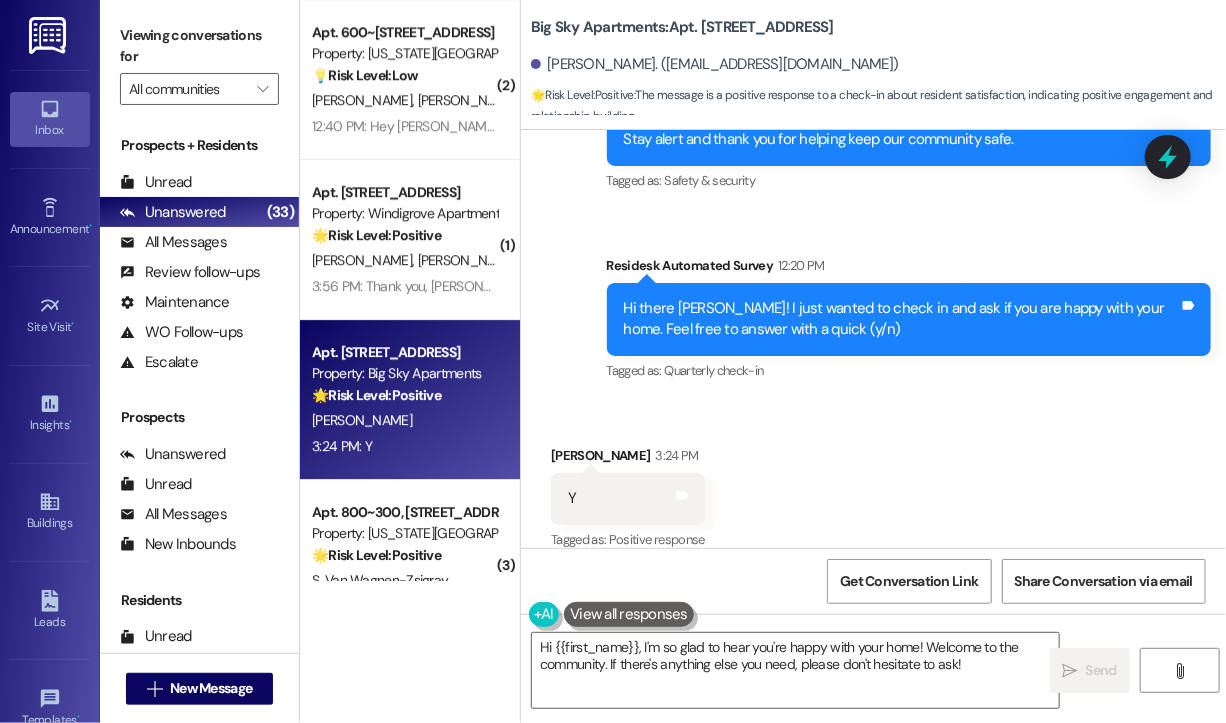 click on "Announcement, sent via SMS Sarah   (ResiDesk) Jul 10, 2025 at 3:39 PM Hi Jeff!
No Solicitation Reminder
We’ve received reports of individuals posing as Dominion Energy reps and knocking on doors. This may be a scam.
Soliciting is not permitted. If you experience this, please contact the Staunton City Police Department immediately.
Stay alert and thank you for helping keep our community safe. Tags and notes Tagged as:   Safety & security Click to highlight conversations about Safety & security" at bounding box center (909, 76) 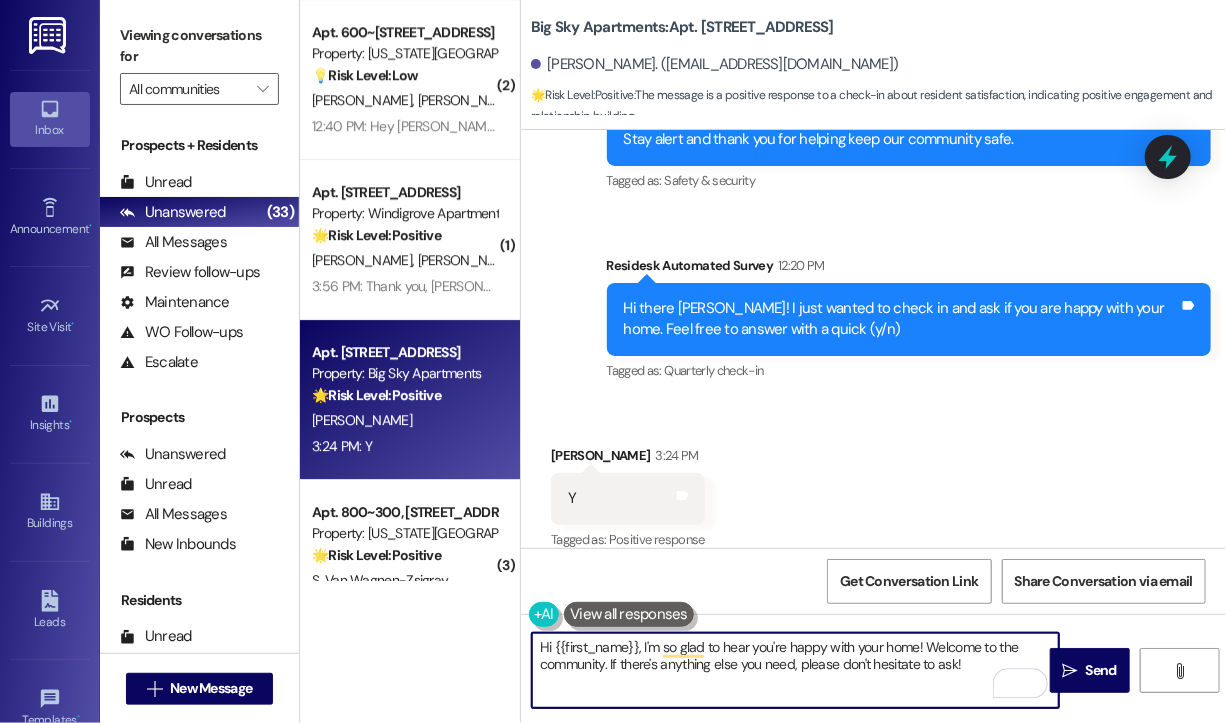 drag, startPoint x: 1005, startPoint y: 669, endPoint x: 927, endPoint y: 650, distance: 80.280754 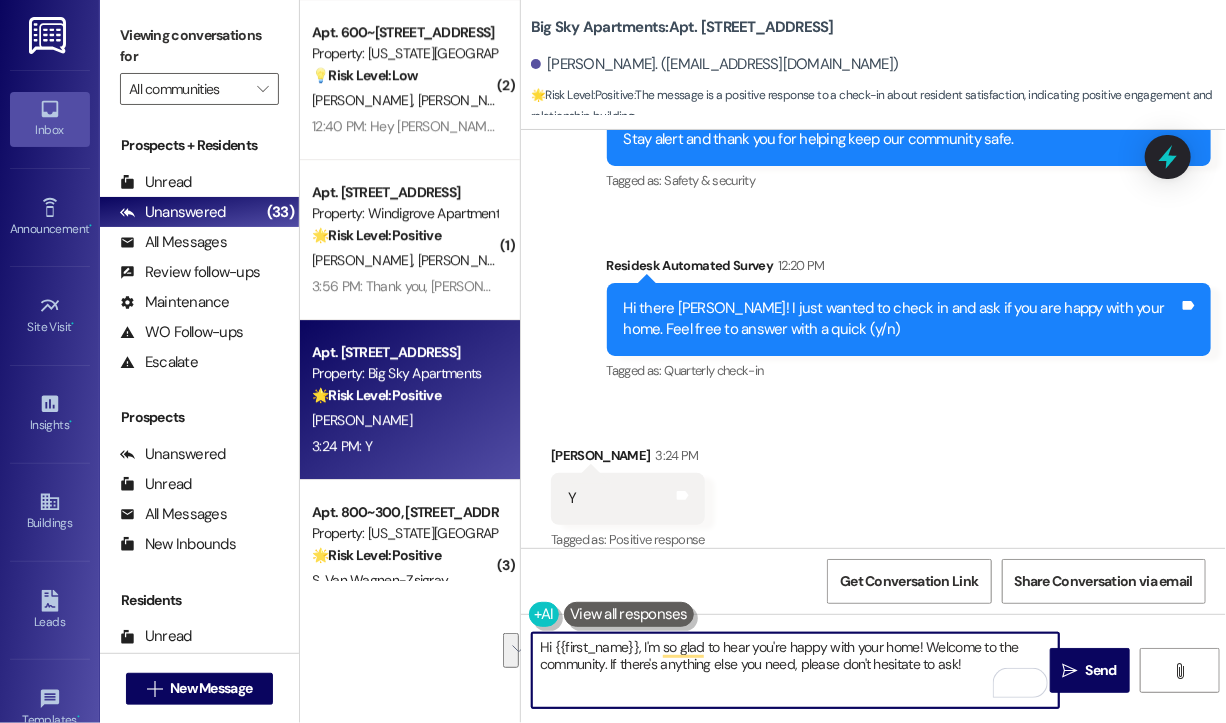 paste on "If I may ask...has {{property}} lived up to your expectations?" 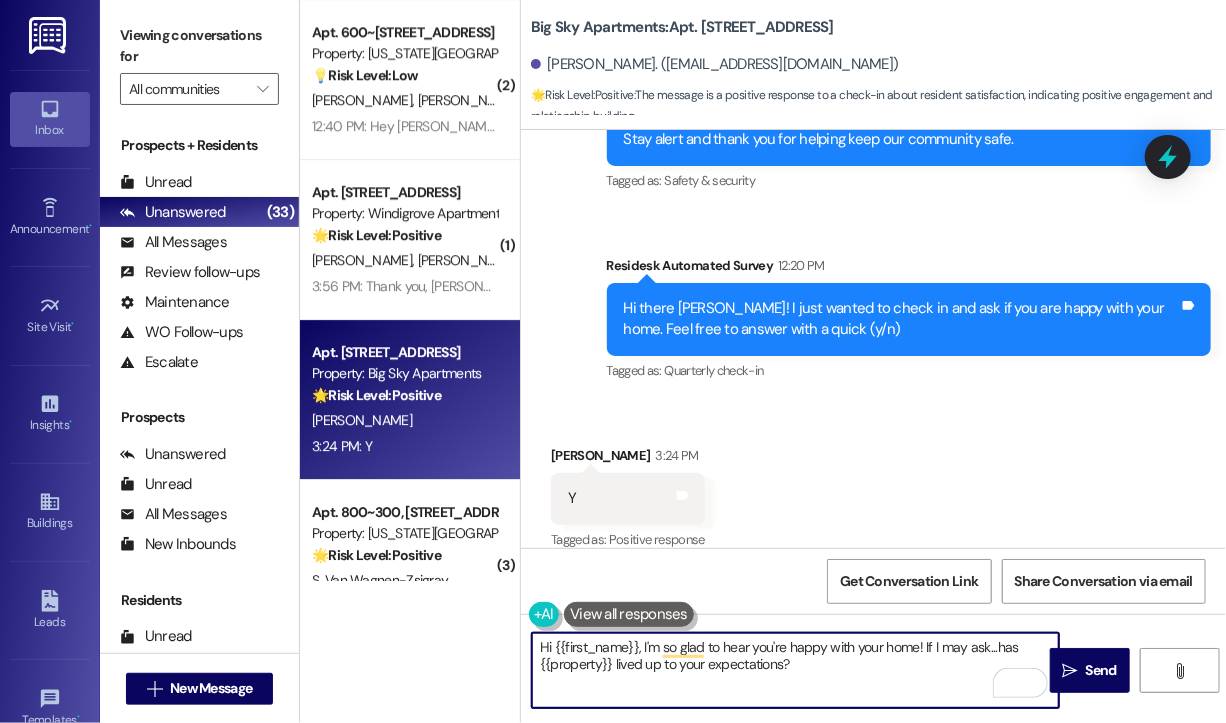 click on "Hi {{first_name}}, I'm so glad to hear you're happy with your home! If I may ask...has {{property}} lived up to your expectations?" at bounding box center (795, 670) 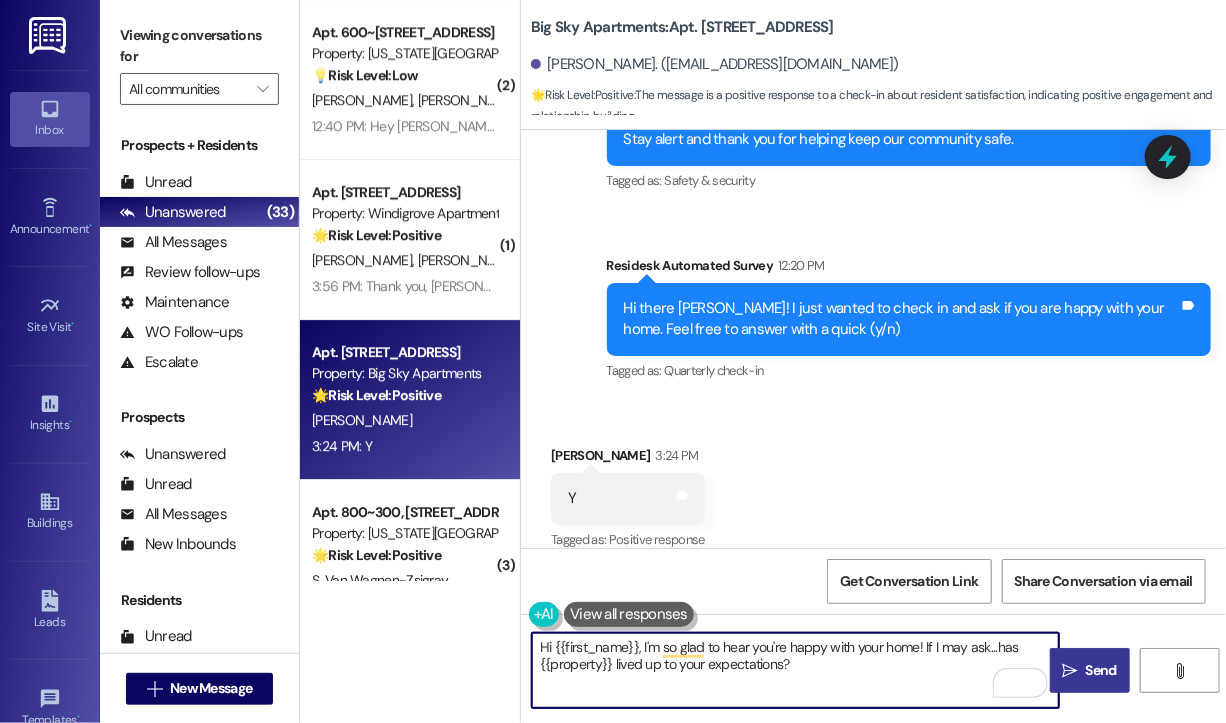 type on "Hi {{first_name}}, I'm so glad to hear you're happy with your home! If I may ask...has {{property}} lived up to your expectations?" 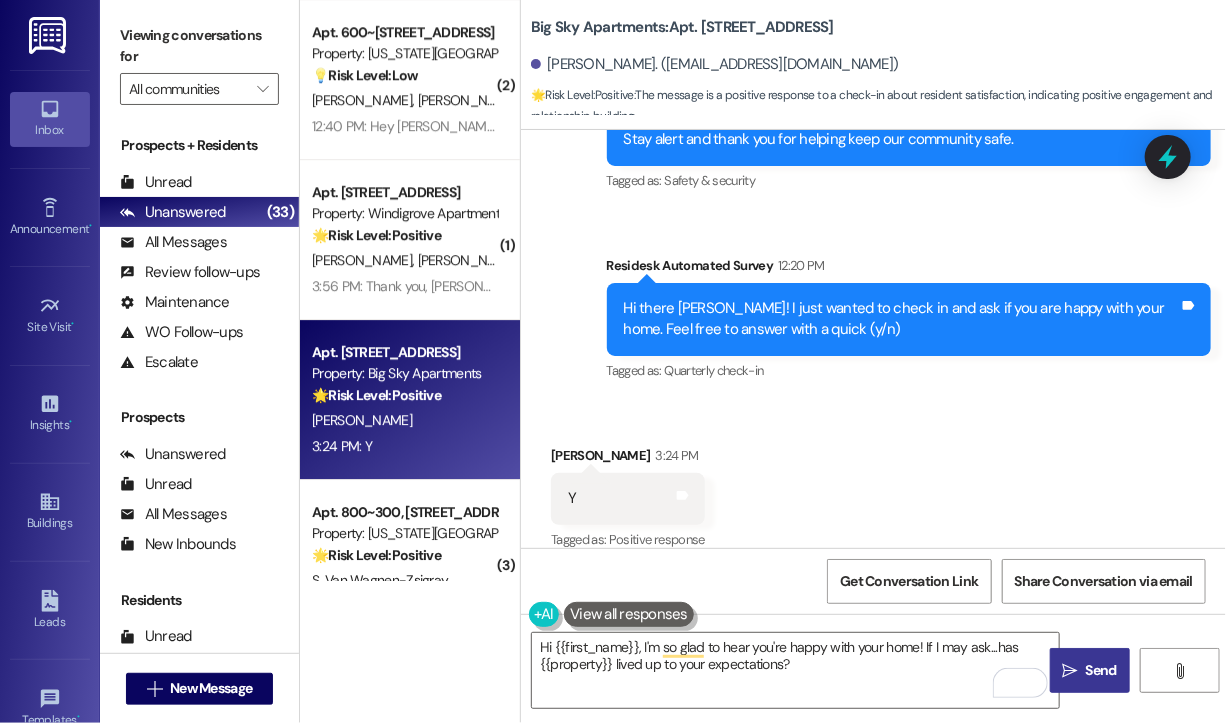 click on " Send" at bounding box center [1090, 670] 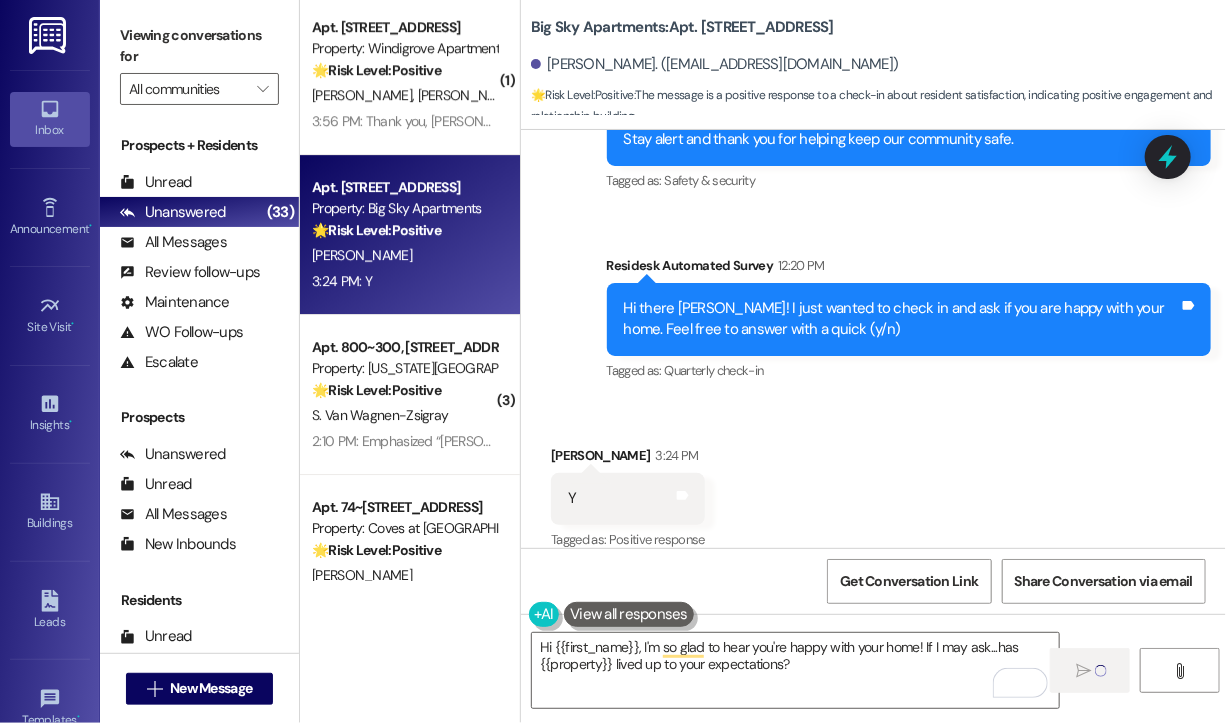 type 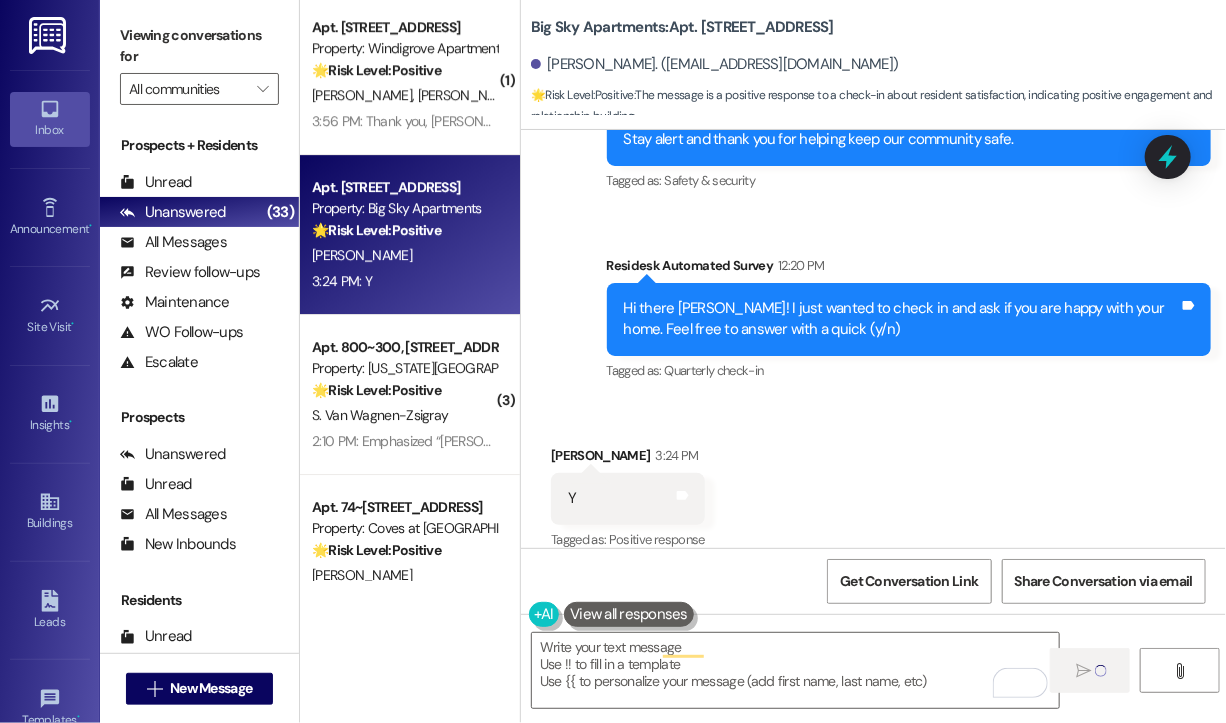 scroll, scrollTop: 2600, scrollLeft: 0, axis: vertical 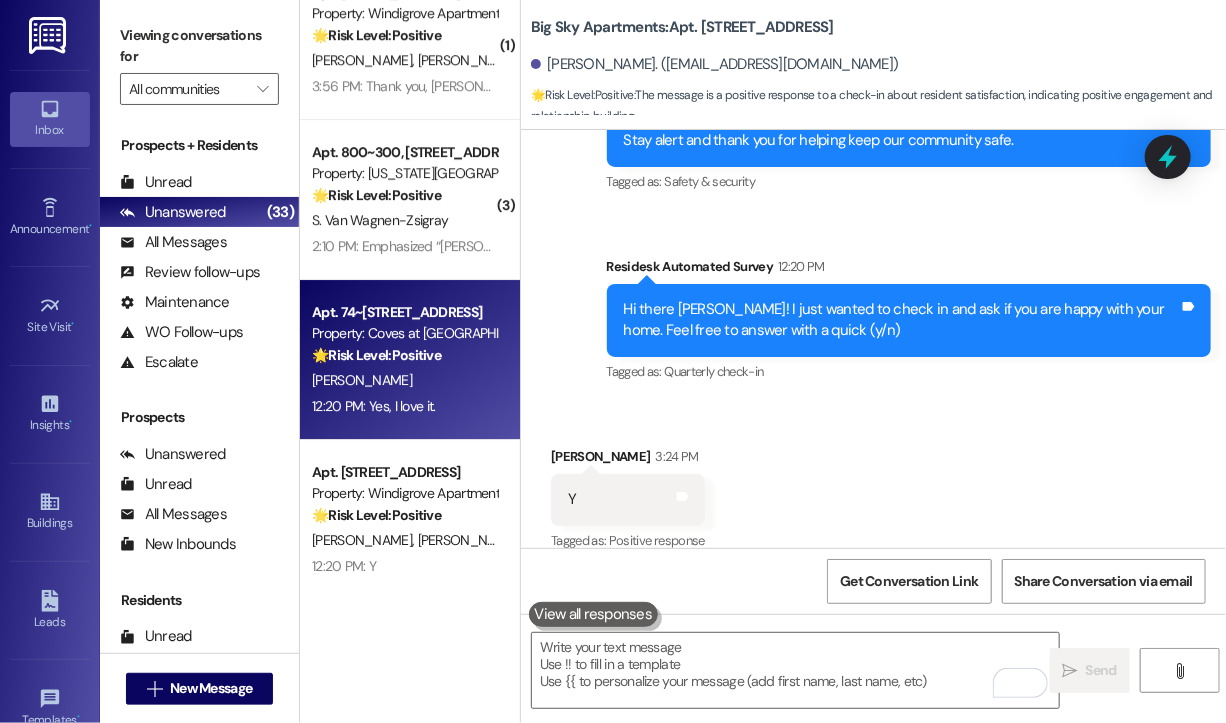 click on "12:20 PM: Yes, I love it.  12:20 PM: Yes, I love it." at bounding box center (404, 406) 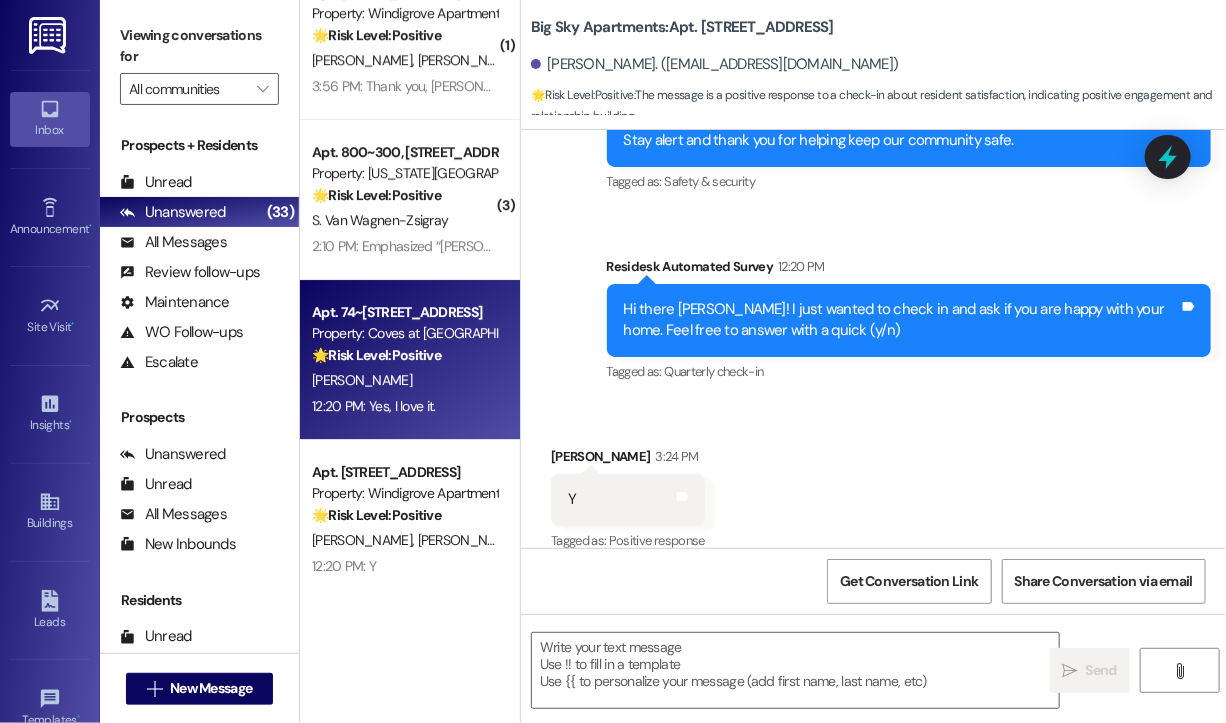 type on "Fetching suggested responses. Please feel free to read through the conversation in the meantime." 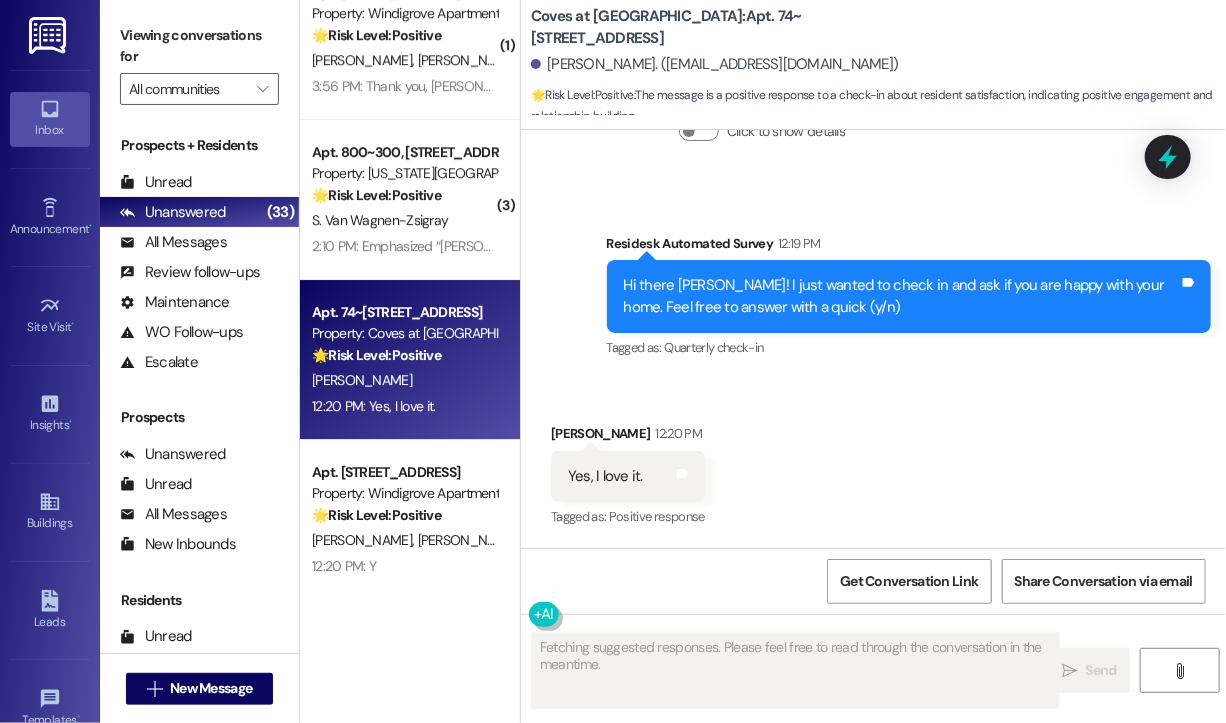 scroll, scrollTop: 534, scrollLeft: 0, axis: vertical 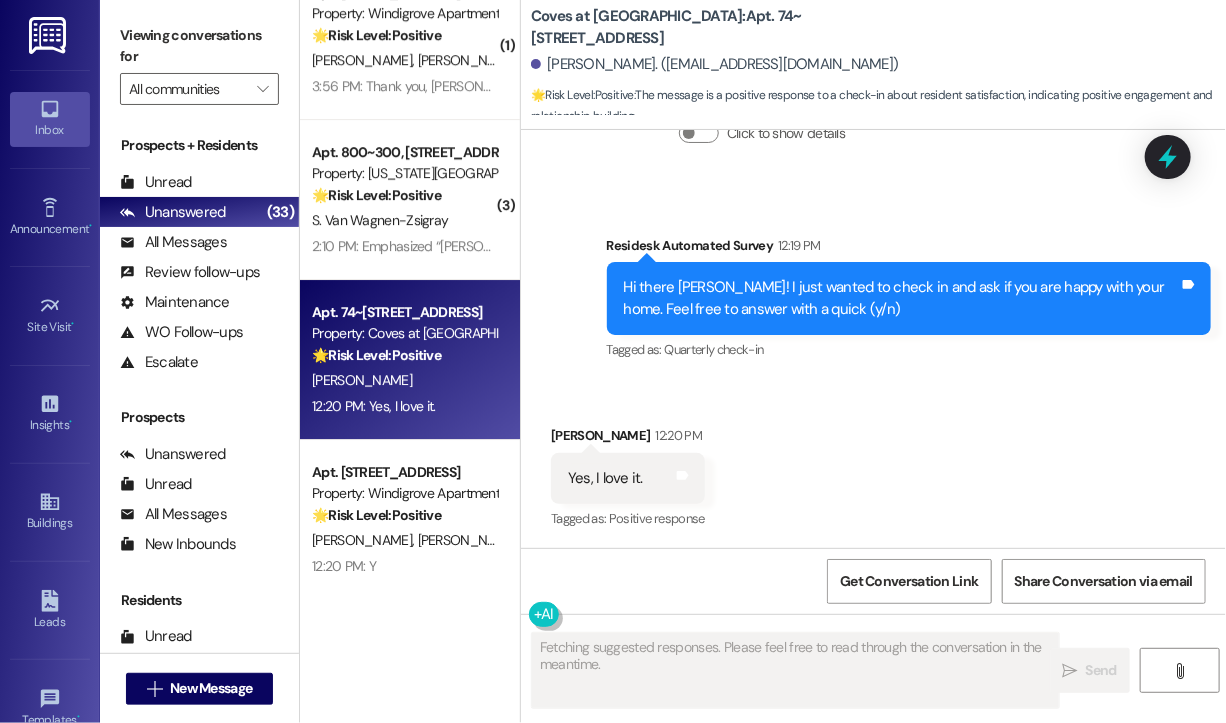 type 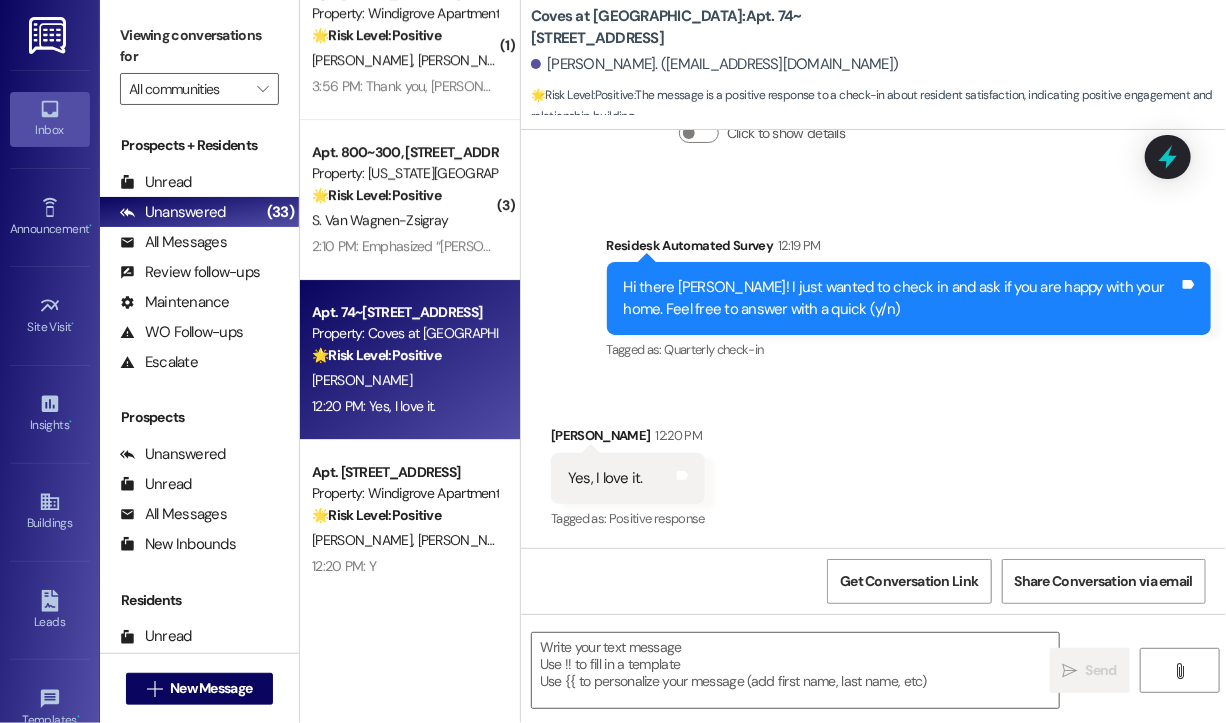 scroll, scrollTop: 535, scrollLeft: 0, axis: vertical 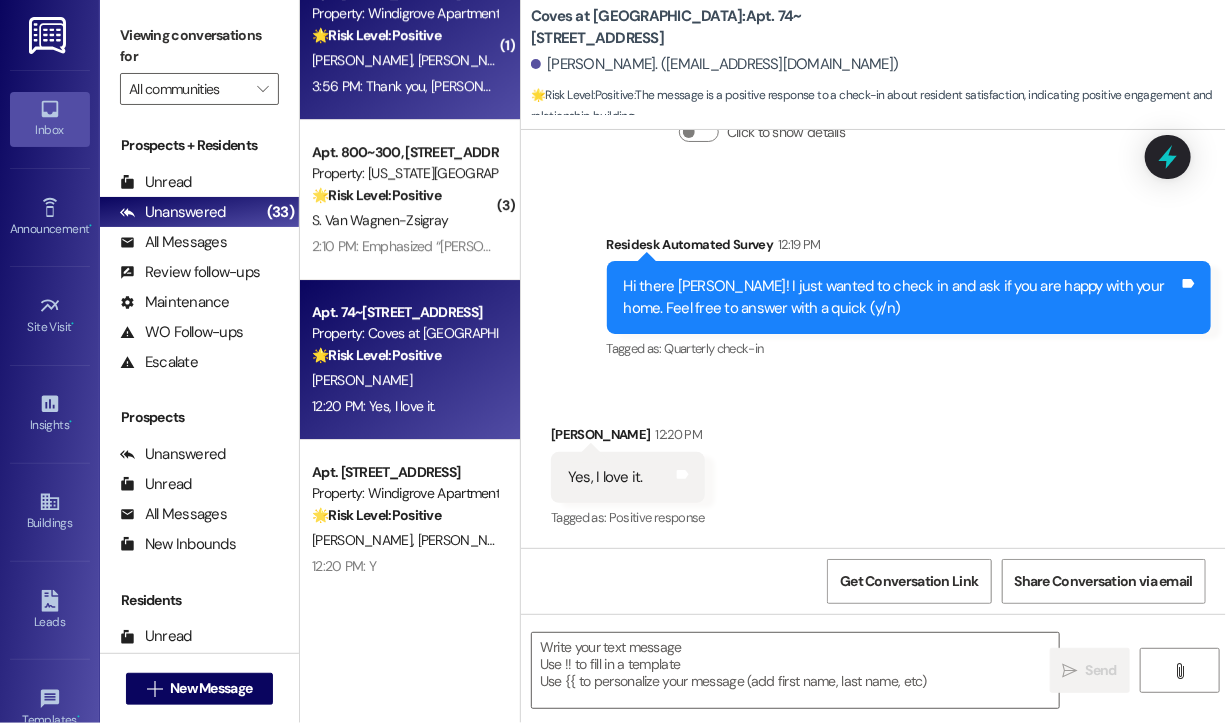 click on "3:56 PM: Thank you, Sarah! 3:56 PM: Thank you, Sarah!" at bounding box center [423, 86] 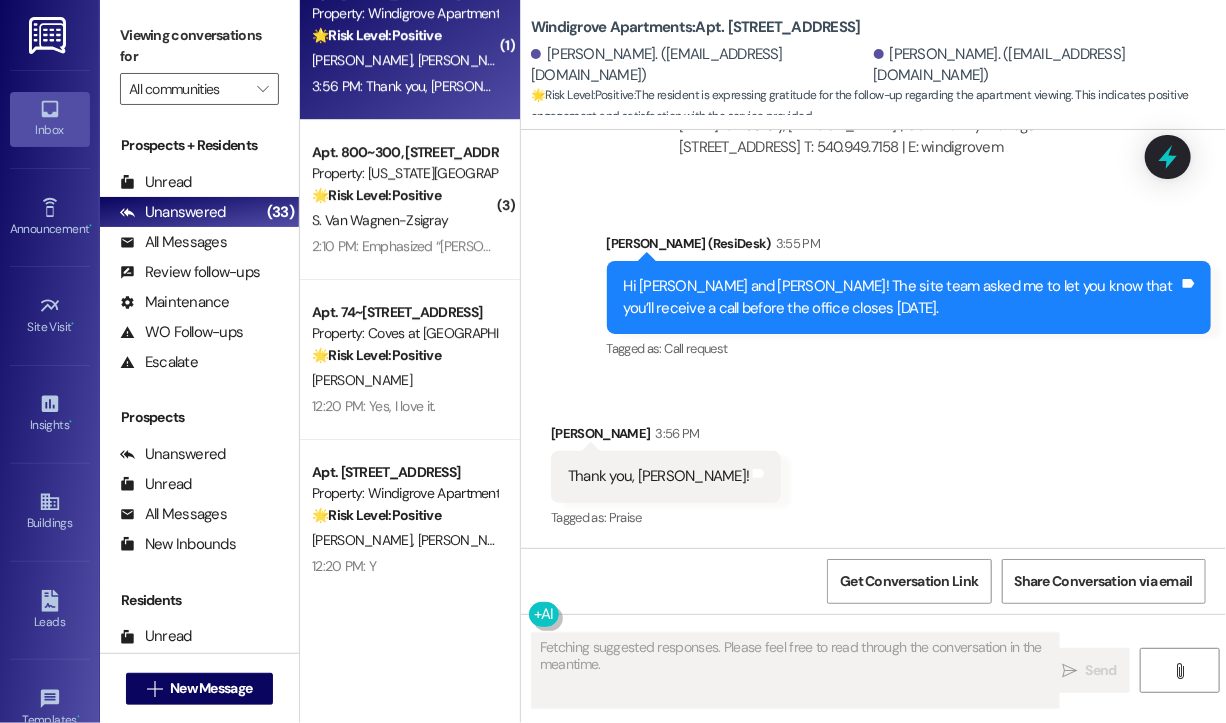 scroll, scrollTop: 2460, scrollLeft: 0, axis: vertical 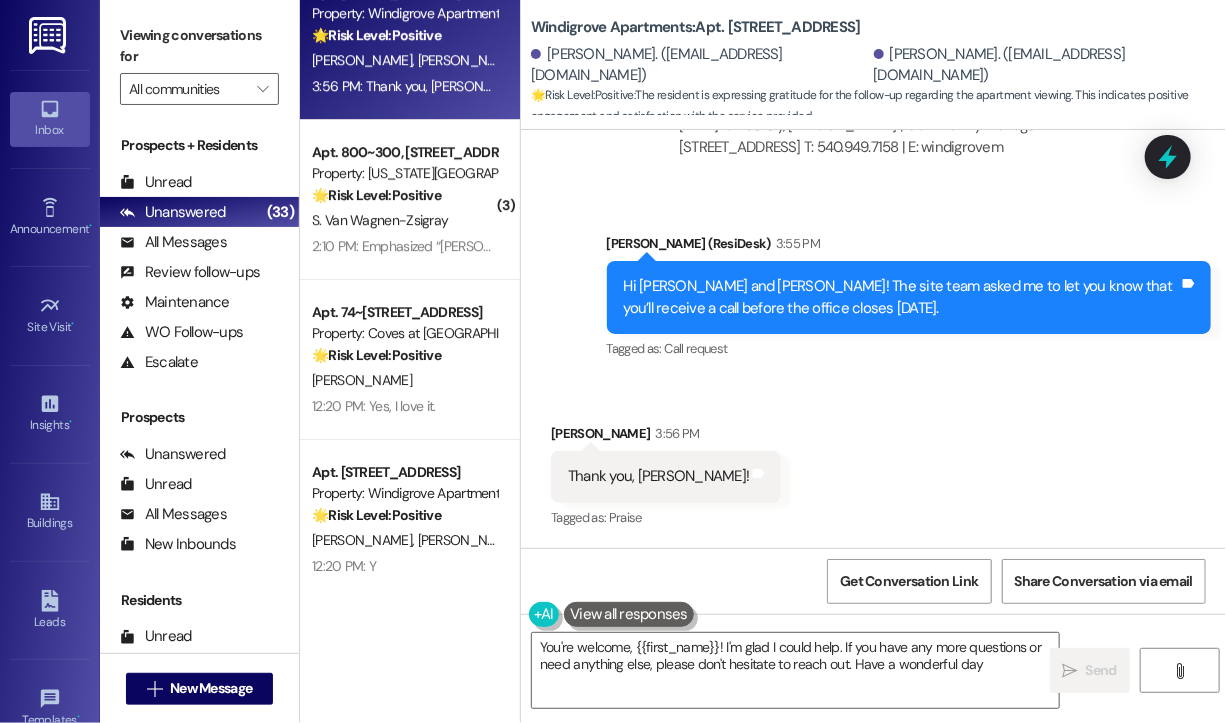 type on "You're welcome, {{first_name}}! I'm glad I could help. If you have any more questions or need anything else, please don't hesitate to reach out. Have a wonderful day!" 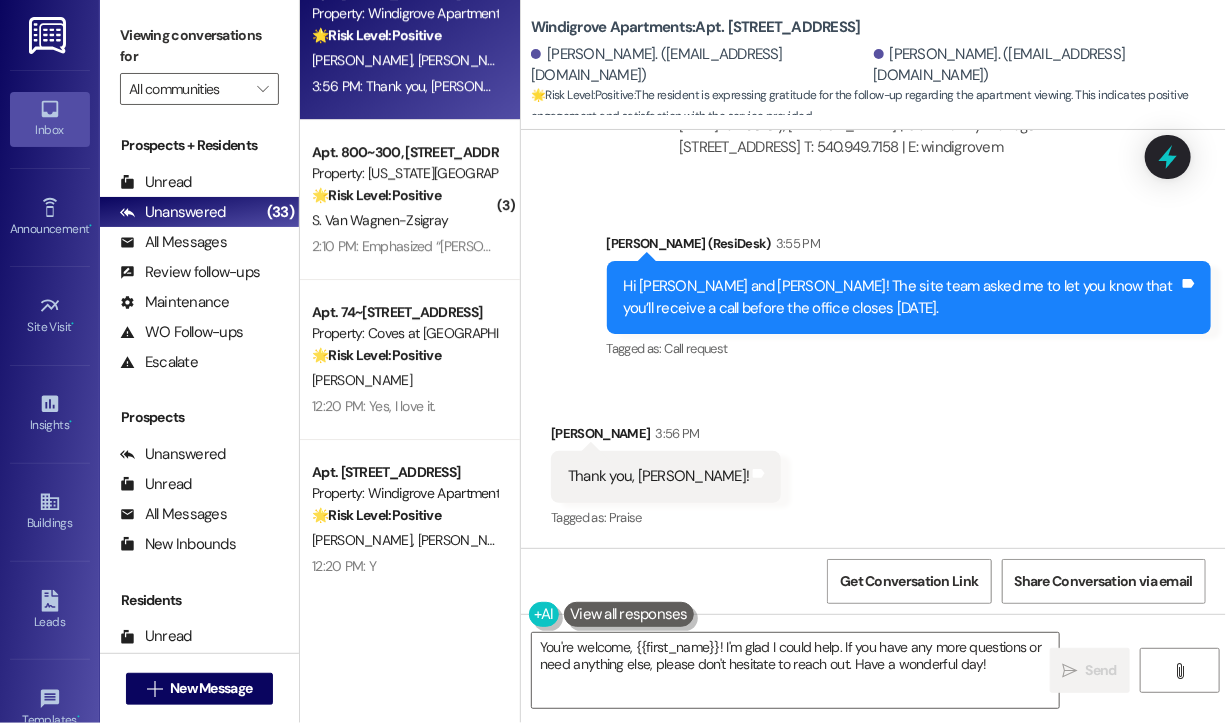 scroll, scrollTop: 2460, scrollLeft: 0, axis: vertical 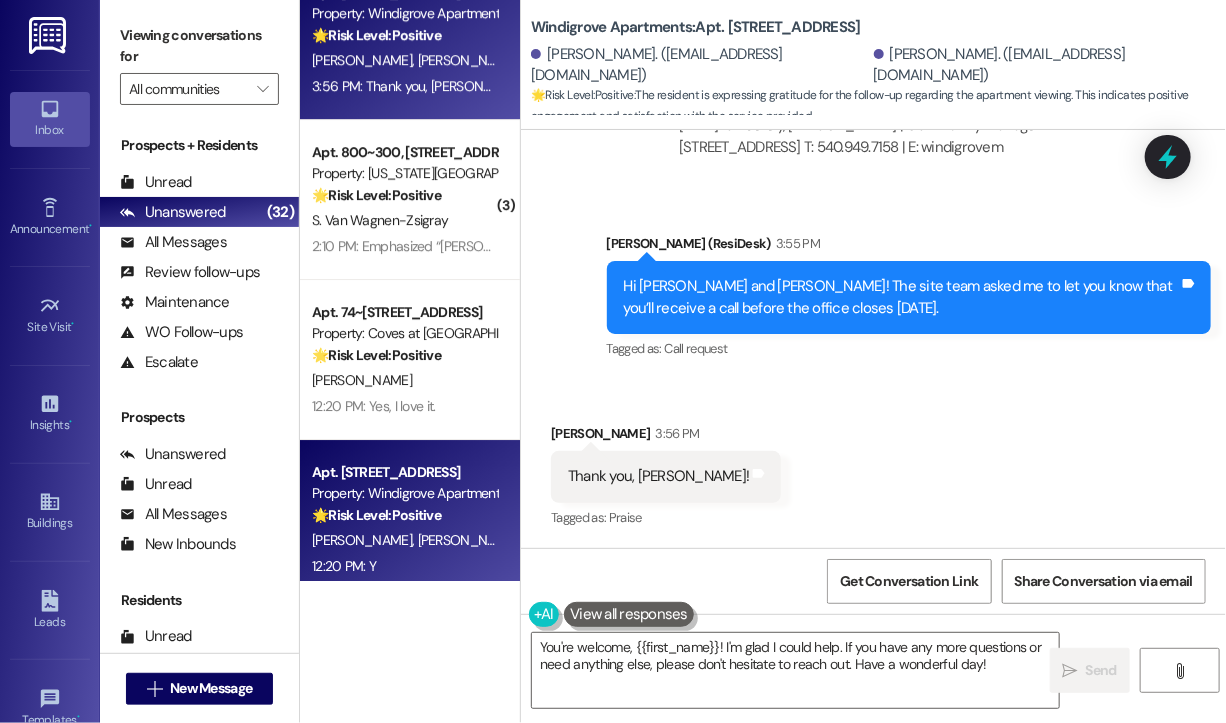 click on "12:20 PM: Y 12:20 PM: Y" at bounding box center [404, 566] 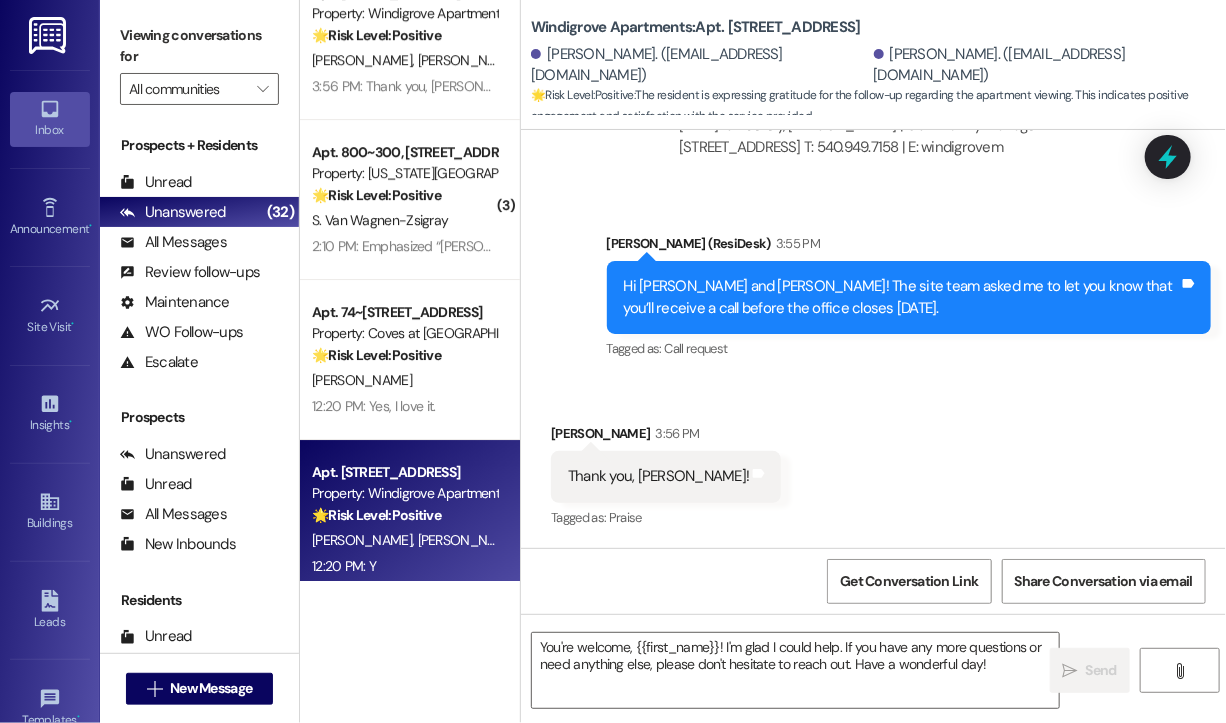 type on "Fetching suggested responses. Please feel free to read through the conversation in the meantime." 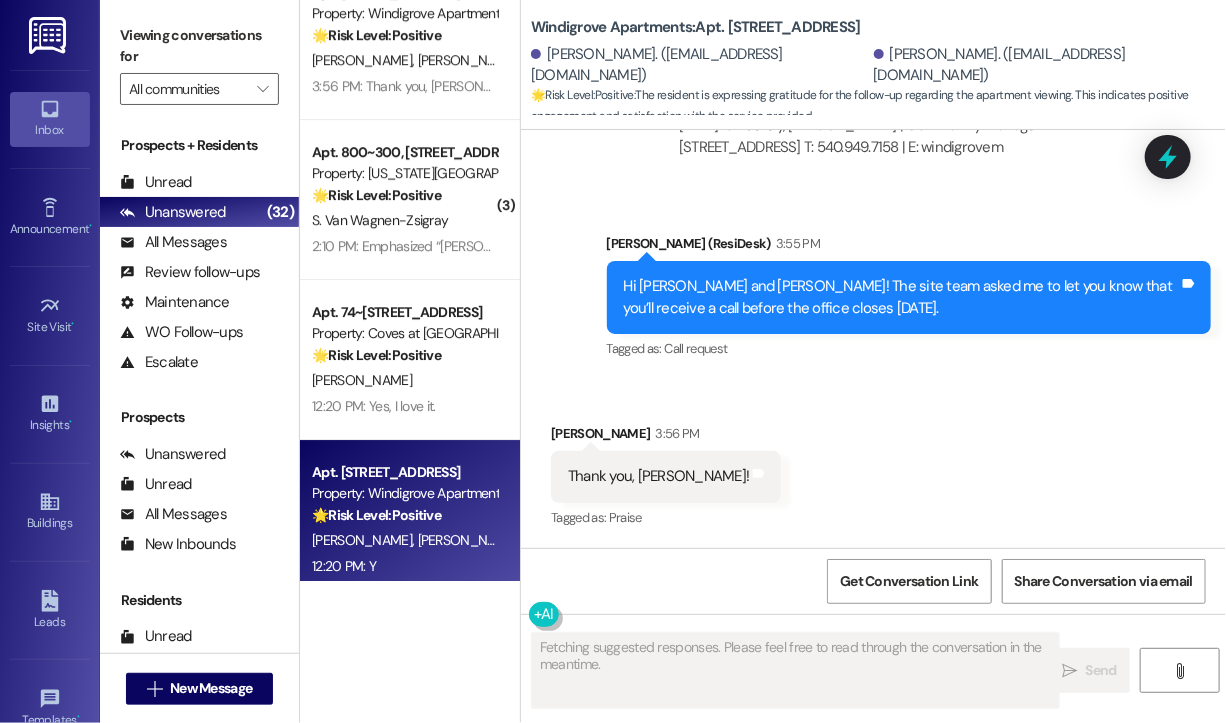 scroll, scrollTop: 534, scrollLeft: 0, axis: vertical 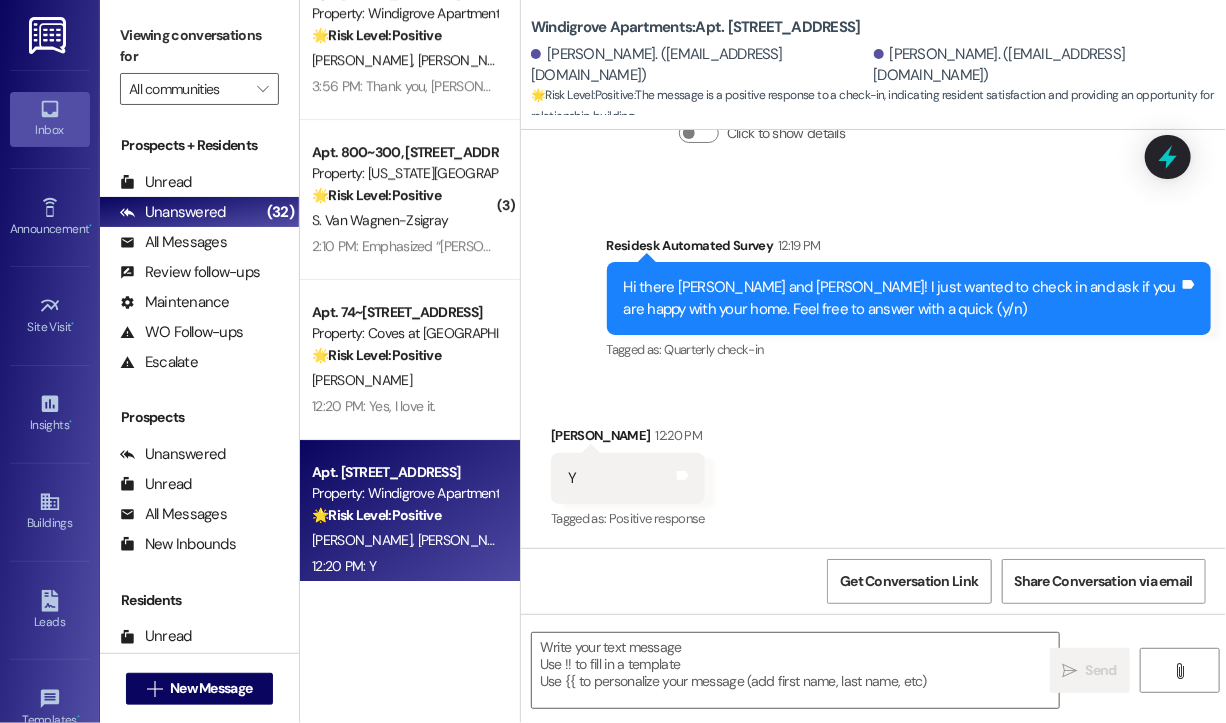 drag, startPoint x: 658, startPoint y: 396, endPoint x: 657, endPoint y: 408, distance: 12.0415945 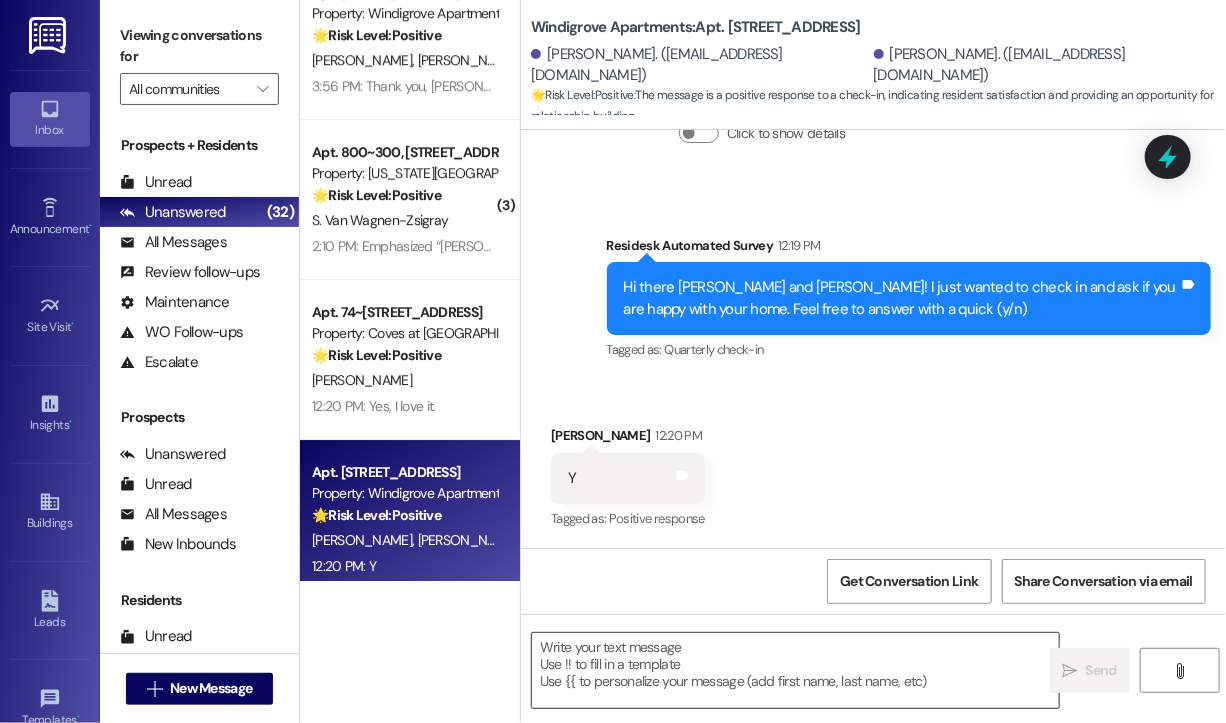 click at bounding box center (795, 670) 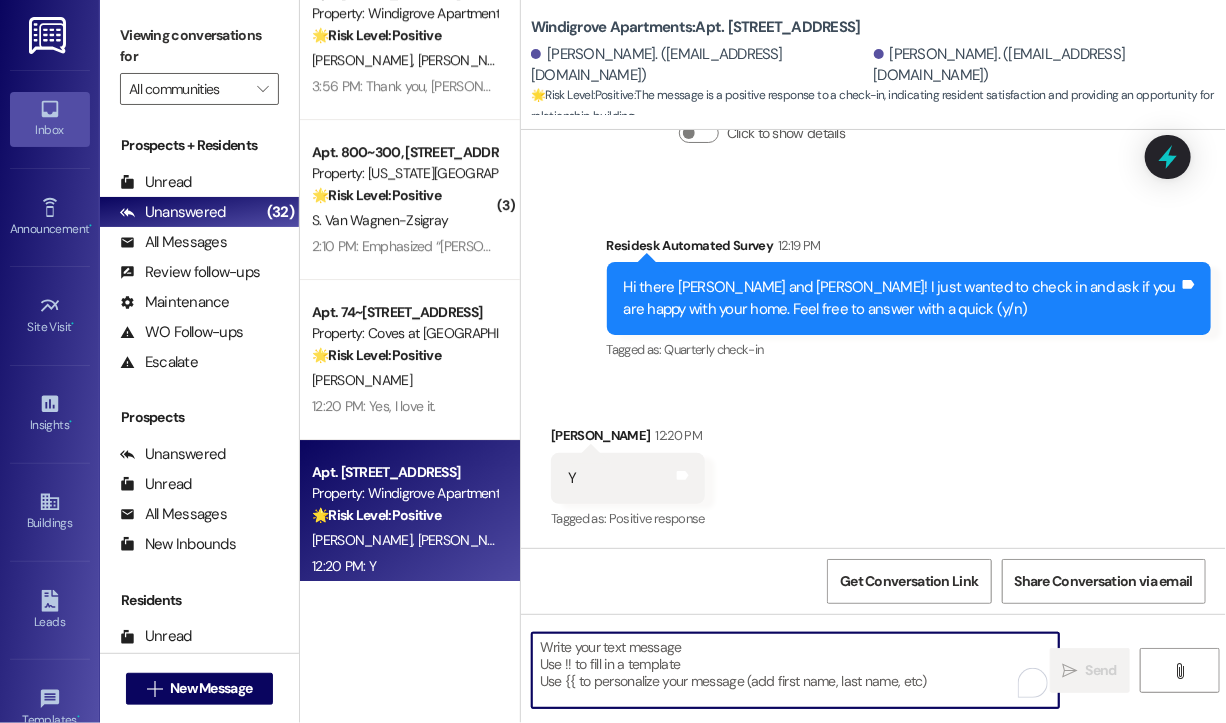 paste on "Great! 😊 If I may ask...has {{property}} lived up to your expectations?" 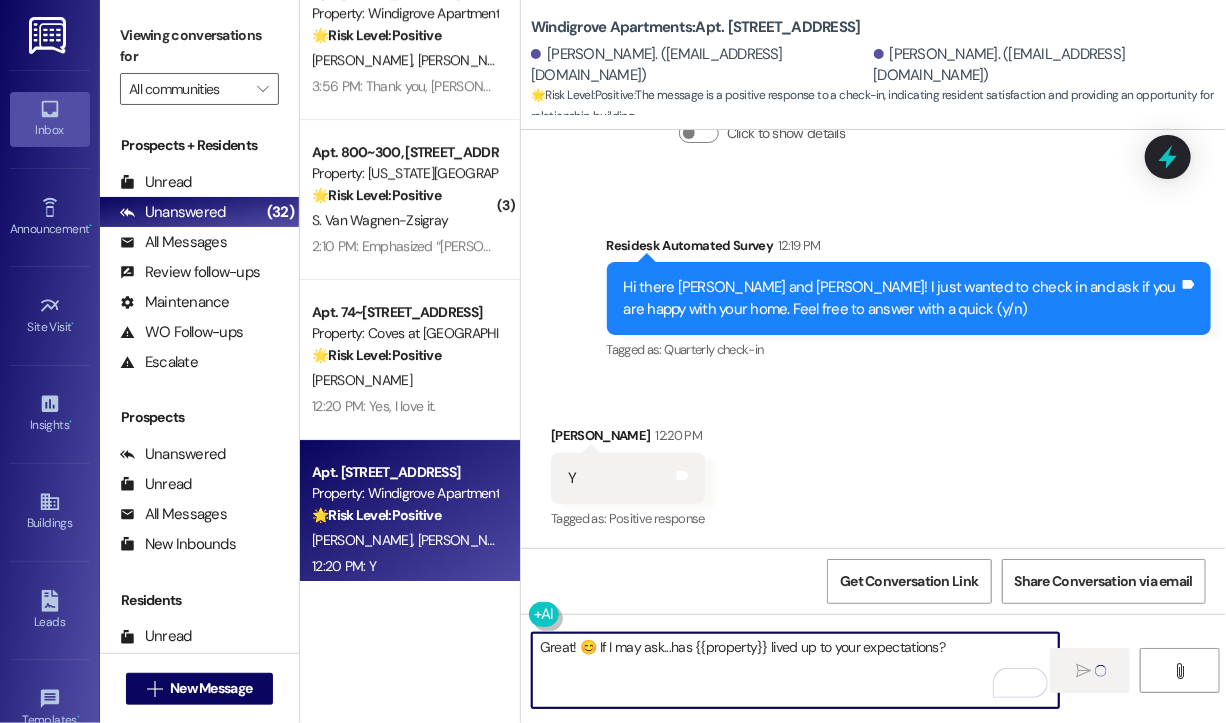 type 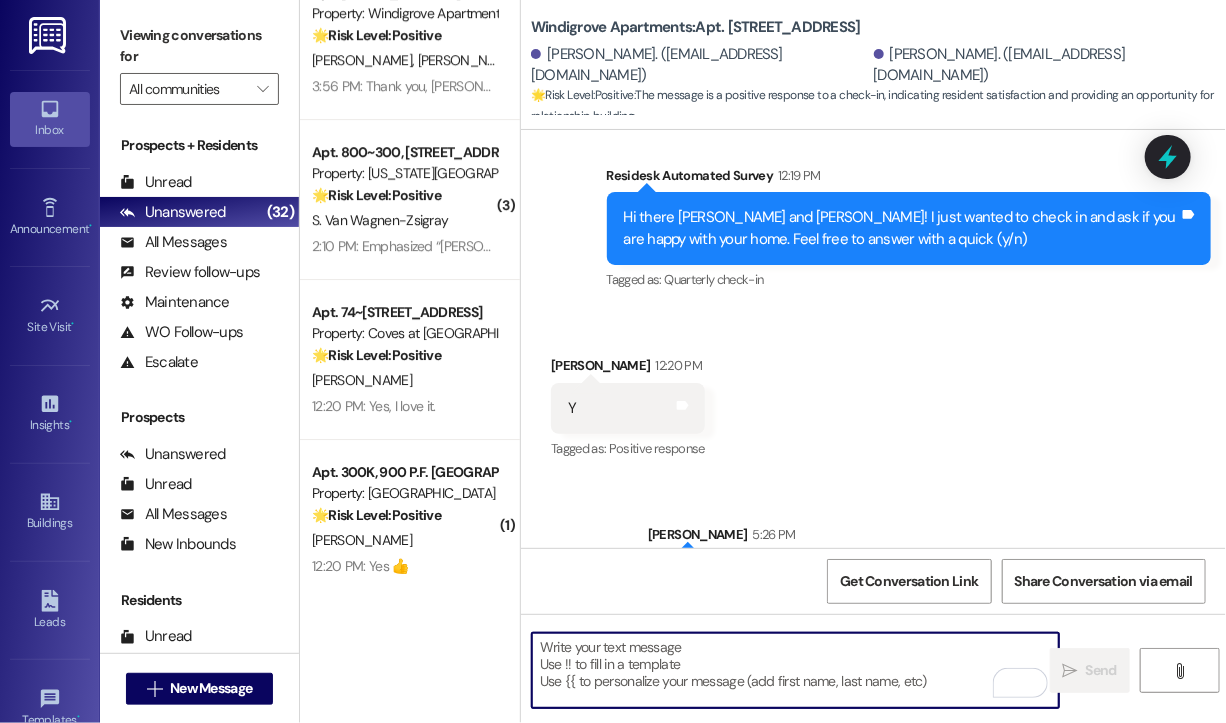 scroll, scrollTop: 674, scrollLeft: 0, axis: vertical 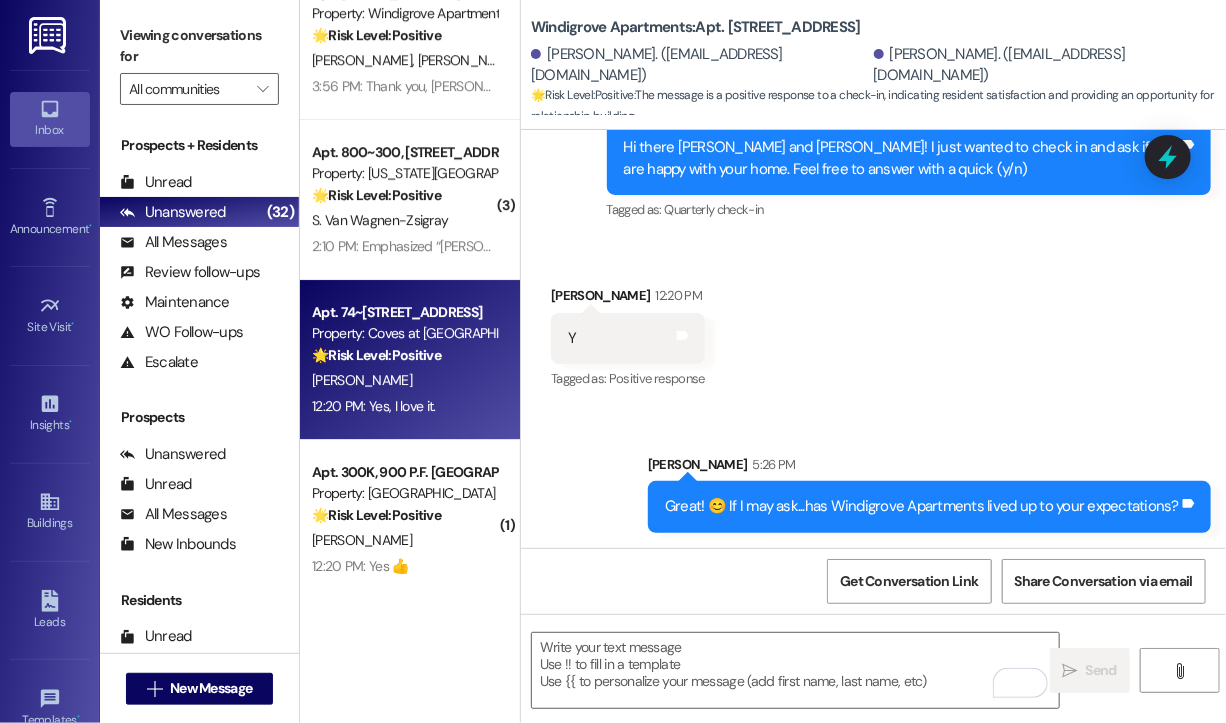 click on "D. Phillips" at bounding box center [404, 380] 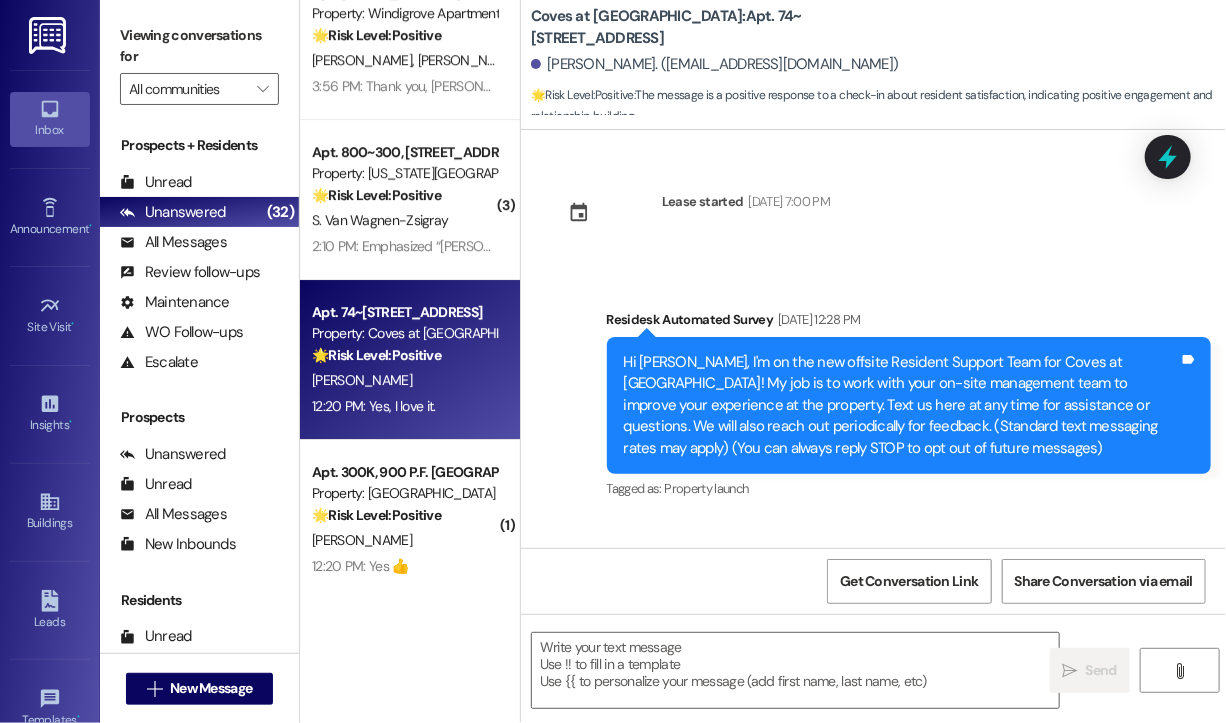 type on "Fetching suggested responses. Please feel free to read through the conversation in the meantime." 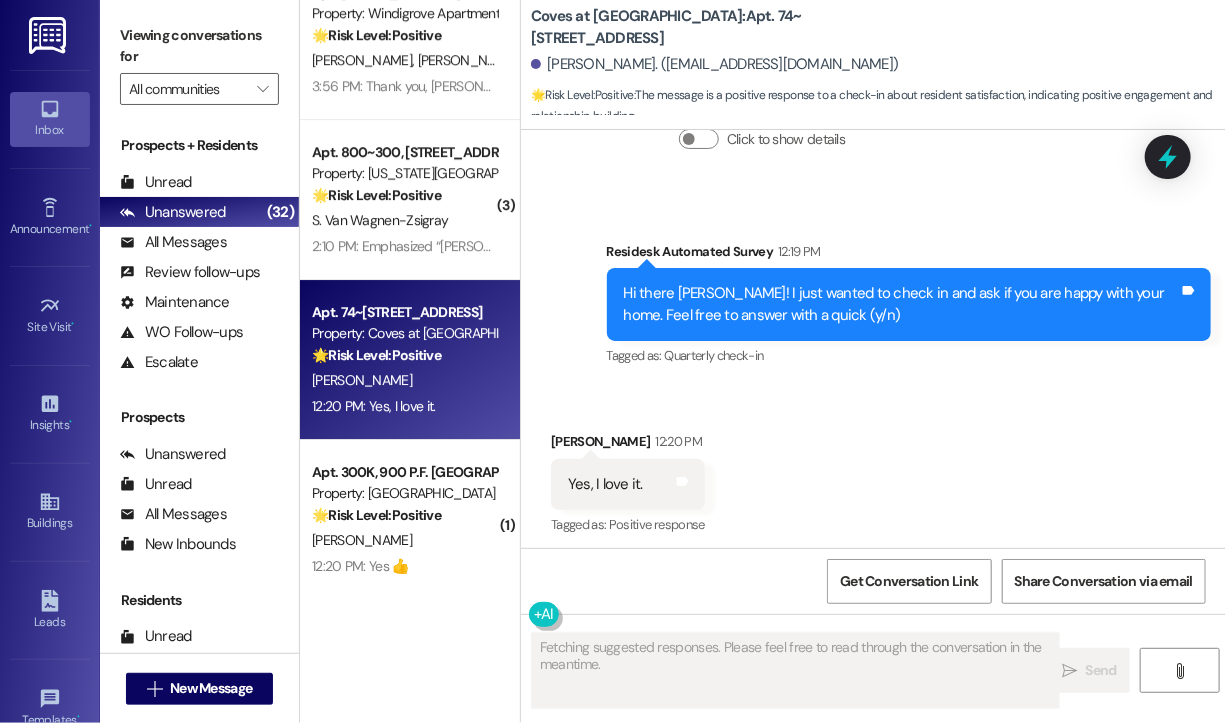 scroll, scrollTop: 534, scrollLeft: 0, axis: vertical 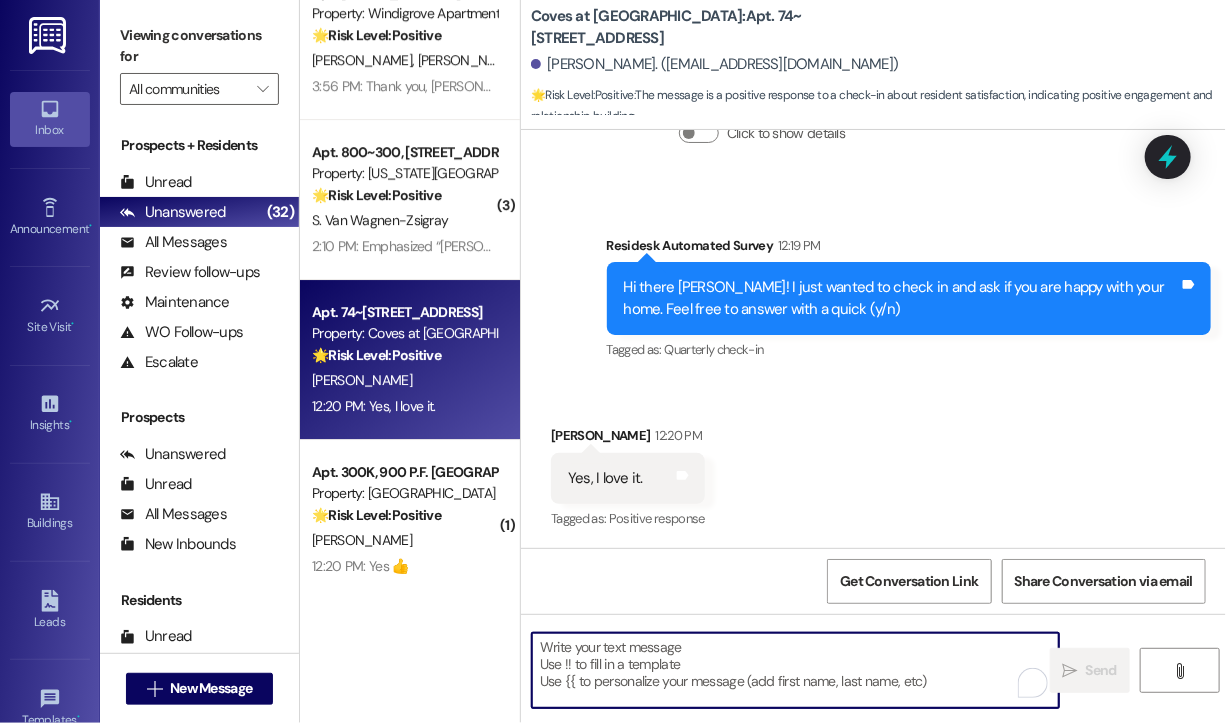 click at bounding box center [795, 670] 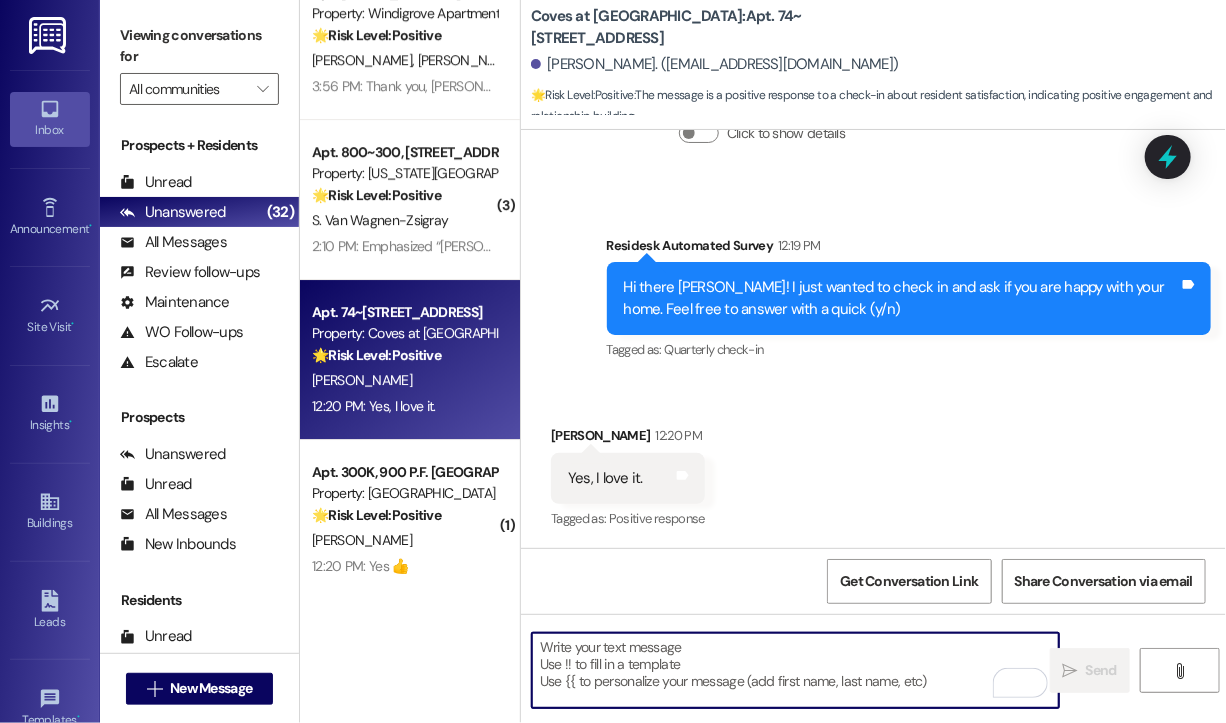 paste on "Great! 😊 If I may ask...has {{property}} lived up to your expectations?" 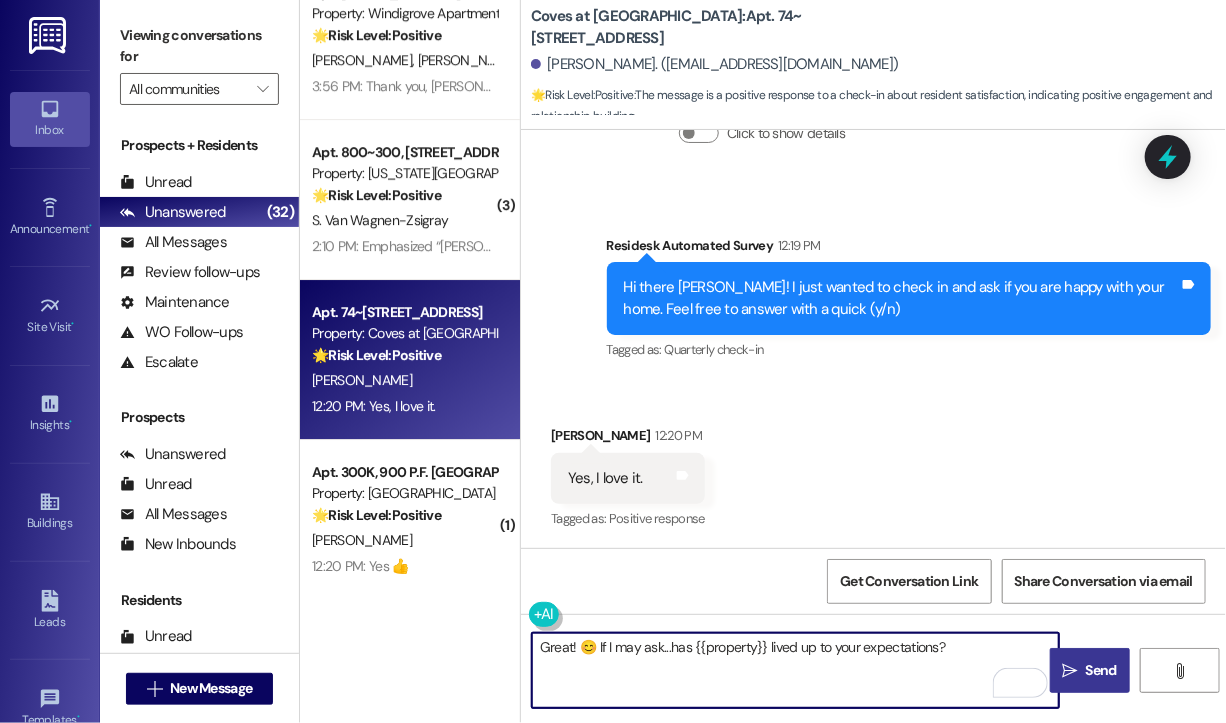 type on "Great! 😊 If I may ask...has {{property}} lived up to your expectations?" 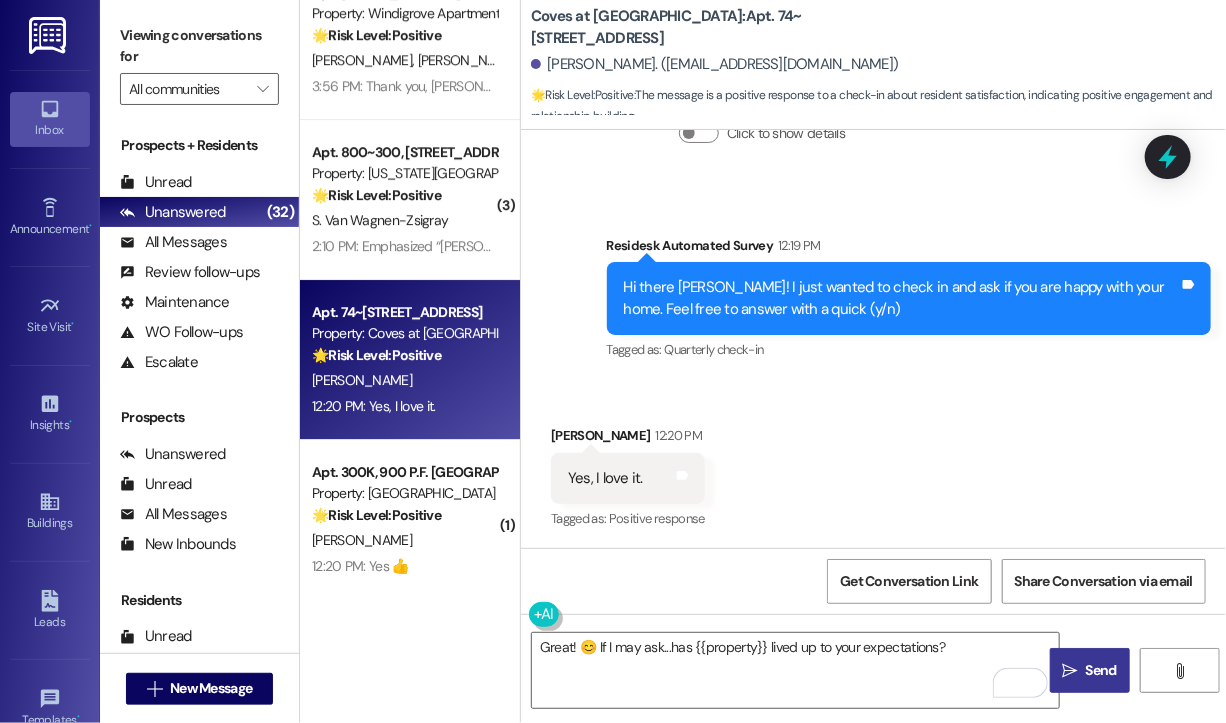click on "" at bounding box center [1070, 671] 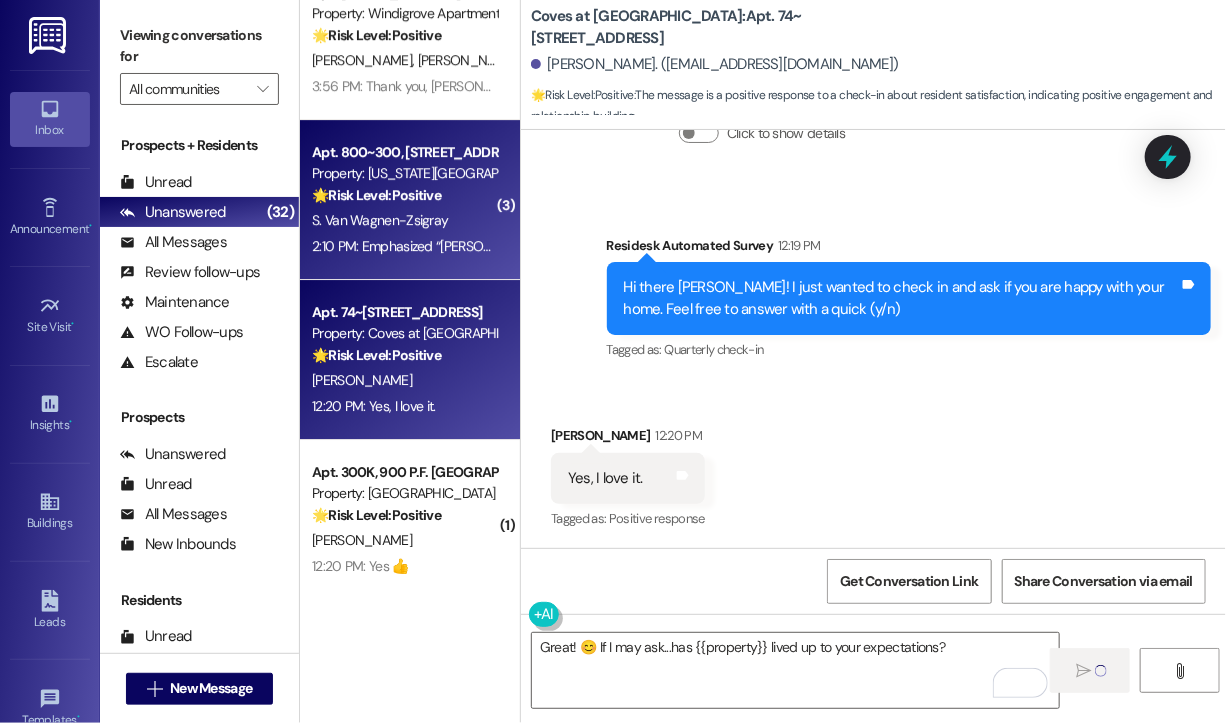 type 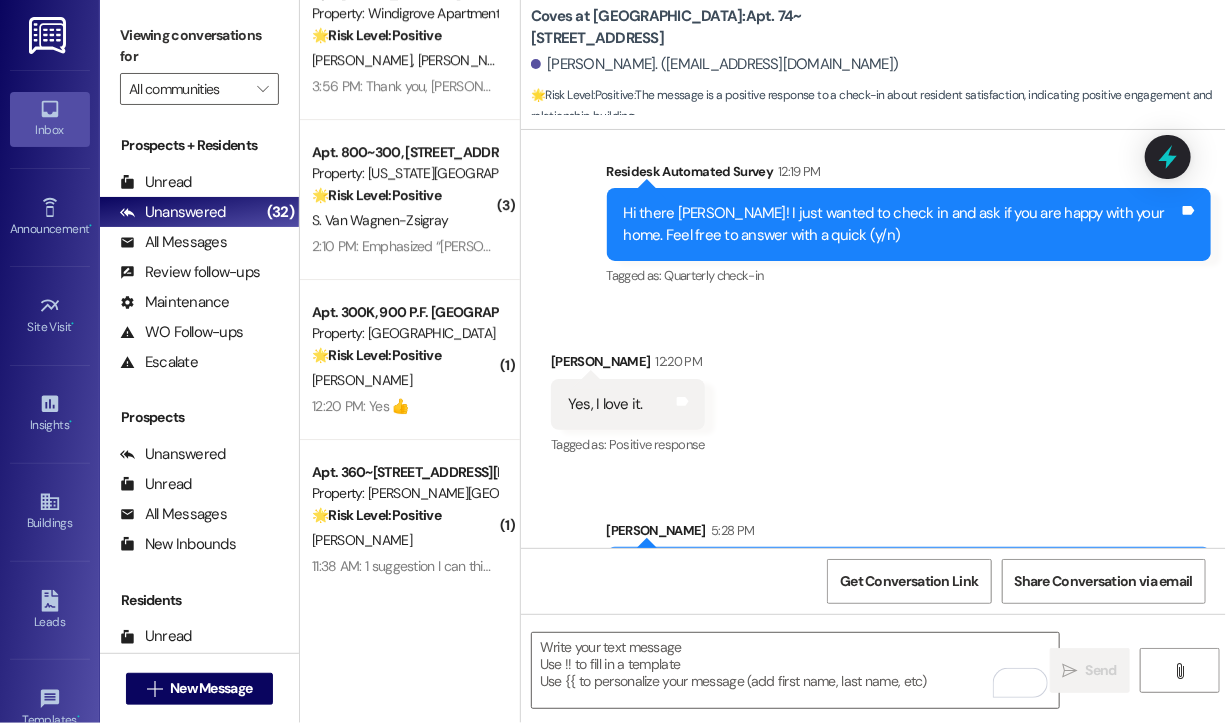 scroll, scrollTop: 674, scrollLeft: 0, axis: vertical 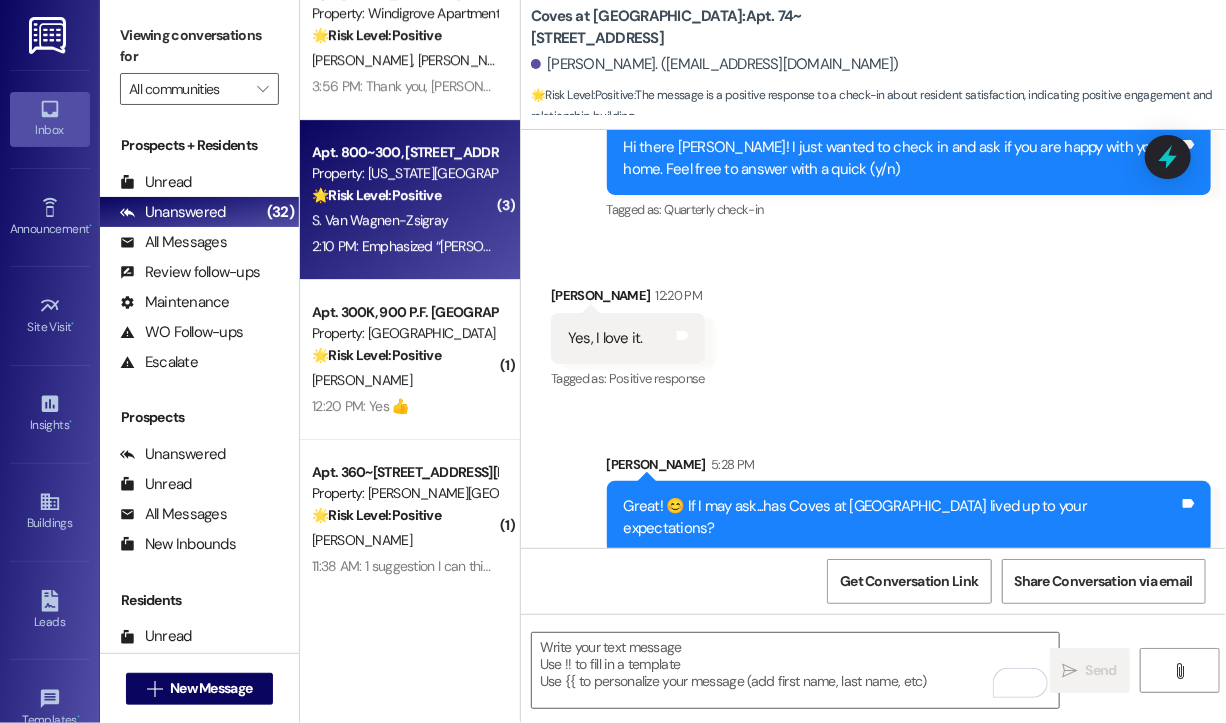 click on "2:10 PM: Emphasized “Sarah (Washington Landing  Apartments): Hi Susan!
Community Announcement: Pool Now Open on Mondays!
We’re excited to share that the pool at Washington Landing is now open on Mondays! Residents can now enjoy an extra day of relaxation and fun throughout the week.
If you have any questions, feel free to contact the leasing office” 2:10 PM: Emphasized “Sarah (Washington Landing  Apartments): Hi Susan!
Community Announcement: Pool Now Open on Mondays!
We’re excited to share that the pool at Washington Landing is now open on Mondays! Residents can now enjoy an extra day of relaxation and fun throughout the week.
If you have any questions, feel free to contact the leasing office”" at bounding box center (1469, 246) 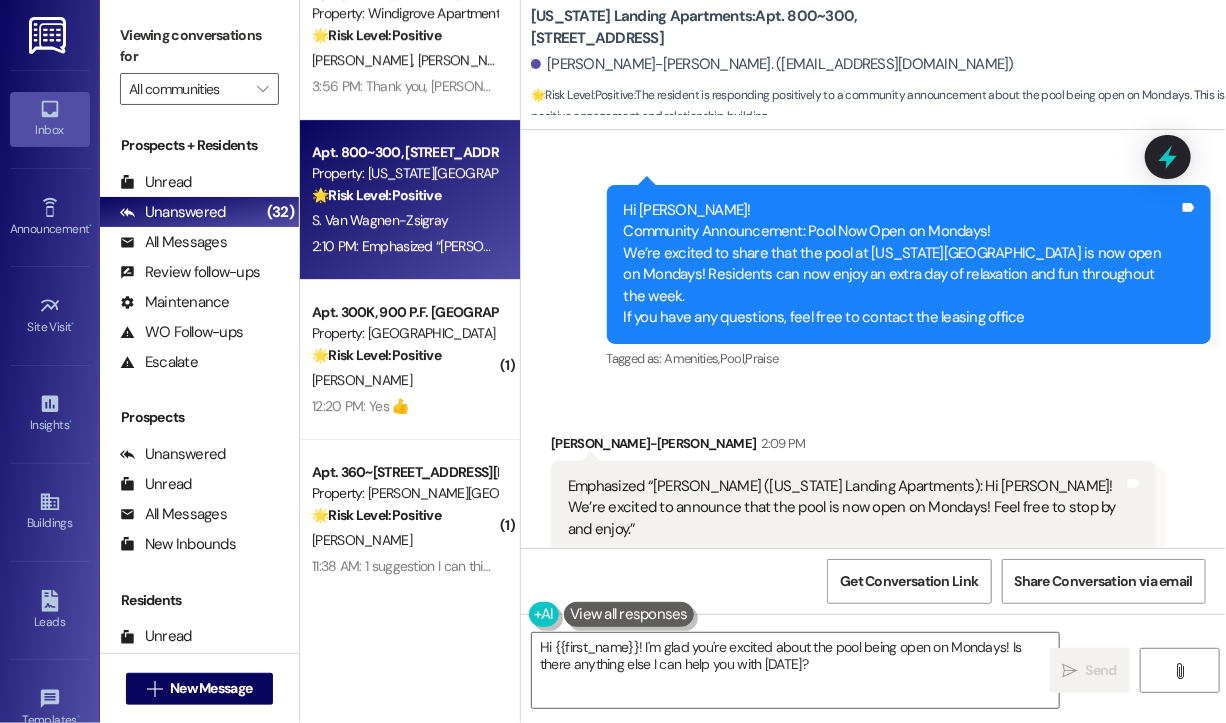 scroll, scrollTop: 3178, scrollLeft: 0, axis: vertical 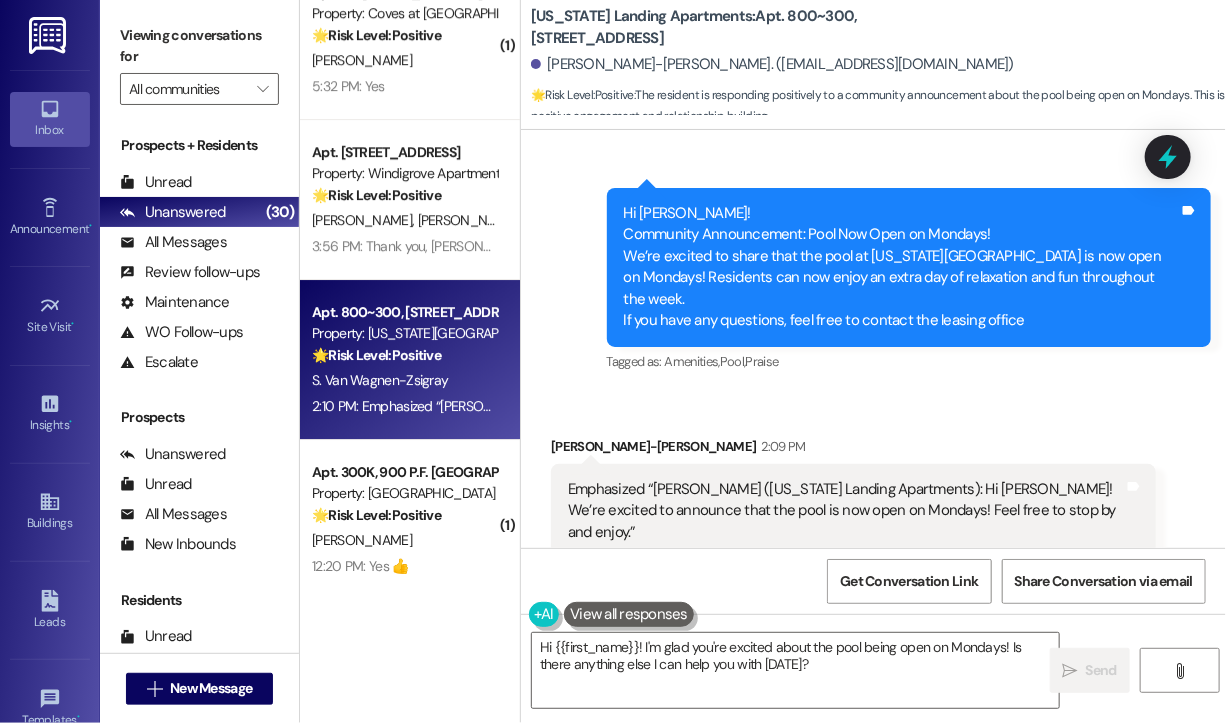 click on "Received via SMS Susan Van Wagnen-Zsigray 2:09 PM Emphasized “Sarah (Washington Landing  Apartments): Hi Susan! We’re excited to announce that the pool is now open on Mondays! Feel free to stop by and enjoy.” Tags and notes Tagged as:   Amenities ,  Click to highlight conversations about Amenities Pool ,  Click to highlight conversations about Pool Praise Click to highlight conversations about Praise  Related guidelines Hide Suggestions Park Properties - Washington Landing Apartments: Residents with renewal rate questions should contact manager@washingtonlanding.com.
Created  a month ago Property level guideline  ( 75 % match) FAQs generated by ResiDesk AI What email address should I use to contact the Community Manager about renewal rates? You should contact the Community Manager at manager@washingtonlanding.com for any concerns regarding renewal rates. Is there a phone number I can call to discuss my renewal rate? Can I negotiate my renewal rate in person at the leasing office? Original Guideline  (" at bounding box center (873, 895) 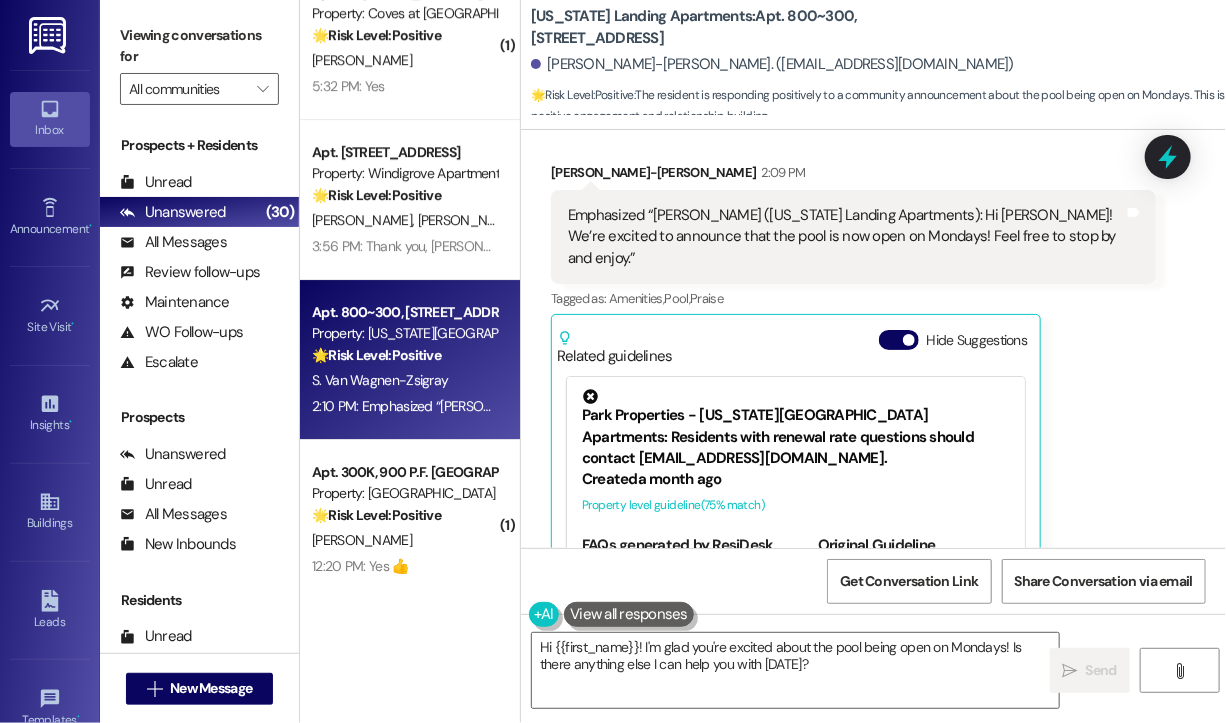 scroll, scrollTop: 3478, scrollLeft: 0, axis: vertical 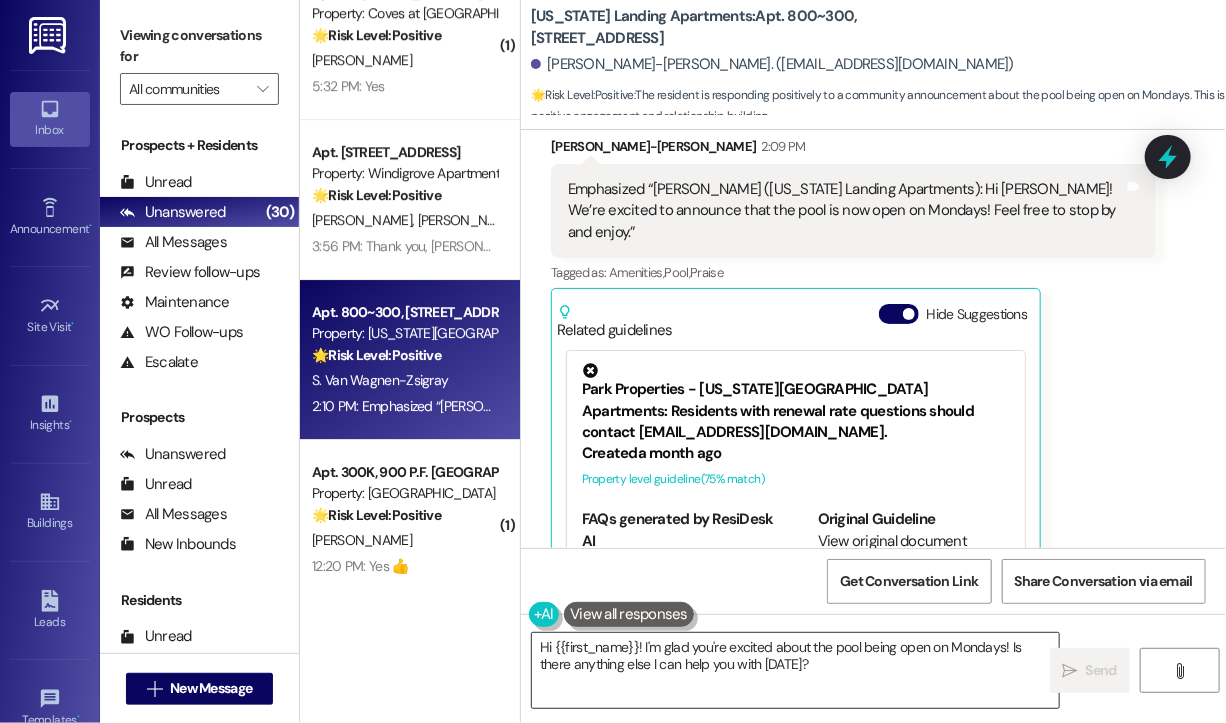 click on "Hi {{first_name}}! I'm glad you're excited about the pool being open on Mondays! Is there anything else I can help you with today?" at bounding box center (795, 670) 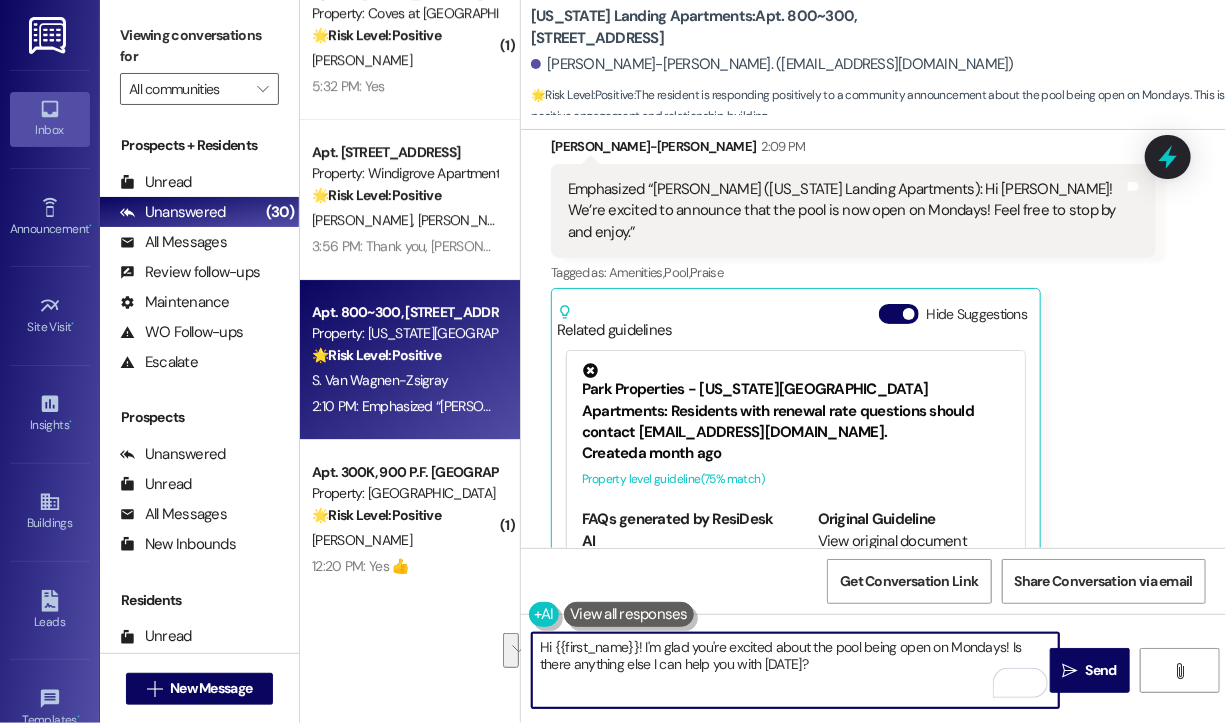 drag, startPoint x: 1008, startPoint y: 647, endPoint x: 991, endPoint y: 675, distance: 32.75668 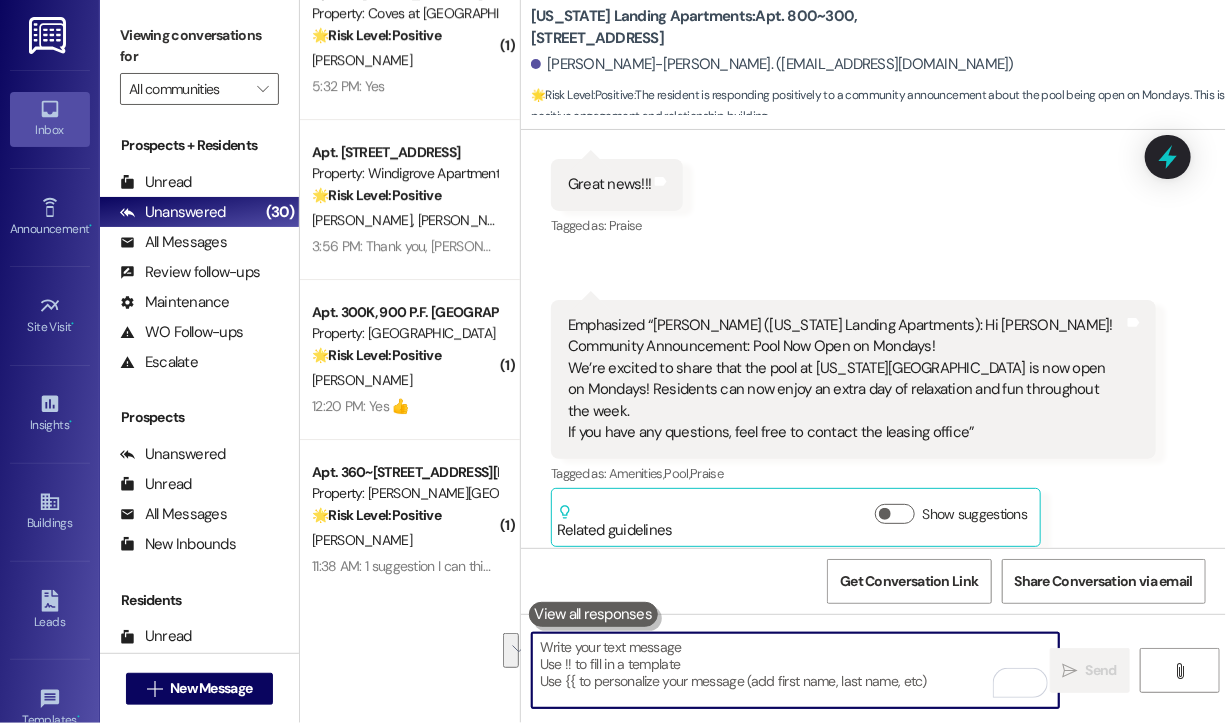 scroll, scrollTop: 4017, scrollLeft: 0, axis: vertical 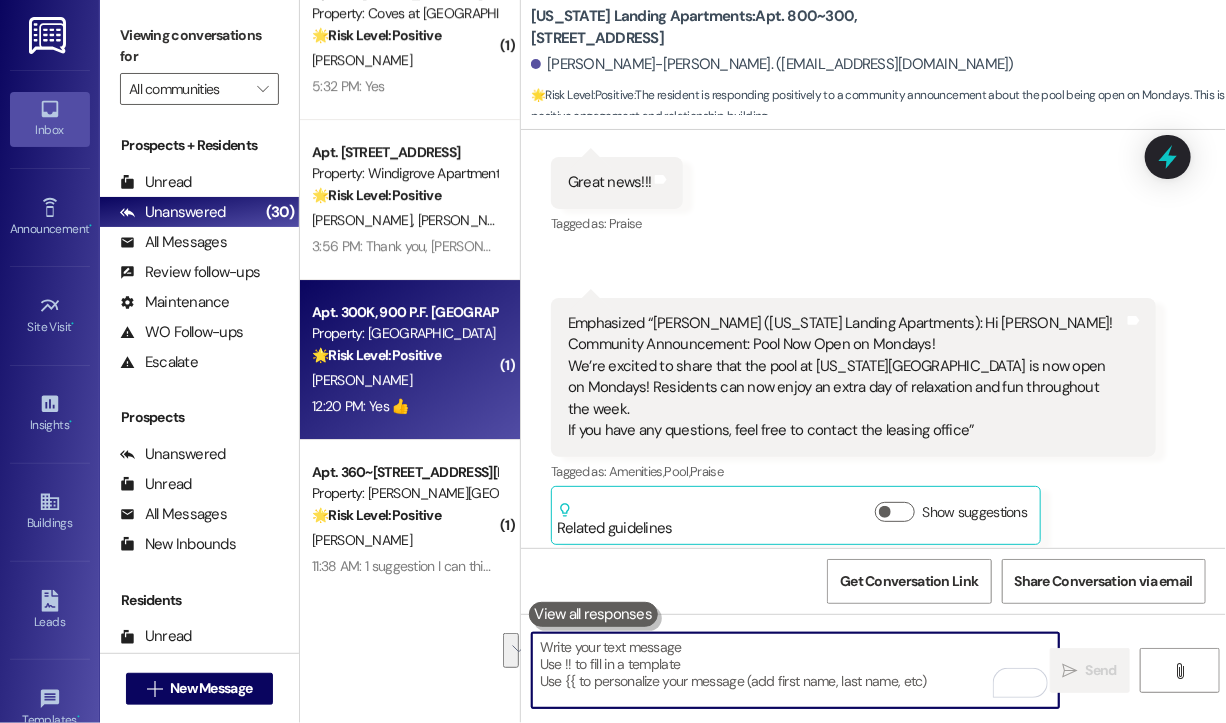 type 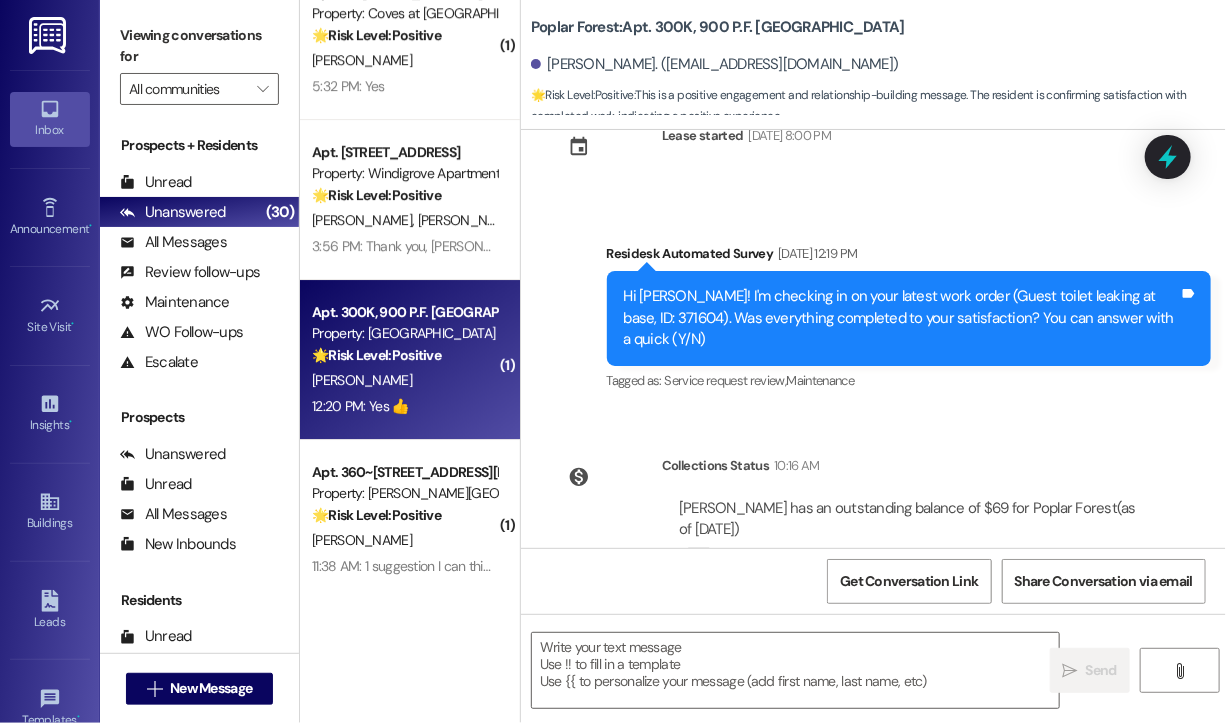 type on "Fetching suggested responses. Please feel free to read through the conversation in the meantime." 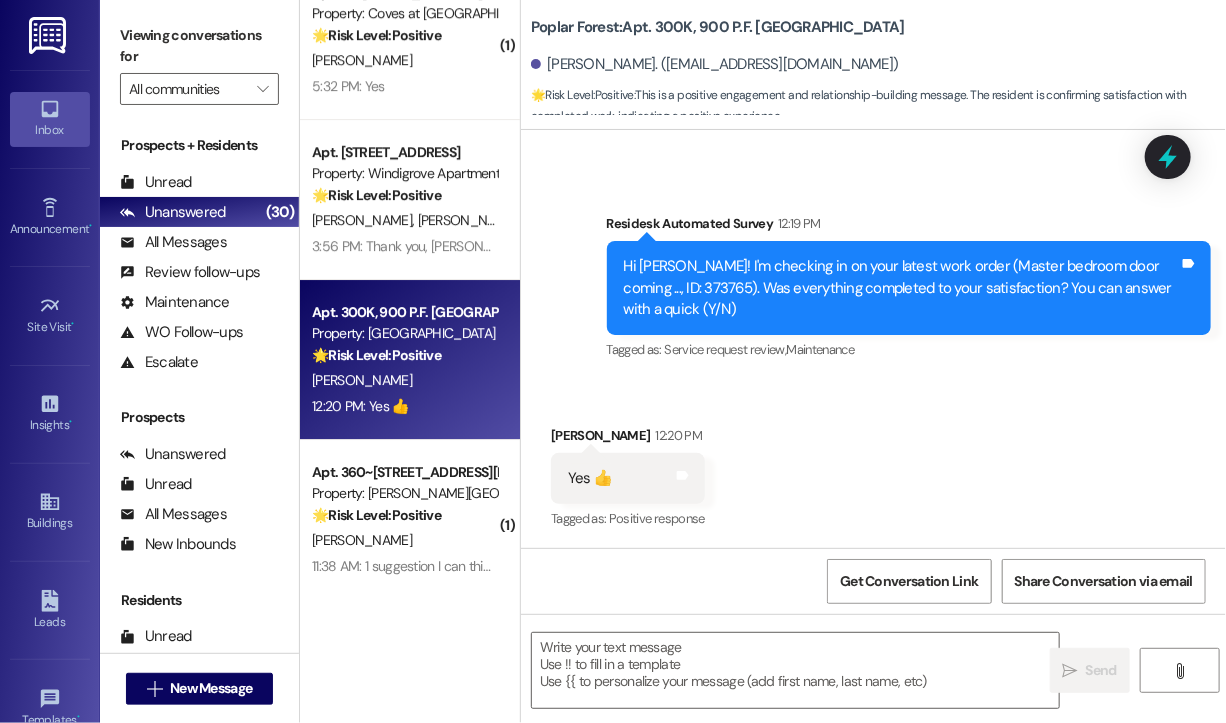scroll, scrollTop: 768, scrollLeft: 0, axis: vertical 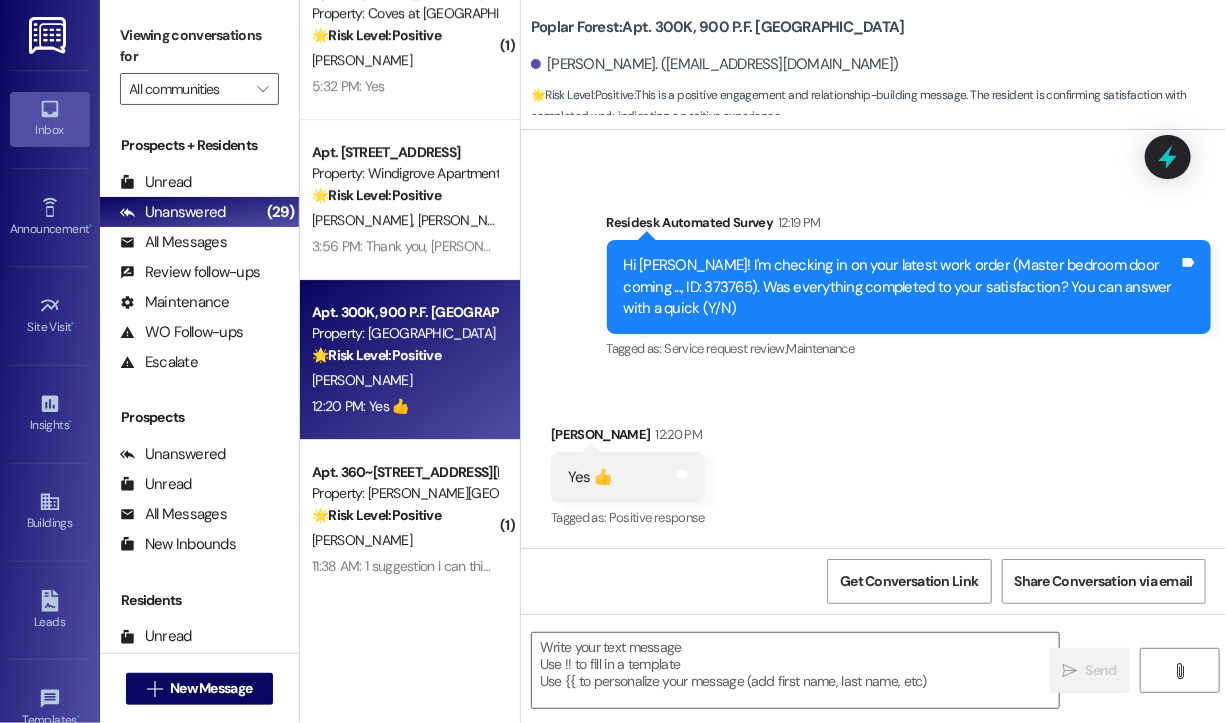 click on "Survey, sent via SMS Residesk Automated Survey 12:19 PM Hi Chelsey! I'm checking in on your latest work order (Master bedroom door coming ..., ID: 373765). Was everything completed to your satisfaction? You can answer with a quick (Y/N) Tags and notes Tagged as:   Service request review ,  Click to highlight conversations about Service request review Maintenance Click to highlight conversations about Maintenance" at bounding box center [873, 273] 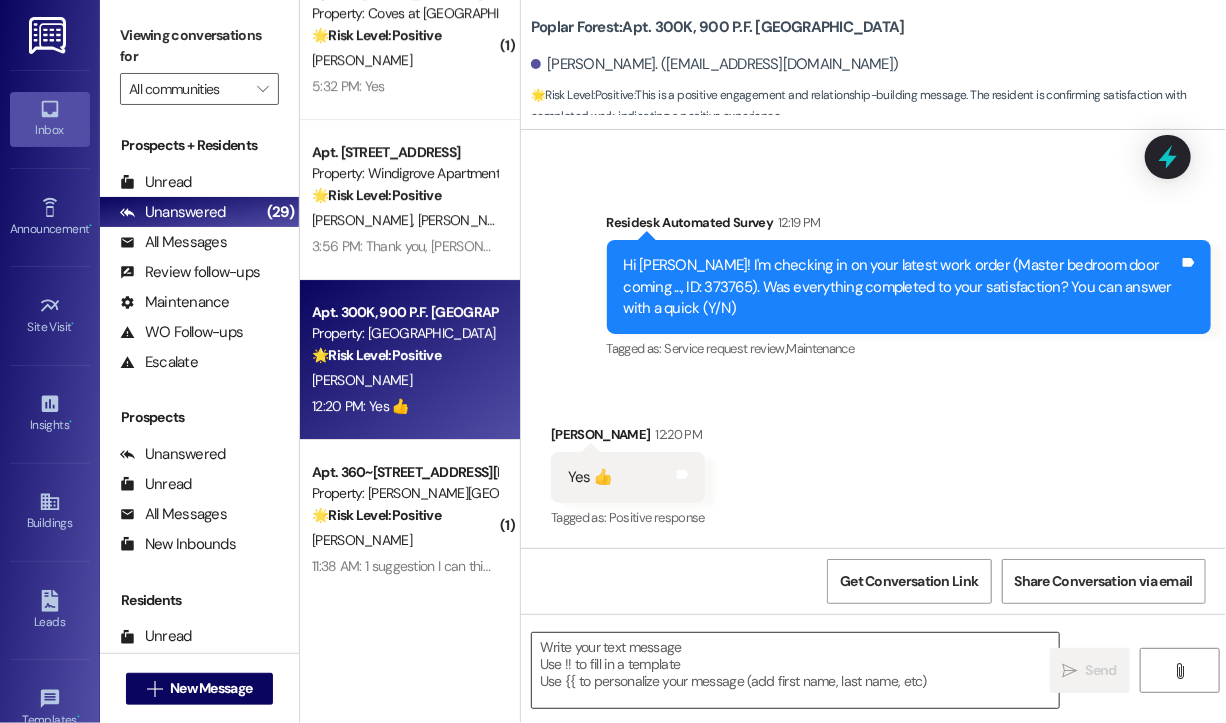 click at bounding box center [795, 670] 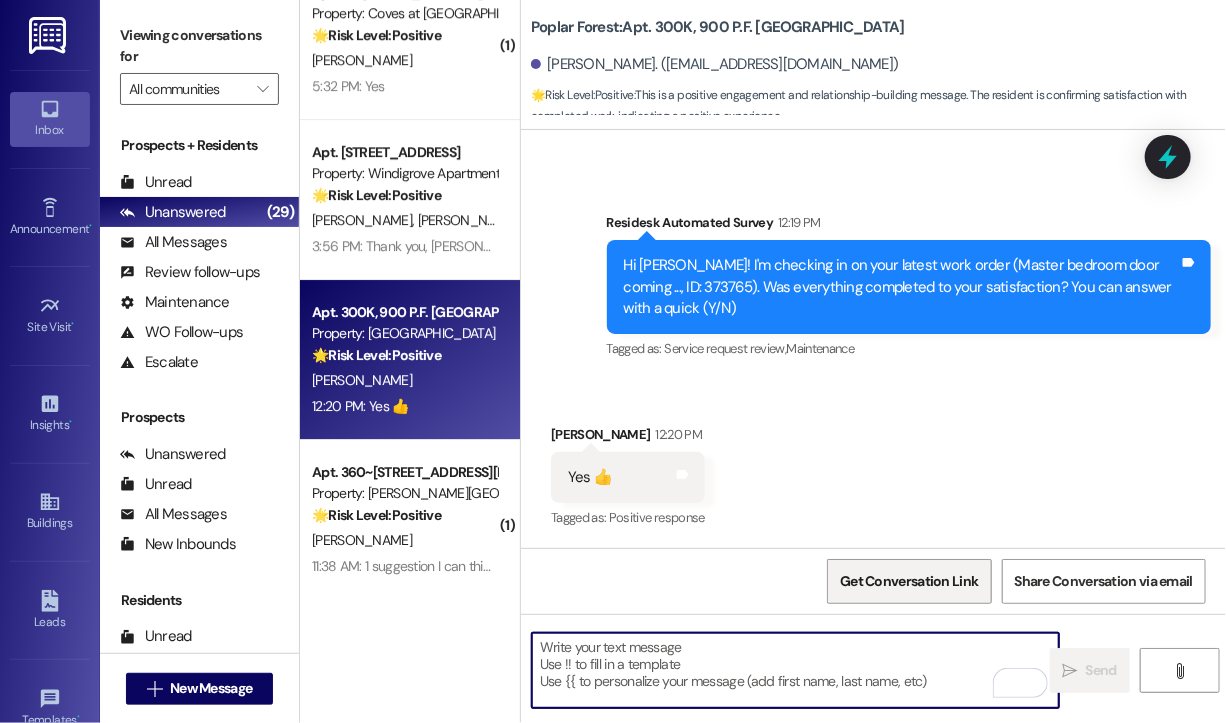 paste on "That’s wonderful to hear! We’re so glad that you’re satisfied with the recent work order completed by our maintenance team. If you ever need anything or have any concerns, please don’t hesitate to reach out." 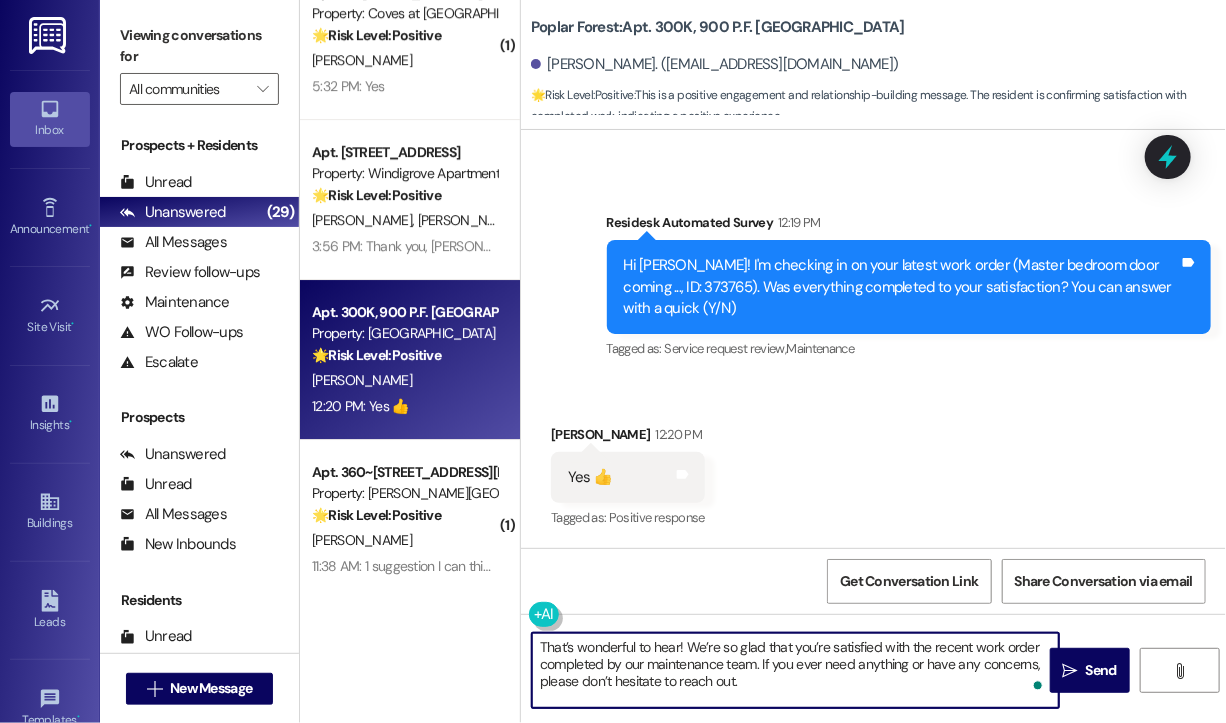 click on "That’s wonderful to hear! We’re so glad that you’re satisfied with the recent work order completed by our maintenance team. If you ever need anything or have any concerns, please don’t hesitate to reach out." at bounding box center (795, 670) 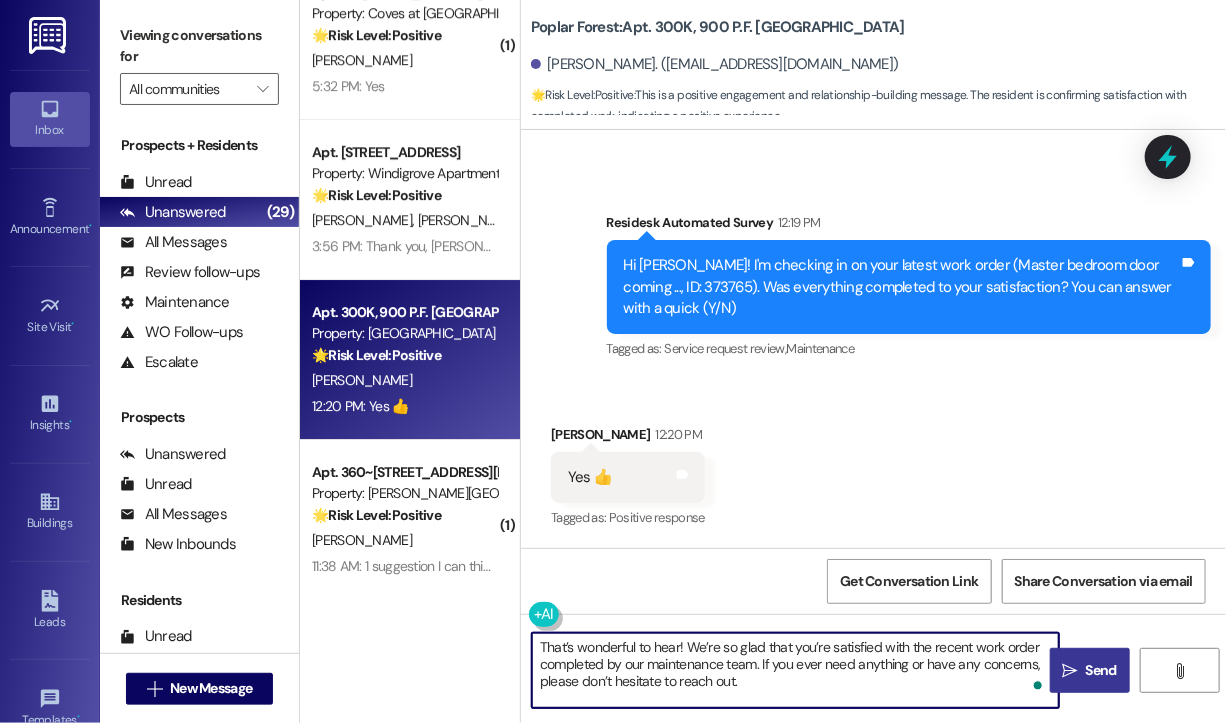 type on "That’s wonderful to hear! We’re so glad that you’re satisfied with the recent work order completed by our maintenance team. If you ever need anything or have any concerns, please don’t hesitate to reach out." 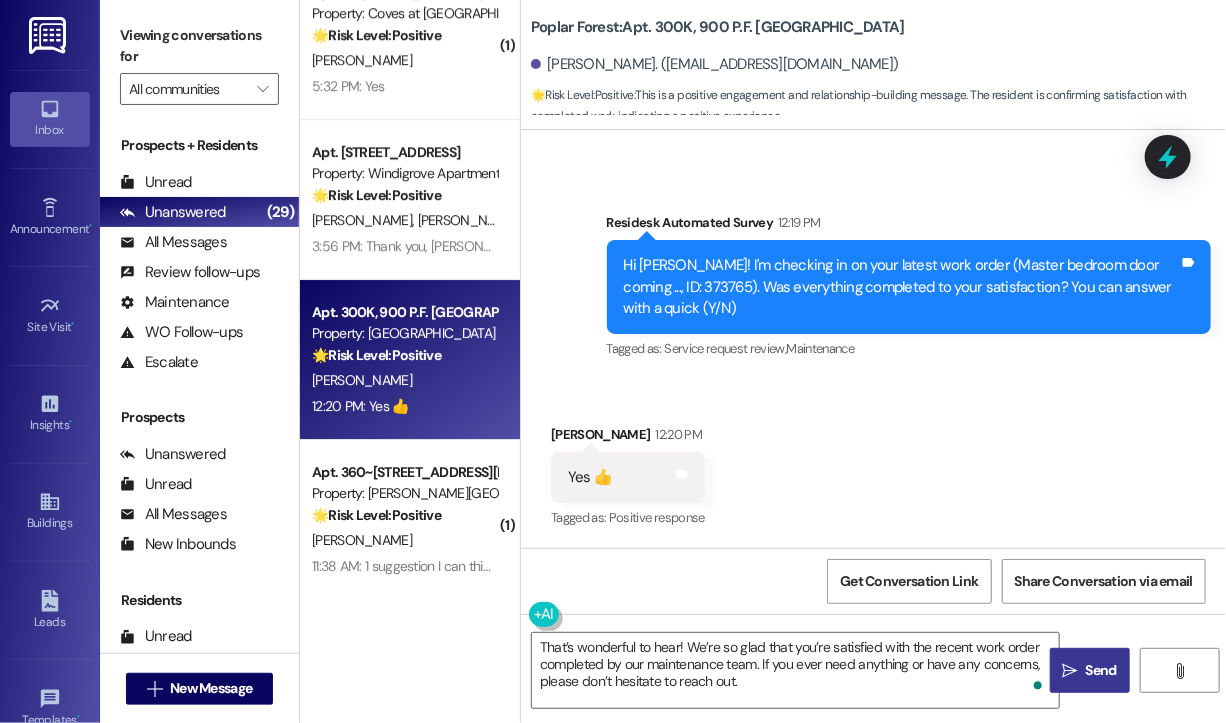 click on " Send" at bounding box center [1090, 670] 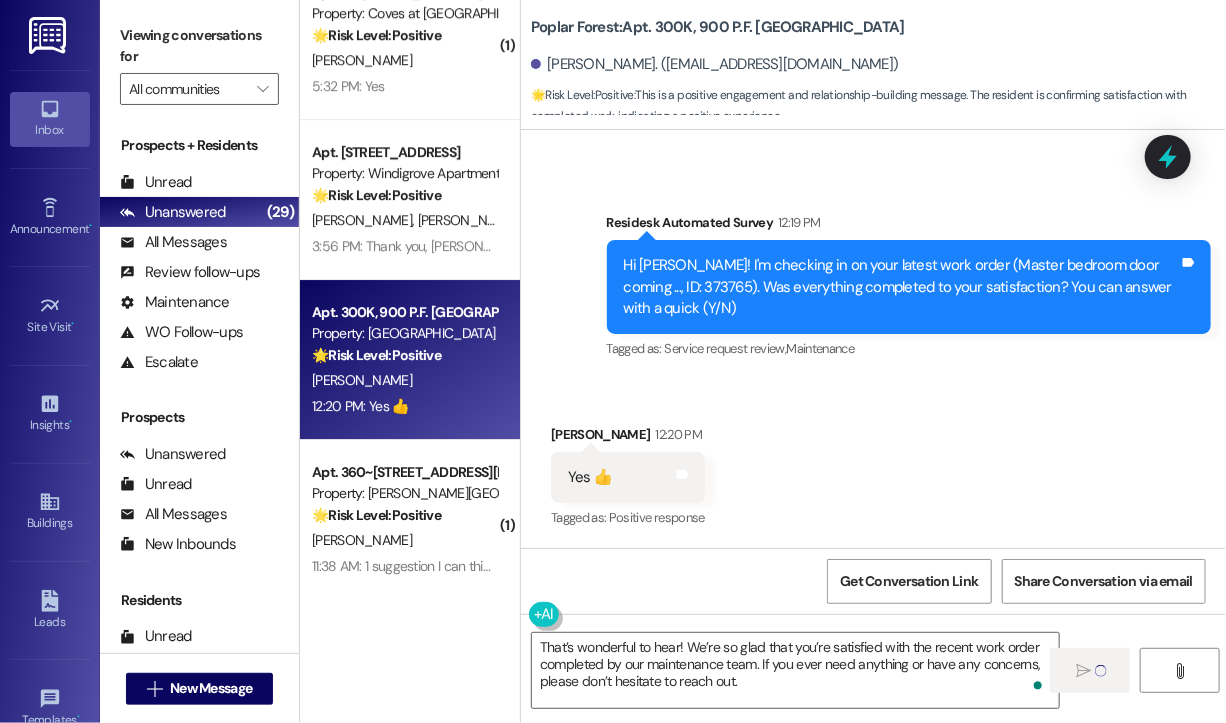 type 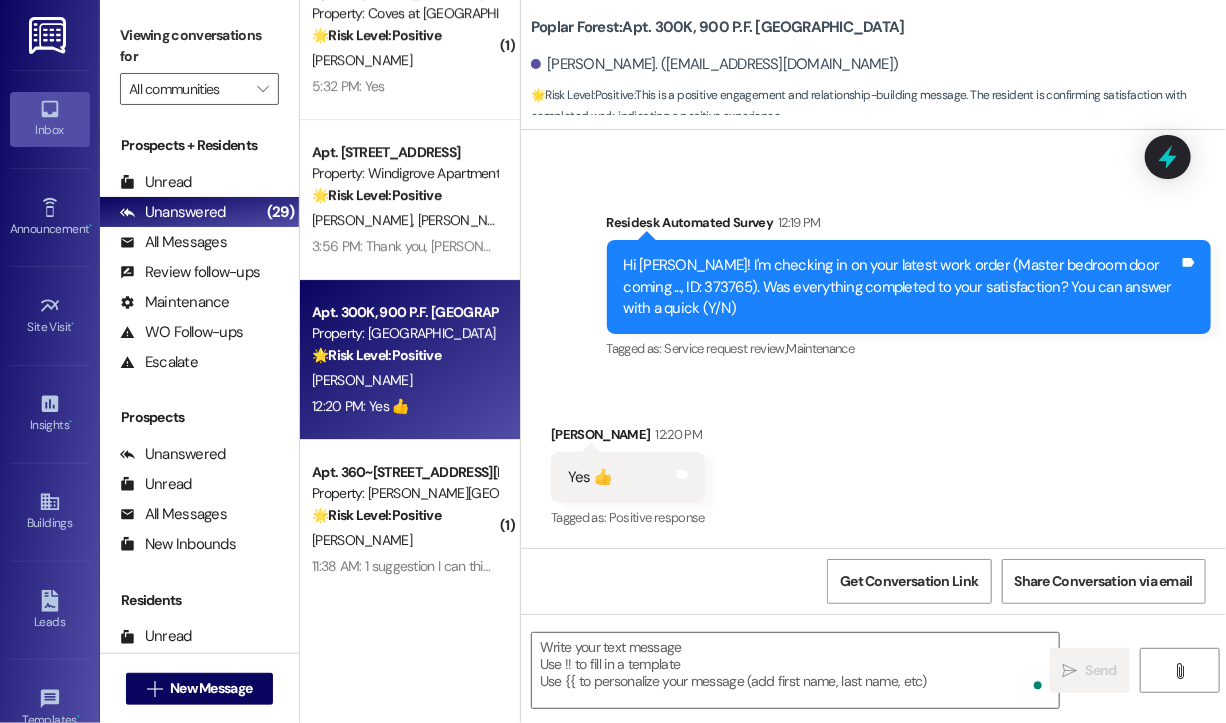 scroll, scrollTop: 767, scrollLeft: 0, axis: vertical 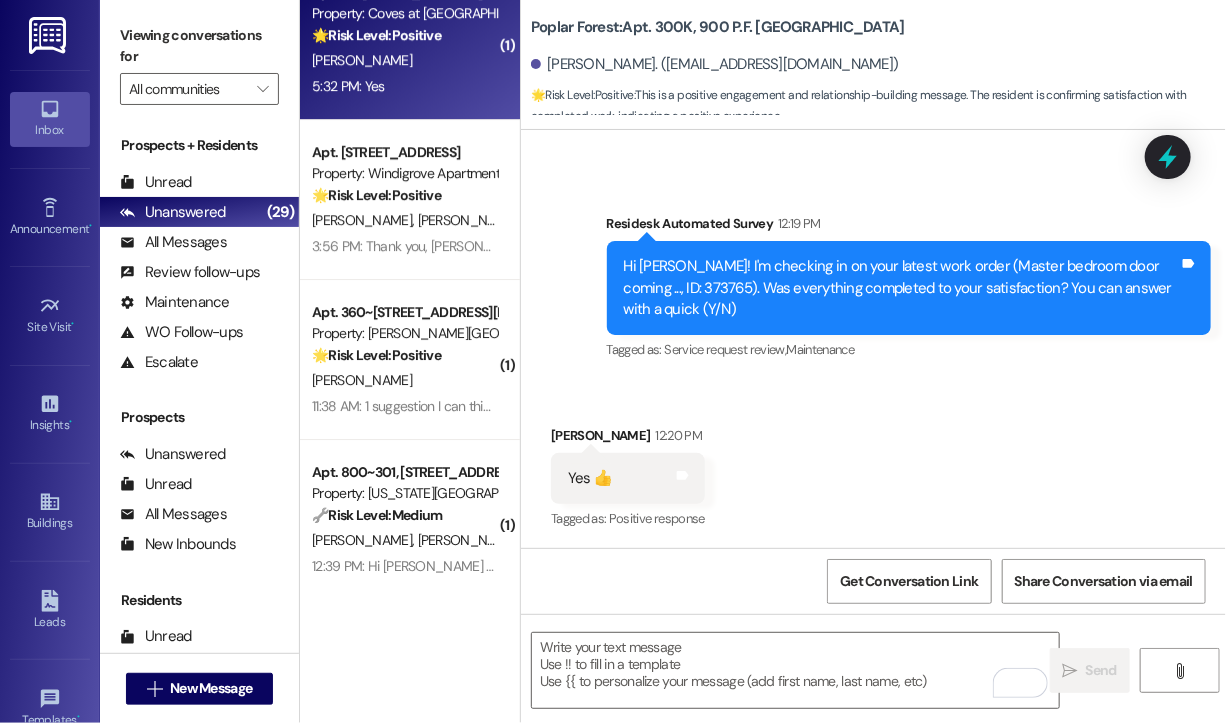 click on "5:32 PM: Yes 5:32 PM: Yes" at bounding box center [404, 86] 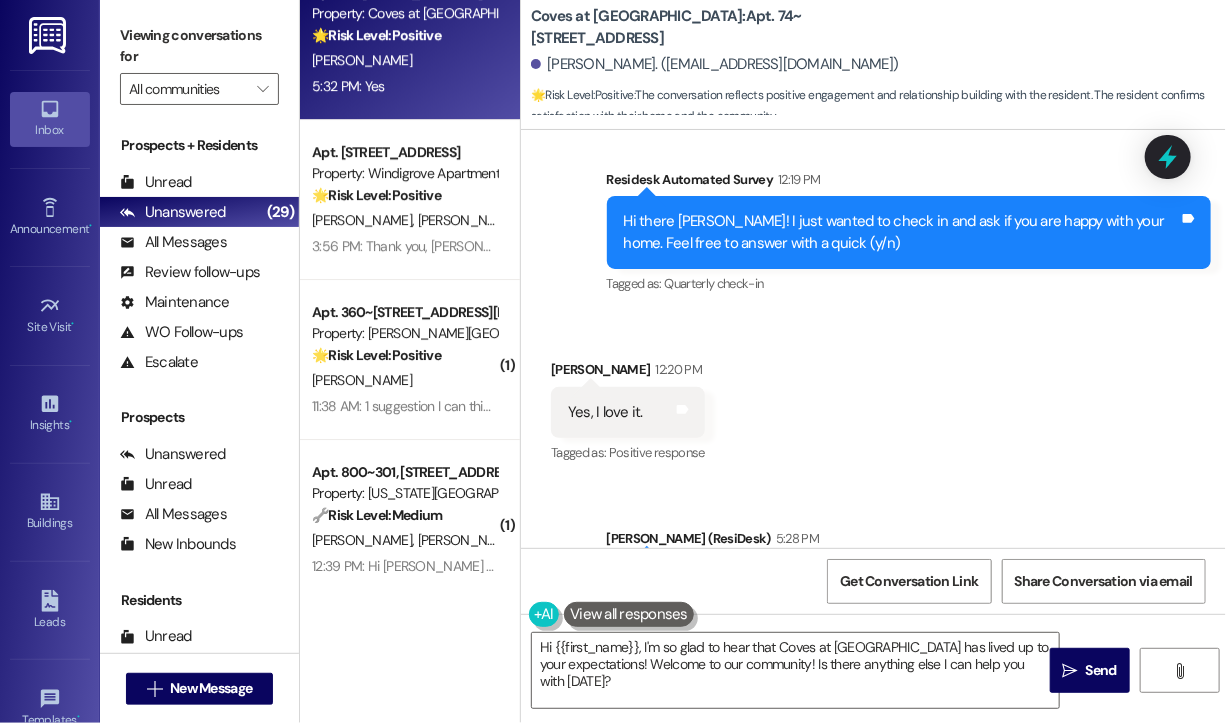 scroll, scrollTop: 872, scrollLeft: 0, axis: vertical 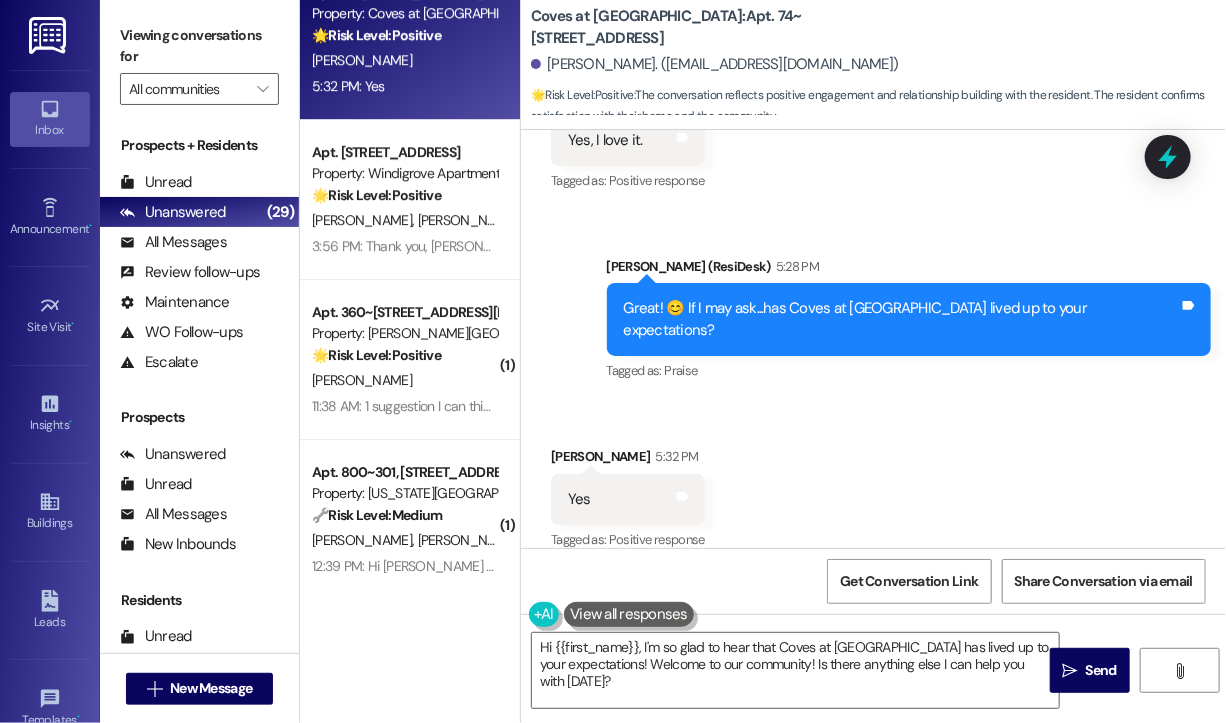 click on "Received via SMS Dawn Phillips 5:32 PM Yes Tags and notes Tagged as:   Positive response Click to highlight conversations about Positive response" at bounding box center (873, 485) 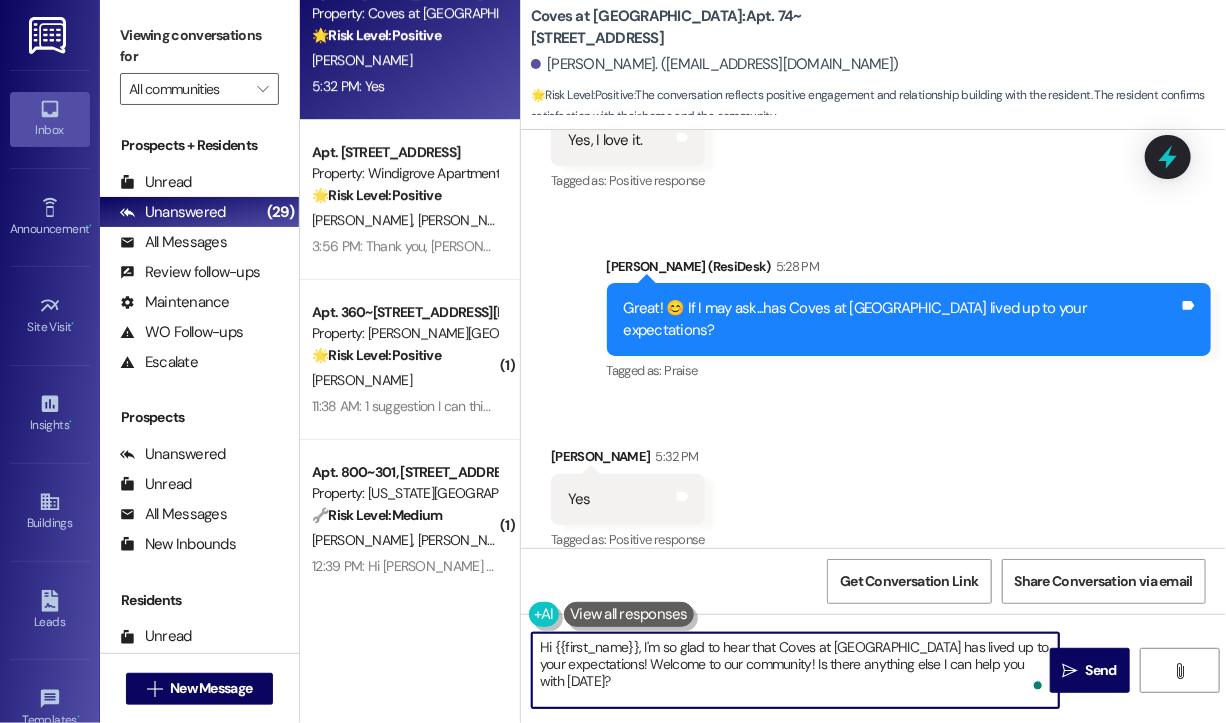 drag, startPoint x: 688, startPoint y: 690, endPoint x: 525, endPoint y: 642, distance: 169.92056 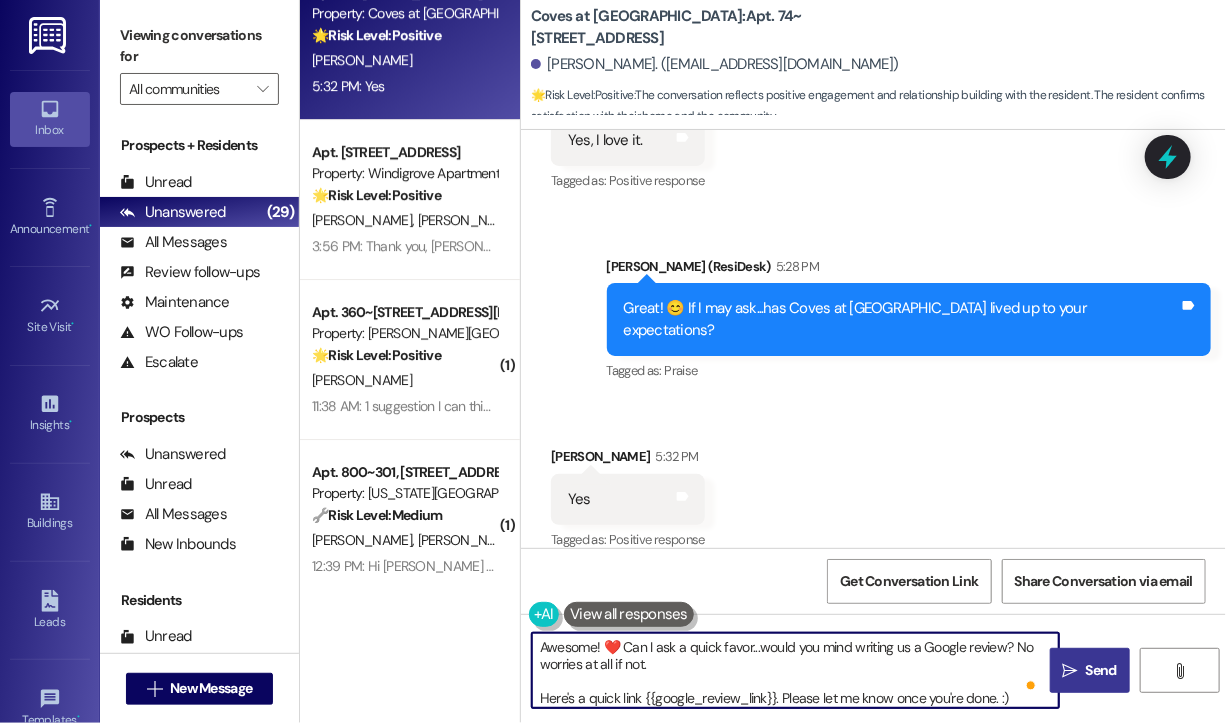 click on "" at bounding box center [1070, 671] 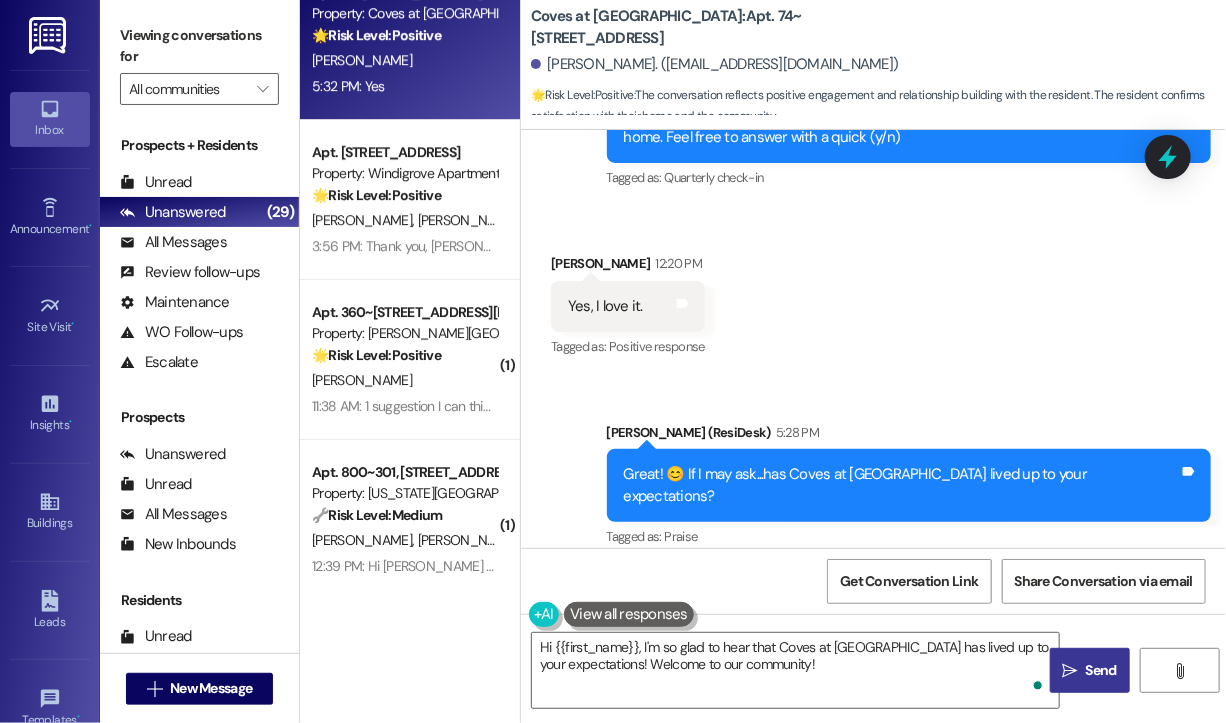 scroll, scrollTop: 703, scrollLeft: 0, axis: vertical 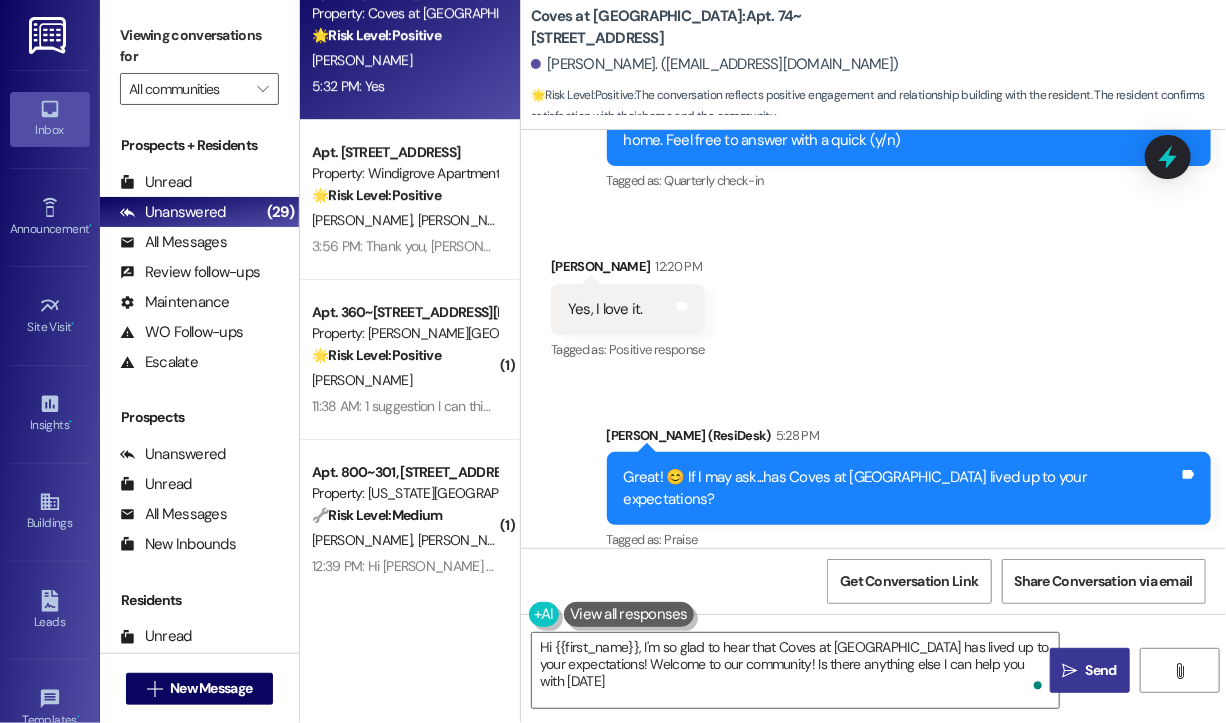 type on "Hi {{first_name}}, I'm so glad to hear that Coves at Monticello has lived up to your expectations! Welcome to our community! Is there anything else I can help you with today?" 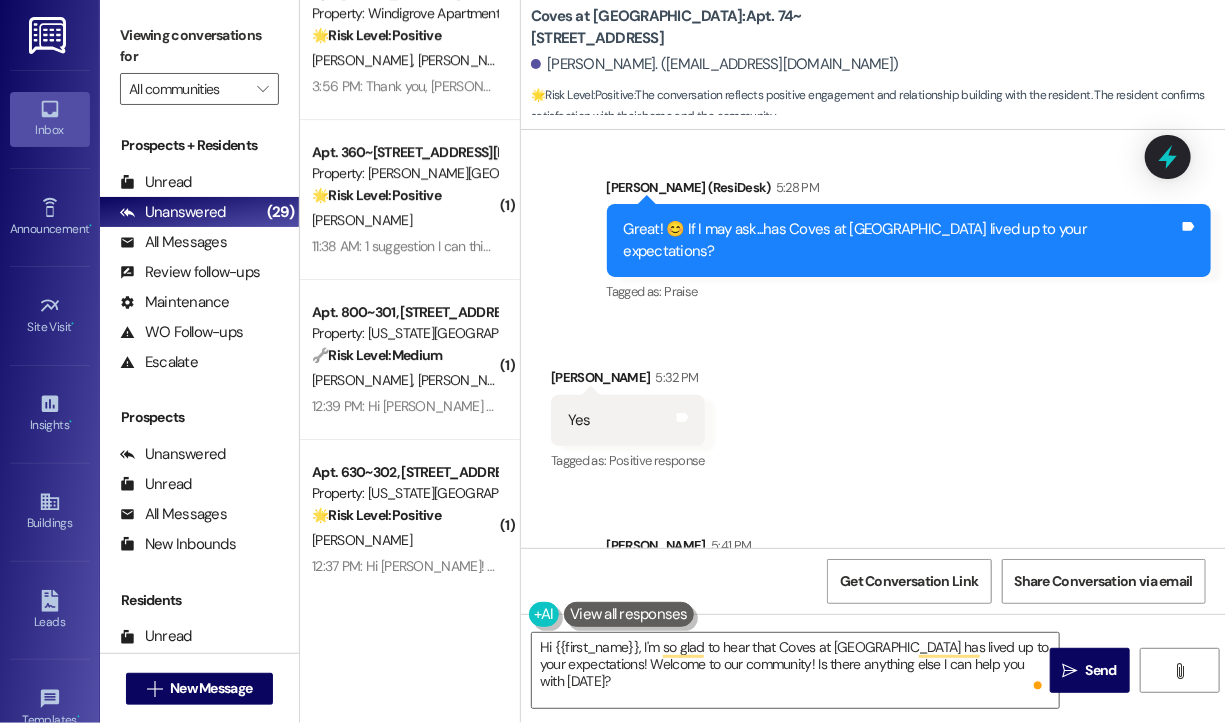 scroll, scrollTop: 1097, scrollLeft: 0, axis: vertical 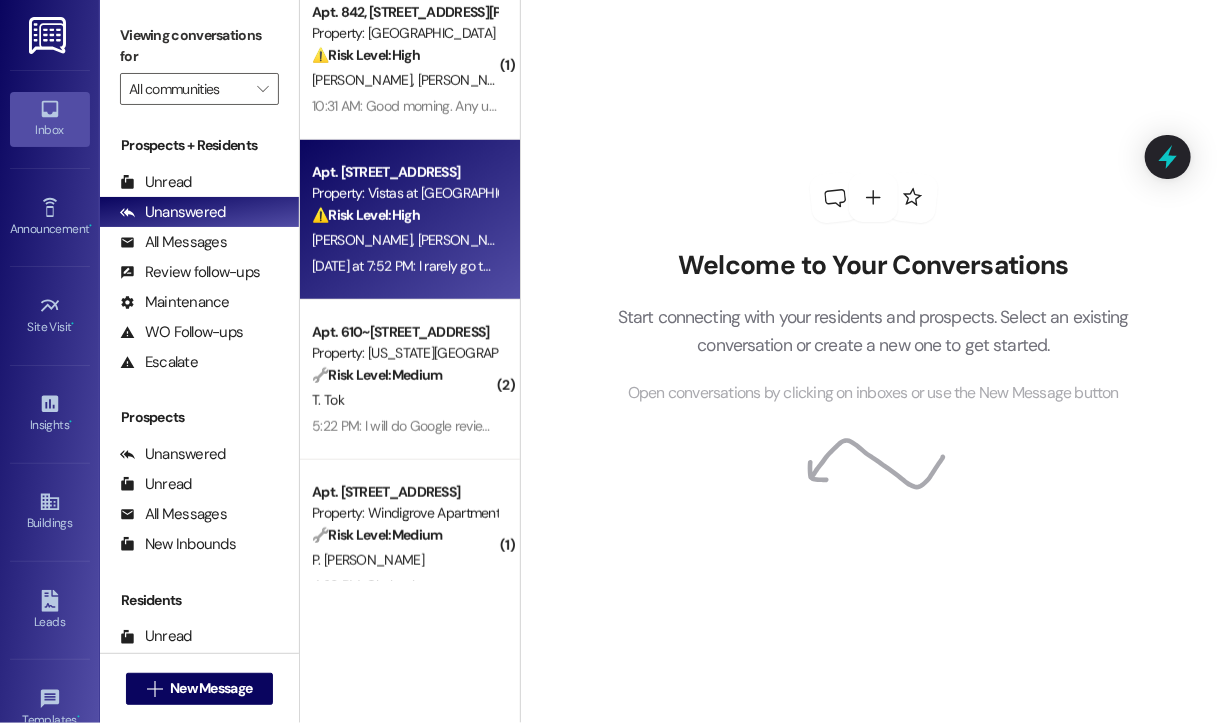 click on "Property: Vistas at [GEOGRAPHIC_DATA]" at bounding box center (404, 193) 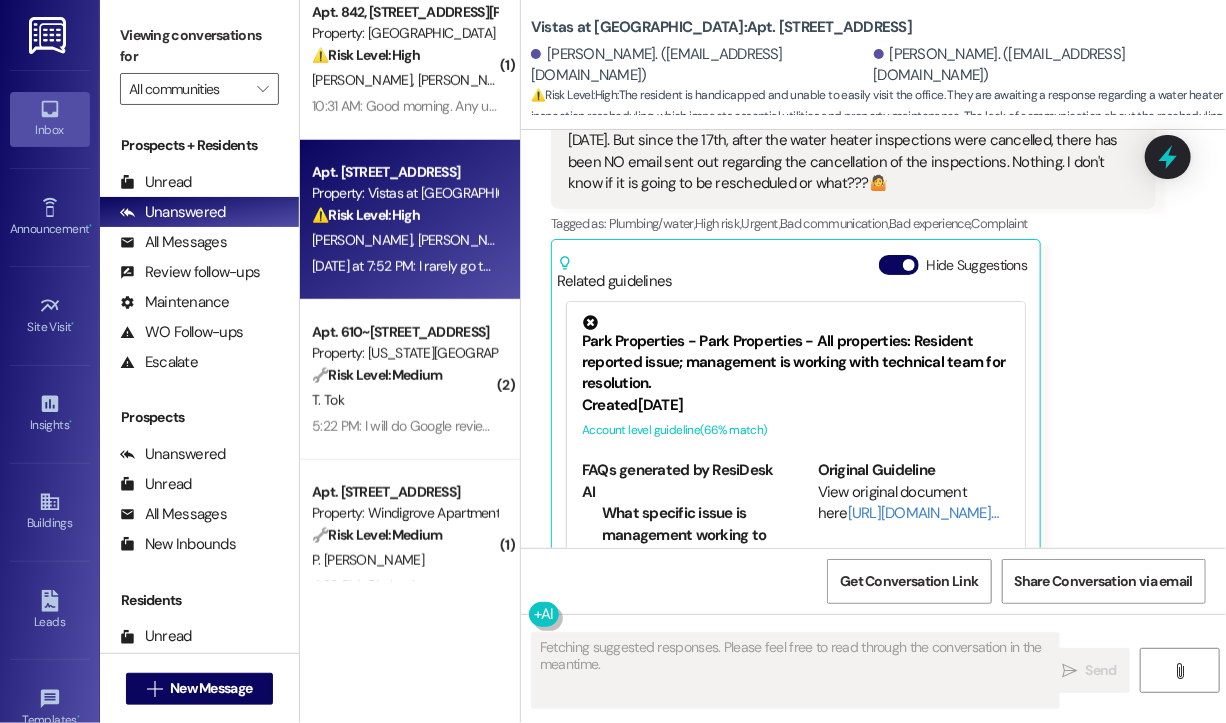 scroll, scrollTop: 7034, scrollLeft: 0, axis: vertical 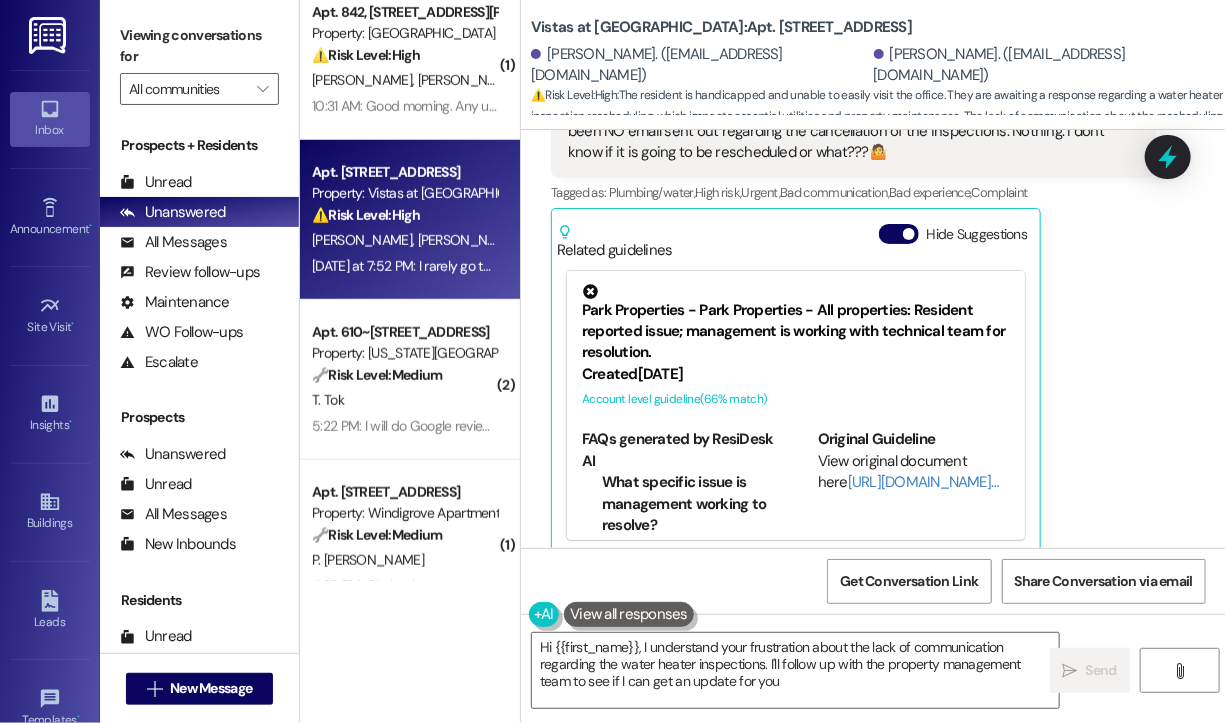 type on "Hi {{first_name}}, I understand your frustration about the lack of communication regarding the water heater inspections. I'll follow up with the property management team to see if I can get an update for you." 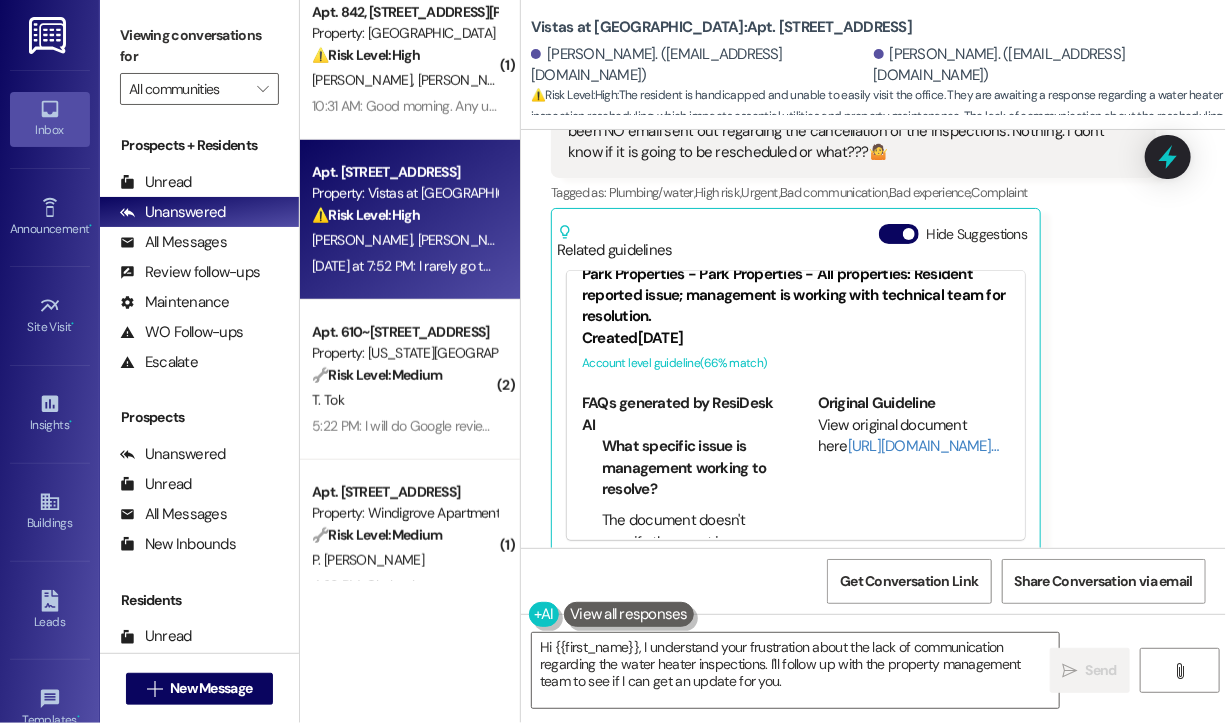 scroll, scrollTop: 56, scrollLeft: 0, axis: vertical 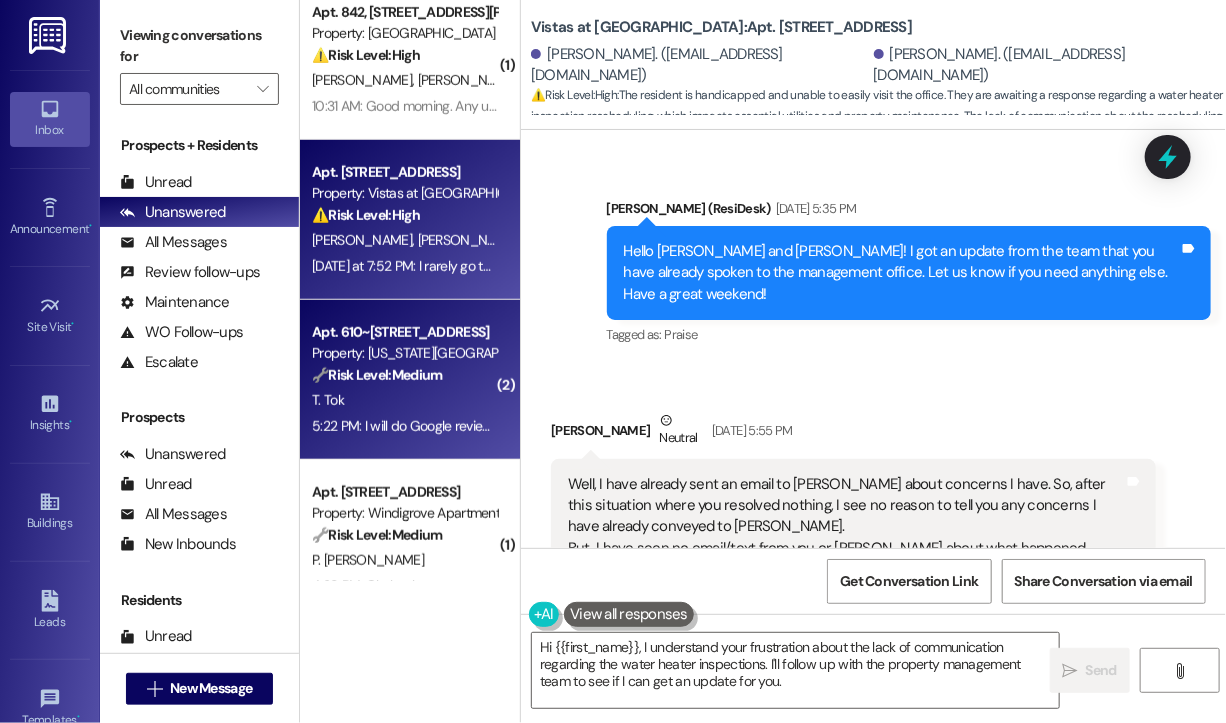 click on "5:22 PM: I will do Google review 2 5:22 PM: I will do Google review 2" at bounding box center (404, 426) 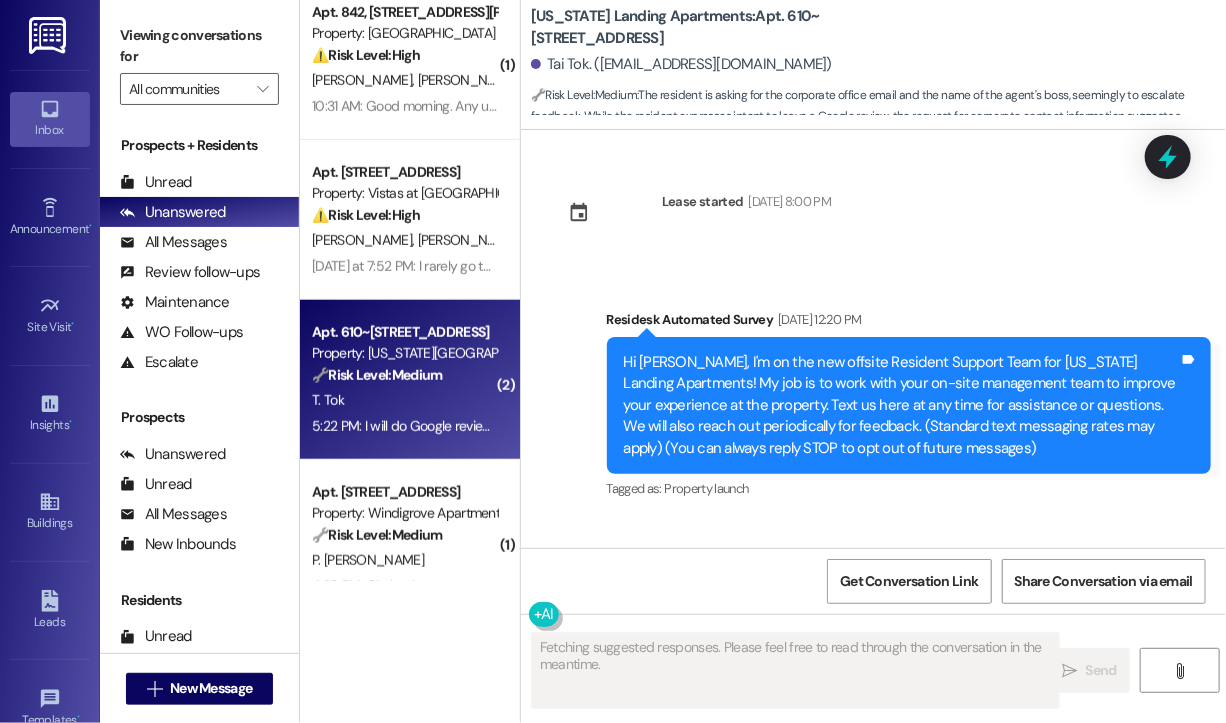 scroll, scrollTop: 19164, scrollLeft: 0, axis: vertical 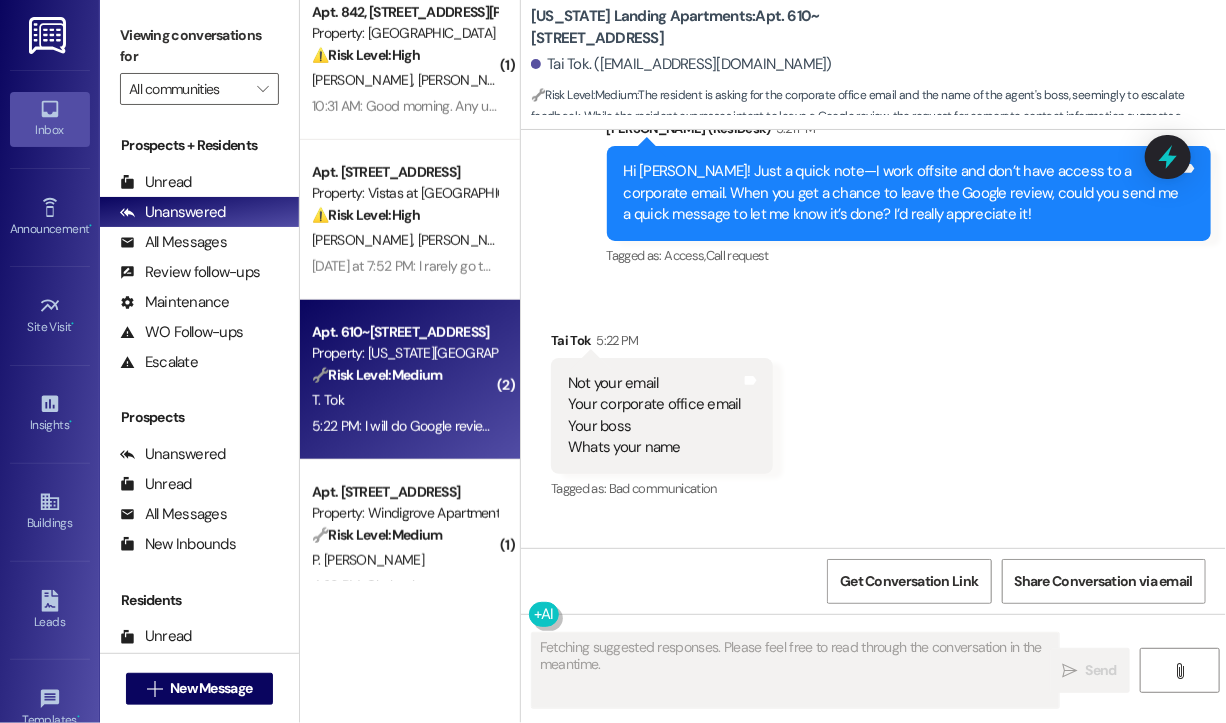 click on "Received via SMS Tai Tok 5:22 PM Not your email
Your corporate office email
Your boss
Whats your name Tags and notes Tagged as:   Bad communication Click to highlight conversations about Bad communication Received via SMS 5:22 PM Tai Tok 5:22 PM I will do Google review 2 Tags and notes Tagged as:   Praise Click to highlight conversations about Praise" at bounding box center [873, 472] 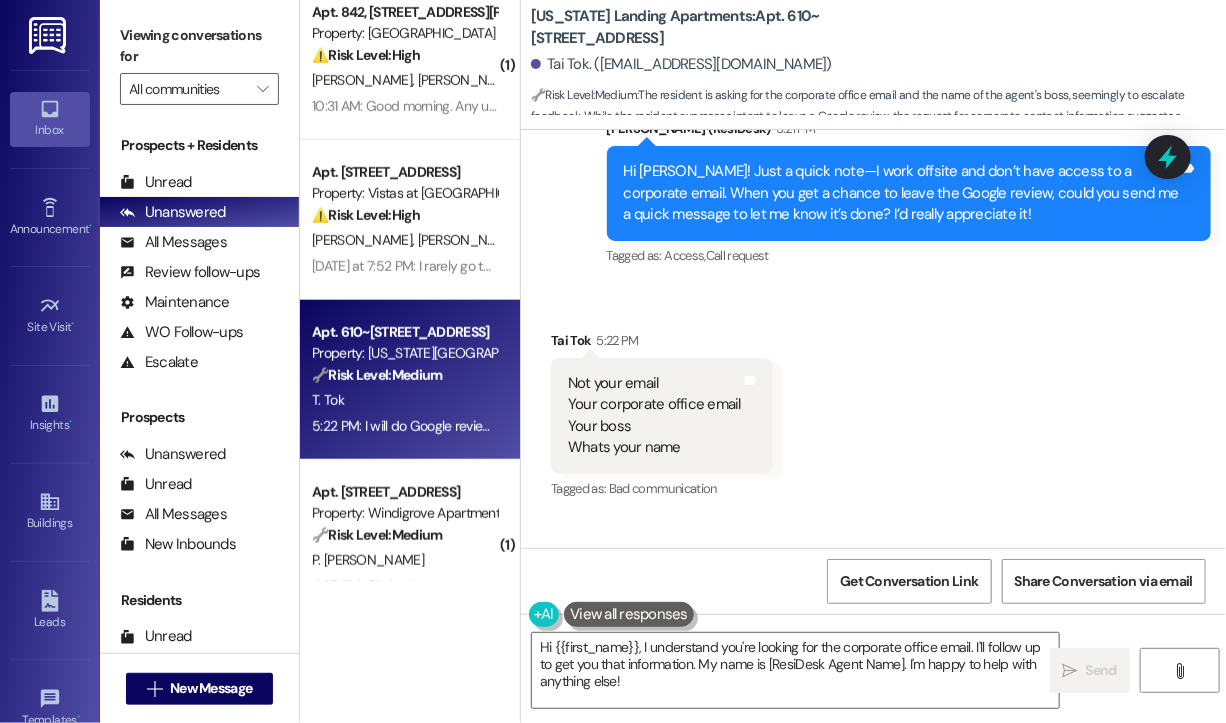 click on "Received via SMS Tai Tok 5:22 PM Not your email
Your corporate office email
Your boss
Whats your name Tags and notes Tagged as:   Bad communication Click to highlight conversations about Bad communication Received via SMS 5:22 PM Tai Tok 5:22 PM I will do Google review 2 Tags and notes Tagged as:   Praise Click to highlight conversations about Praise" at bounding box center (873, 472) 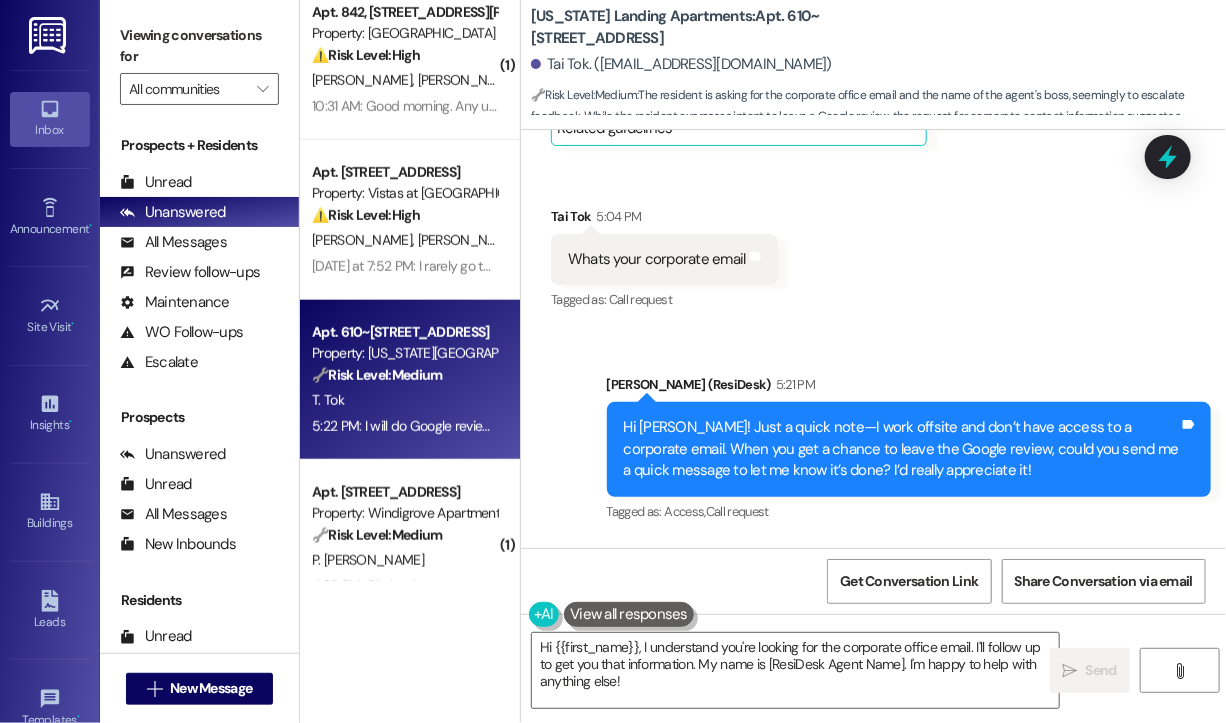 scroll, scrollTop: 19064, scrollLeft: 0, axis: vertical 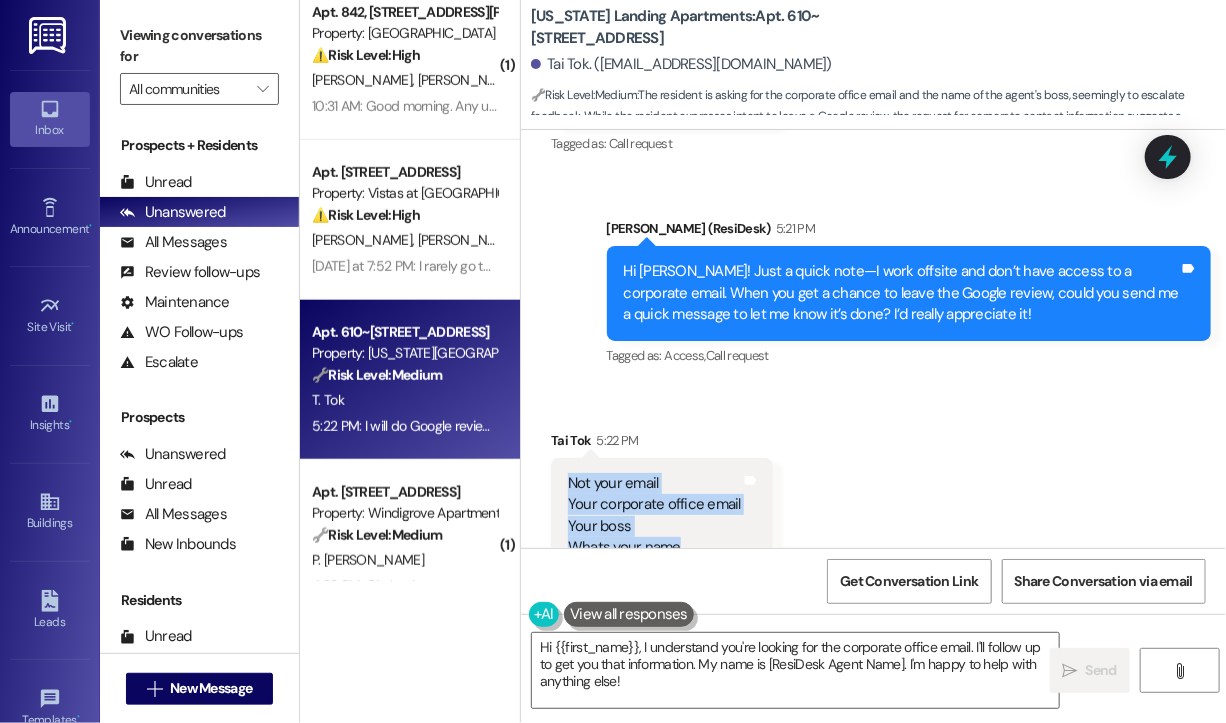 drag, startPoint x: 694, startPoint y: 430, endPoint x: 563, endPoint y: 371, distance: 143.67323 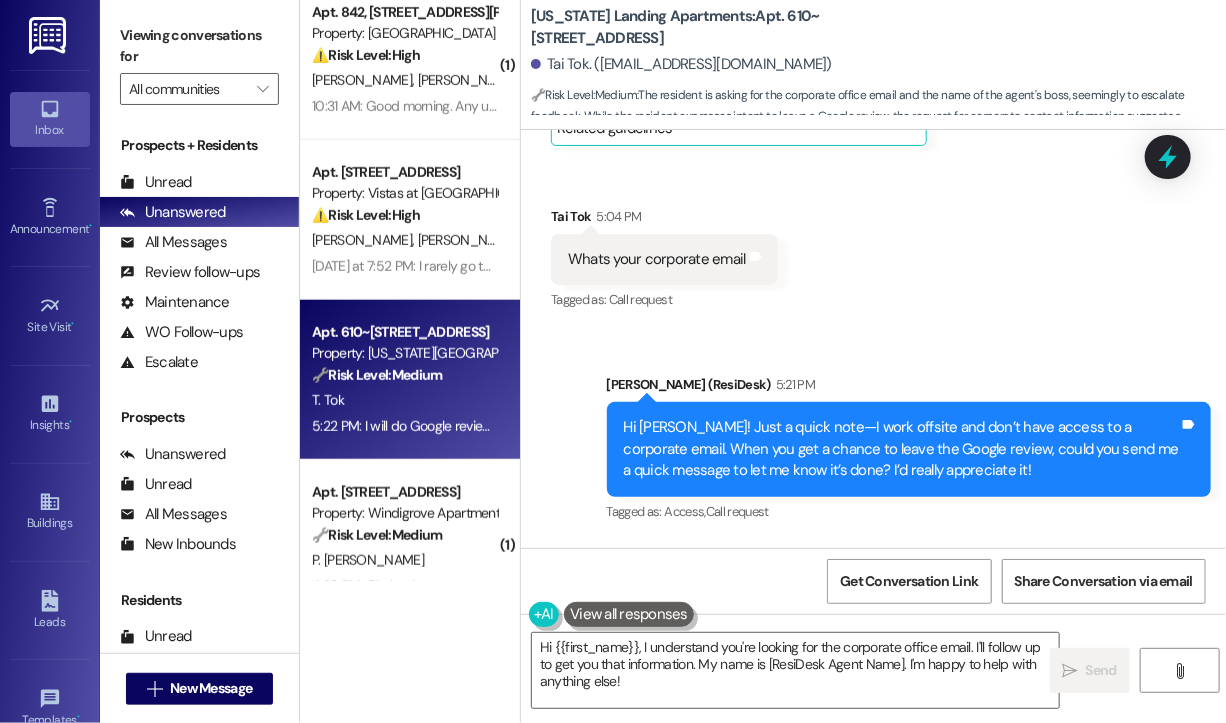scroll, scrollTop: 18864, scrollLeft: 0, axis: vertical 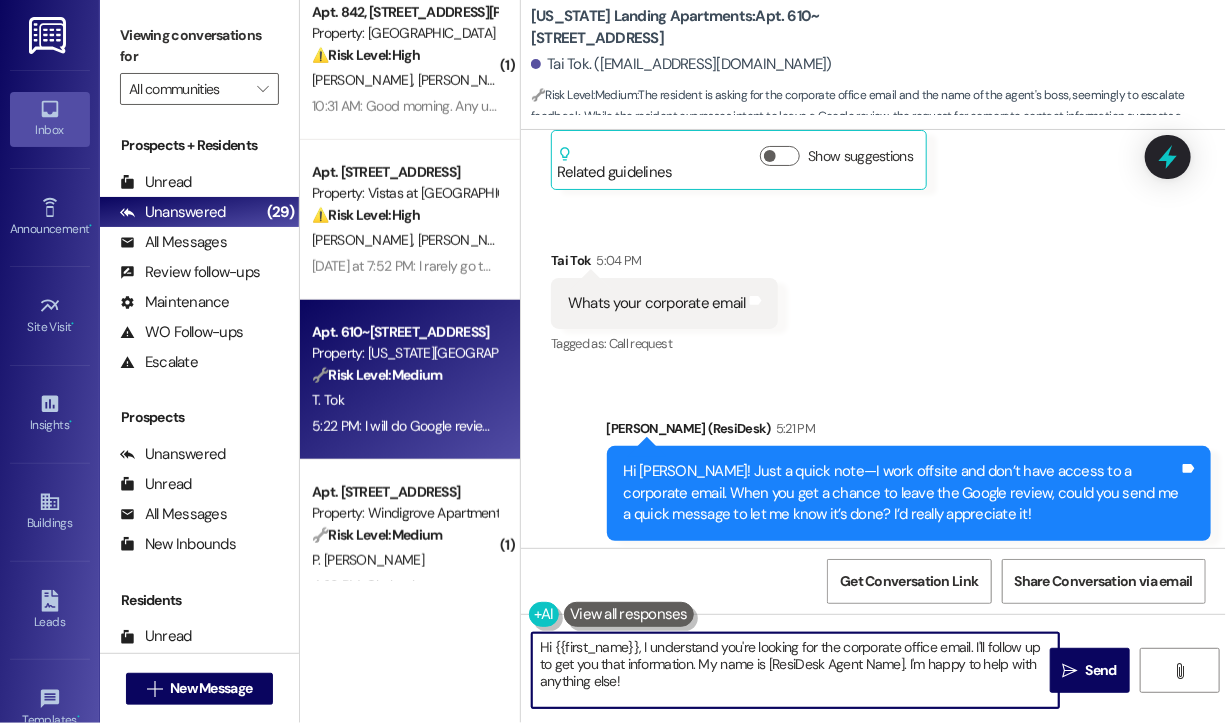 drag, startPoint x: 576, startPoint y: 649, endPoint x: 516, endPoint y: 633, distance: 62.0967 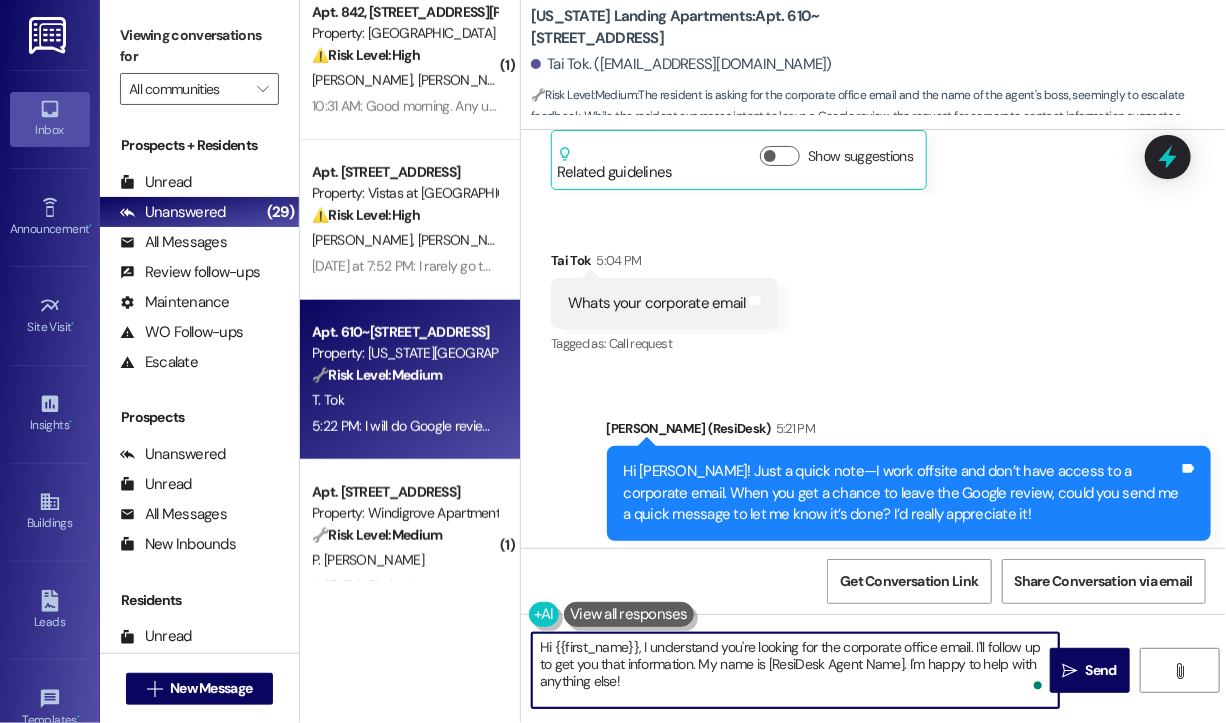 paste on "My name is [PERSON_NAME], and I don’t have a corporate email since I work offsite." 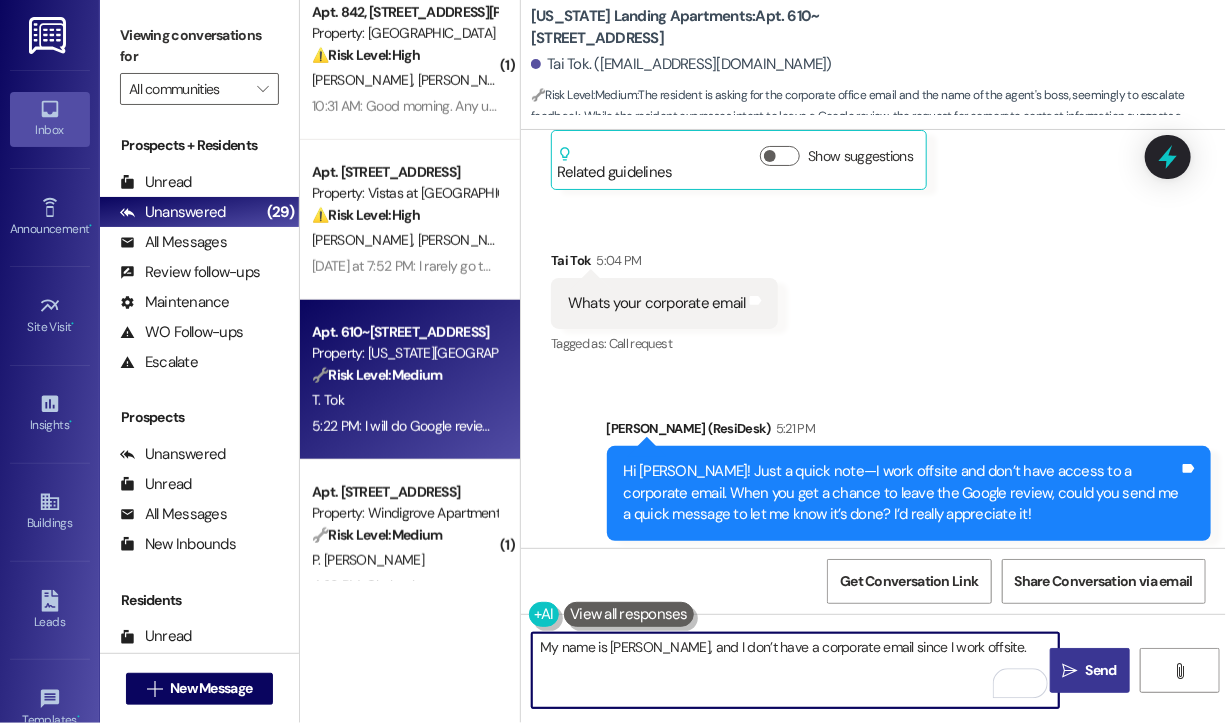 type on "My name is [PERSON_NAME], and I don’t have a corporate email since I work offsite." 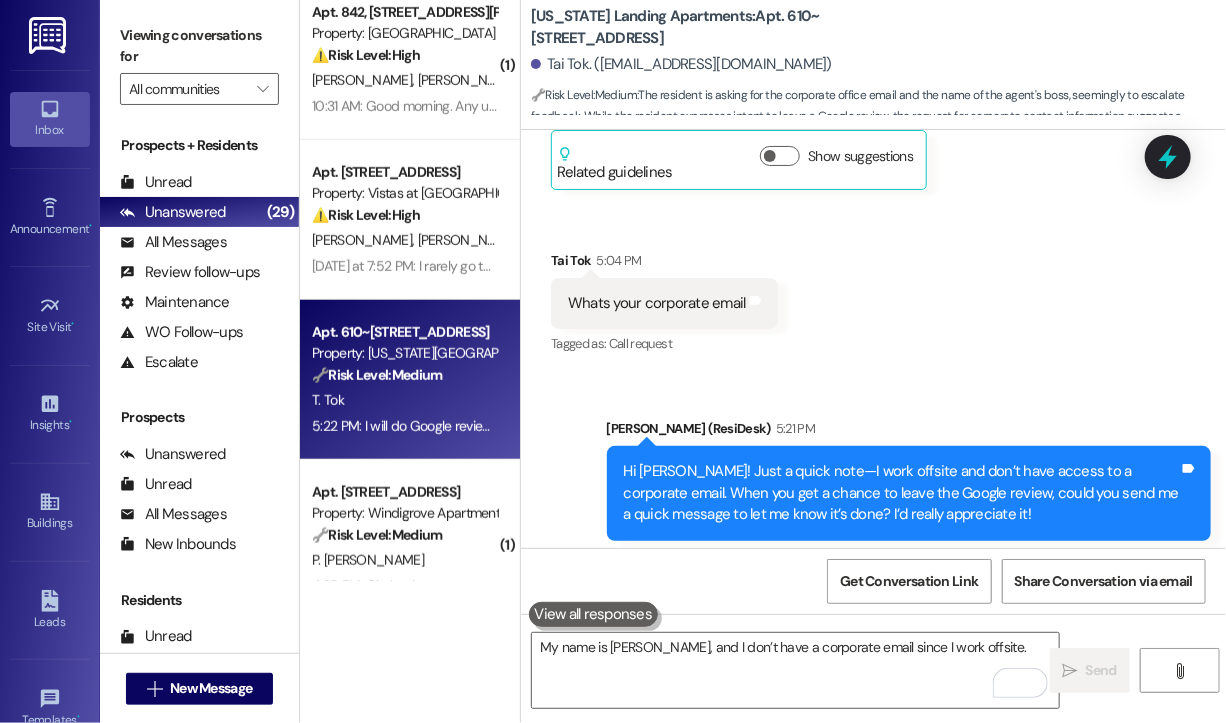 type 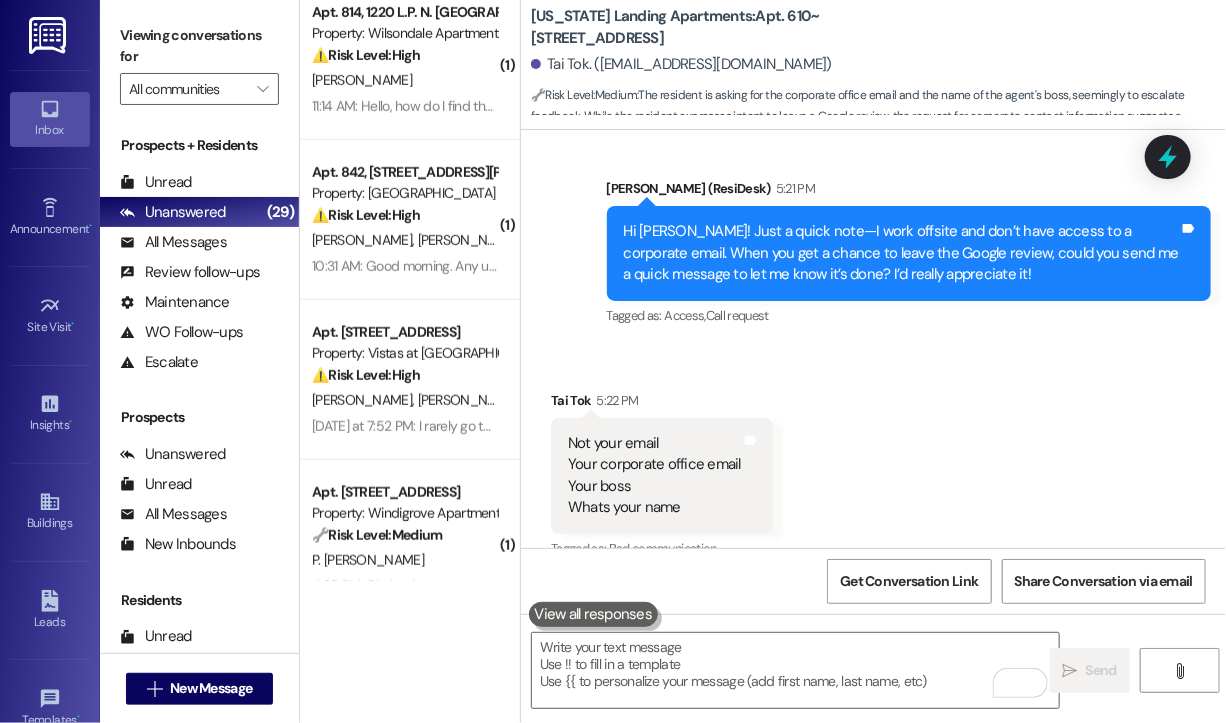 scroll, scrollTop: 19303, scrollLeft: 0, axis: vertical 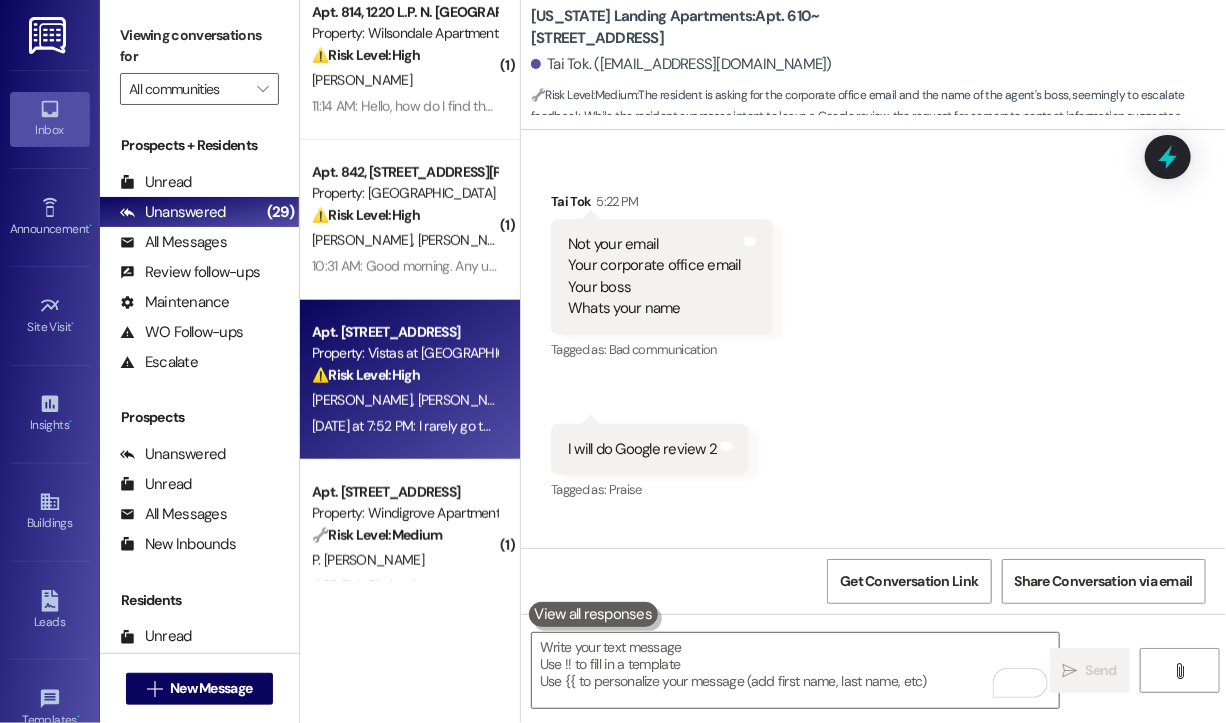 click on "⚠️  Risk Level:  High The resident is handicapped and unable to easily visit the office. They are awaiting a response regarding a water heater inspection rescheduling, which impacts essential utilities and property maintenance. The lack of communication about the rescheduling is causing concern and could lead to further property damage or resident dissatisfaction. The resident's mobility issues increase the urgency." at bounding box center [404, 375] 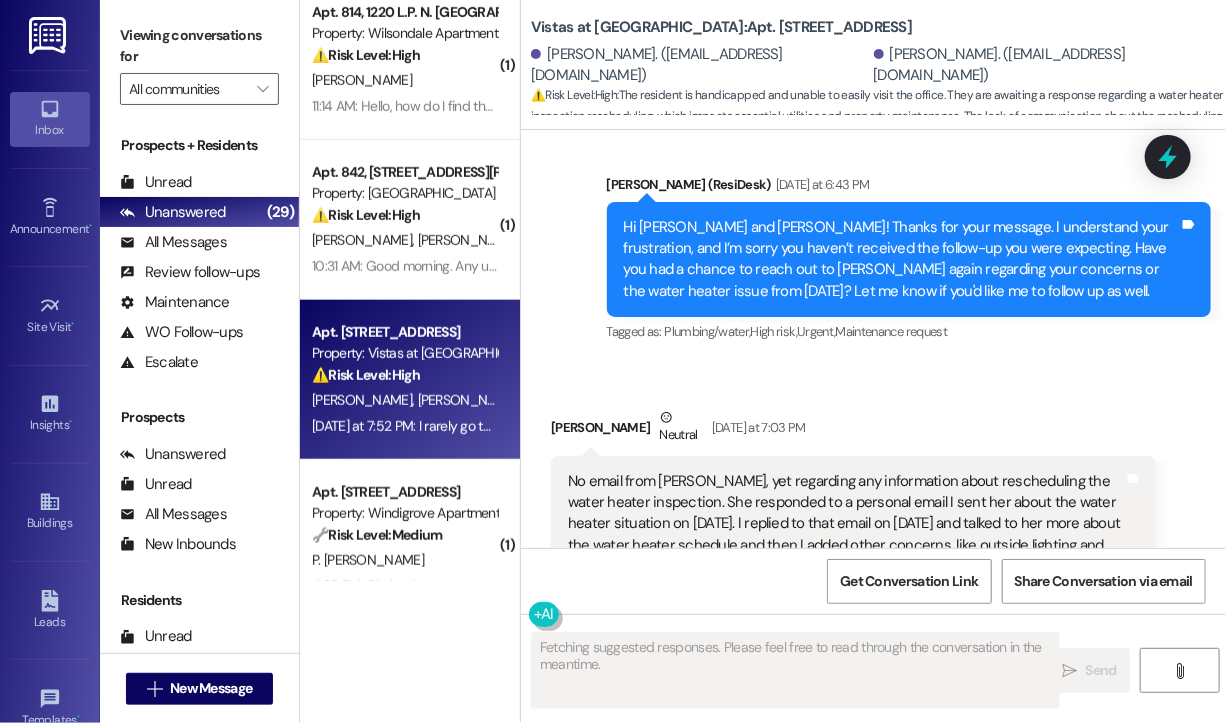 scroll, scrollTop: 7034, scrollLeft: 0, axis: vertical 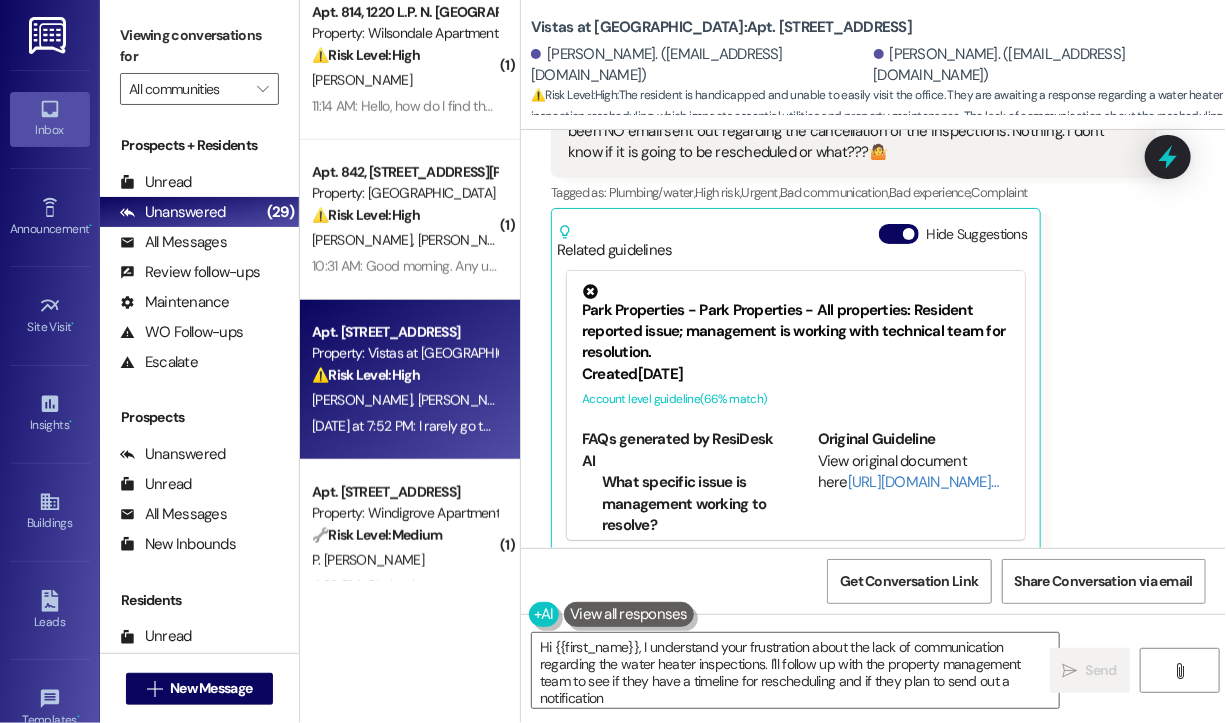 type on "Hi {{first_name}}, I understand your frustration about the lack of communication regarding the water heater inspections. I'll follow up with the property management team to see if they have a timeline for rescheduling and if they plan to send out a notification." 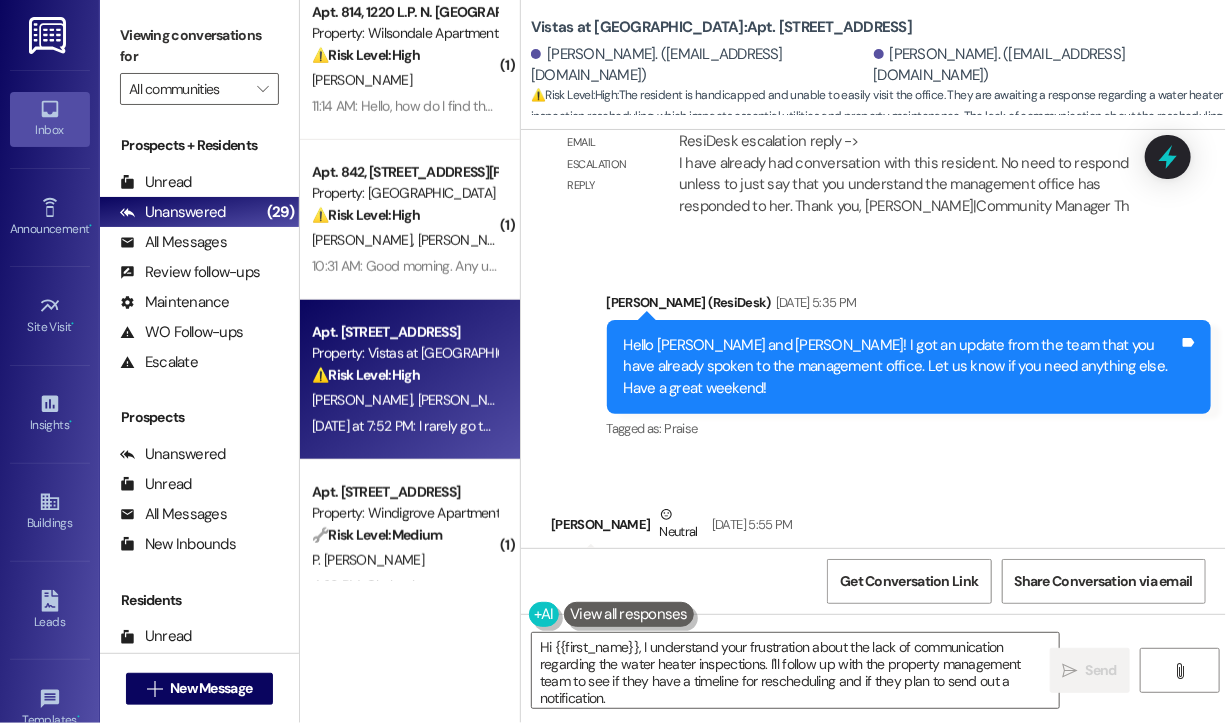 scroll, scrollTop: 5040, scrollLeft: 0, axis: vertical 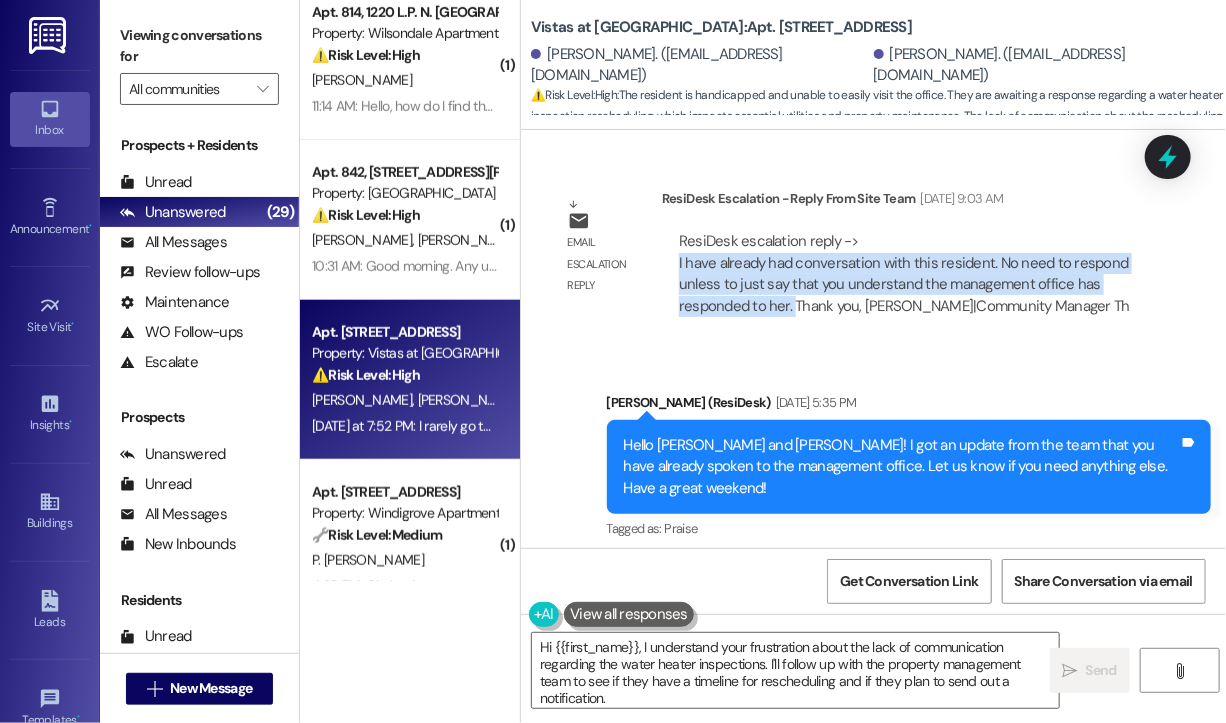 drag, startPoint x: 791, startPoint y: 282, endPoint x: 677, endPoint y: 243, distance: 120.48651 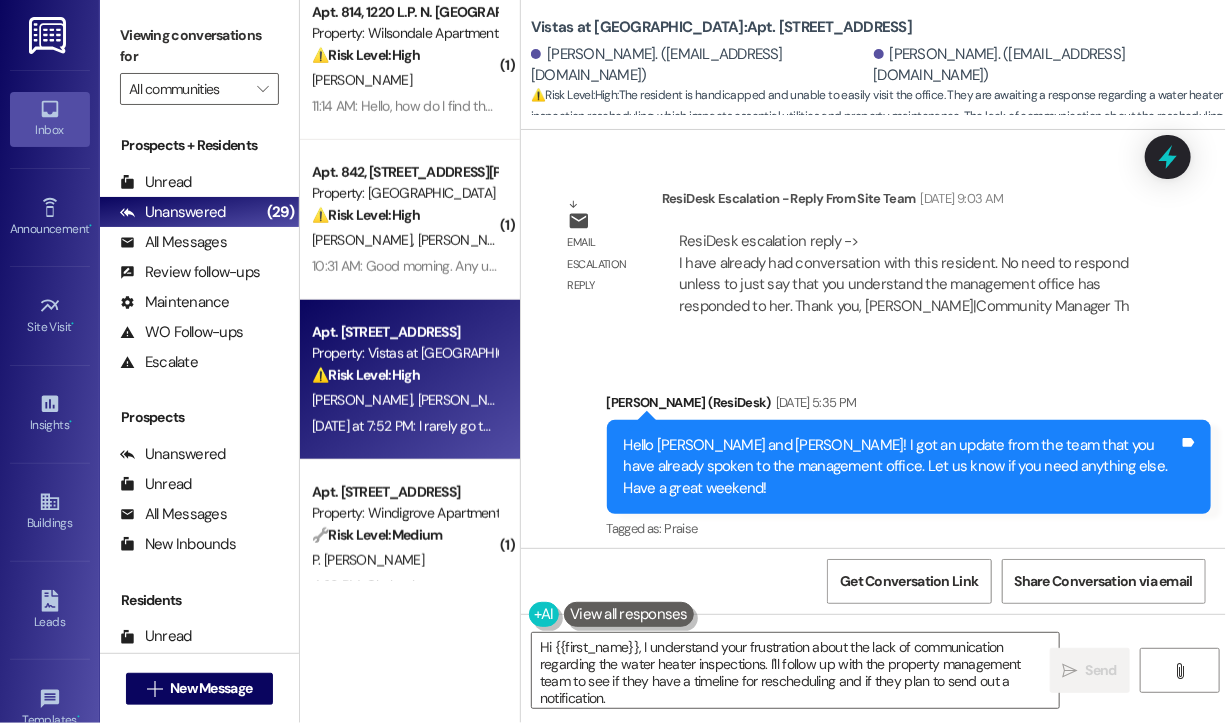 click on "Sent via SMS Sarah   (ResiDesk) Jul 18, 2025 at 5:35 PM Hello Rachel and Rebecca! I got an update from the team that you have already spoken to the management office. Let us know if you need anything else. Have a great weekend! Tags and notes Tagged as:   Praise Click to highlight conversations about Praise" at bounding box center (873, 453) 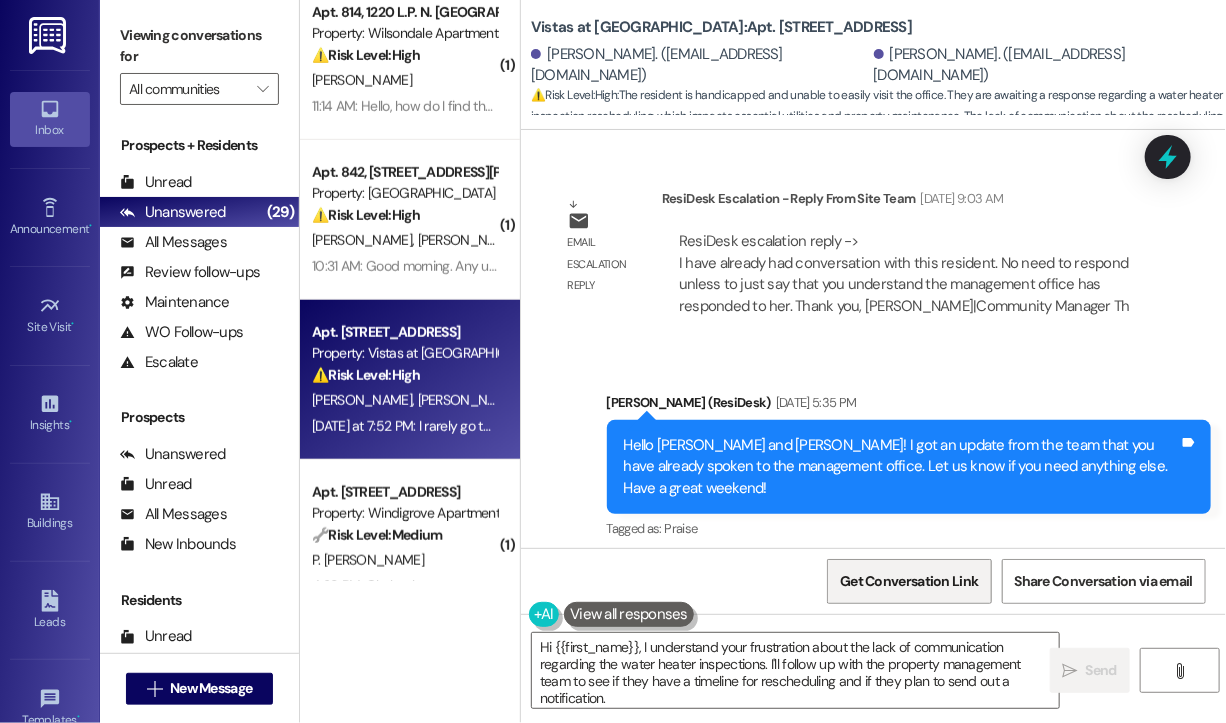 click on "Get Conversation Link" at bounding box center [909, 581] 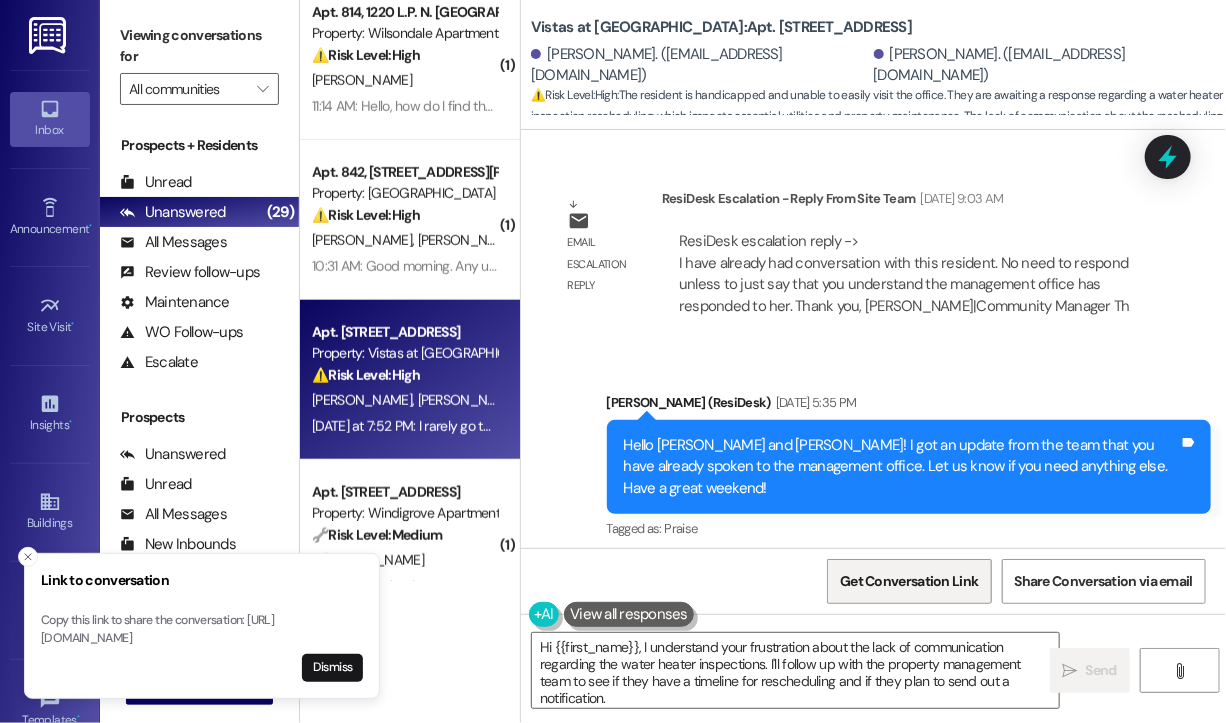 click on "Get Conversation Link" at bounding box center [909, 581] 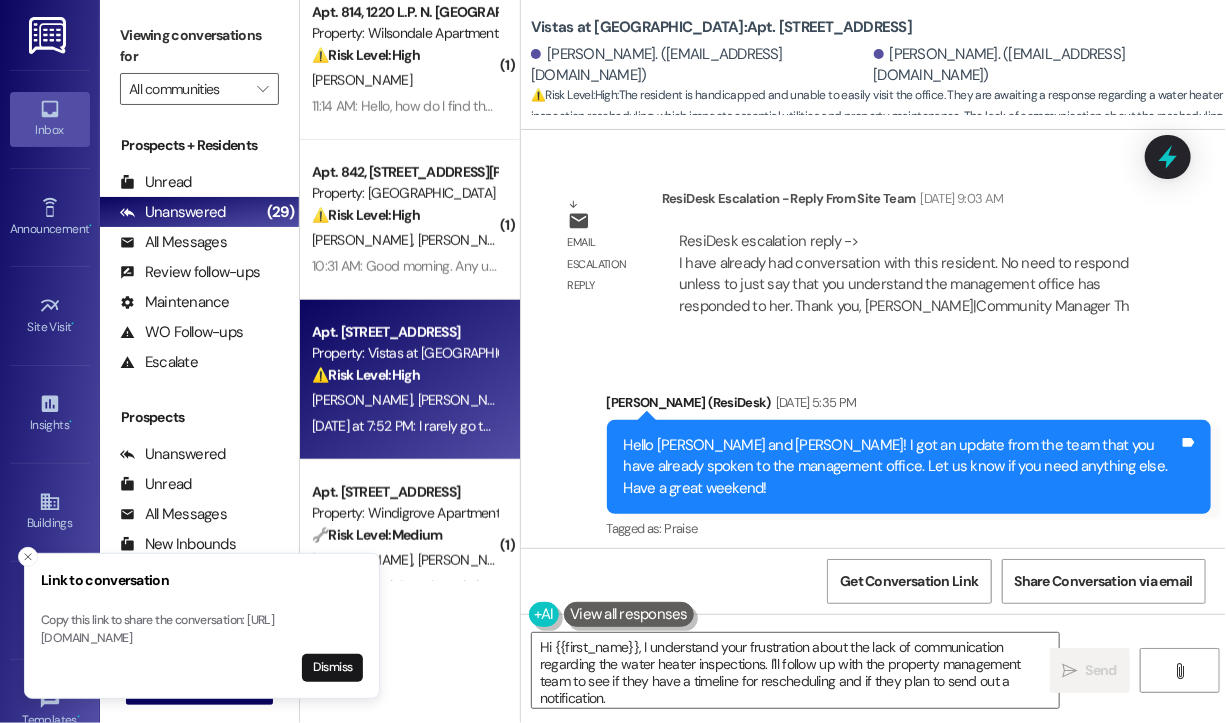 click on "Sent via SMS Sarah   (ResiDesk) Jul 18, 2025 at 5:35 PM Hello Rachel and Rebecca! I got an update from the team that you have already spoken to the management office. Let us know if you need anything else. Have a great weekend! Tags and notes Tagged as:   Praise Click to highlight conversations about Praise" at bounding box center (909, 468) 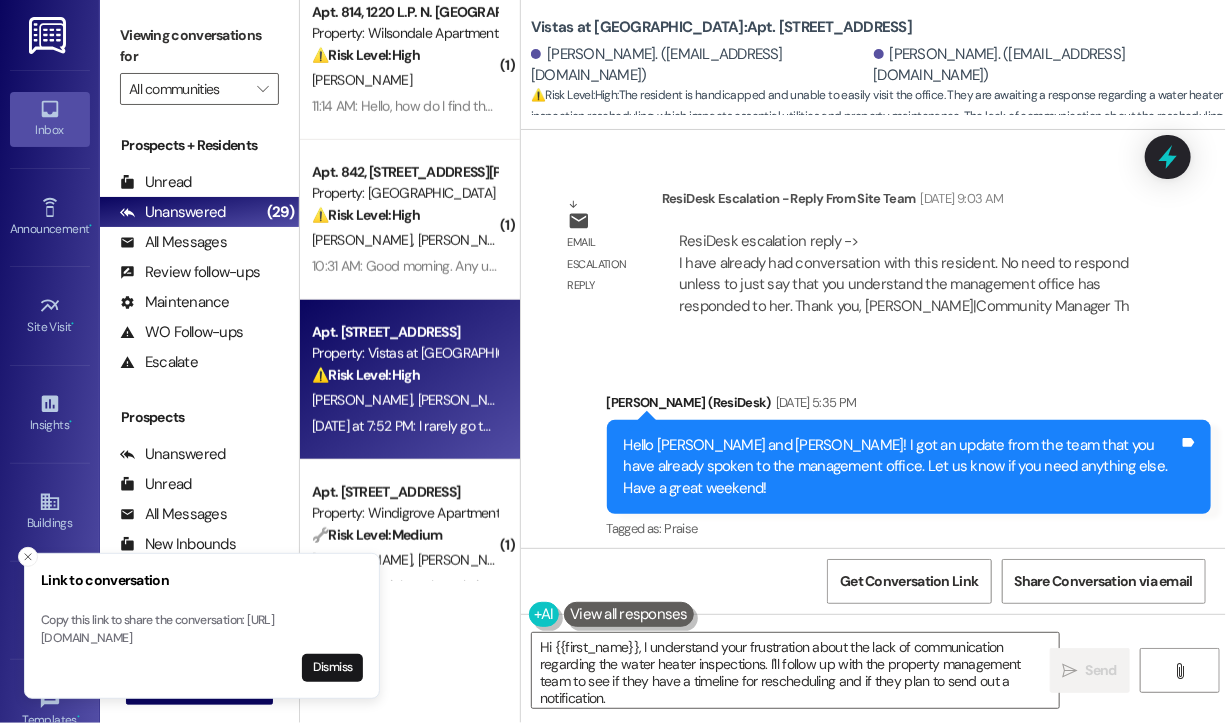 click on "Received via SMS Rebecca Crouch   Neutral Jul 18, 2025 at 5:55 PM Well, I have already sent an email to Tina about concerns I have.  So, after this situation where you resolved nothing, I see no reason to tell you any concerns I have already conveyed to Tina.
But, I have seen no email/text from you or Tina about what happened on Wednesday, when the water heater equipment broke down. Besides a few of us in the  # 1200 building knowing what happened, how  about the rest of the residents???
Thanks.  Have a good weekend.
Rebecca
#1221
Tags and notes Tagged as:   Plumbing/water ,  Click to highlight conversations about Plumbing/water High risk ,  Click to highlight conversations about High risk Urgent ,  Click to highlight conversations about Urgent Maintenance request ,  Click to highlight conversations about Maintenance request Bad experience ,  Click to highlight conversations about Bad experience Complaint Click to highlight conversations about Complaint  Related guidelines Show suggestions" at bounding box center (873, 839) 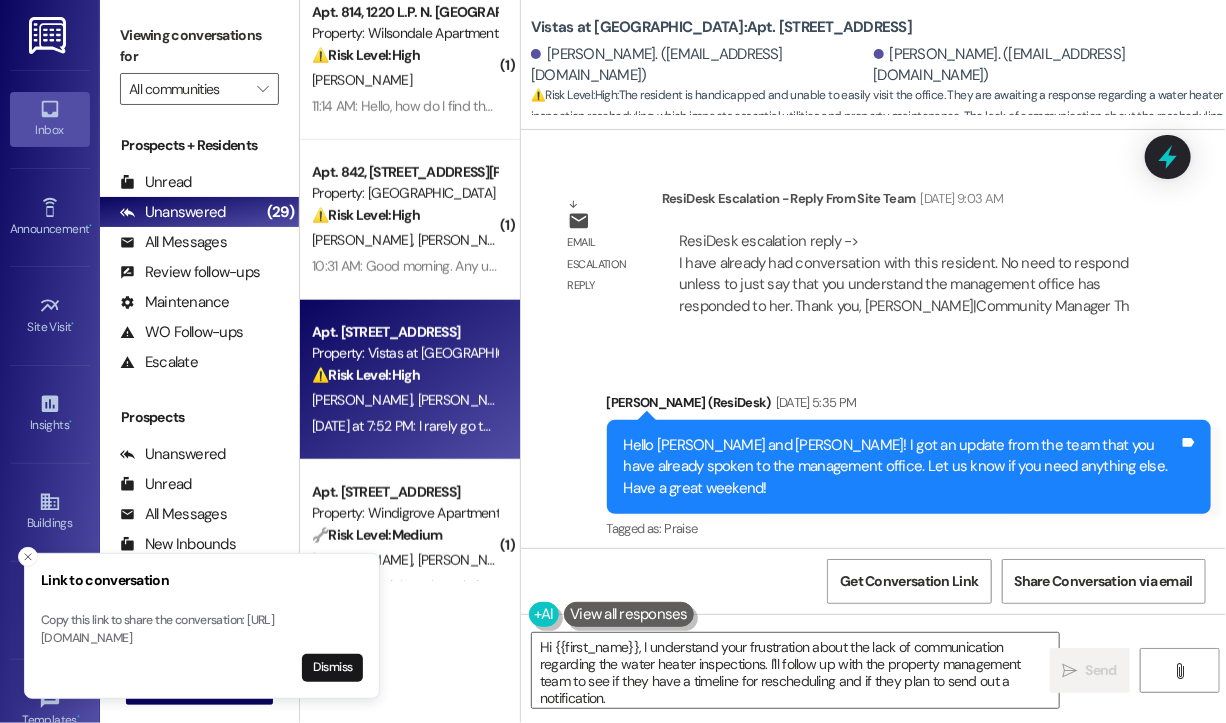 click on "Sent via SMS Sarah   (ResiDesk) Jul 18, 2025 at 5:35 PM Hello Rachel and Rebecca! I got an update from the team that you have already spoken to the management office. Let us know if you need anything else. Have a great weekend! Tags and notes Tagged as:   Praise Click to highlight conversations about Praise" at bounding box center [909, 468] 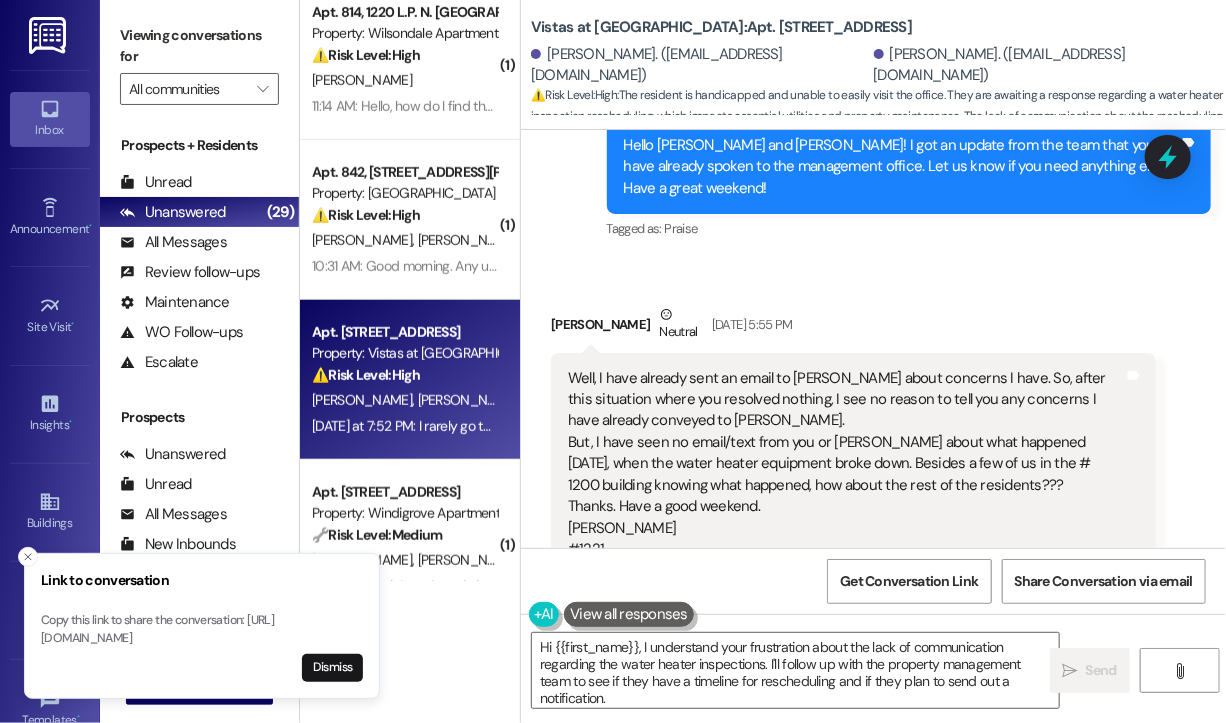 scroll, scrollTop: 5440, scrollLeft: 0, axis: vertical 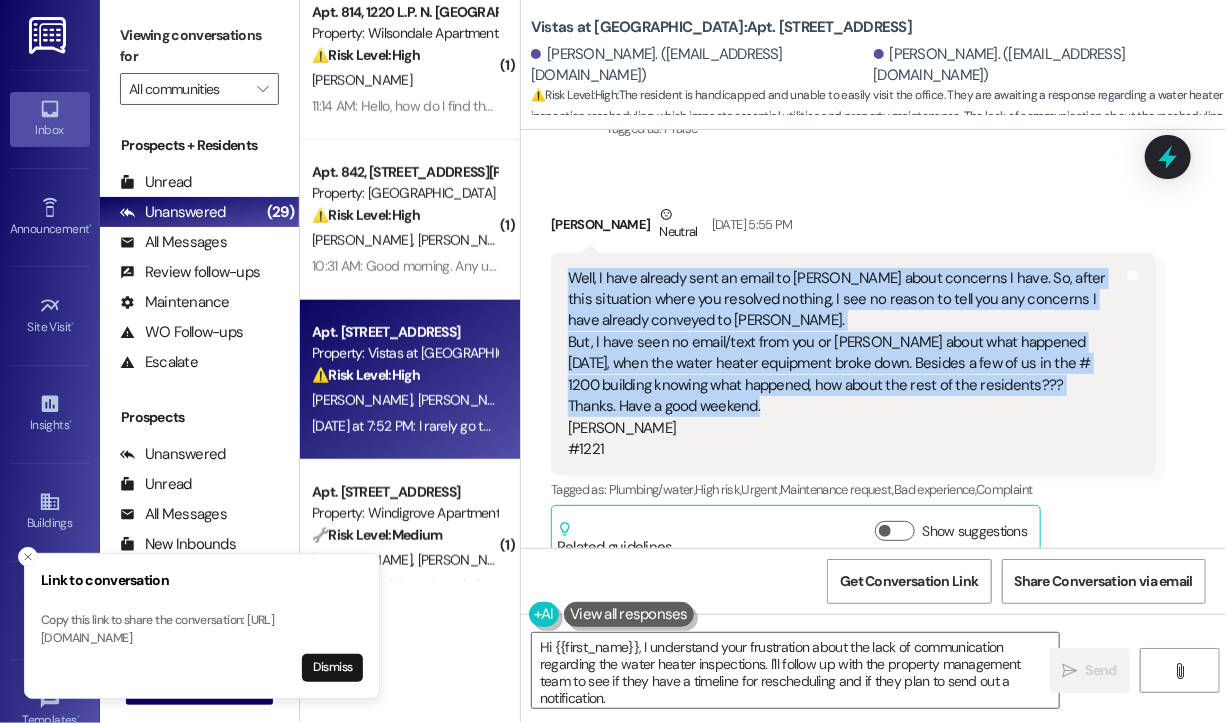 drag, startPoint x: 805, startPoint y: 362, endPoint x: 564, endPoint y: 232, distance: 273.8266 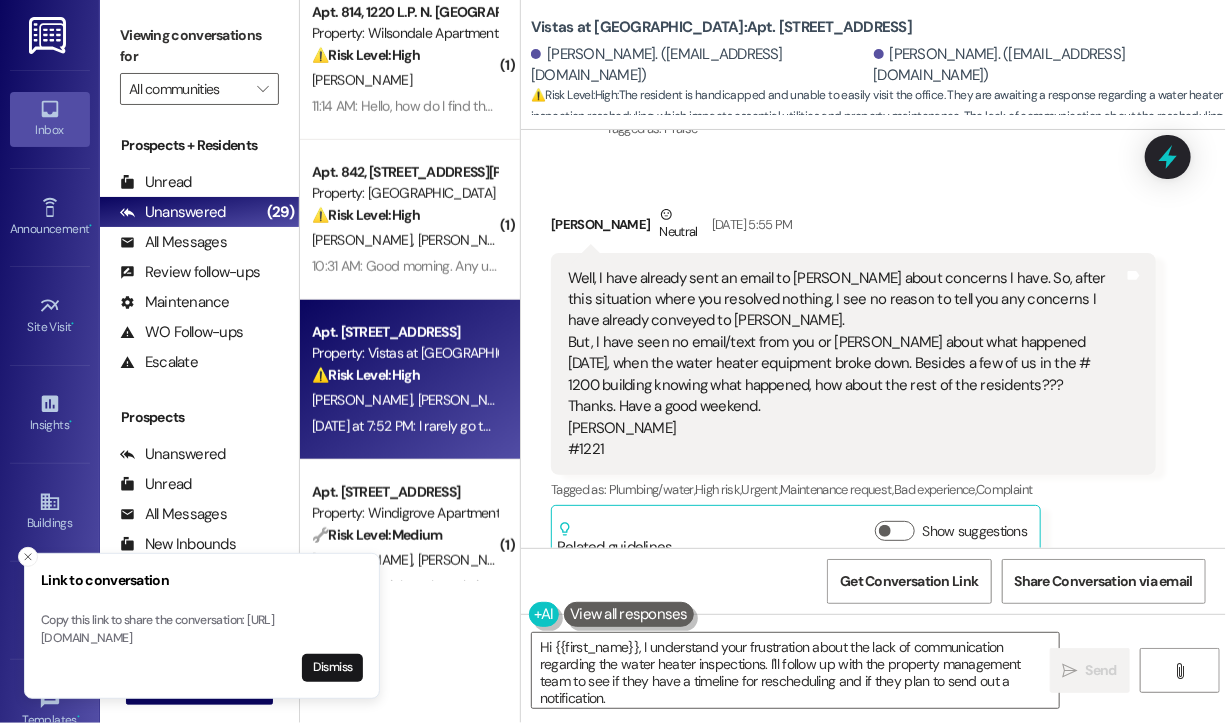click on "Rebecca Crouch   Neutral Jul 18, 2025 at 5:55 PM Well, I have already sent an email to Tina about concerns I have.  So, after this situation where you resolved nothing, I see no reason to tell you any concerns I have already conveyed to Tina.
But, I have seen no email/text from you or Tina about what happened on Wednesday, when the water heater equipment broke down. Besides a few of us in the  # 1200 building knowing what happened, how  about the rest of the residents???
Thanks.  Have a good weekend.
Rebecca
#1221
Tags and notes Tagged as:   Plumbing/water ,  Click to highlight conversations about Plumbing/water High risk ,  Click to highlight conversations about High risk Urgent ,  Click to highlight conversations about Urgent Maintenance request ,  Click to highlight conversations about Maintenance request Bad experience ,  Click to highlight conversations about Bad experience Complaint Click to highlight conversations about Complaint  Related guidelines Show suggestions" at bounding box center (853, 384) 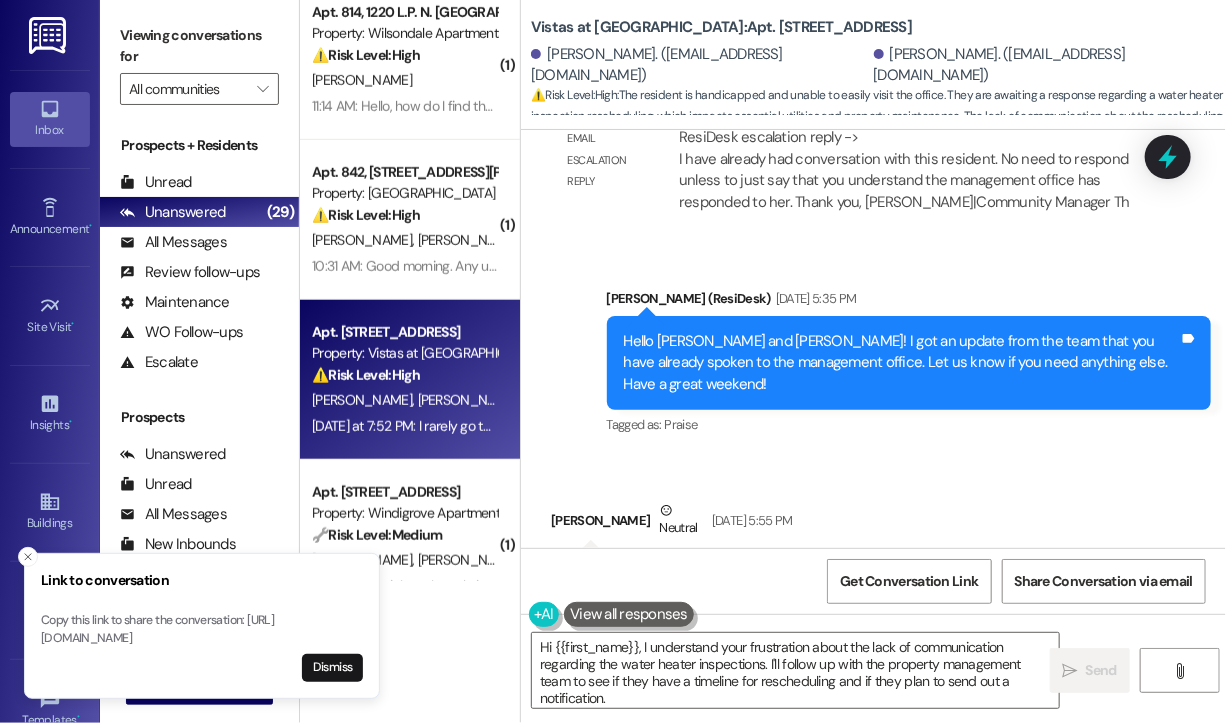 scroll, scrollTop: 4940, scrollLeft: 0, axis: vertical 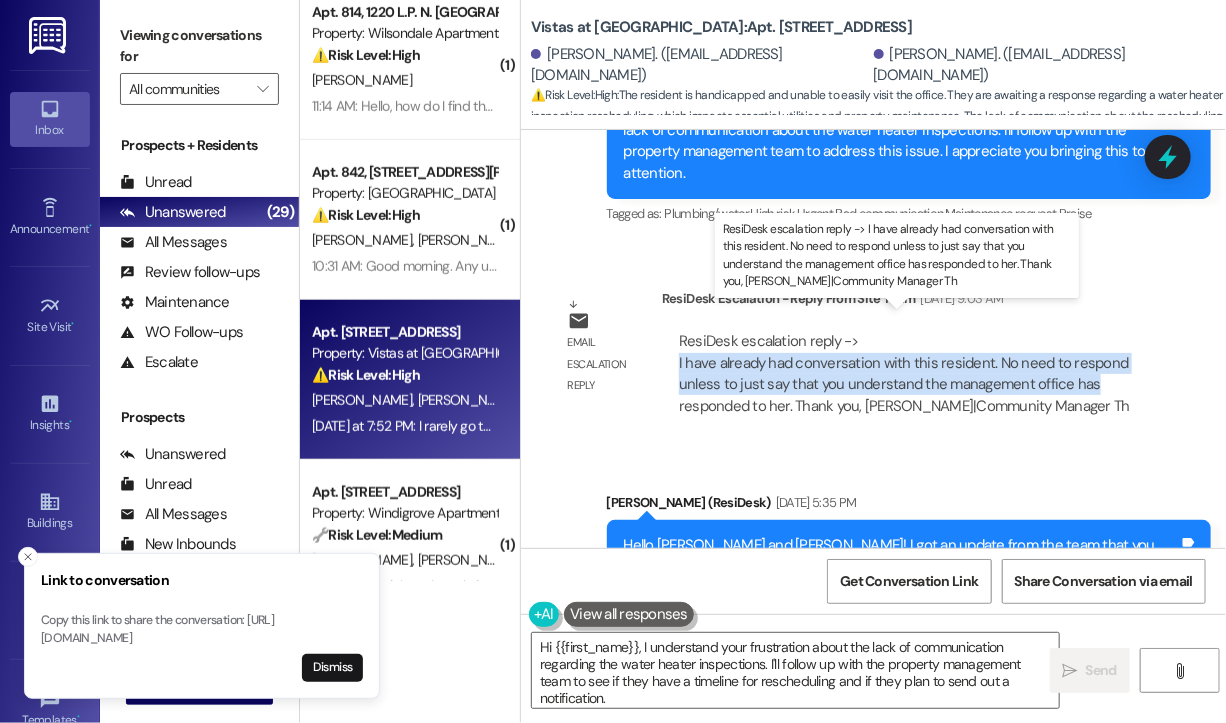 drag, startPoint x: 1094, startPoint y: 359, endPoint x: 682, endPoint y: 368, distance: 412.0983 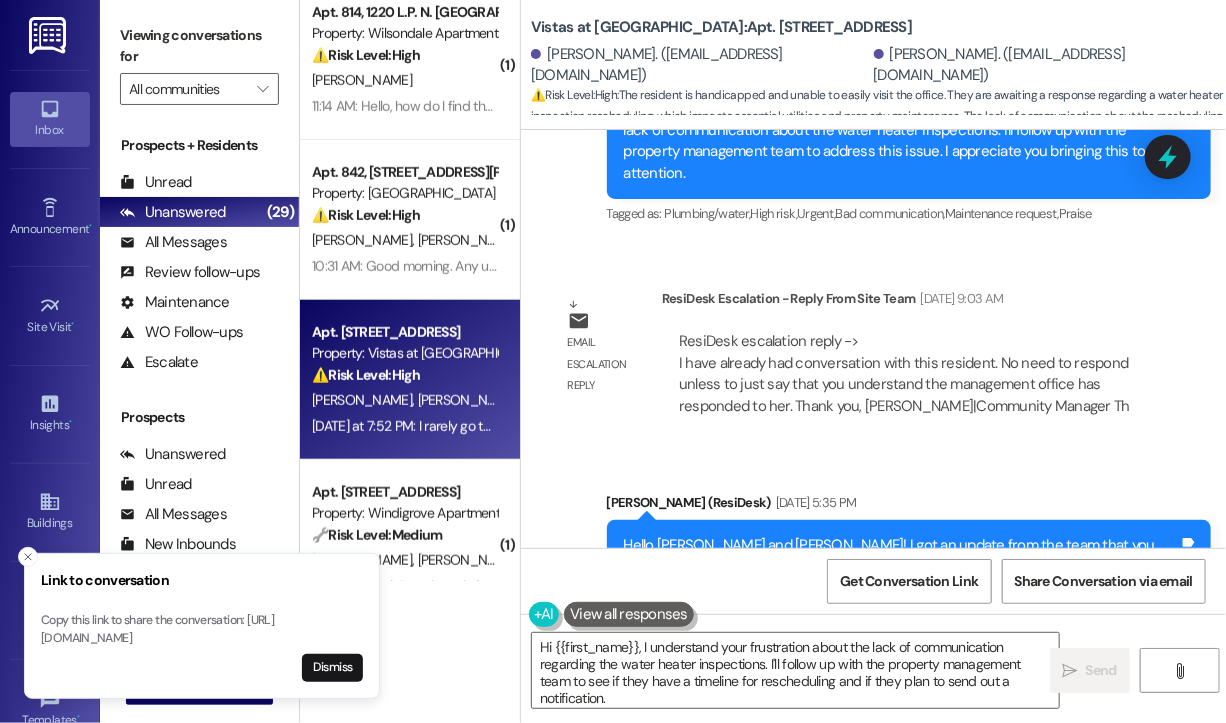 drag, startPoint x: 905, startPoint y: 353, endPoint x: 1017, endPoint y: 440, distance: 141.82031 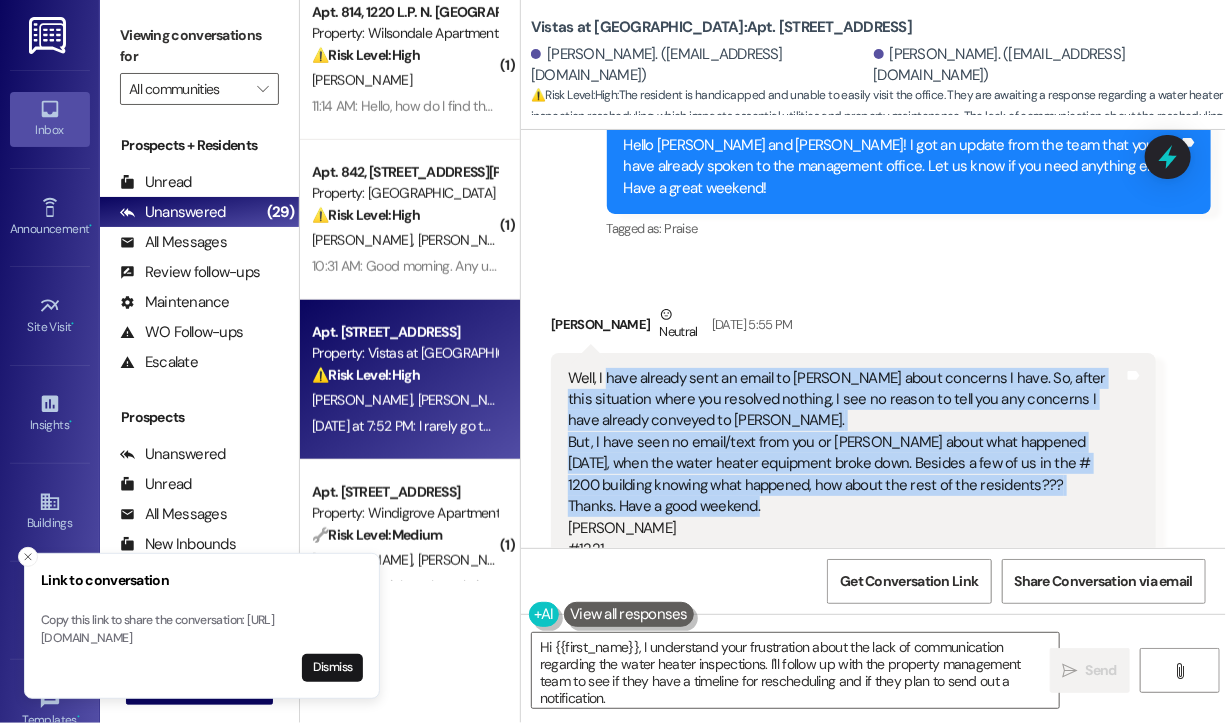 drag, startPoint x: 803, startPoint y: 461, endPoint x: 603, endPoint y: 342, distance: 232.72516 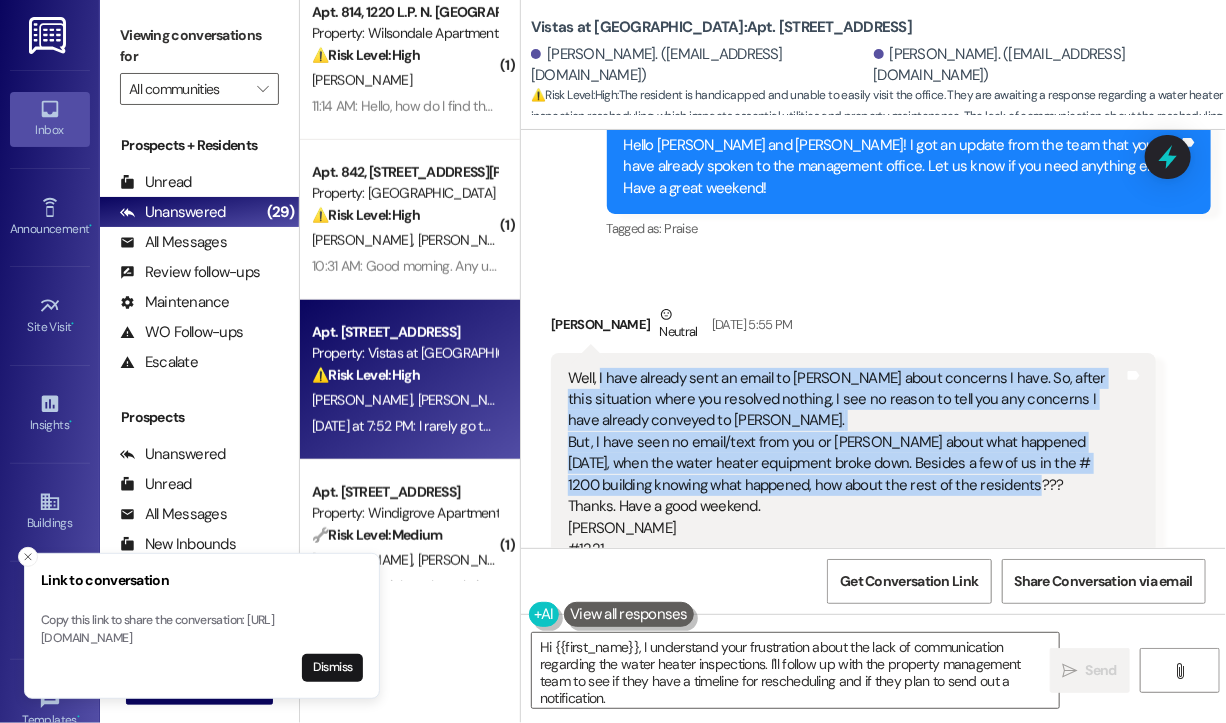 drag, startPoint x: 1035, startPoint y: 434, endPoint x: 598, endPoint y: 332, distance: 448.74603 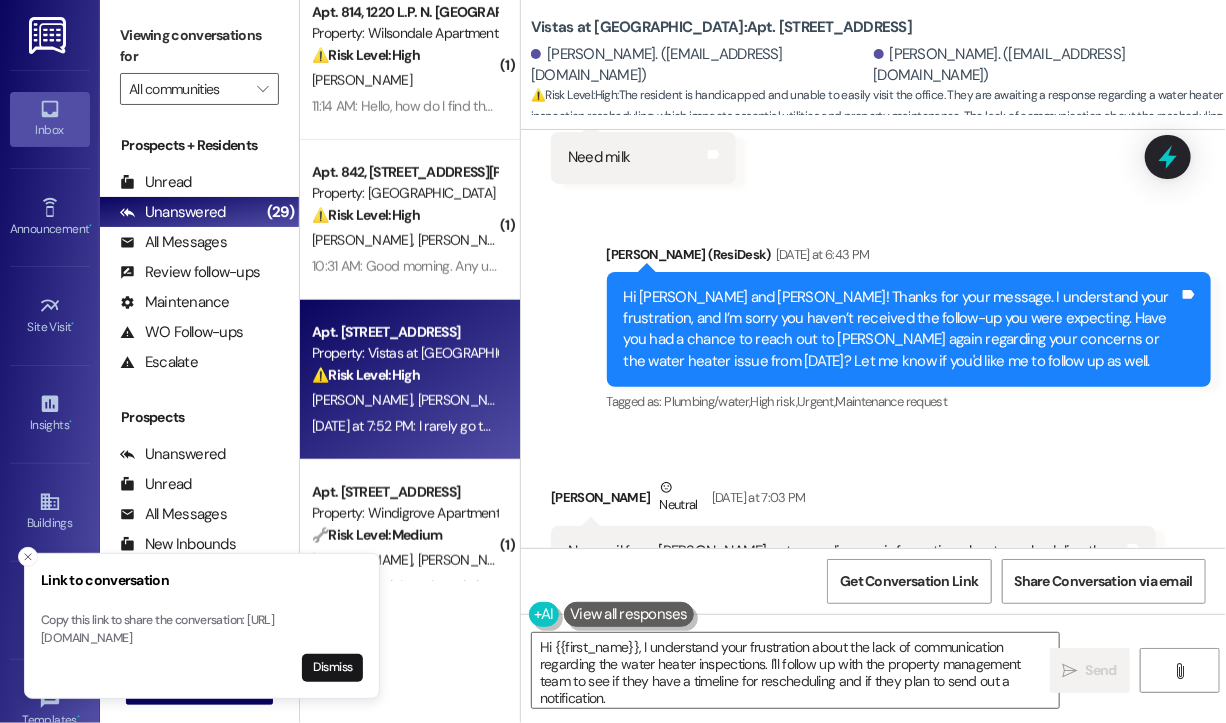 scroll, scrollTop: 6140, scrollLeft: 0, axis: vertical 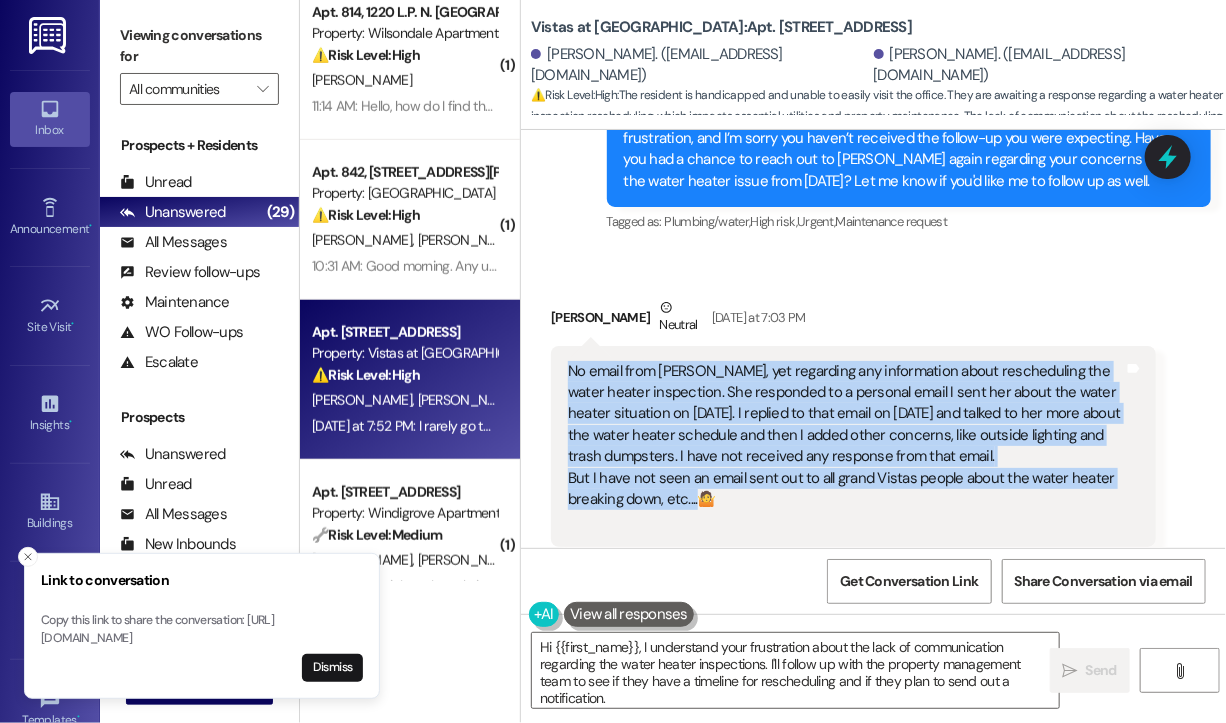 drag, startPoint x: 696, startPoint y: 461, endPoint x: 565, endPoint y: 337, distance: 180.38016 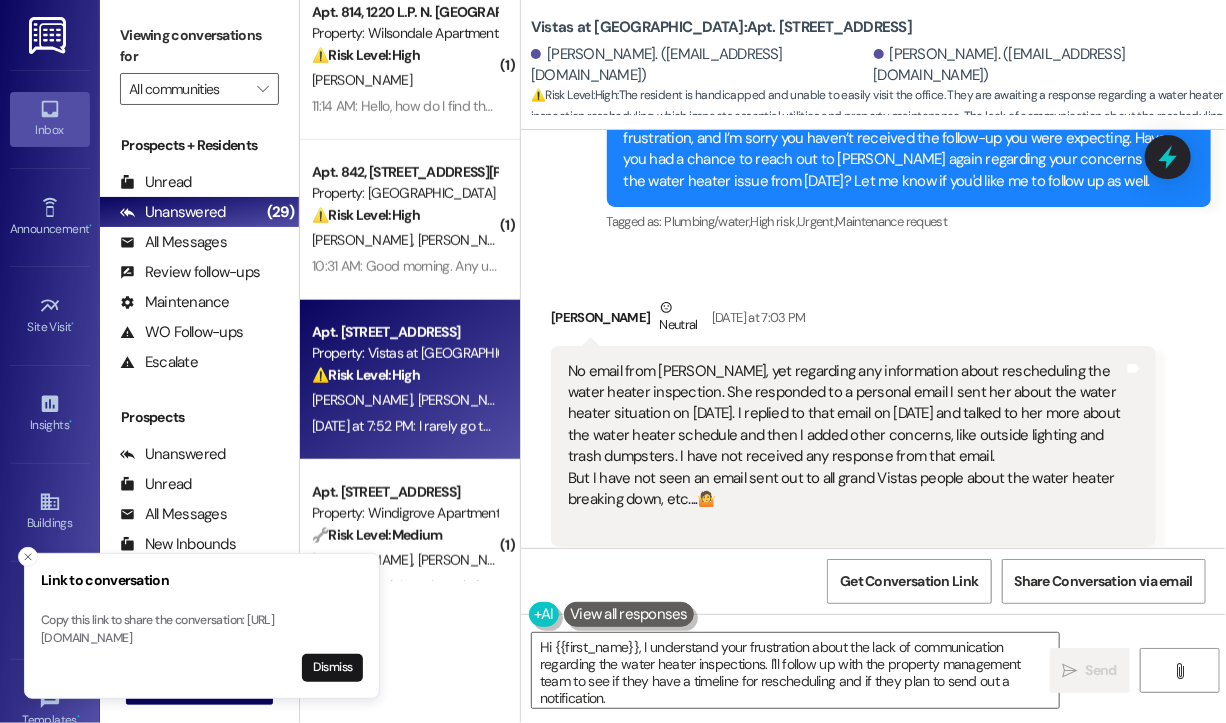 click on "Received via SMS Rebecca Crouch   Neutral Yesterday at 7:03 PM No email from Tina, yet regarding any information about rescheduling the water heater inspection. She responded to a personal email I sent her about the water heater situation on July 17th.  I replied to that email on July 17th and talked to her more about the water heater schedule and then I added other concerns, like outside lighting and trash dumpsters.  I have not received any response from that email.
But I have not seen an email sent out to all grand Vistas people about the water heater breaking down, etc....🤷
Tags and notes Tagged as:   Trash ,  Click to highlight conversations about Trash Plumbing/water ,  Click to highlight conversations about Plumbing/water High risk ,  Click to highlight conversations about High risk Urgent ,  Click to highlight conversations about Urgent Bad communication ,  Click to highlight conversations about Bad communication Maintenance request ,  Additional charges  Related guidelines" at bounding box center (873, 451) 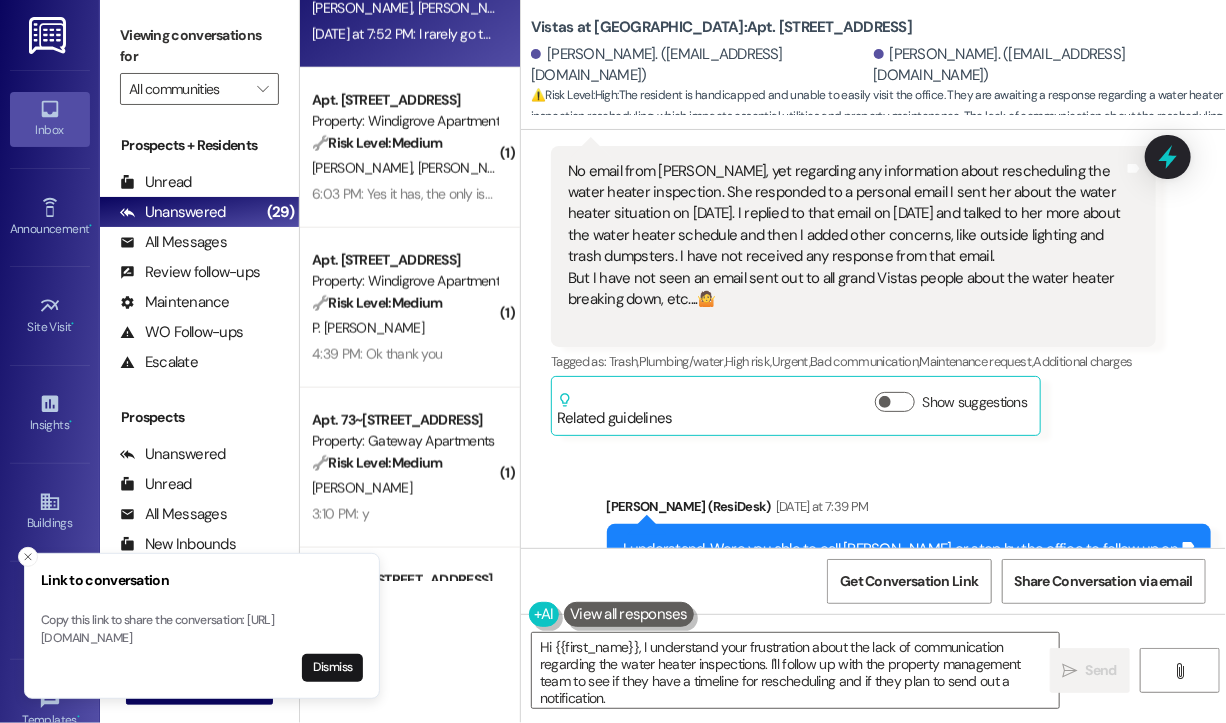 scroll, scrollTop: 900, scrollLeft: 0, axis: vertical 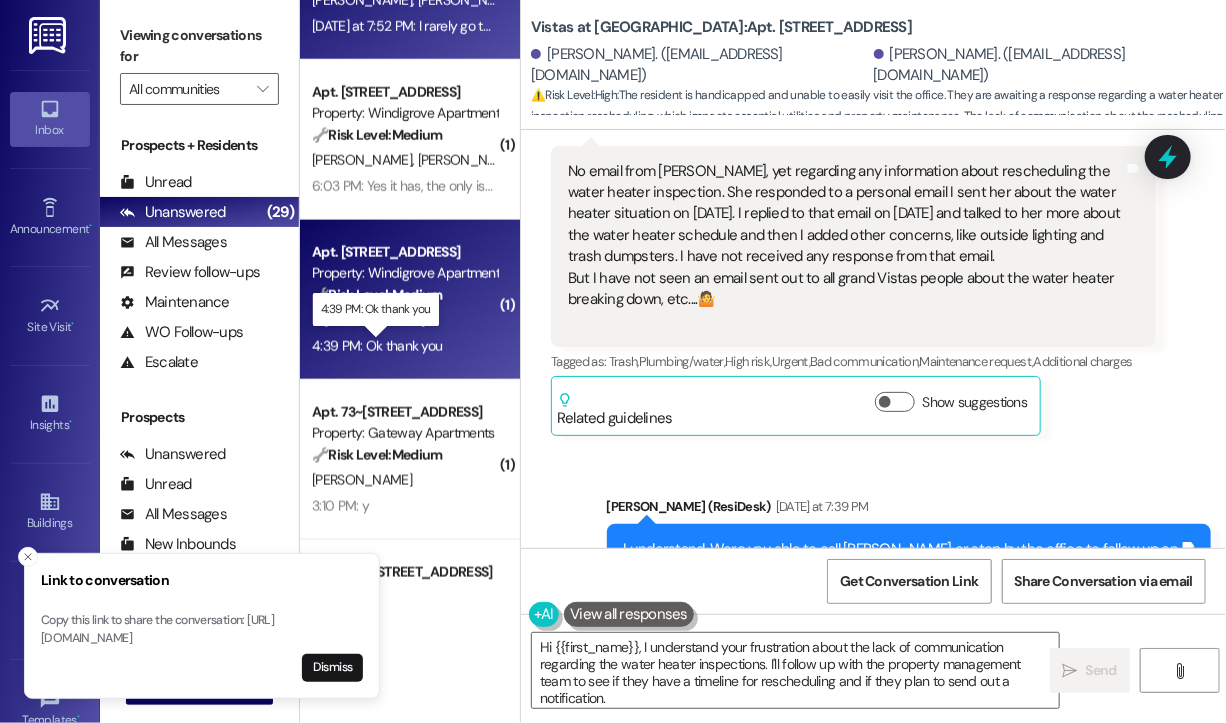 click on "4:39 PM: Ok thank you  4:39 PM: Ok thank you" at bounding box center [377, 346] 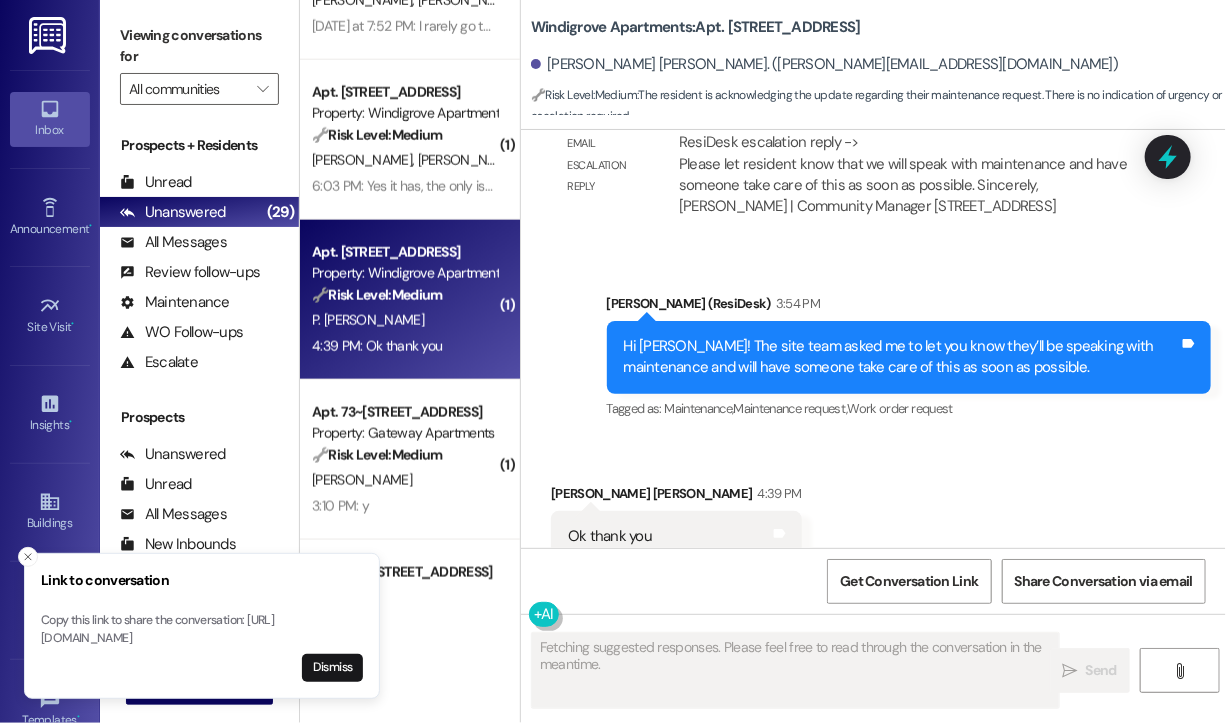 scroll, scrollTop: 2061, scrollLeft: 0, axis: vertical 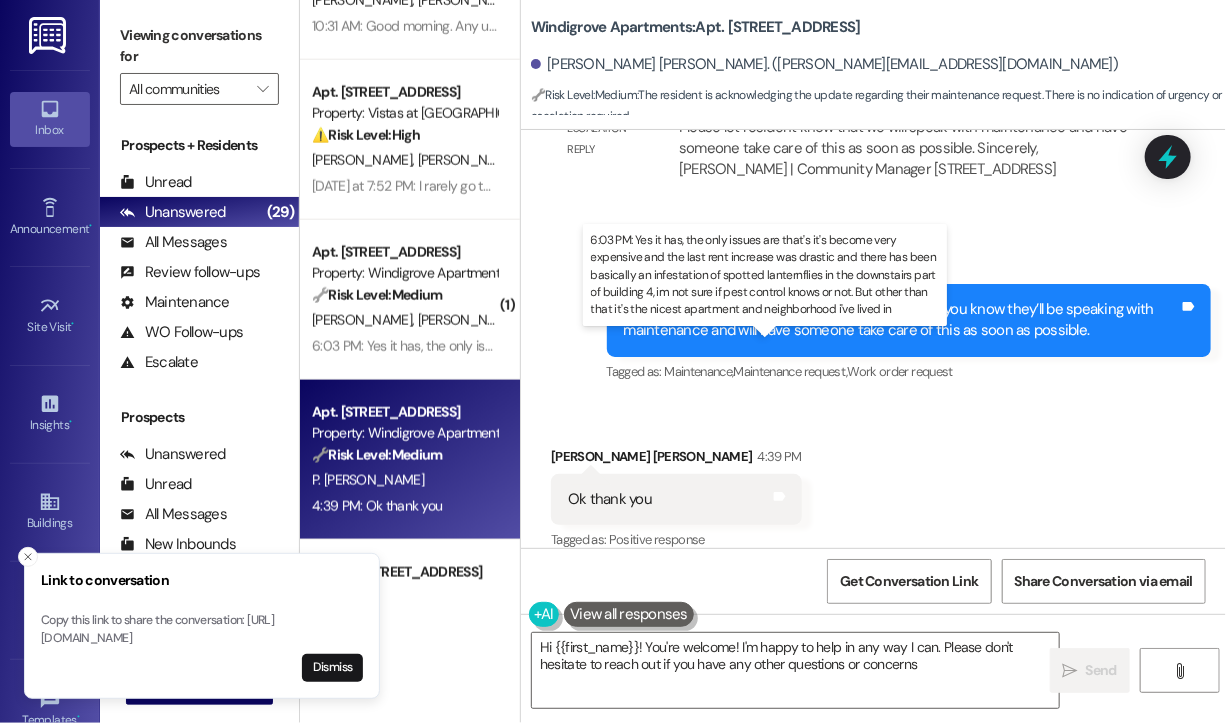 type on "Hi {{first_name}}! You're welcome! I'm happy to help in any way I can. Please don't hesitate to reach out if you have any other questions or concerns!" 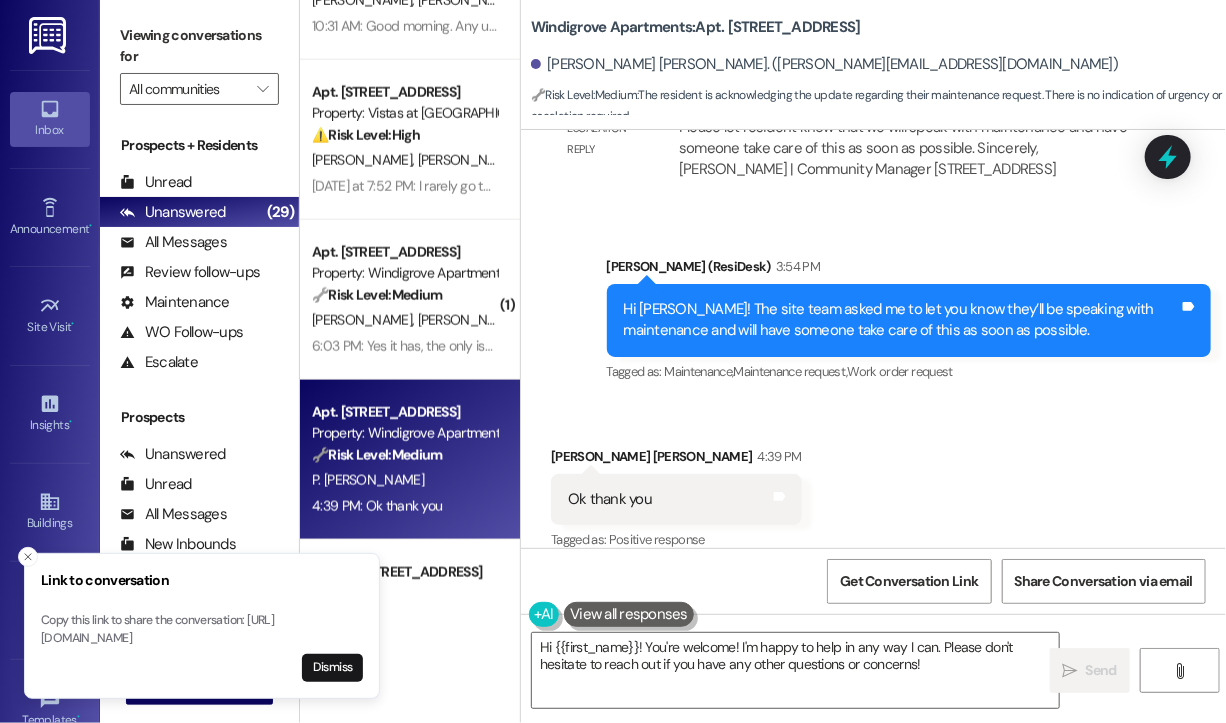 scroll, scrollTop: 2062, scrollLeft: 0, axis: vertical 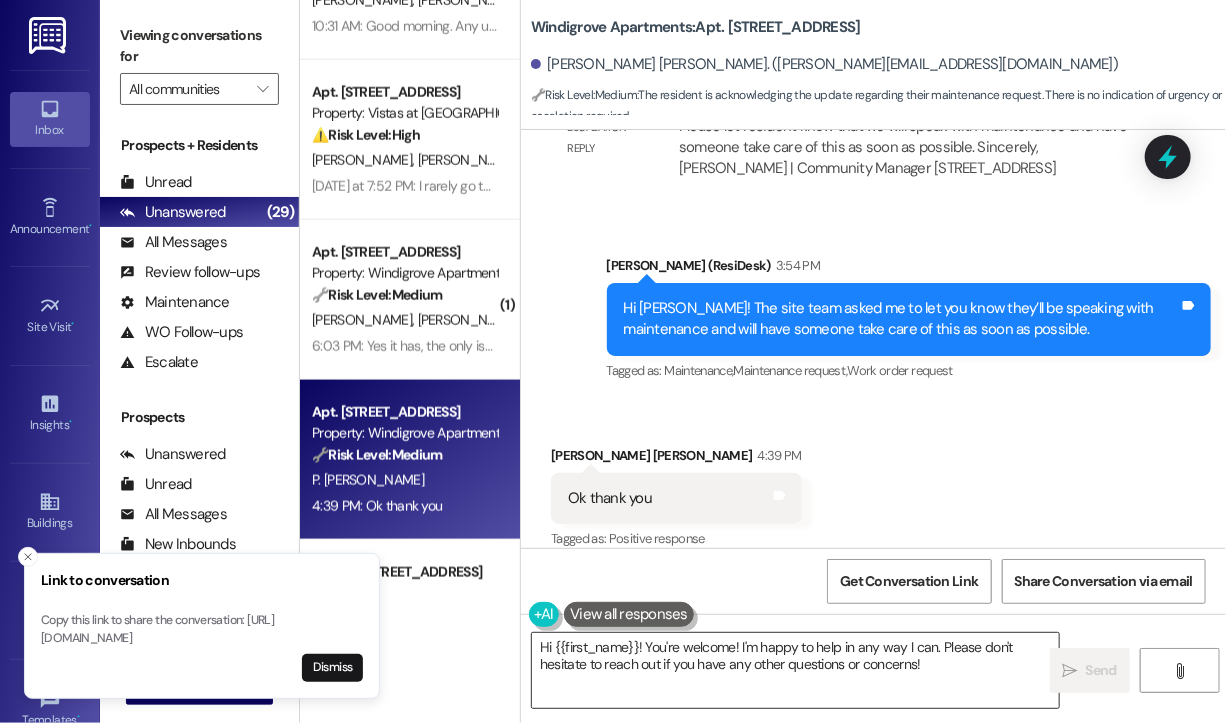 click on "Hi {{first_name}}! You're welcome! I'm happy to help in any way I can. Please don't hesitate to reach out if you have any other questions or concerns!" at bounding box center [795, 670] 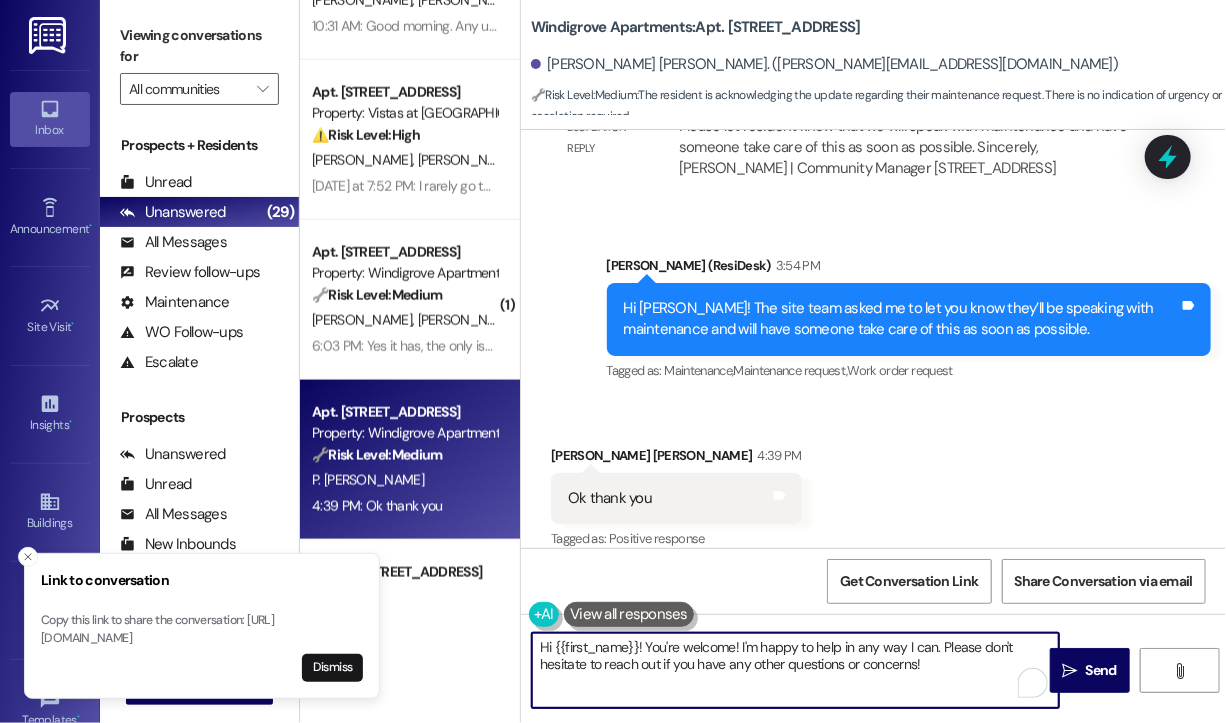 click on "Hi {{first_name}}! You're welcome! I'm happy to help in any way I can. Please don't hesitate to reach out if you have any other questions or concerns!" at bounding box center [795, 670] 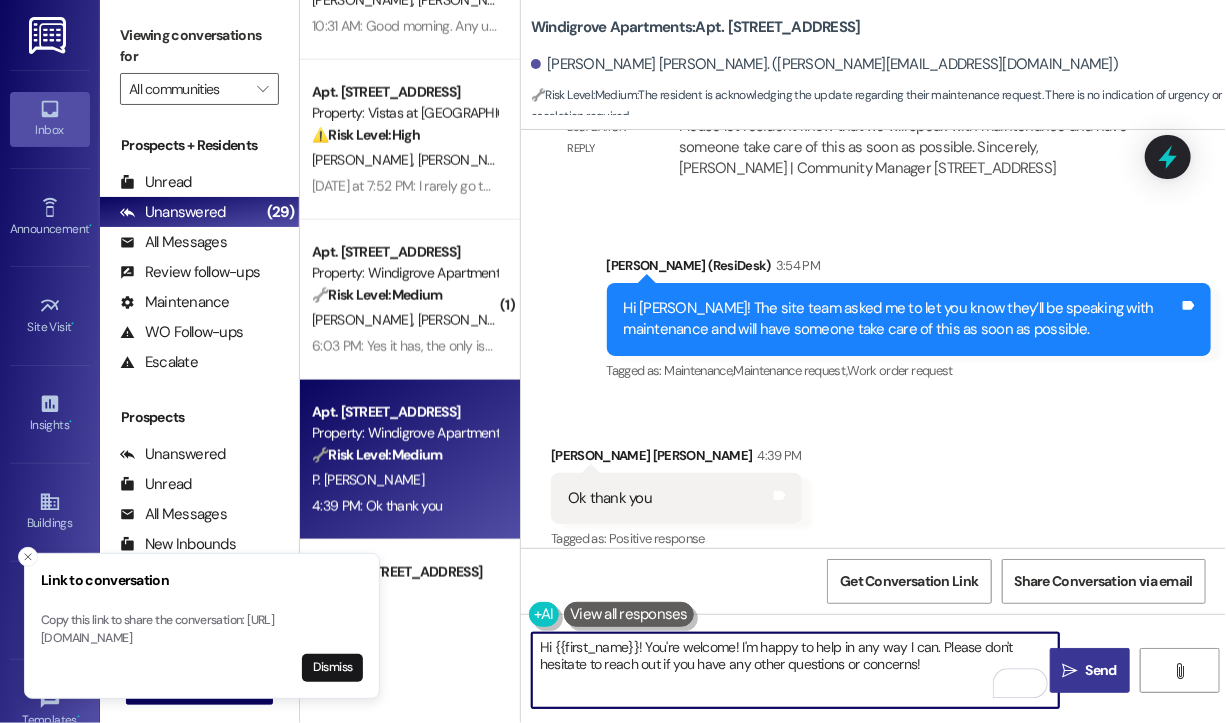 click on "Send" at bounding box center [1101, 670] 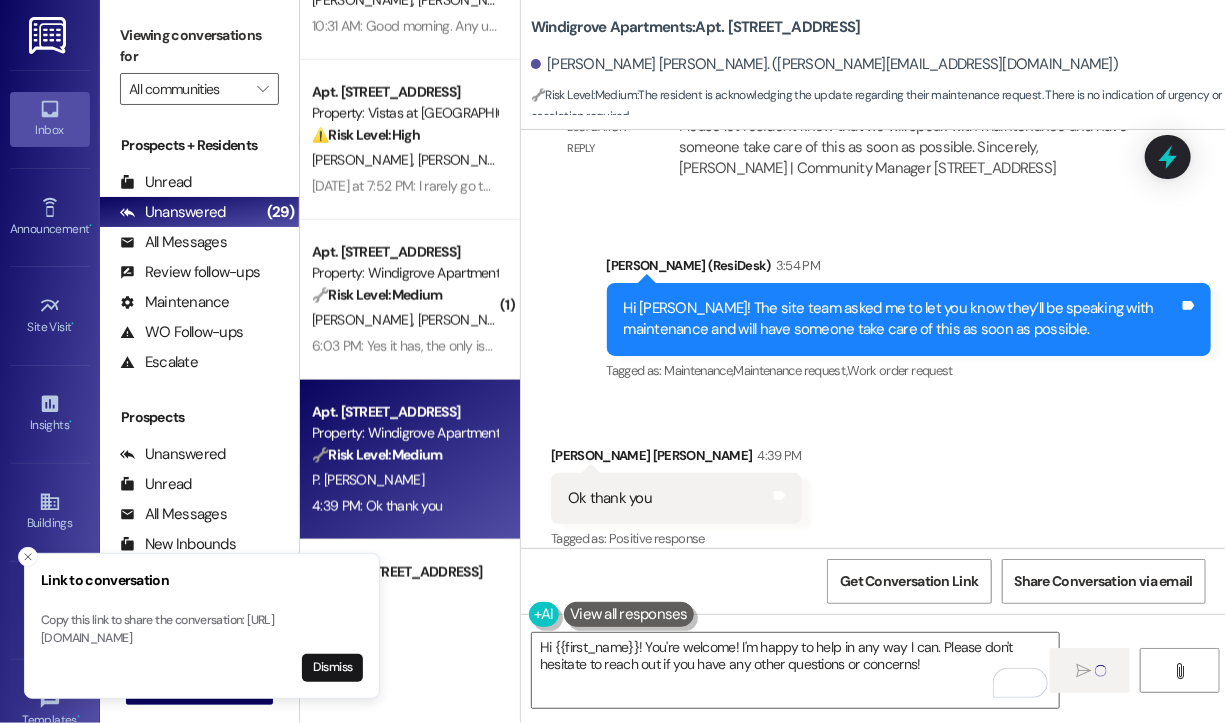 type 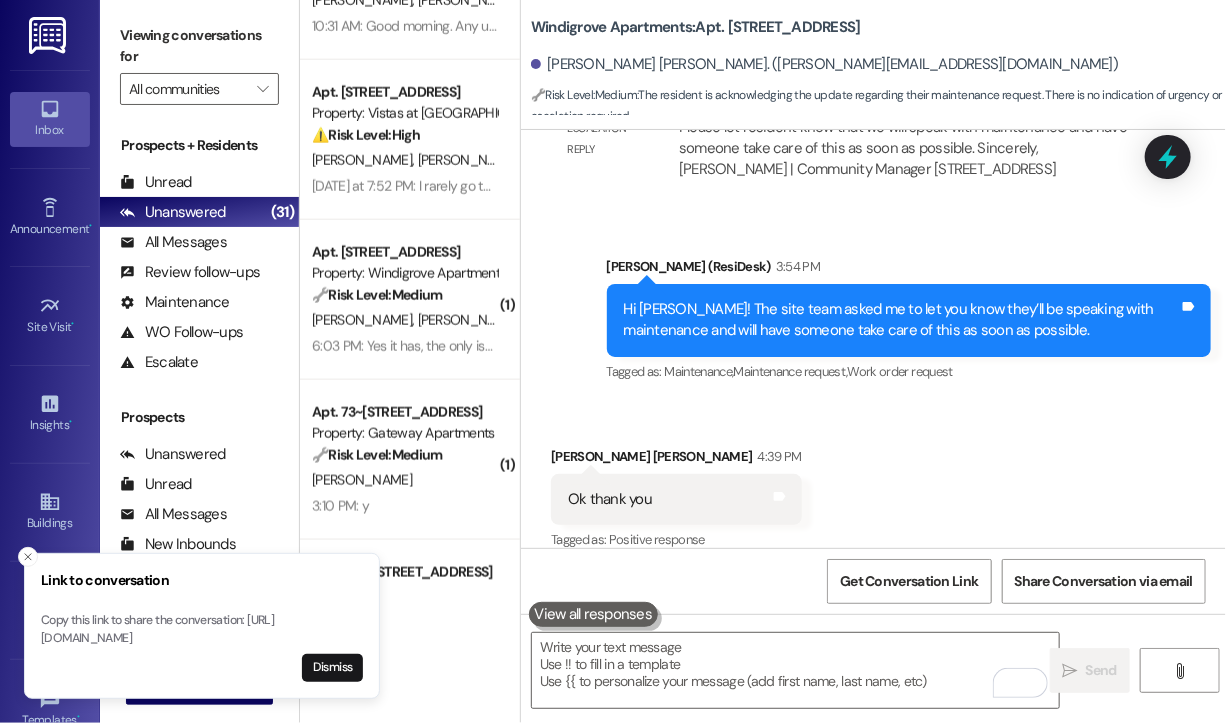 scroll, scrollTop: 2223, scrollLeft: 0, axis: vertical 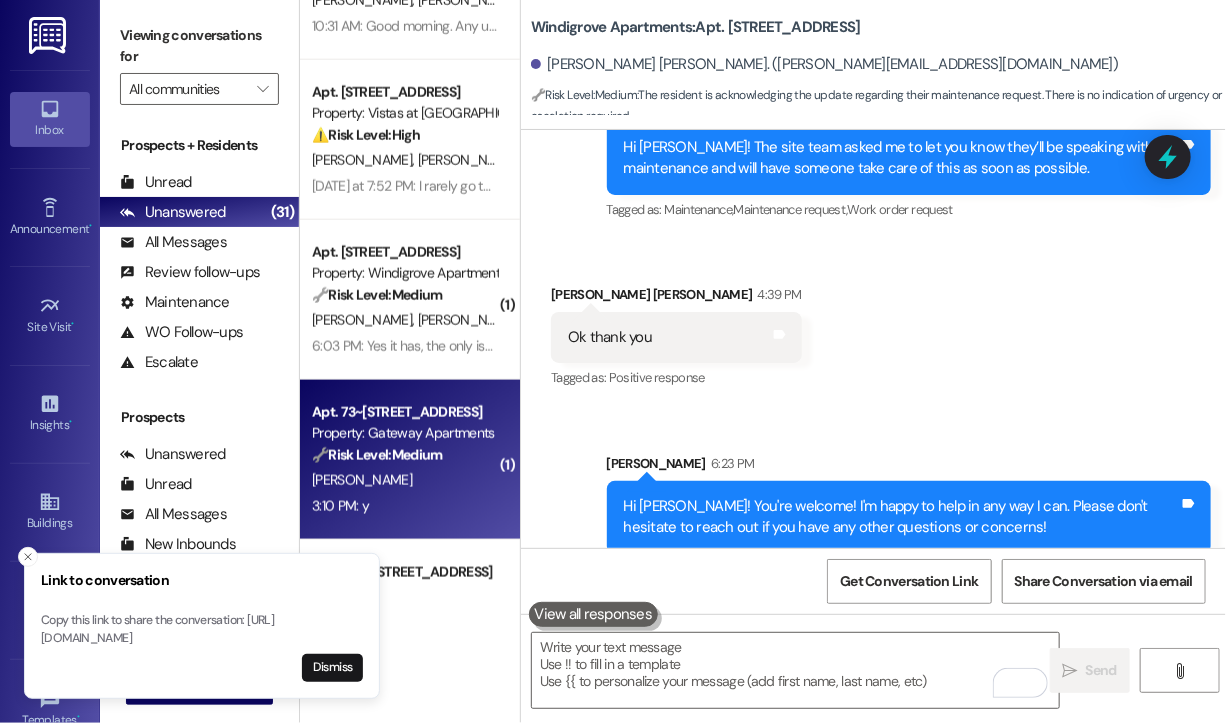 click on "🔧  Risk Level:  Medium The message is a follow-up on a maintenance request, and the resident responded positively. This indicates the issue was resolved satisfactorily and no further action is needed." at bounding box center (404, 455) 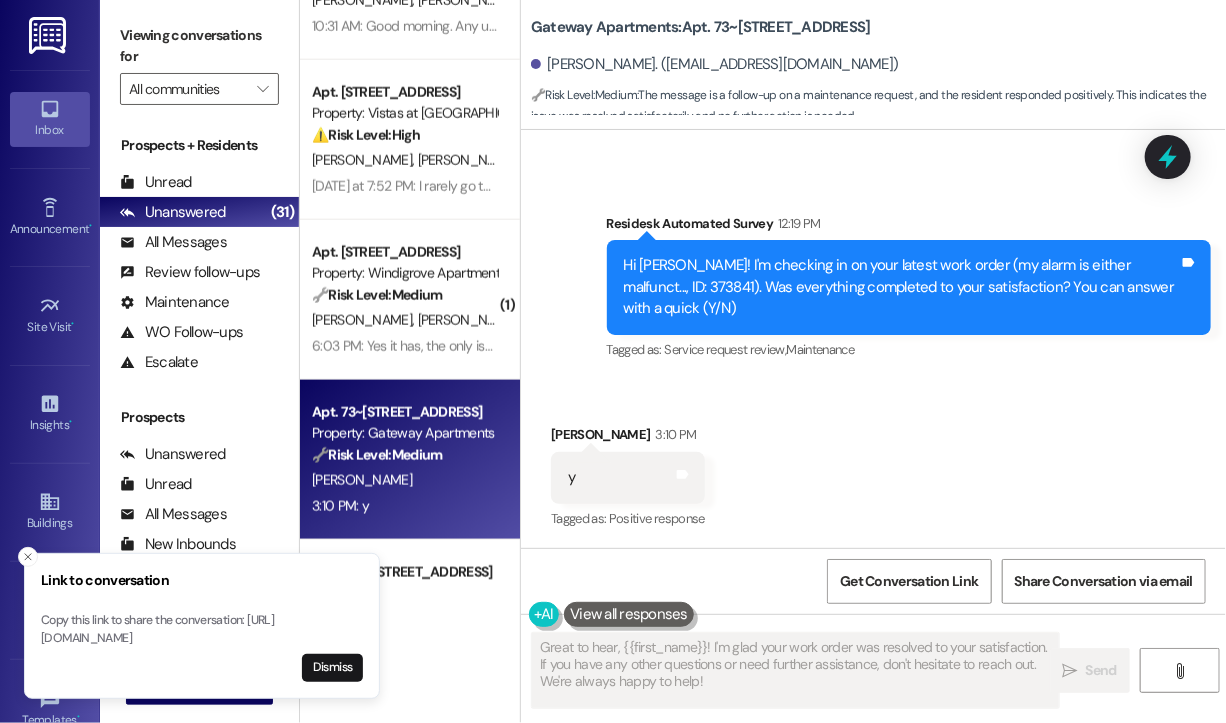 scroll, scrollTop: 1152, scrollLeft: 0, axis: vertical 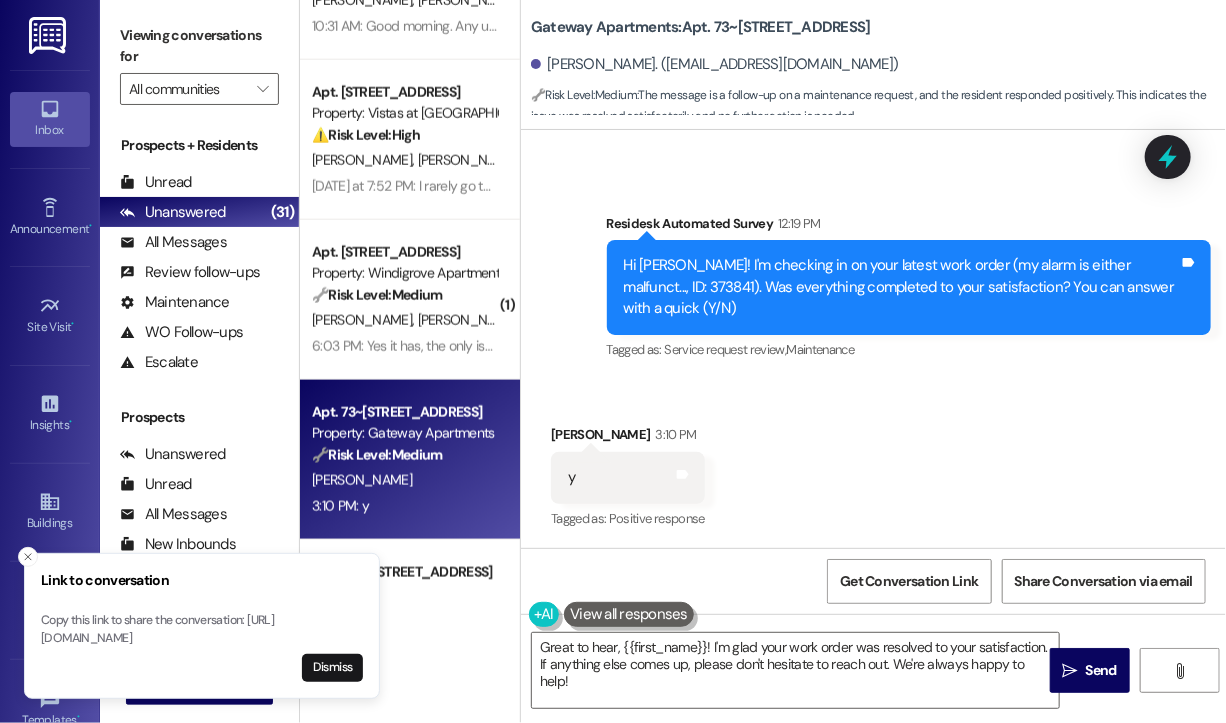 click on "Received via SMS Laquita Dunn 3:10 PM y Tags and notes Tagged as:   Positive response Click to highlight conversations about Positive response" at bounding box center (873, 463) 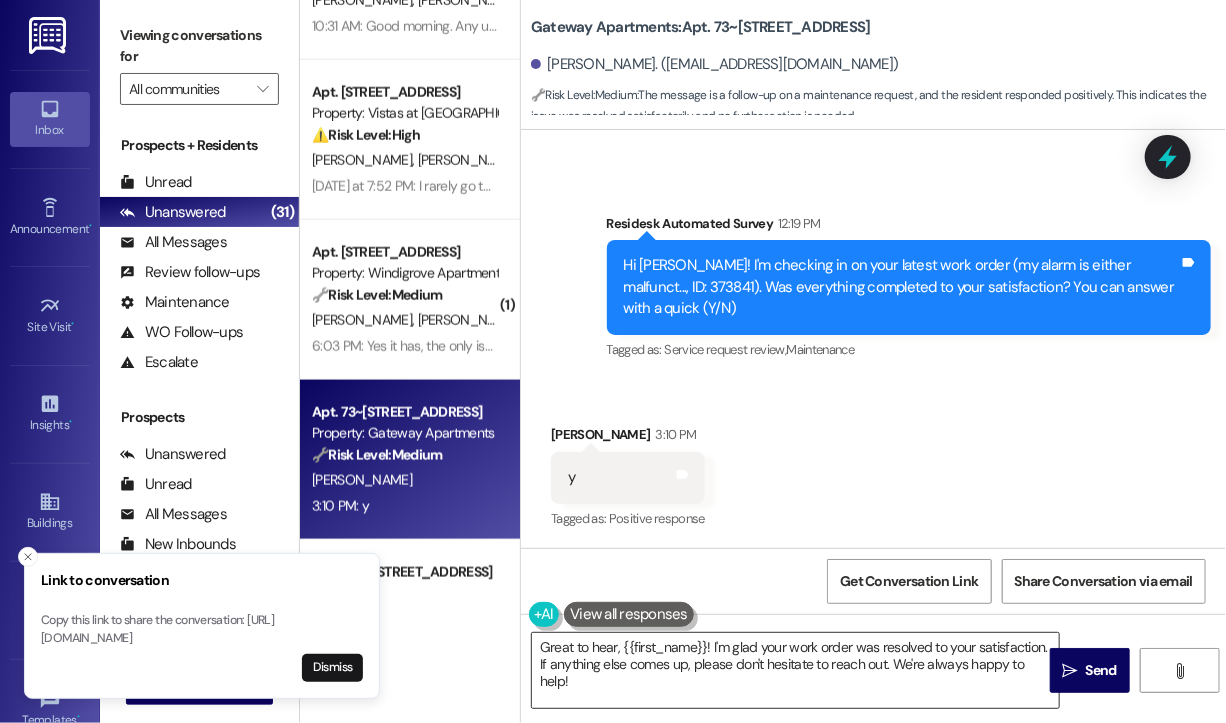 click on "Great to hear, {{first_name}}! I'm glad your work order was resolved to your satisfaction. If anything else comes up, please don't hesitate to reach out. We're always happy to help!" at bounding box center [795, 670] 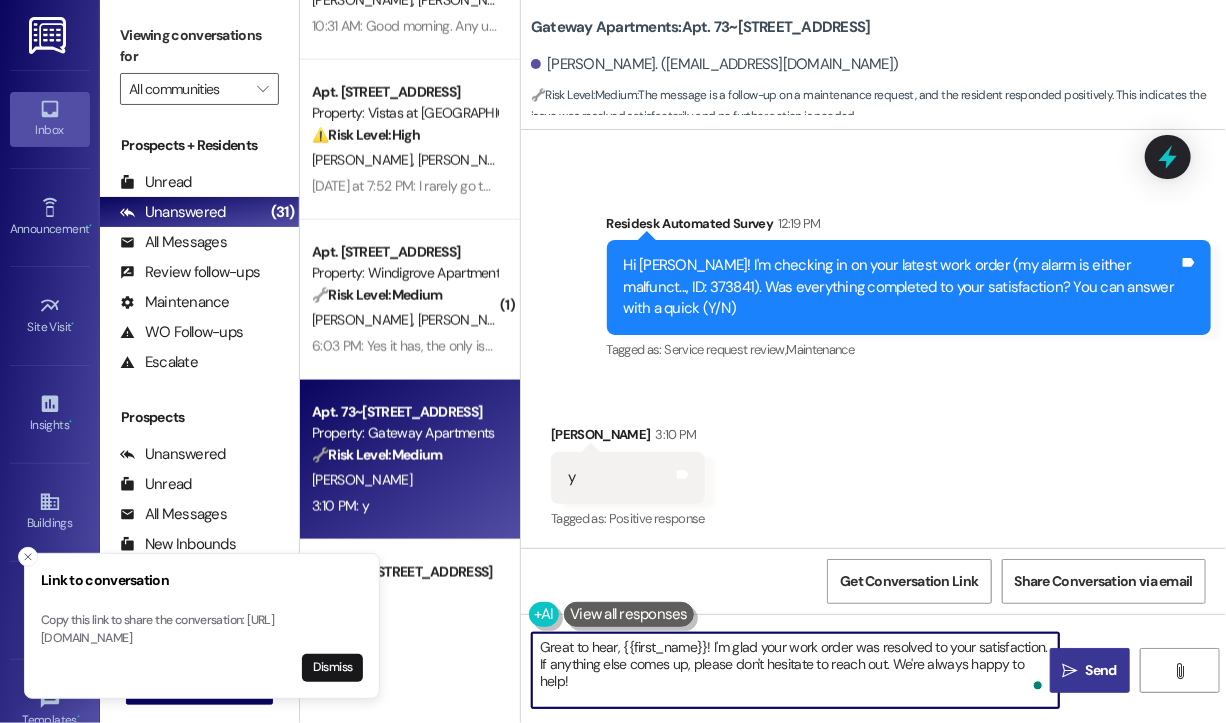 click on "Send" at bounding box center [1101, 670] 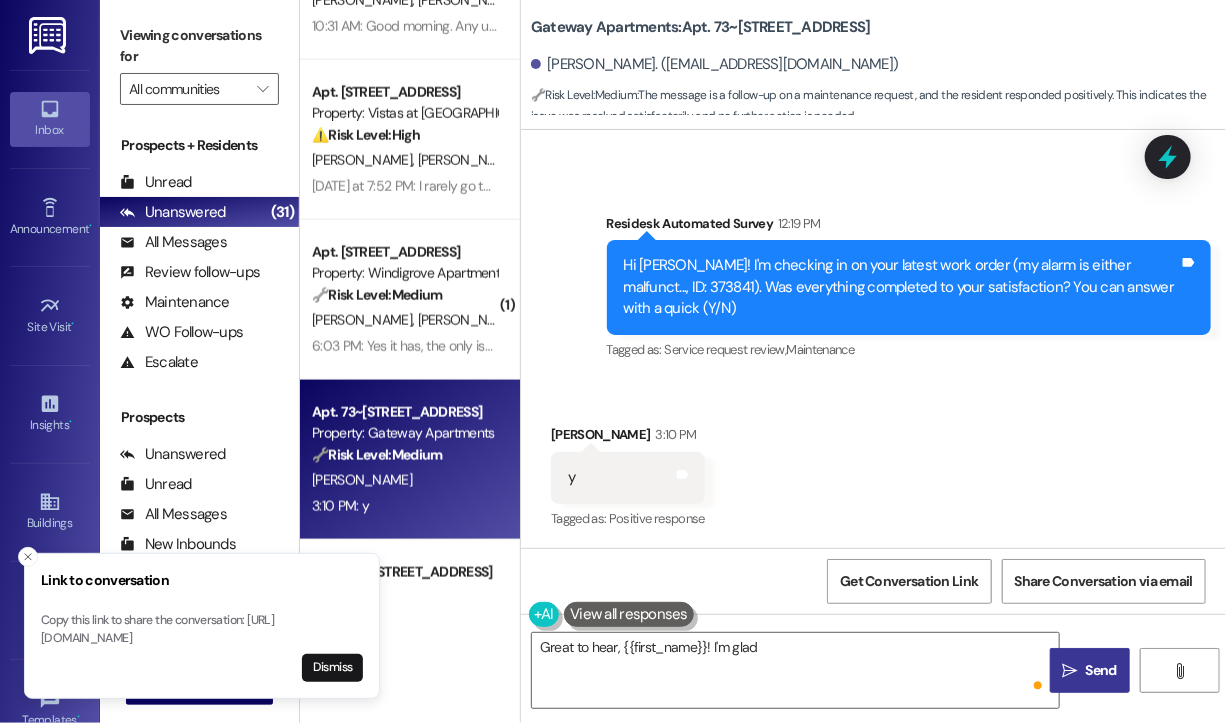 scroll, scrollTop: 1152, scrollLeft: 0, axis: vertical 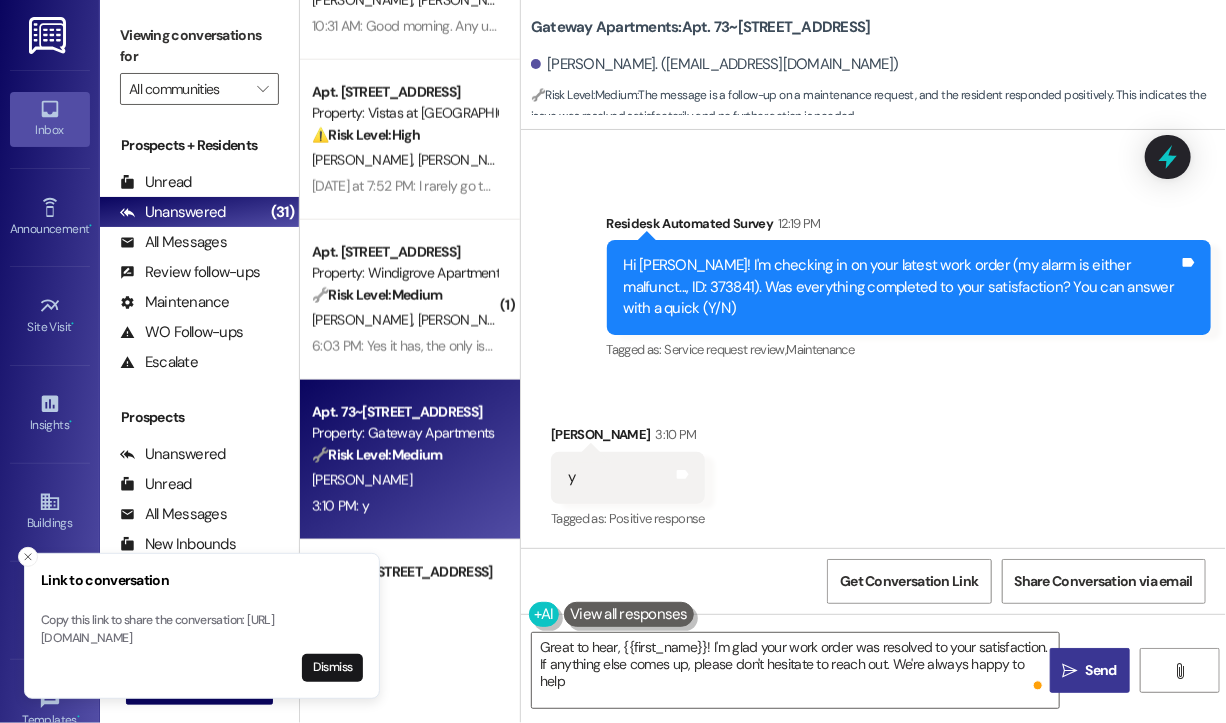 type on "Great to hear, {{first_name}}! I'm glad your work order was resolved to your satisfaction. If anything else comes up, please don't hesitate to reach out. We're always happy to help!" 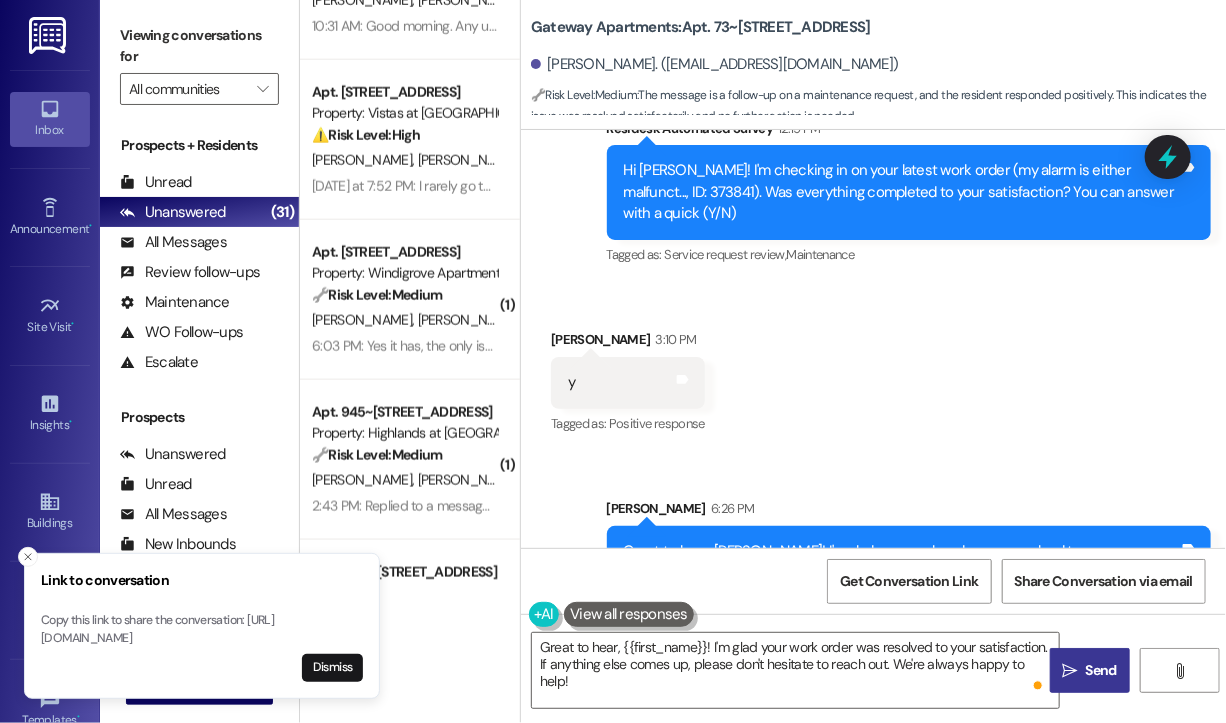 scroll, scrollTop: 1313, scrollLeft: 0, axis: vertical 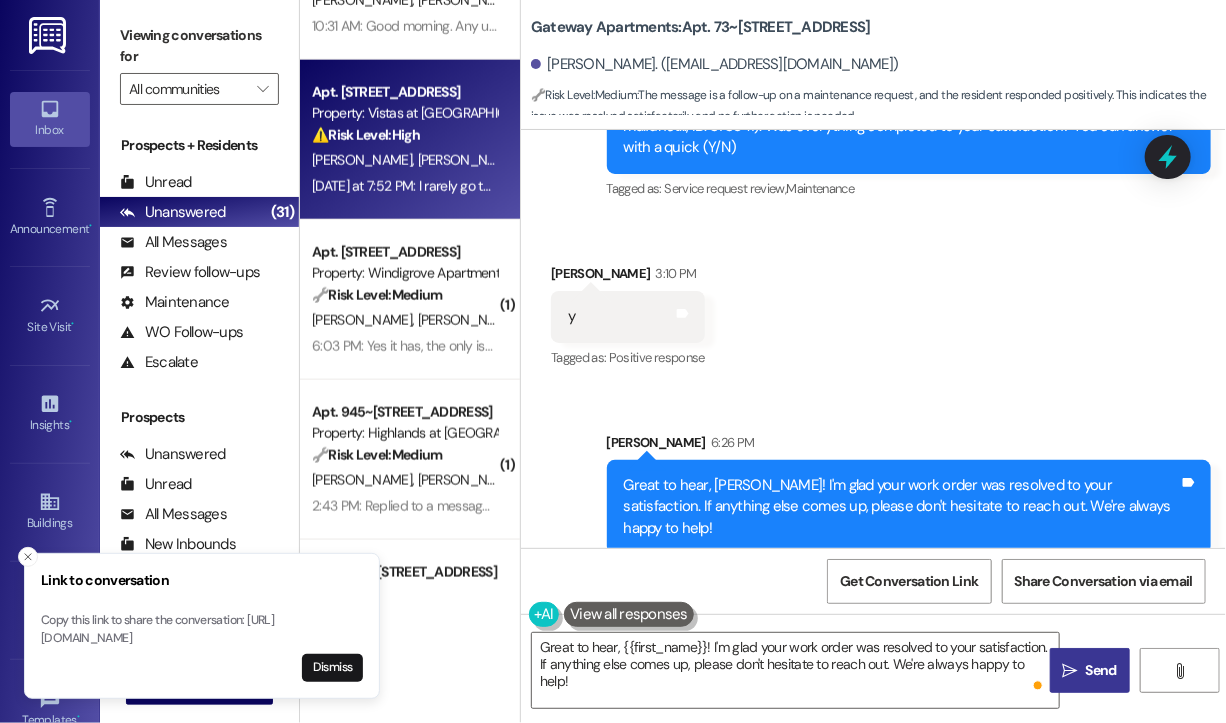 click on "Yesterday at 7:52 PM: I rarely go to the office because I am handicapped and I never know when the office is opened or closed.  I have not called Tina because we have emailed back and forth, so I am waiting for Tina to answer my last email that I sent on July 17th.  But since the 17th, after the water heater inspections were cancelled, there has been NO email sent out regarding the cancellation of the inspections.  Nothing.  I don't know if it is going to be rescheduled or what???🤷 Yesterday at 7:52 PM: I rarely go to the office because I am handicapped and I never know when the office is opened or closed.  I have not called Tina because we have emailed back and forth, so I am waiting for Tina to answer my last email that I sent on July 17th.  But since the 17th, after the water heater inspections were cancelled, there has been NO email sent out regarding the cancellation of the inspections.  Nothing.  I don't know if it is going to be rescheduled or what???🤷" at bounding box center [404, 186] 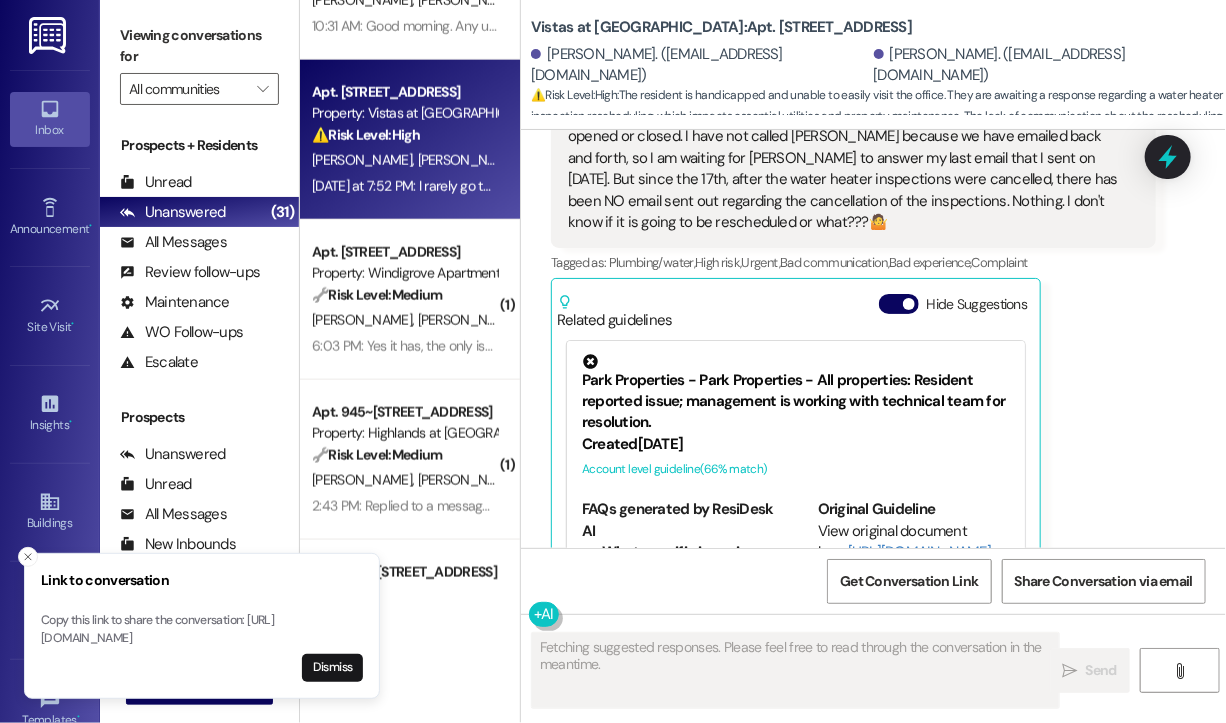 scroll, scrollTop: 7034, scrollLeft: 0, axis: vertical 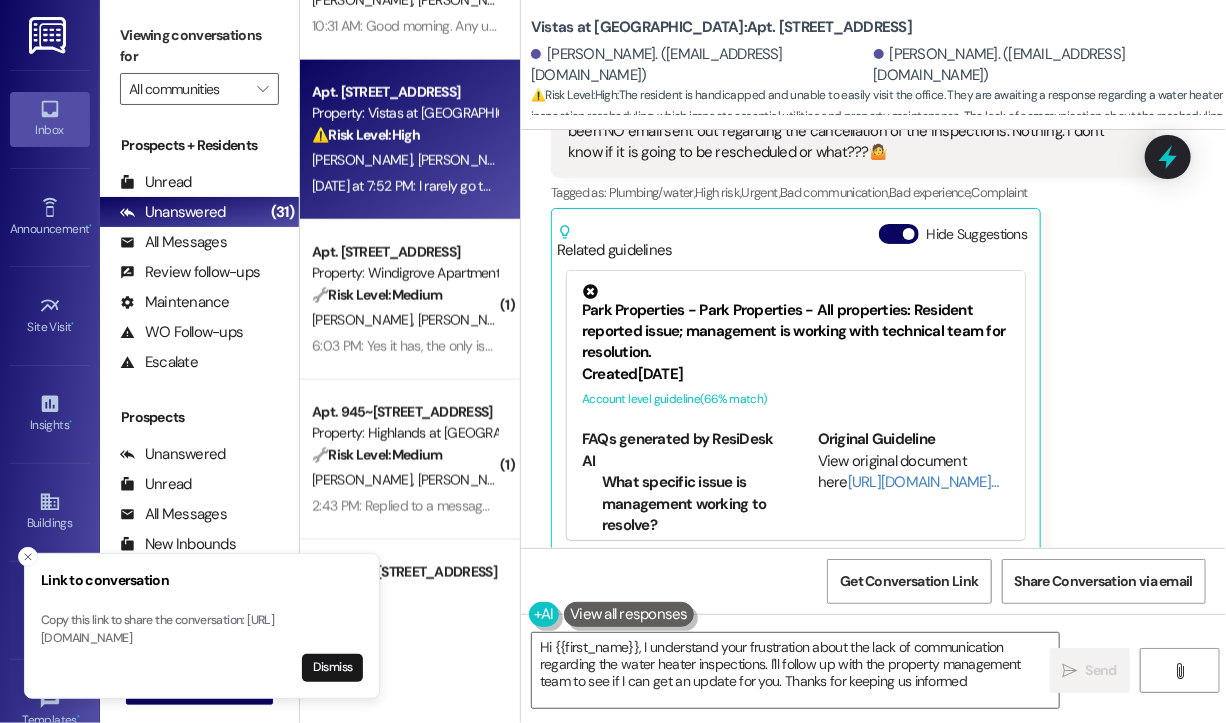 type on "Hi {{first_name}}, I understand your frustration about the lack of communication regarding the water heater inspections. I'll follow up with the property management team to see if I can get an update for you. Thanks for keeping us informed!" 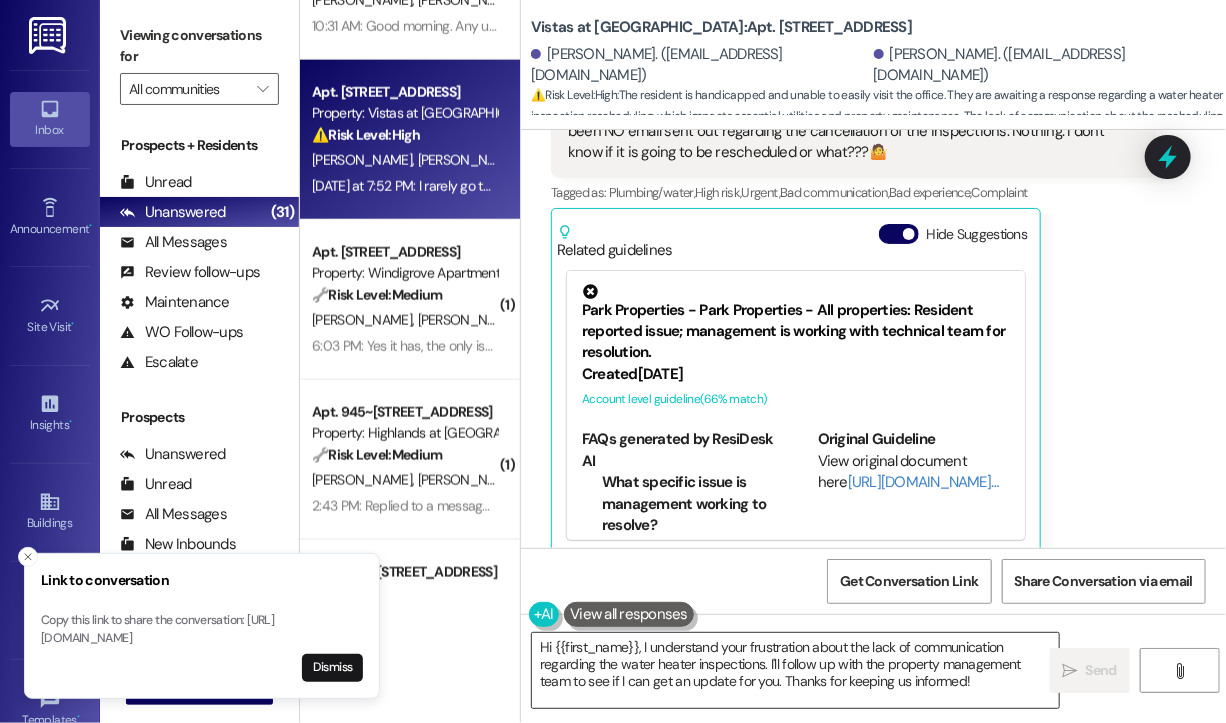 click on "Hi {{first_name}}, I understand your frustration about the lack of communication regarding the water heater inspections. I'll follow up with the property management team to see if I can get an update for you. Thanks for keeping us informed!" at bounding box center [795, 670] 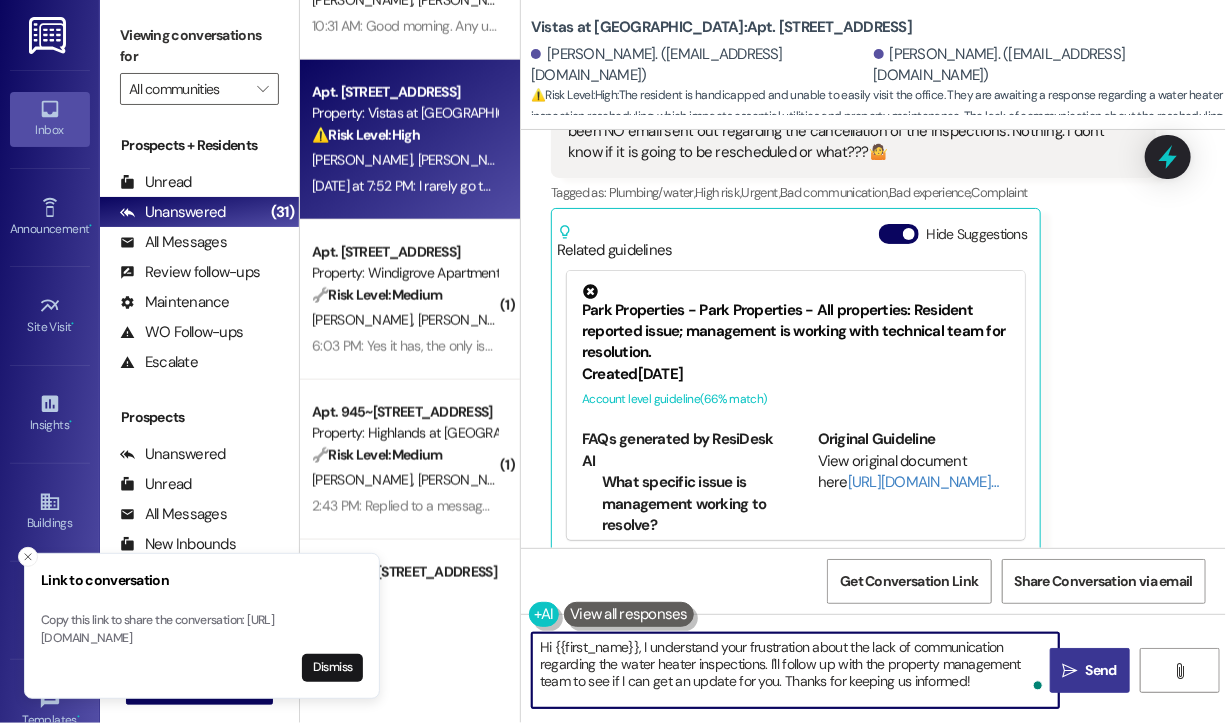 click on "" at bounding box center [1070, 671] 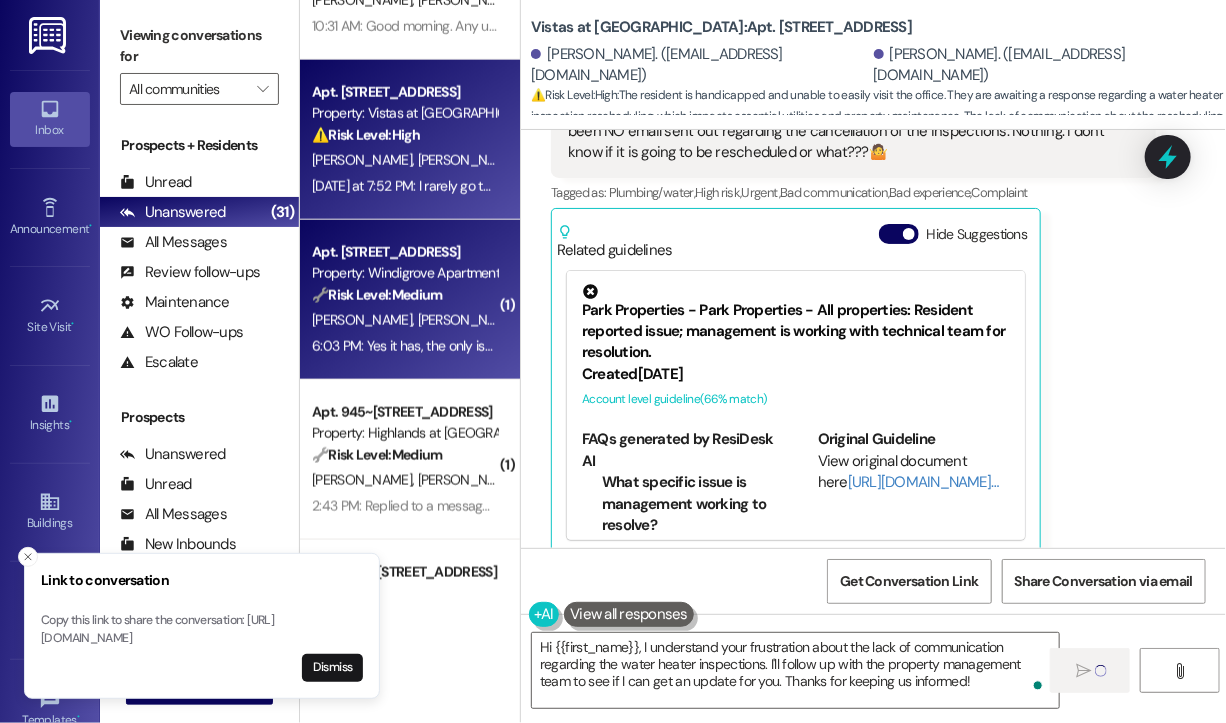 click on "🔧  Risk Level:  Medium The resident confirms satisfaction with their home but raises concerns about rent increases and a spotted lanternfly infestation. The rent increase is a financial concern, but without a dispute or inability to pay, it's Tier 3. The lanternfly infestation is a community concern and potential asset preservation issue, but not an immediate threat." at bounding box center [404, 295] 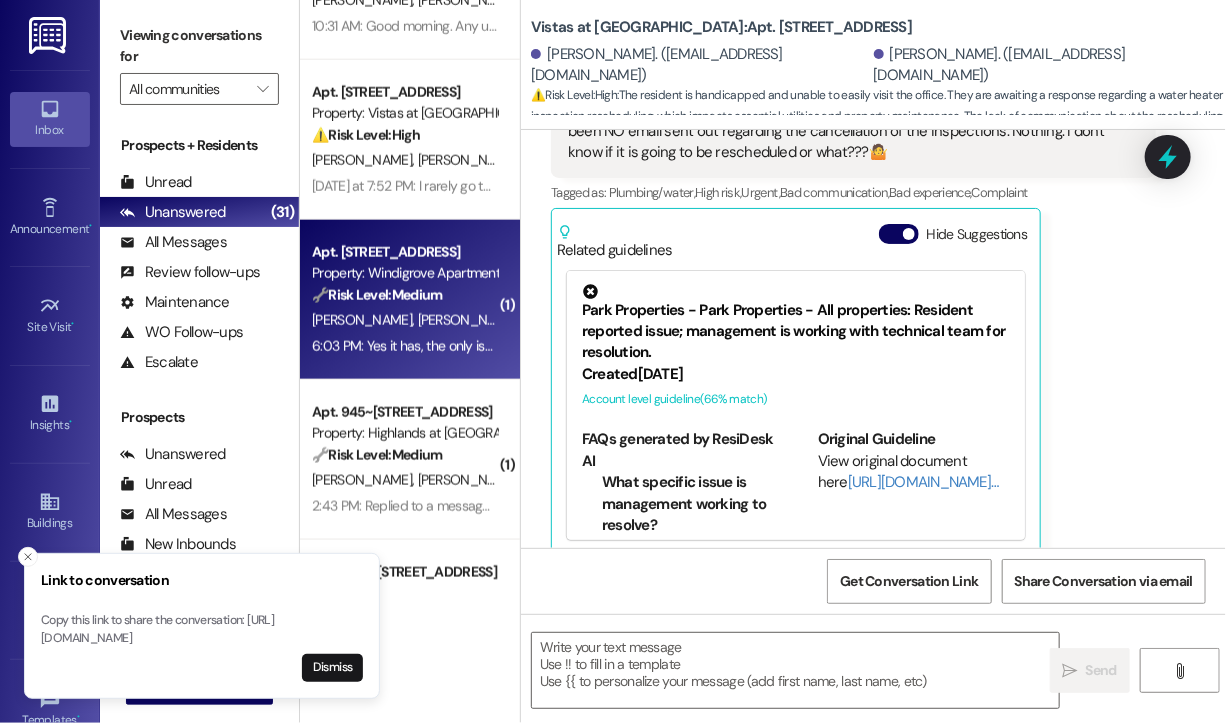 type on "Fetching suggested responses. Please feel free to read through the conversation in the meantime." 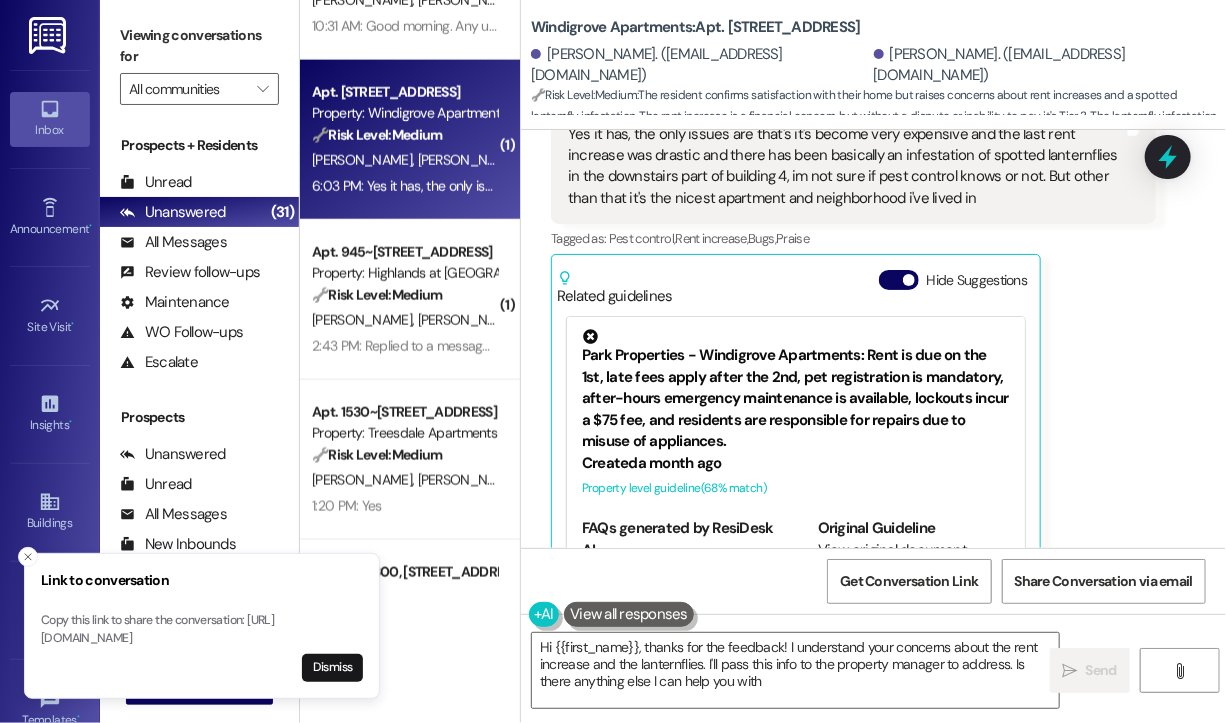 type on "Hi {{first_name}}, thanks for the feedback! I understand your concerns about the rent increase and the lanternflies. I'll pass this info to the property manager to address. Is there anything else I can help you with?" 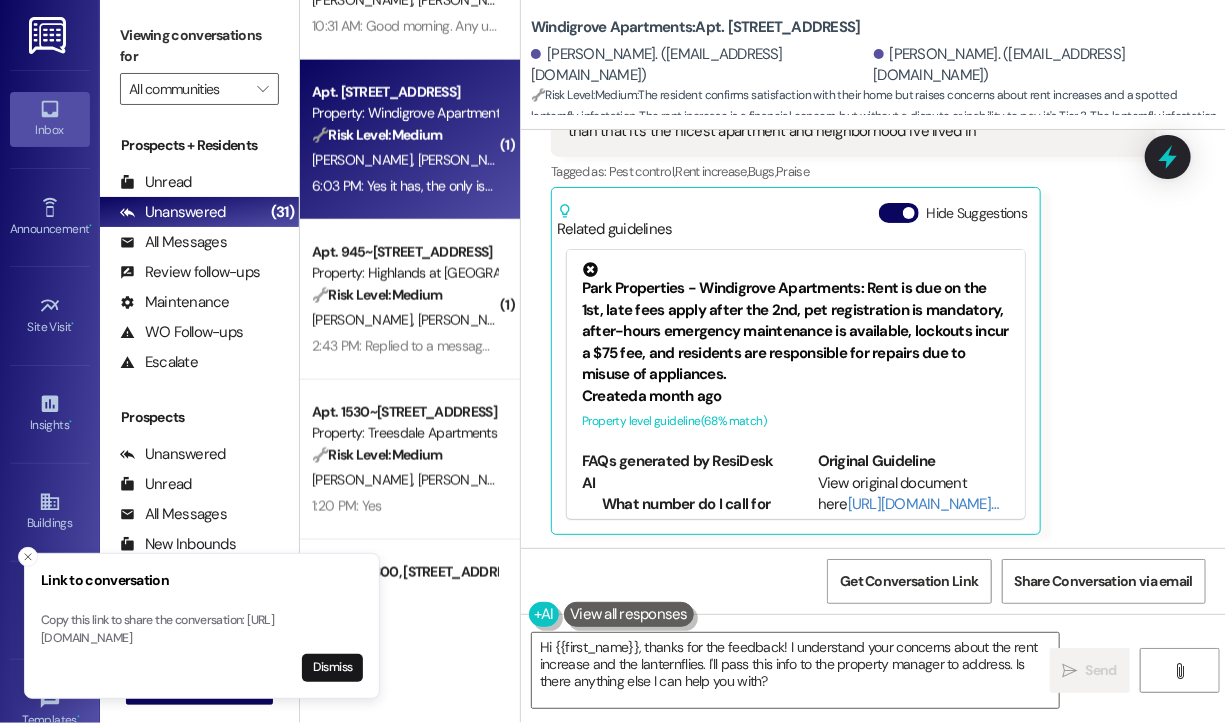 scroll, scrollTop: 1327, scrollLeft: 0, axis: vertical 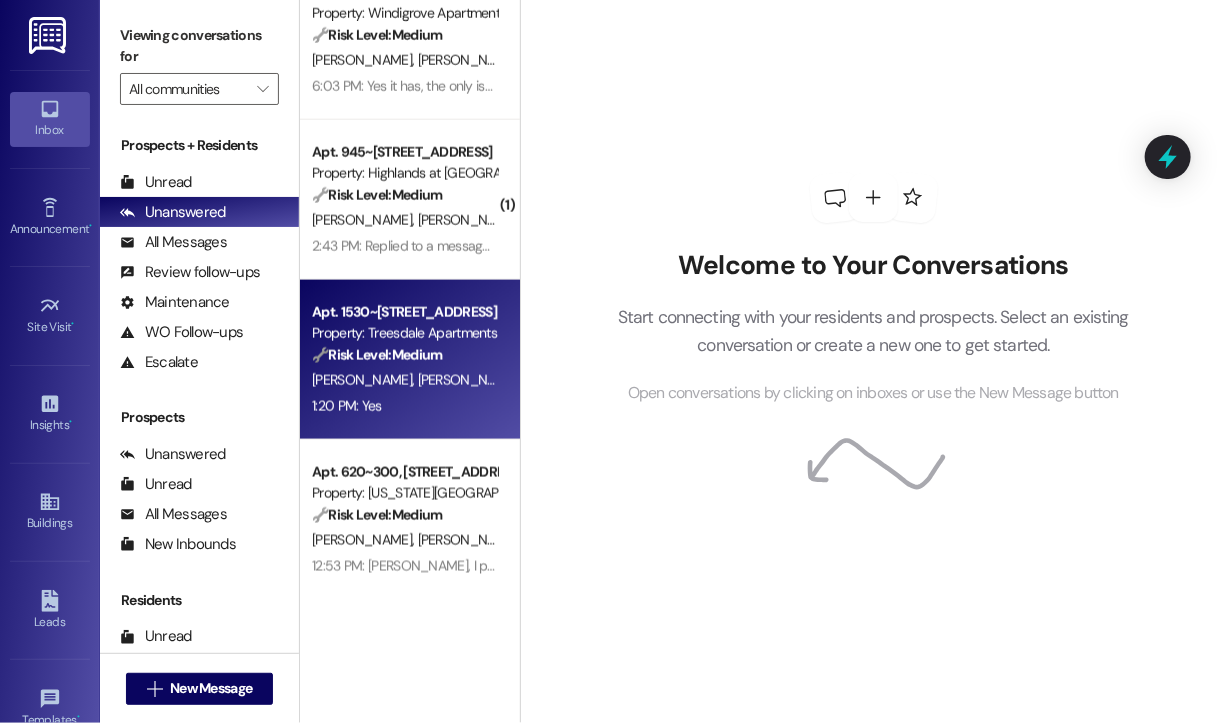 click on "🔧  Risk Level:  Medium The resident is simply confirming the completion of a maintenance request. This is a routine follow-up and does not indicate any issues or concerns." at bounding box center (404, 355) 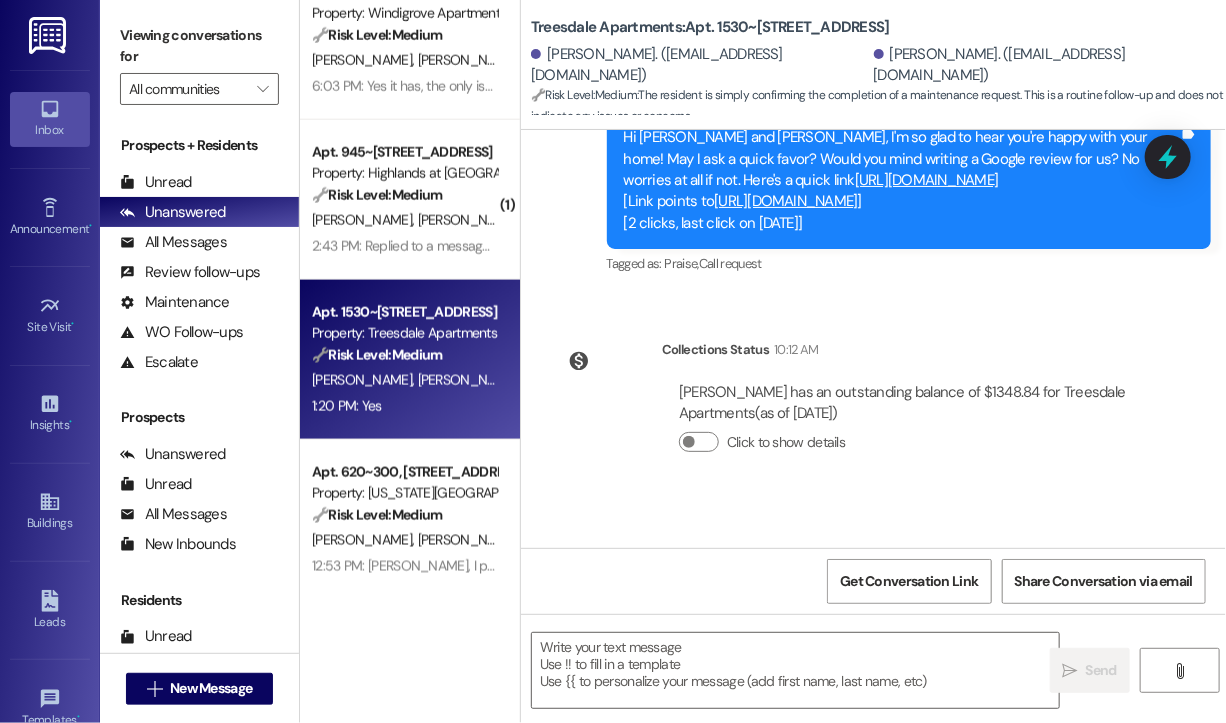 type on "Fetching suggested responses. Please feel free to read through the conversation in the meantime." 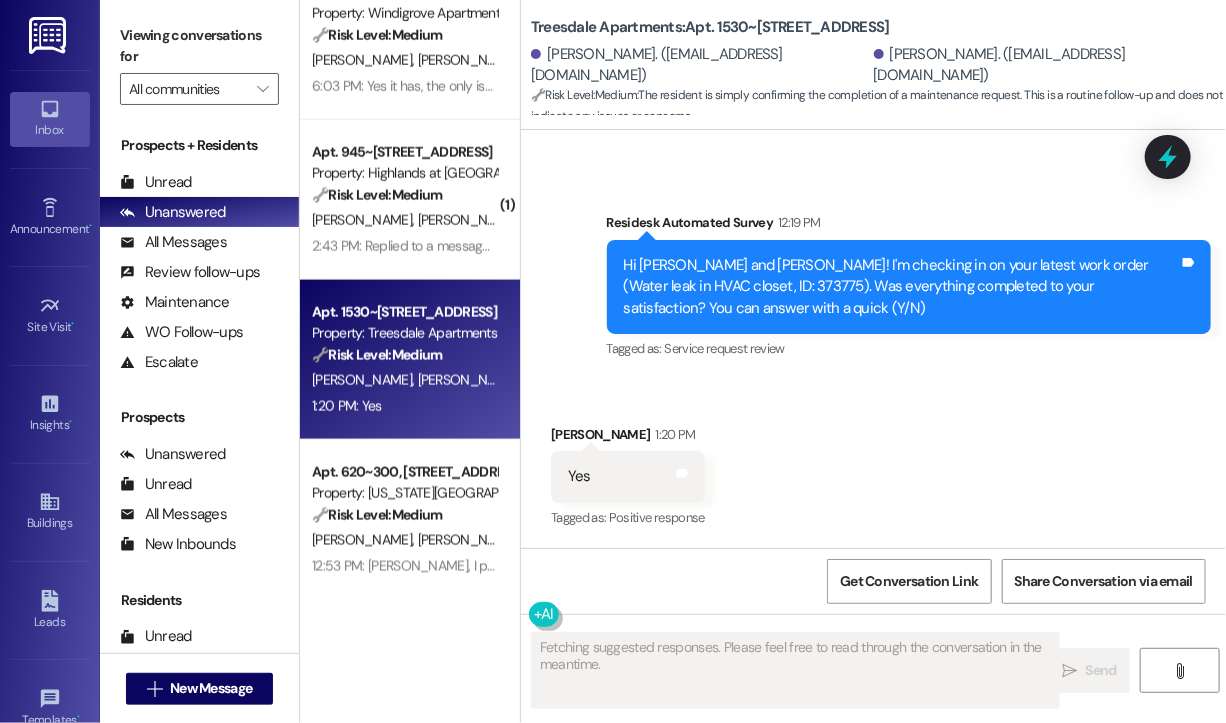 scroll, scrollTop: 957, scrollLeft: 0, axis: vertical 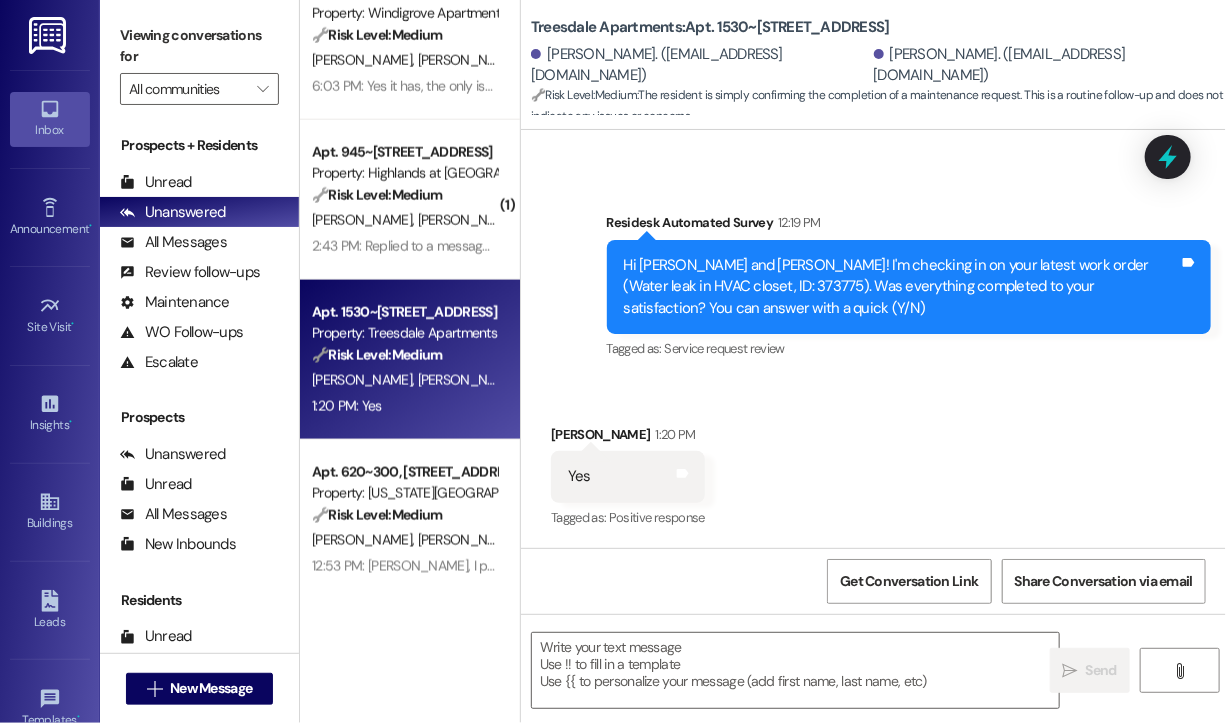 click on "Survey, sent via SMS Residesk Automated Survey 12:19 PM Hi [PERSON_NAME] and [PERSON_NAME]! I'm checking in on your latest work order (Water leak in HVAC closet, ID: 373775). Was everything completed to your satisfaction? You can answer with a quick (Y/N) Tags and notes Tagged as:   Service request review Click to highlight conversations about Service request review" at bounding box center (873, 273) 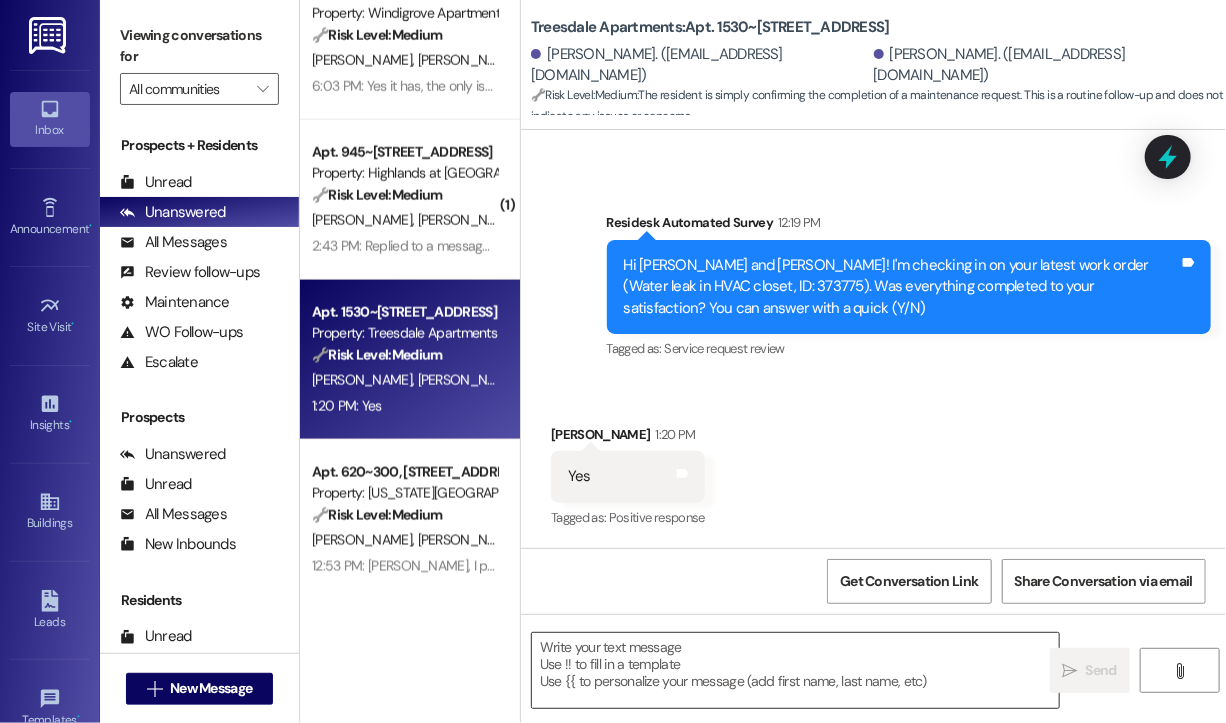 click at bounding box center [795, 670] 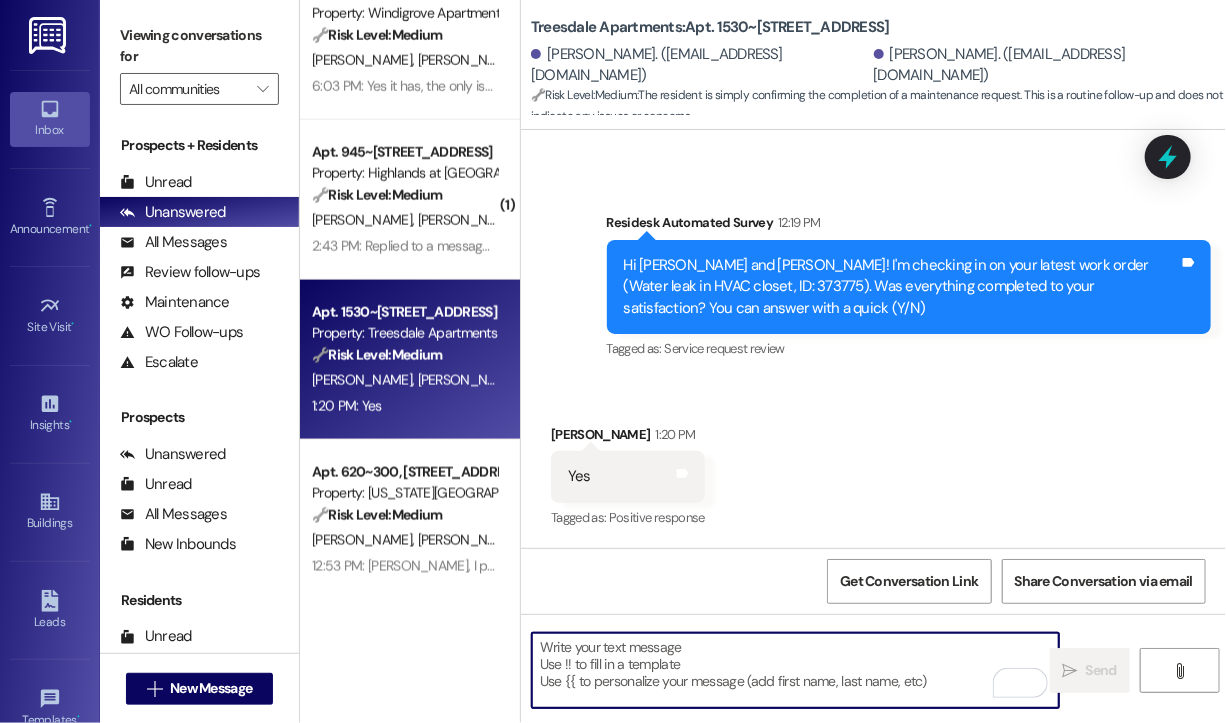 paste on "That’s wonderful to hear! We’re so glad that you’re satisfied with the recent work order completed by our maintenance team. If you ever need anything or have any concerns, please don’t hesitate to reach out." 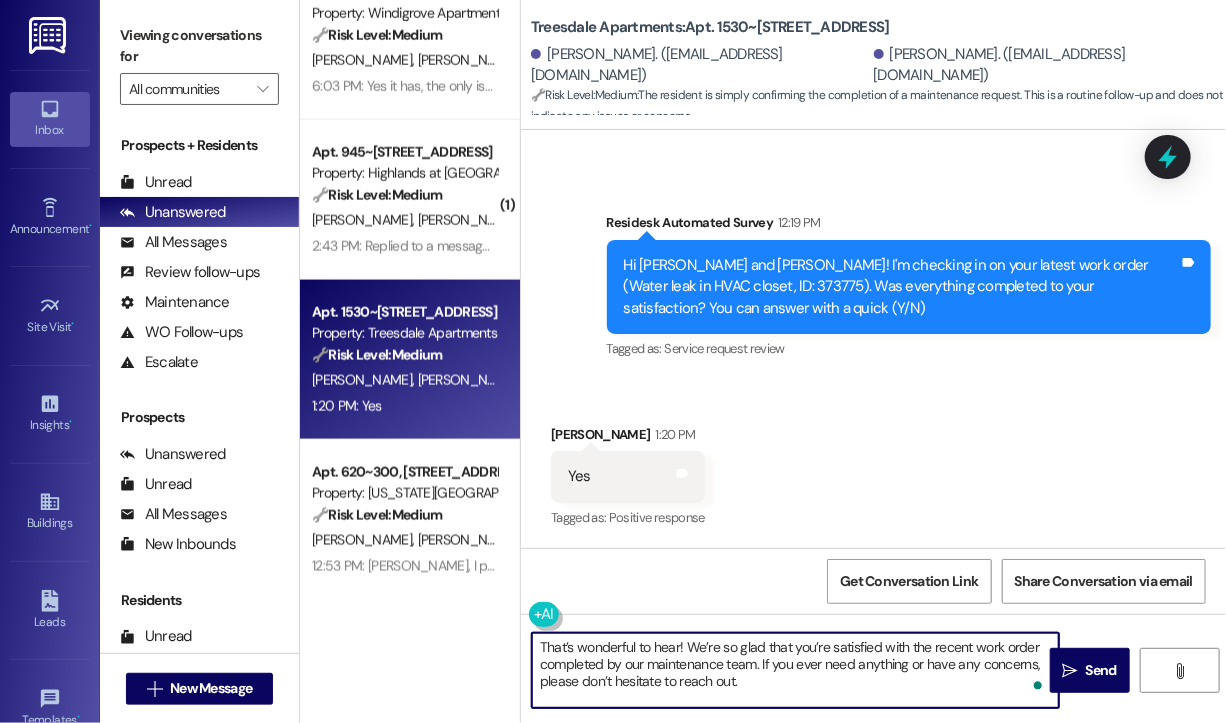 click on "That’s wonderful to hear! We’re so glad that you’re satisfied with the recent work order completed by our maintenance team. If you ever need anything or have any concerns, please don’t hesitate to reach out." at bounding box center (795, 670) 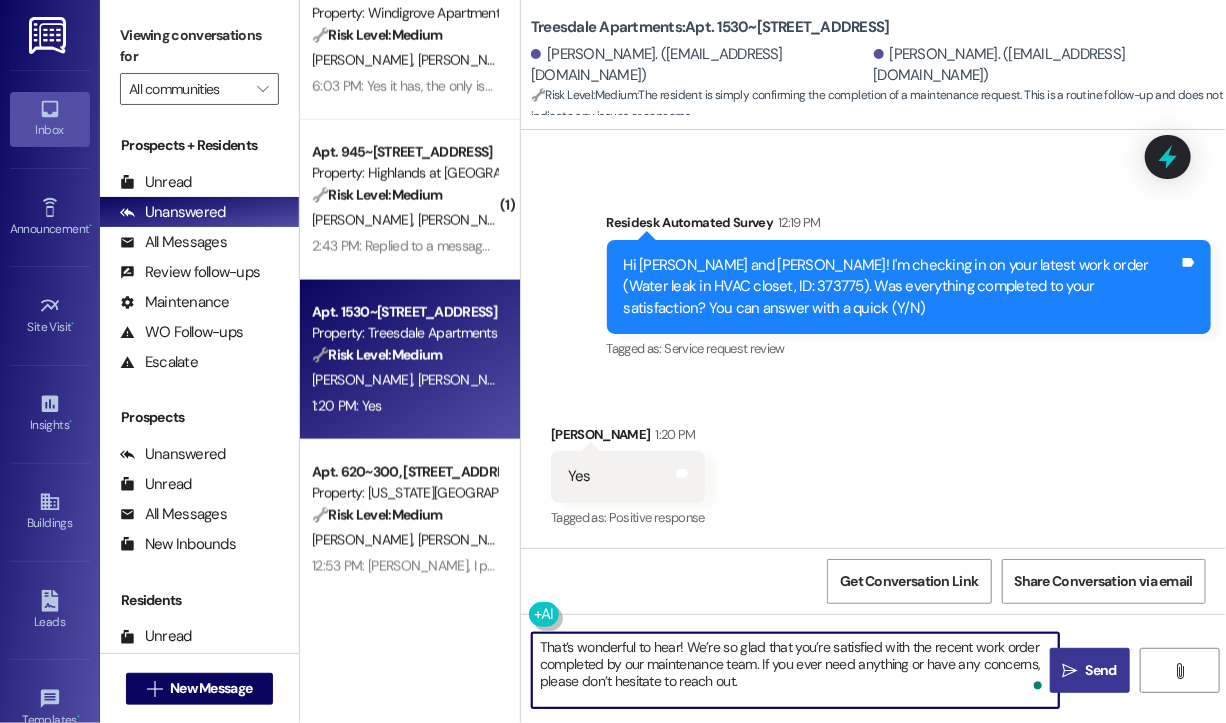 type on "That’s wonderful to hear! We’re so glad that you’re satisfied with the recent work order completed by our maintenance team. If you ever need anything or have any concerns, please don’t hesitate to reach out." 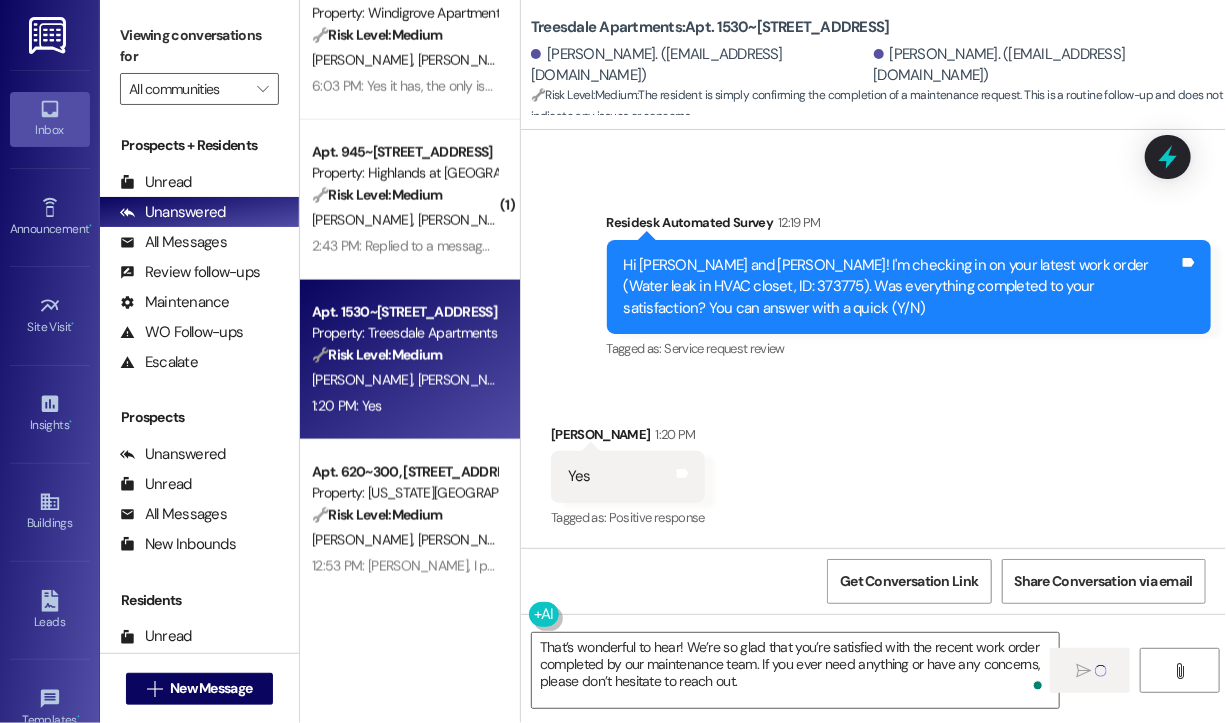 type 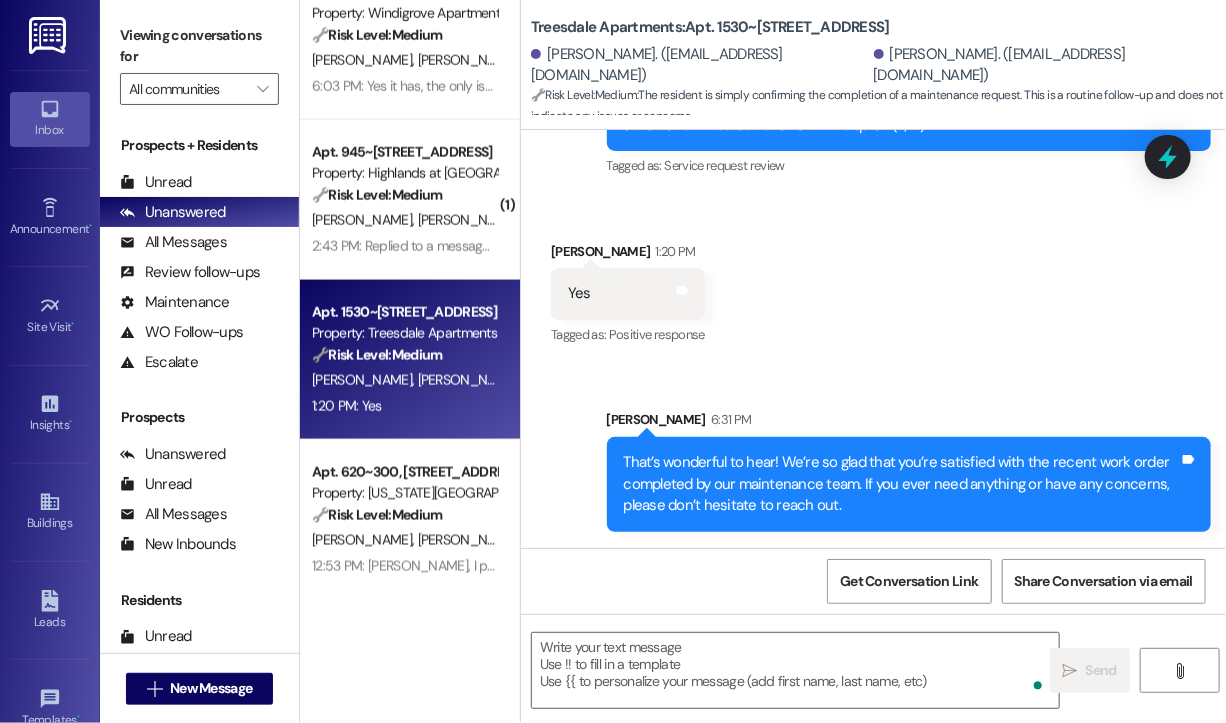 scroll, scrollTop: 1140, scrollLeft: 0, axis: vertical 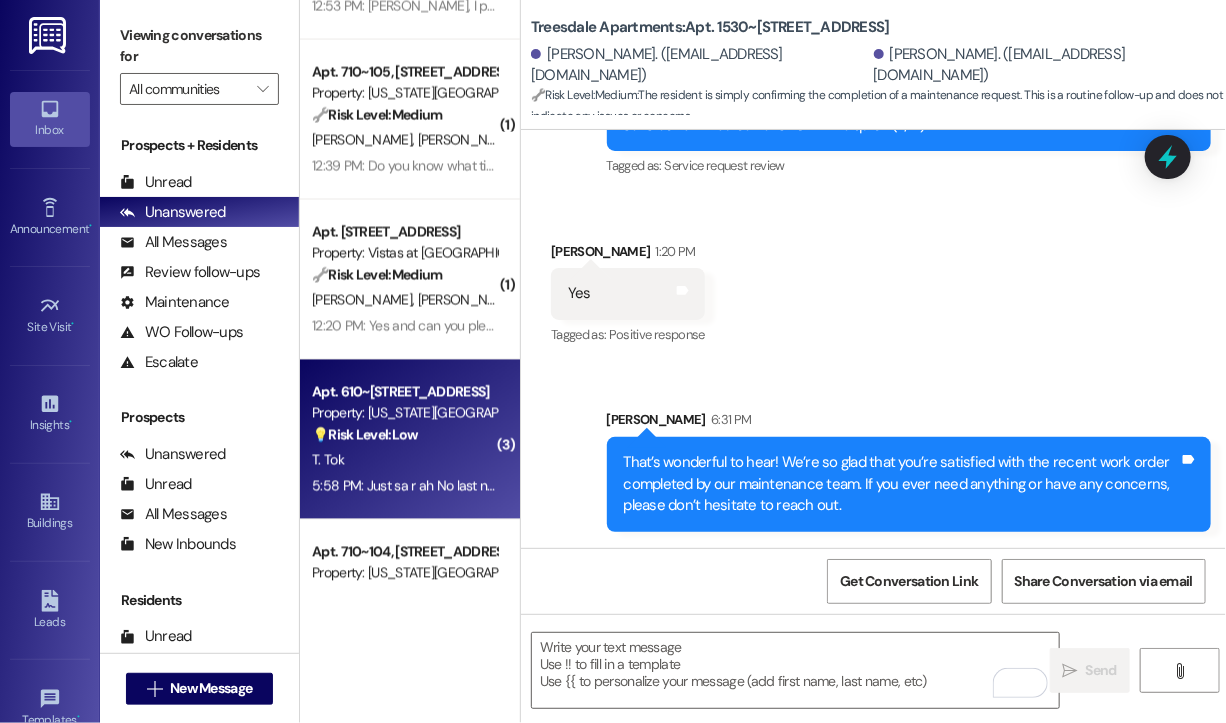 click on "💡  Risk Level:  Low The resident is asking for [PERSON_NAME]'s corporate email and job title to write a recommendation. This is a non-essential request related to customer satisfaction." at bounding box center (404, 435) 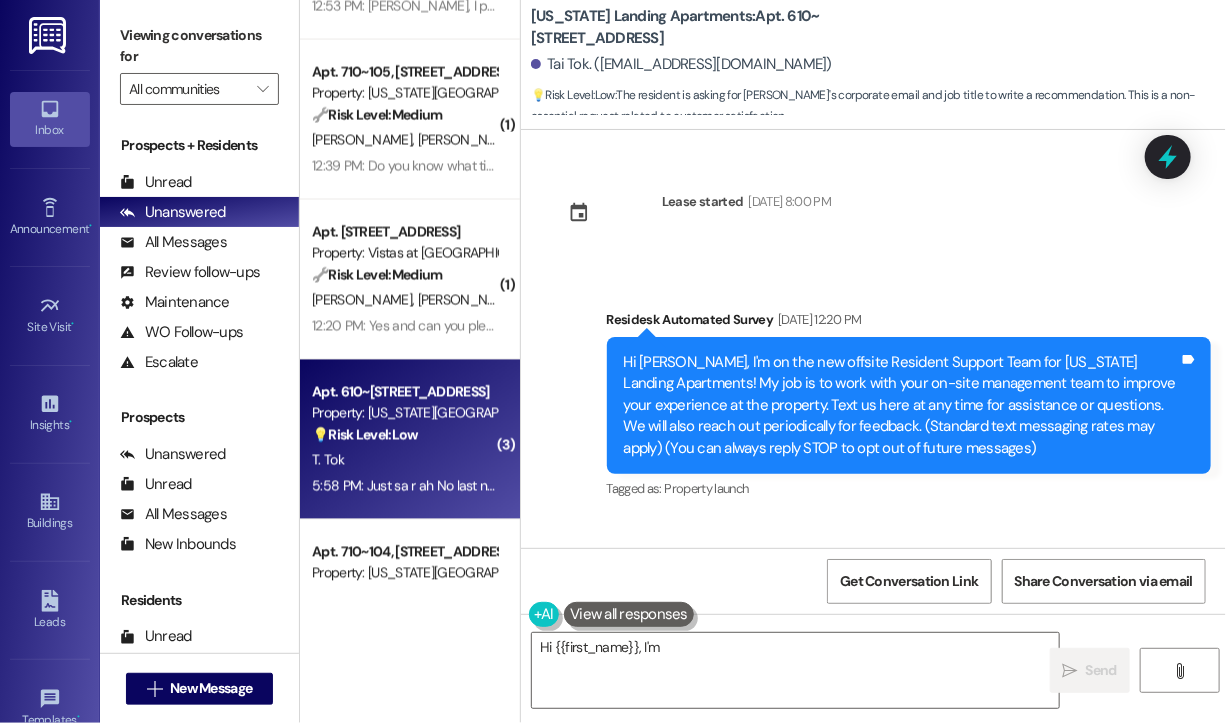 scroll, scrollTop: 19788, scrollLeft: 0, axis: vertical 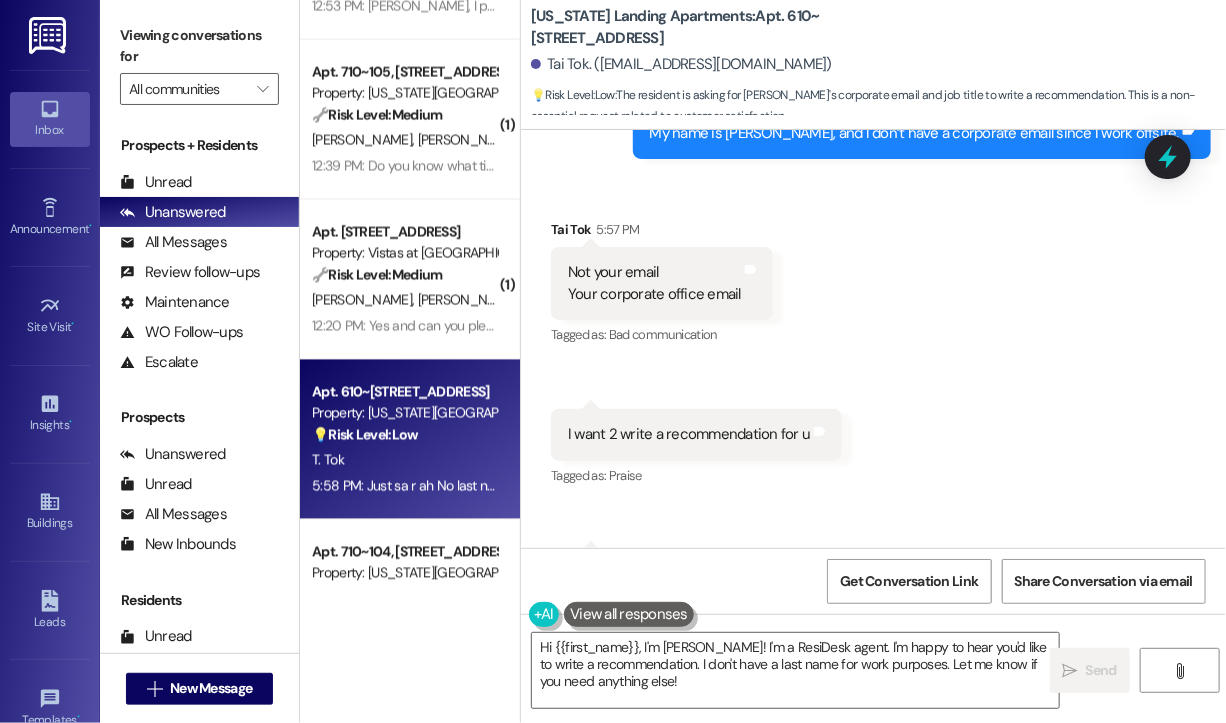 click on "Received via SMS Tai Tok 5:57 PM Not your email
Your corporate office email Tags and notes Tagged as:   Bad communication Click to highlight conversations about Bad communication Received via SMS 5:58 PM Tai Tok 5:58 PM I want 2 write a recommendation for u Tags and notes Tagged as:   Praise Click to highlight conversations about Praise Received via SMS 5:58 PM Tai Tok 5:58 PM Just sa r ah
No last name
N your job title Tags and notes" at bounding box center (873, 416) 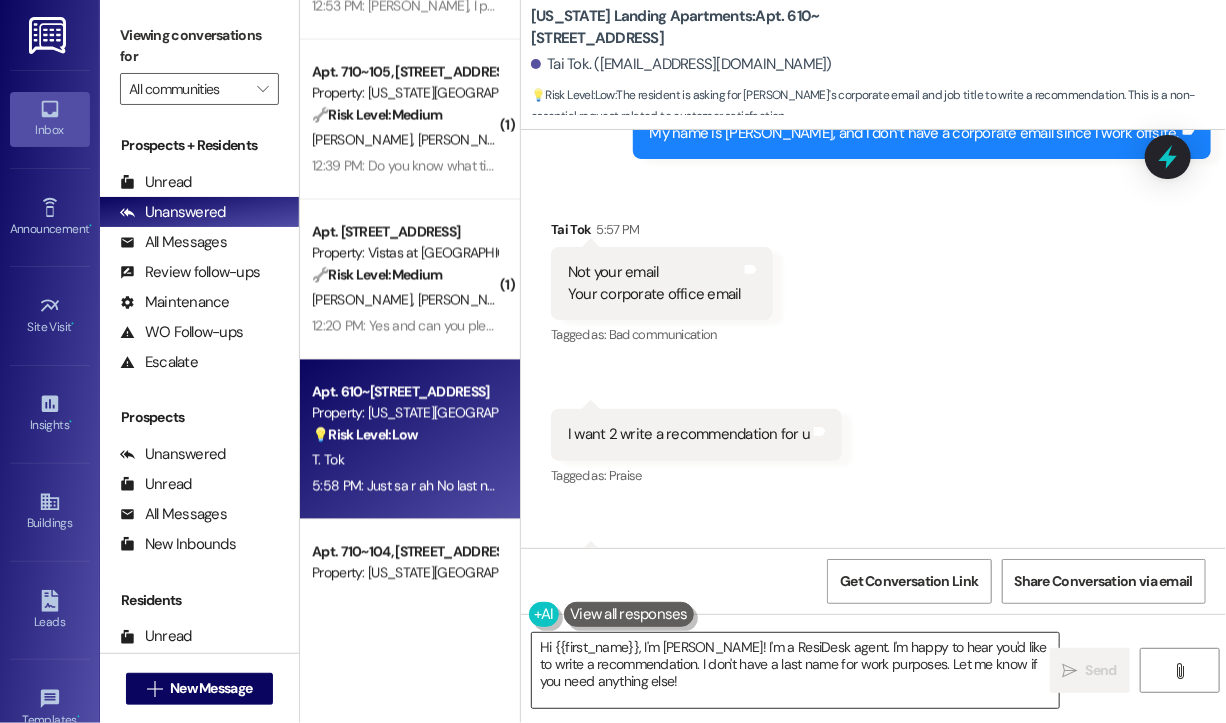 click on "Hi {{first_name}}, I'm [PERSON_NAME]! I'm a ResiDesk agent. I'm happy to hear you'd like to write a recommendation. I don't have a last name for work purposes. Let me know if you need anything else!" at bounding box center (795, 670) 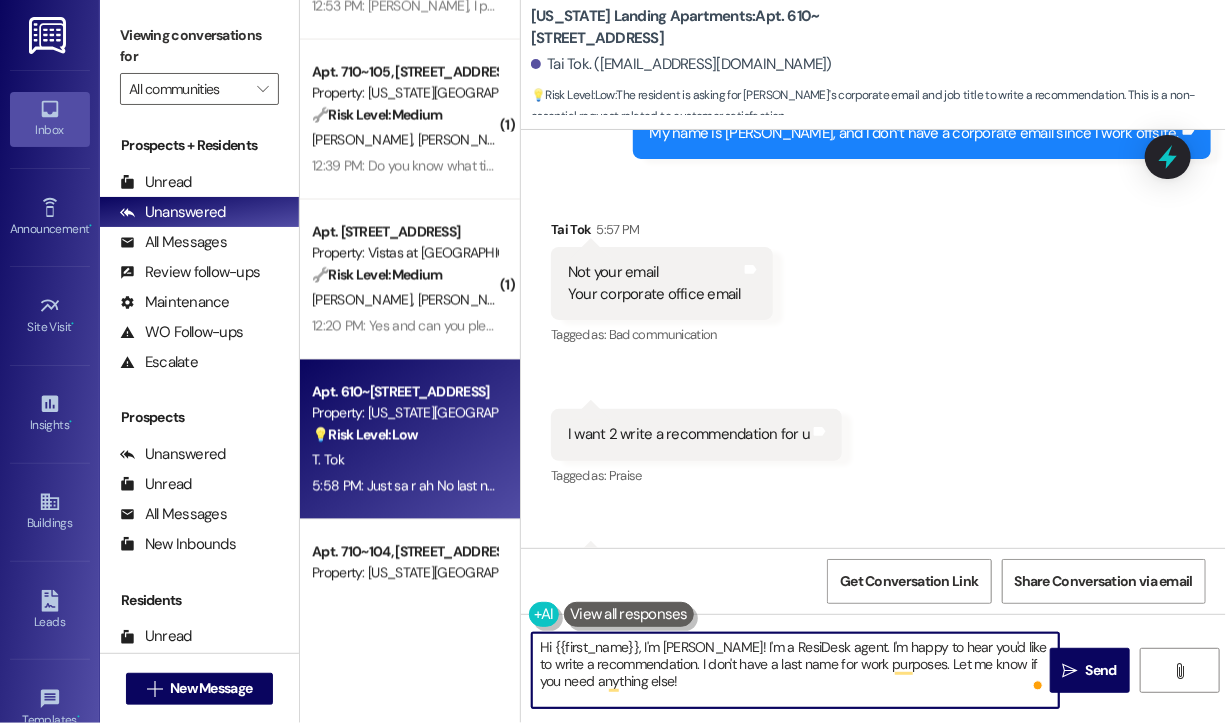 click on "Hi {{first_name}}, I'm [PERSON_NAME]! I'm a ResiDesk agent. I'm happy to hear you'd like to write a recommendation. I don't have a last name for work purposes. Let me know if you need anything else!" at bounding box center (795, 670) 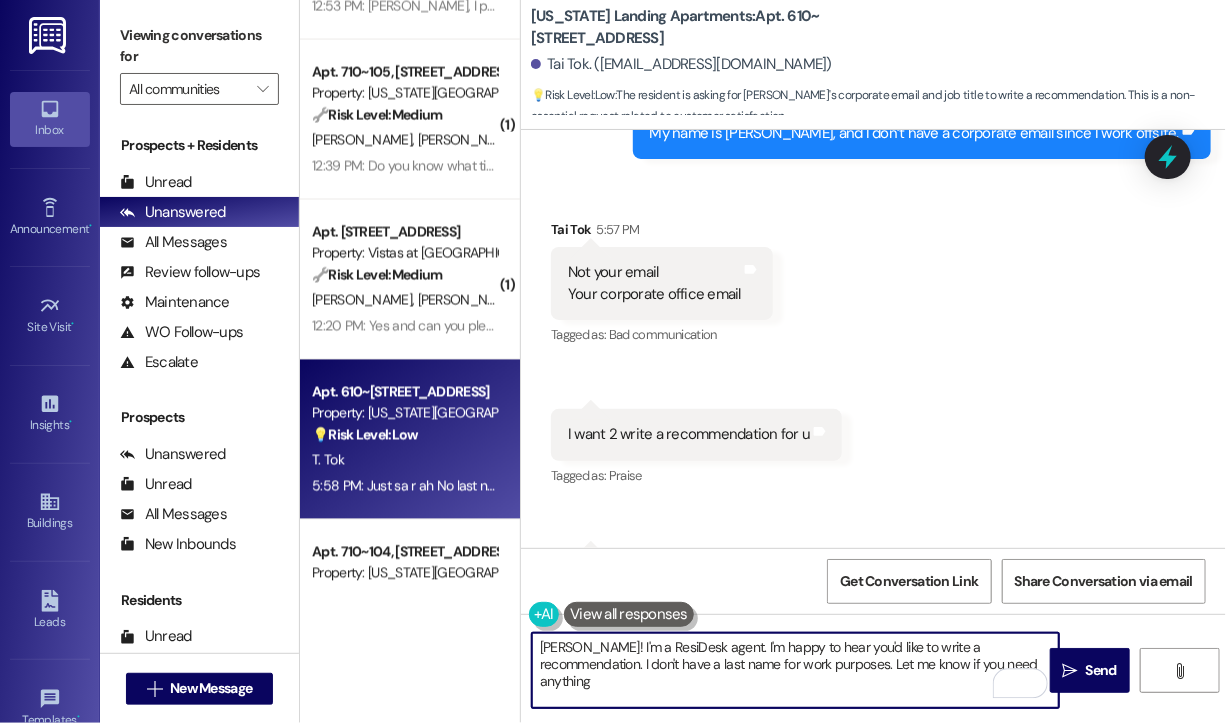 click on "[PERSON_NAME]! I'm a ResiDesk agent. I'm happy to hear you'd like to write a recommendation. I don't have a last name for work purposes. Let me know if you need anything" at bounding box center [795, 670] 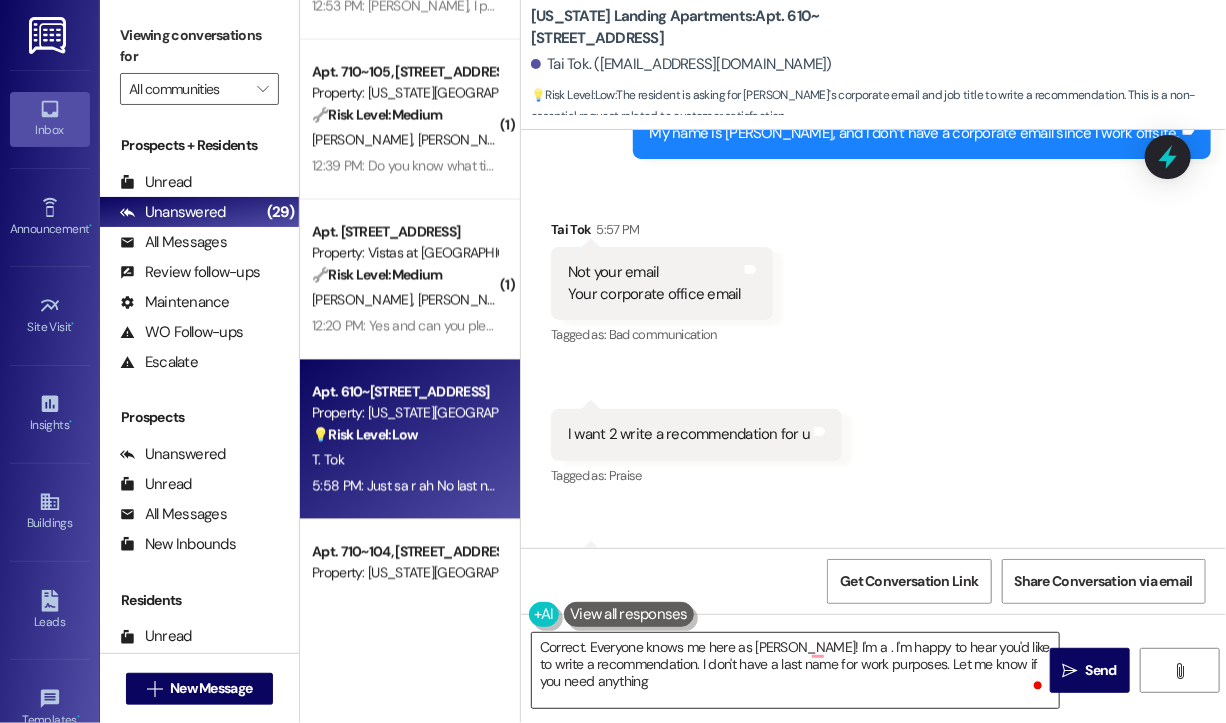 click on "Correct. Everyone knows me here as [PERSON_NAME]! I'm a . I'm happy to hear you'd like to write a recommendation. I don't have a last name for work purposes. Let me know if you need anything" at bounding box center [795, 670] 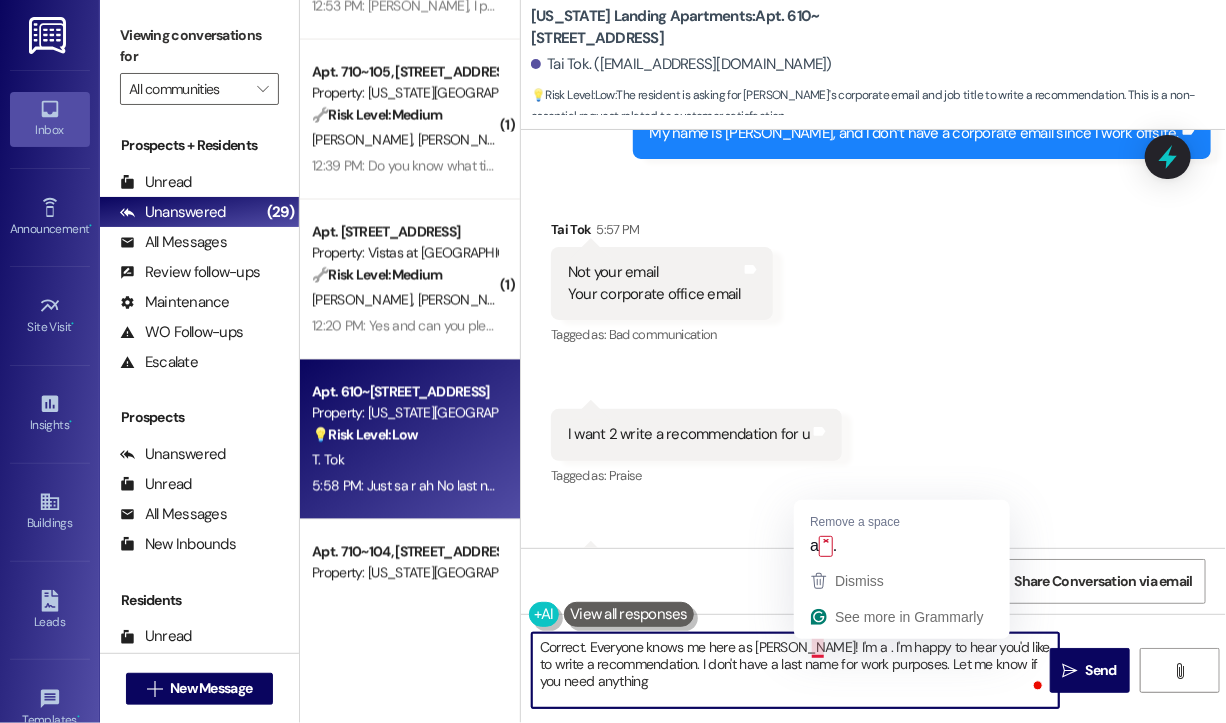 drag, startPoint x: 820, startPoint y: 646, endPoint x: 832, endPoint y: 714, distance: 69.050705 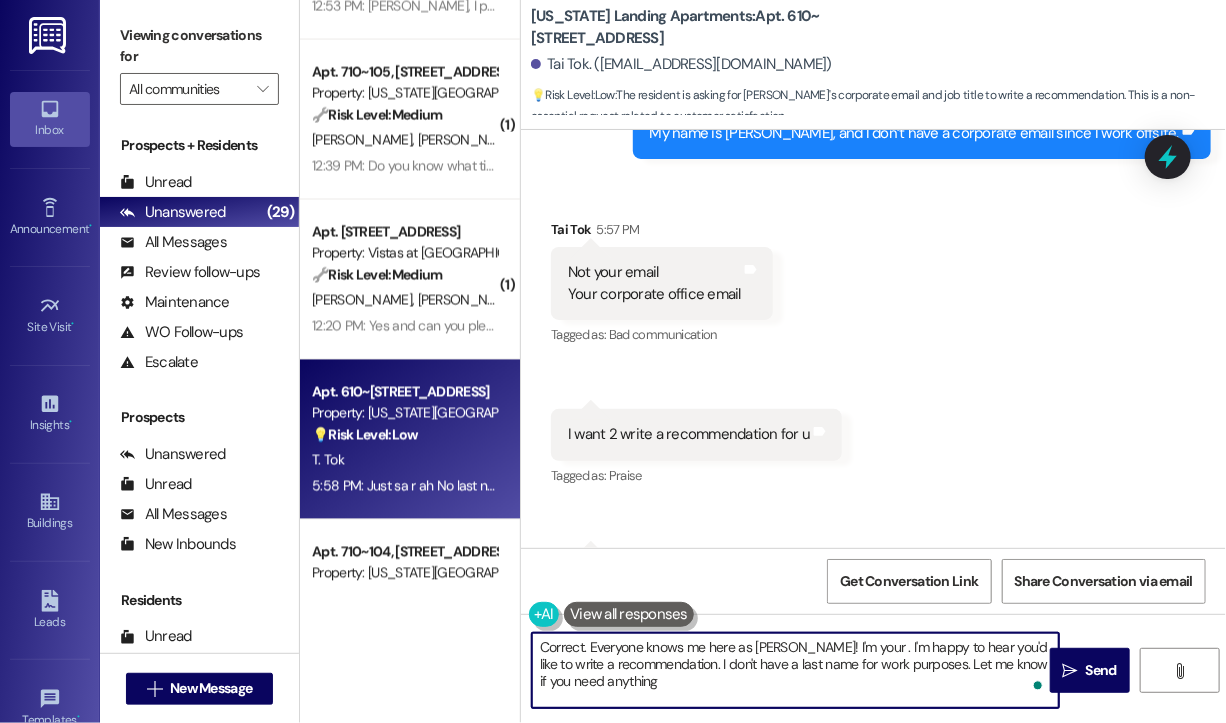 paste on "your Resident Support here at" 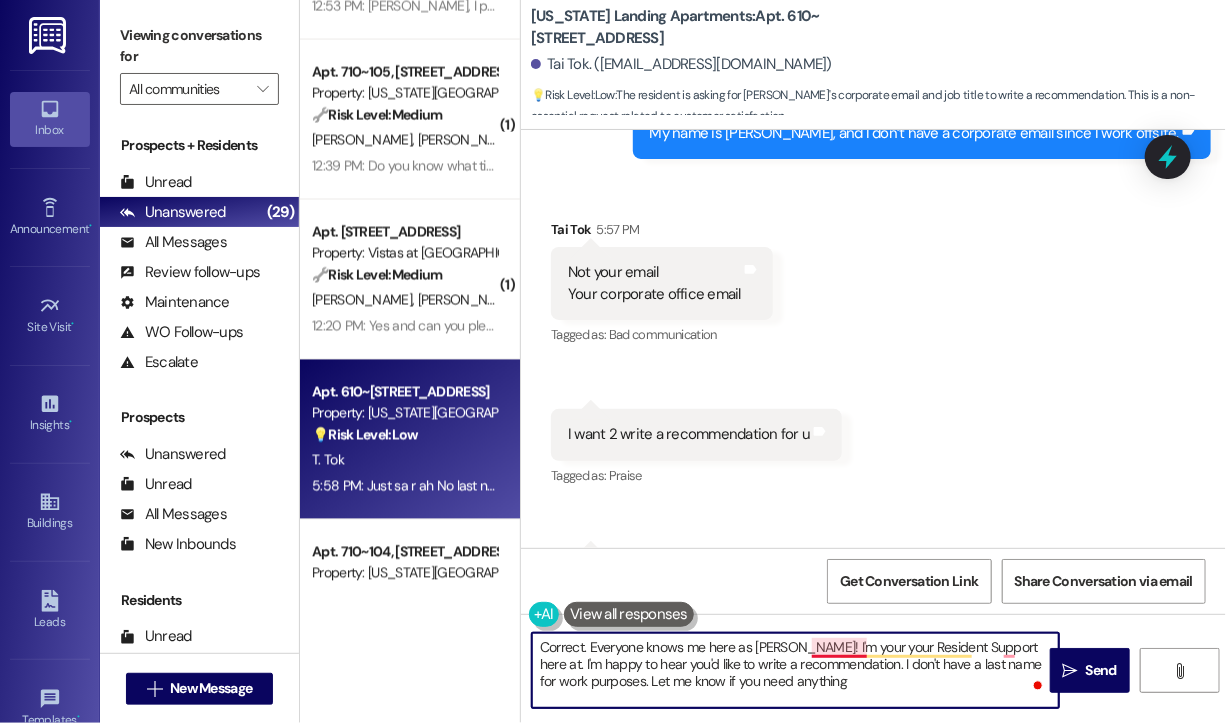 click on "Correct. Everyone knows me here as [PERSON_NAME]! I'm your your Resident Support here at. I'm happy to hear you'd like to write a recommendation. I don't have a last name for work purposes. Let me know if you need anything" at bounding box center (795, 670) 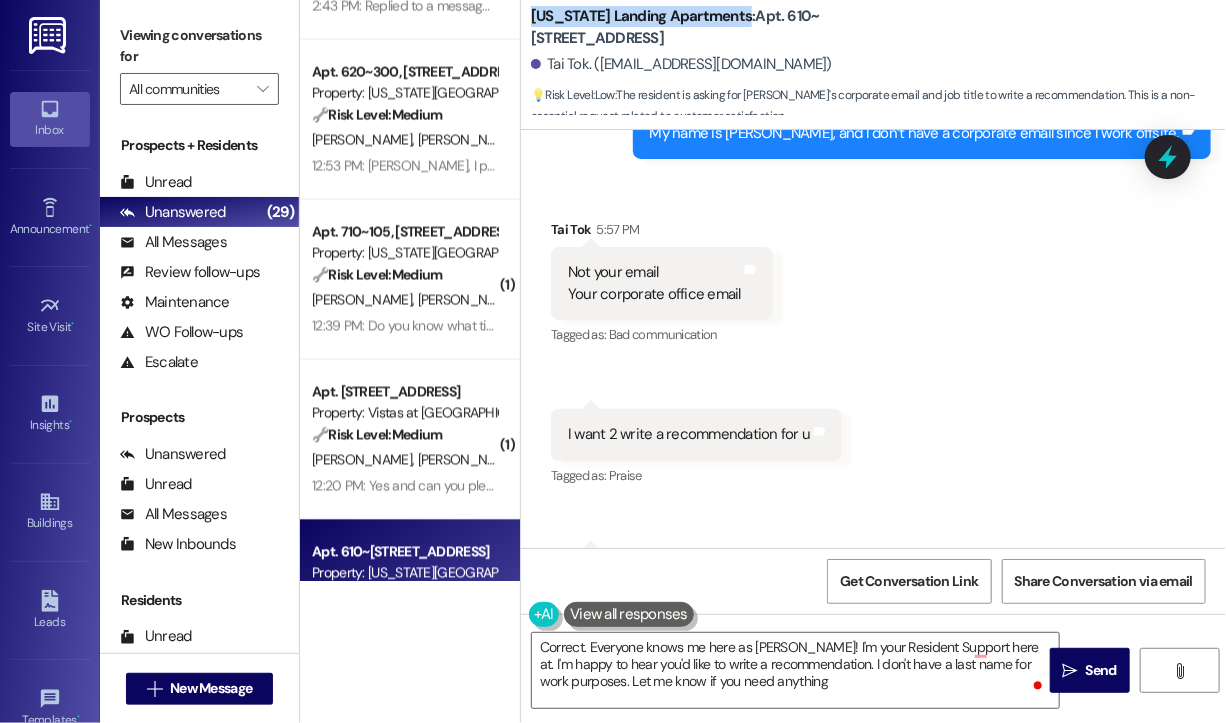 drag, startPoint x: 749, startPoint y: 18, endPoint x: 537, endPoint y: 18, distance: 212 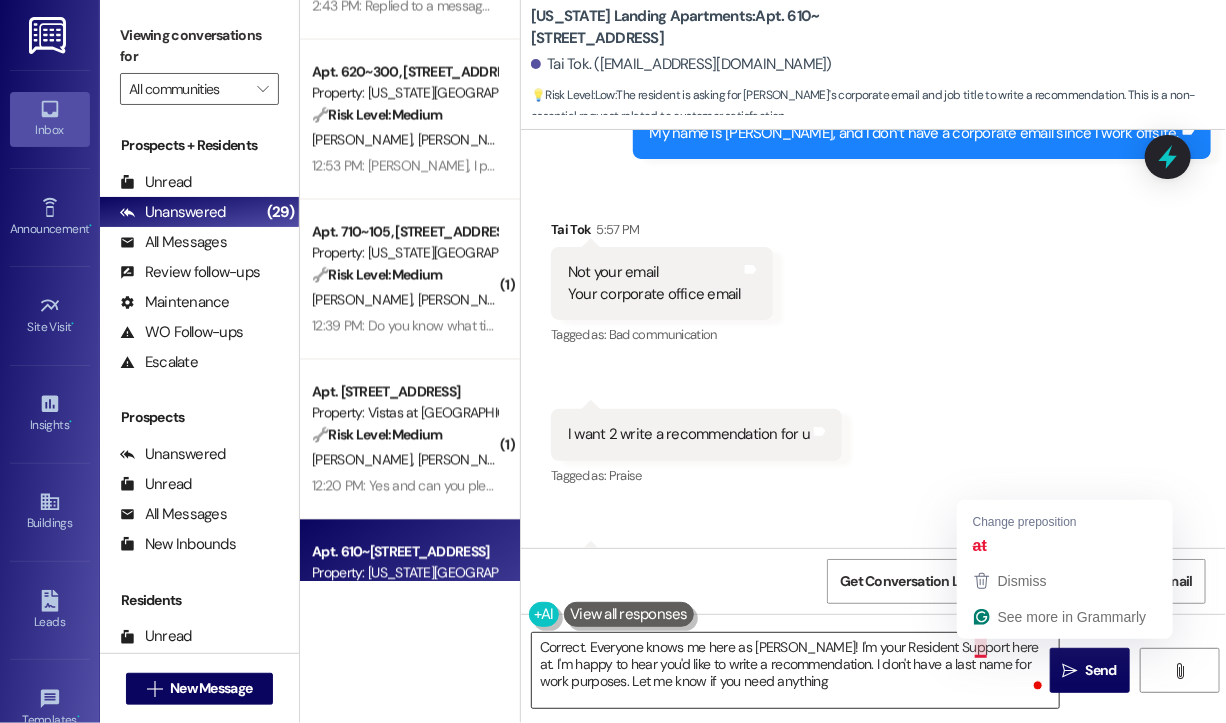 click on "Correct. Everyone knows me here as [PERSON_NAME]! I'm your Resident Support here at. I'm happy to hear you'd like to write a recommendation. I don't have a last name for work purposes. Let me know if you need anything" at bounding box center (795, 670) 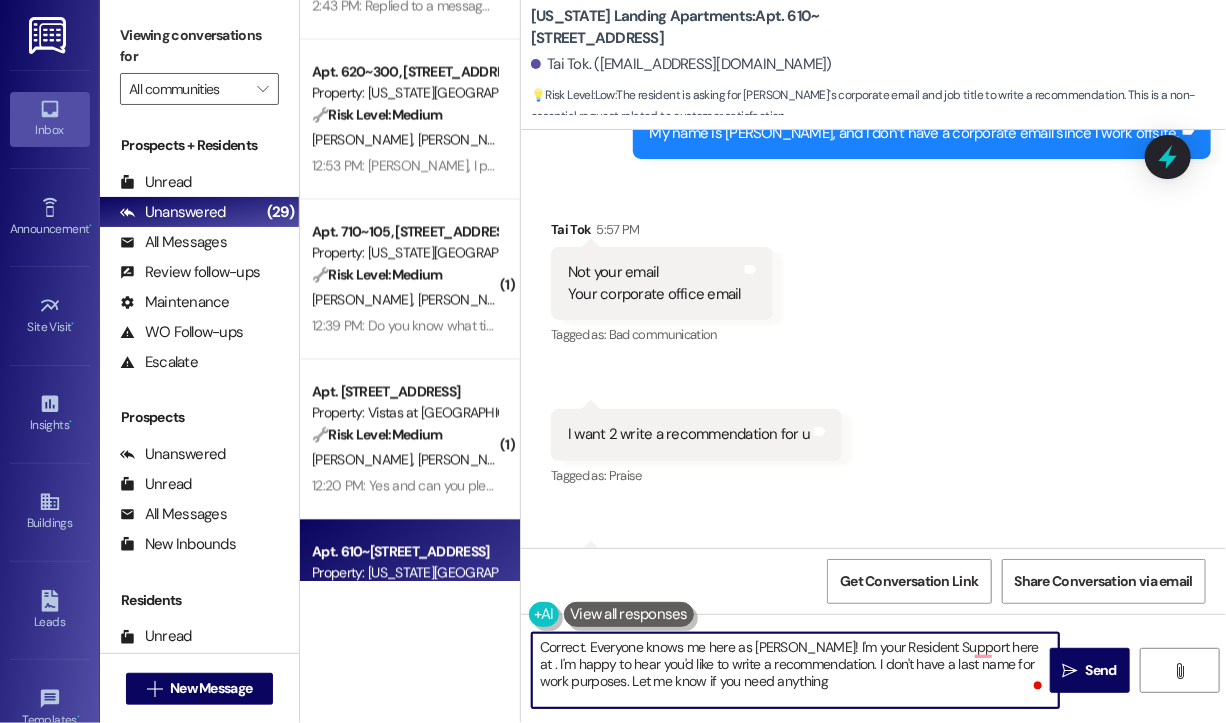 paste on "[US_STATE] Landing Apartments" 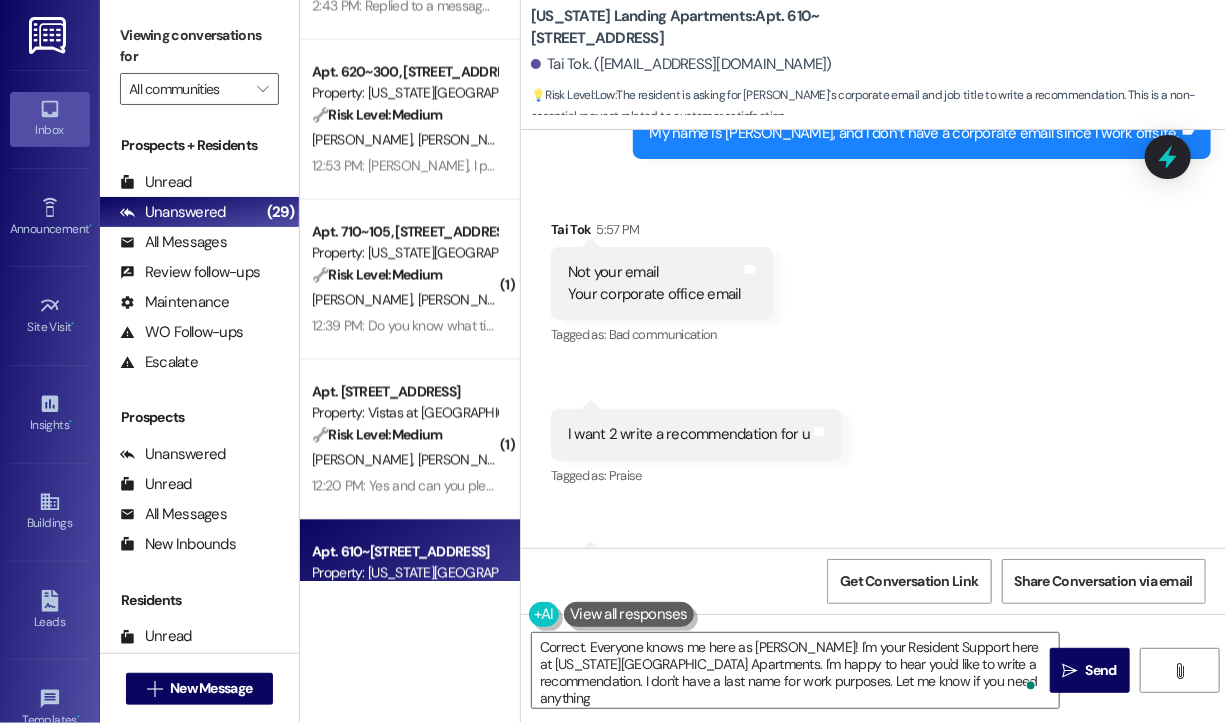 click on "Received via SMS Tai Tok 5:57 PM Not your email
Your corporate office email Tags and notes Tagged as:   Bad communication Click to highlight conversations about Bad communication Received via SMS 5:58 PM Tai Tok 5:58 PM I want 2 write a recommendation for u Tags and notes Tagged as:   Praise Click to highlight conversations about Praise Received via SMS 5:58 PM Tai Tok 5:58 PM Just sa r ah
No last name
N your job title Tags and notes" at bounding box center (873, 416) 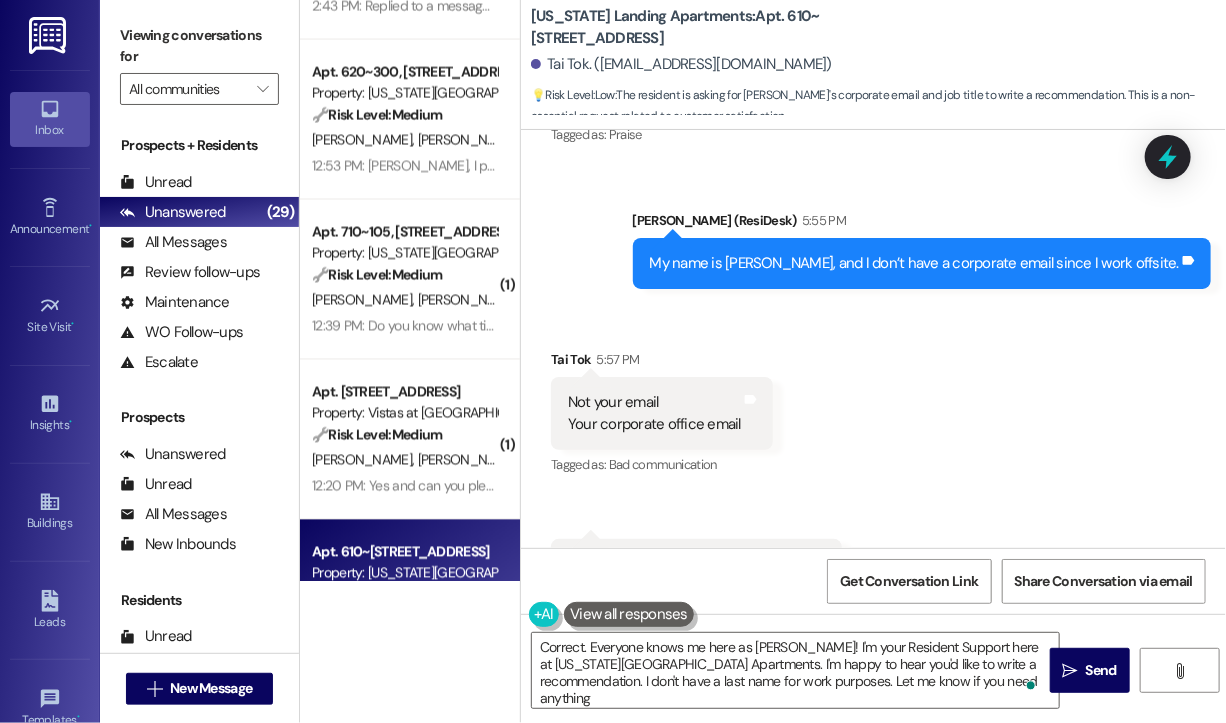 scroll, scrollTop: 19488, scrollLeft: 0, axis: vertical 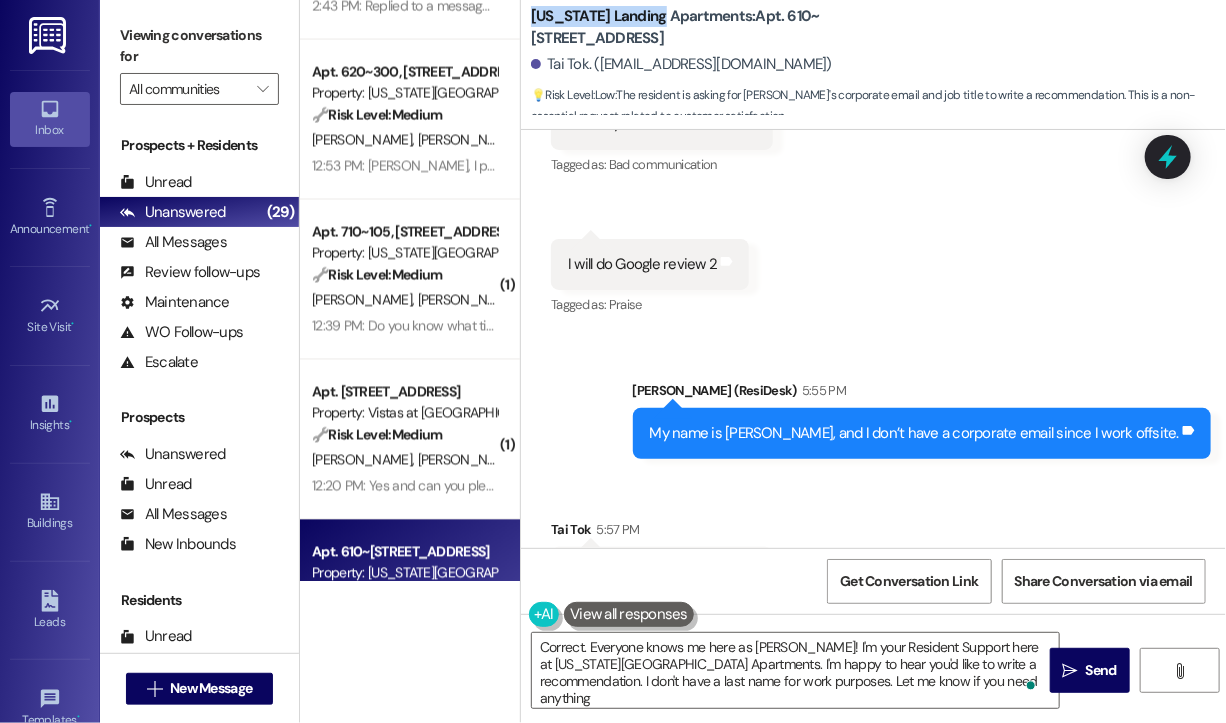 drag, startPoint x: 663, startPoint y: 18, endPoint x: 528, endPoint y: 14, distance: 135.05925 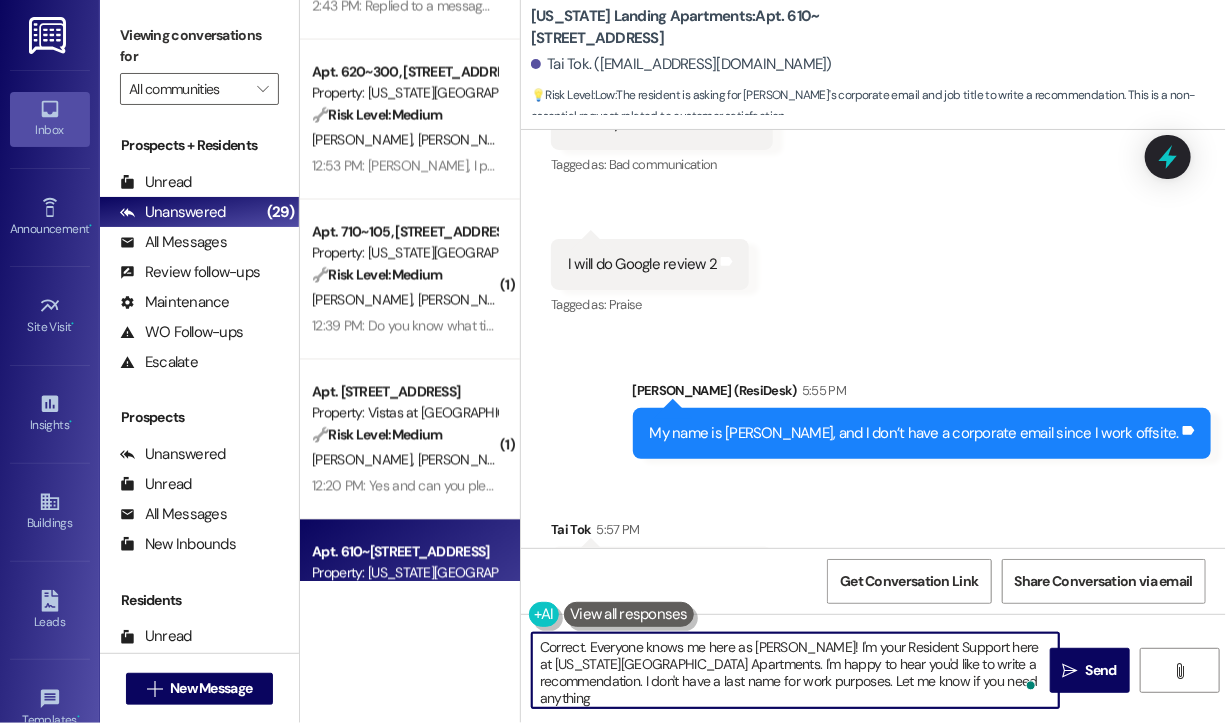 click on "Correct. Everyone knows me here as [PERSON_NAME]! I'm your Resident Support here at [US_STATE][GEOGRAPHIC_DATA] Apartments. I'm happy to hear you'd like to write a recommendation. I don't have a last name for work purposes. Let me know if you need anything" at bounding box center [795, 670] 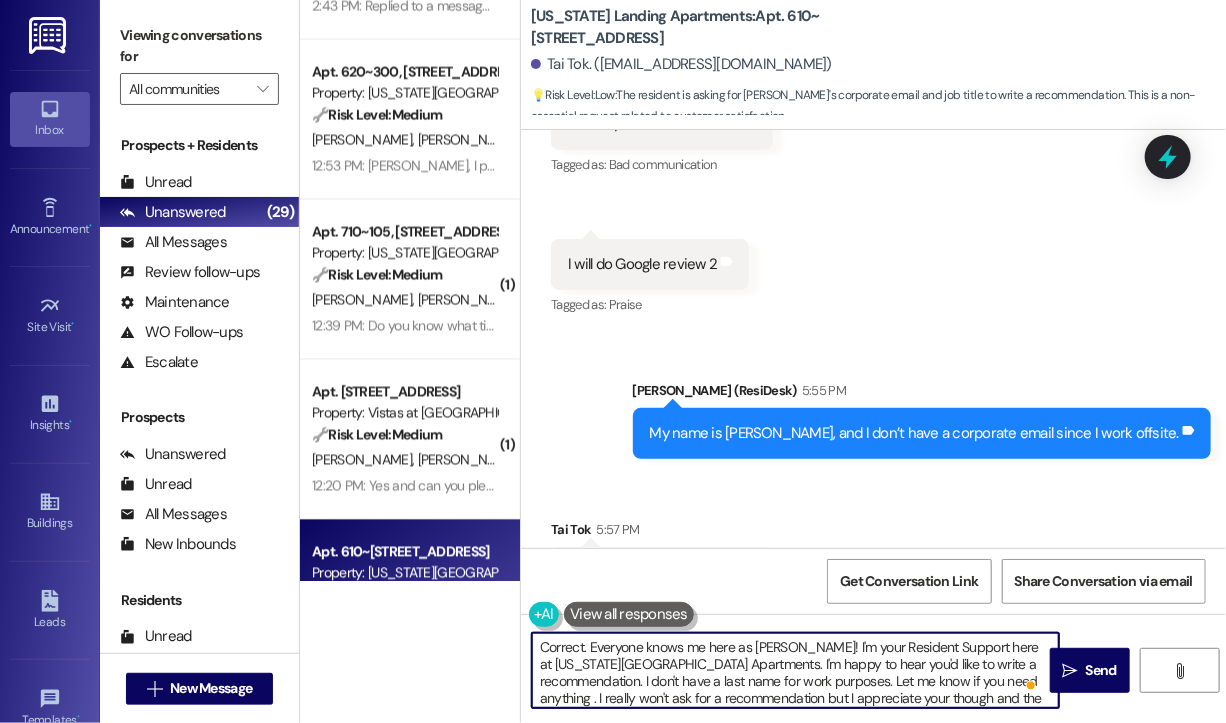 scroll, scrollTop: 16, scrollLeft: 0, axis: vertical 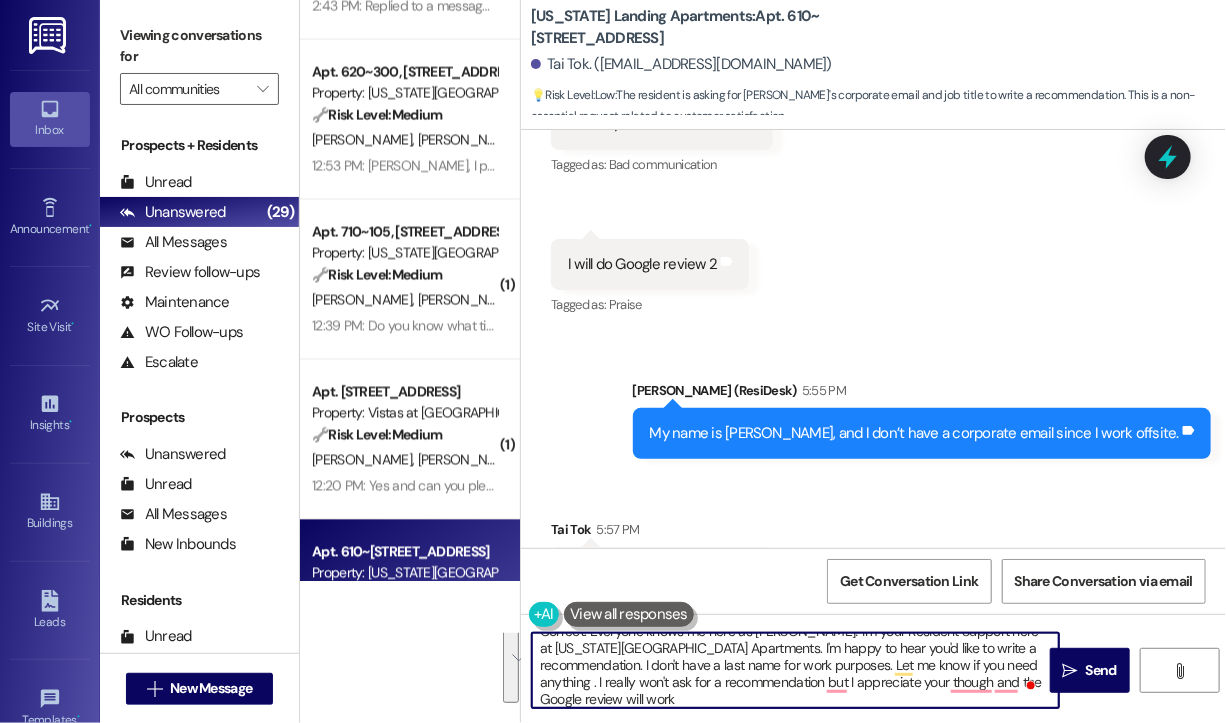 paste on "That’s correct—everyone here knows me as Sarah! I'm your Resident Support at Washington Landing Apartments. I’m really glad to hear you’d like to write a recommendation. For work purposes, I don’t use a last name. Let me know if there’s anything you need. I truly don’t expect a recommendation, but I really appreciate the thought—and a Google review would mean a lot!" 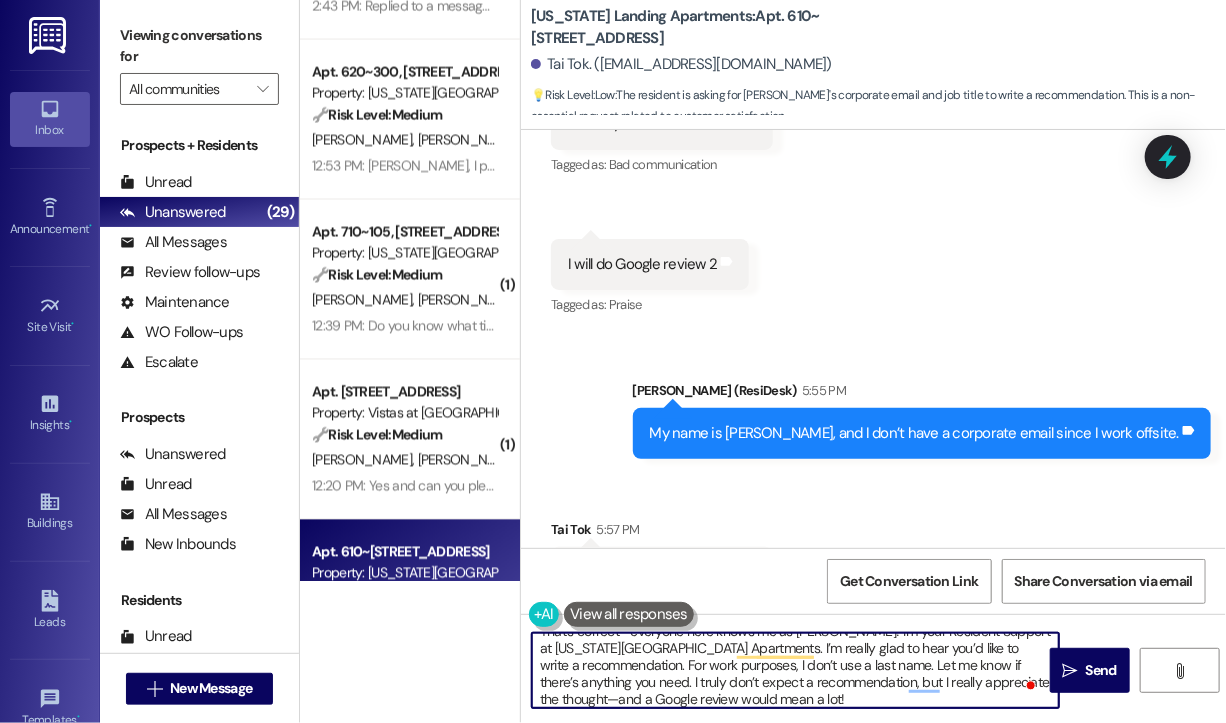 scroll, scrollTop: 0, scrollLeft: 0, axis: both 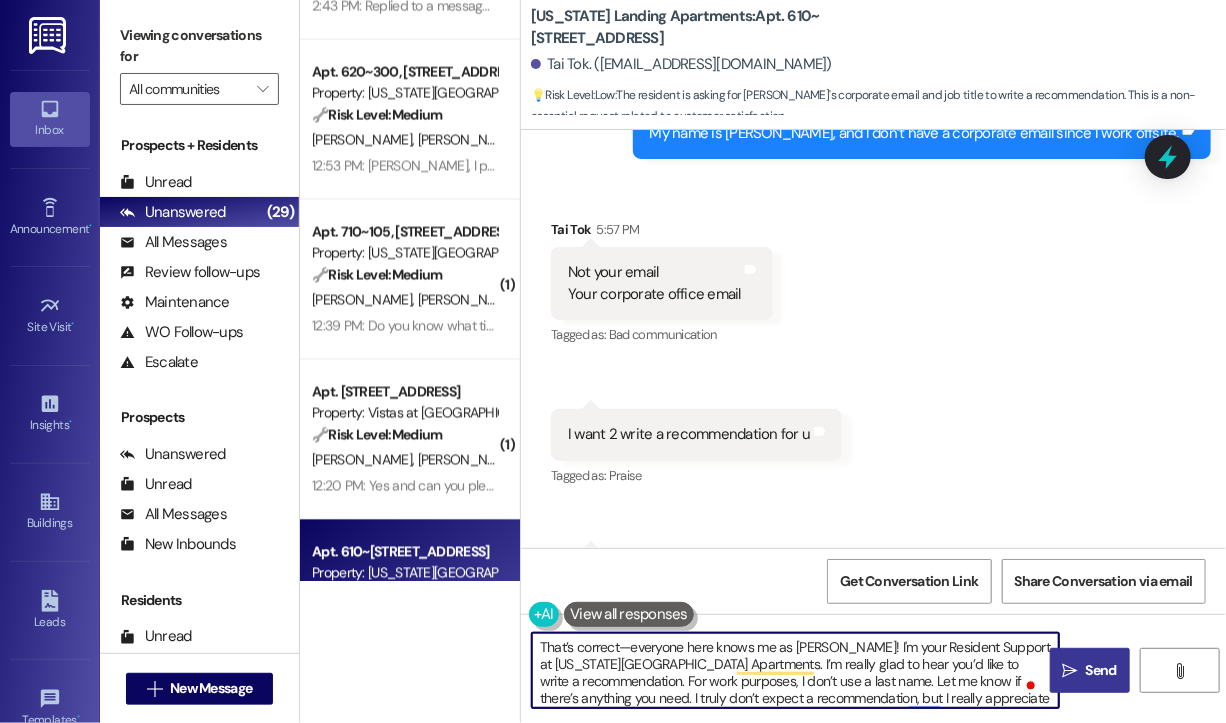 click on " Send" at bounding box center (1090, 670) 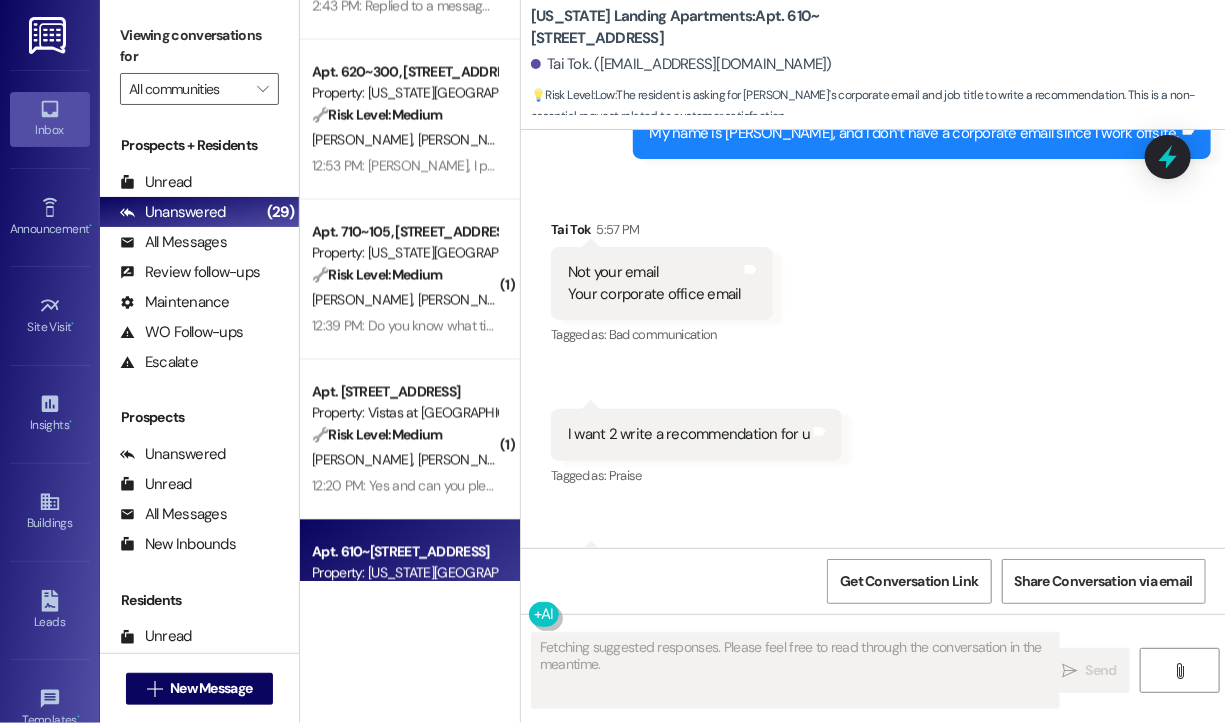 scroll, scrollTop: 19788, scrollLeft: 0, axis: vertical 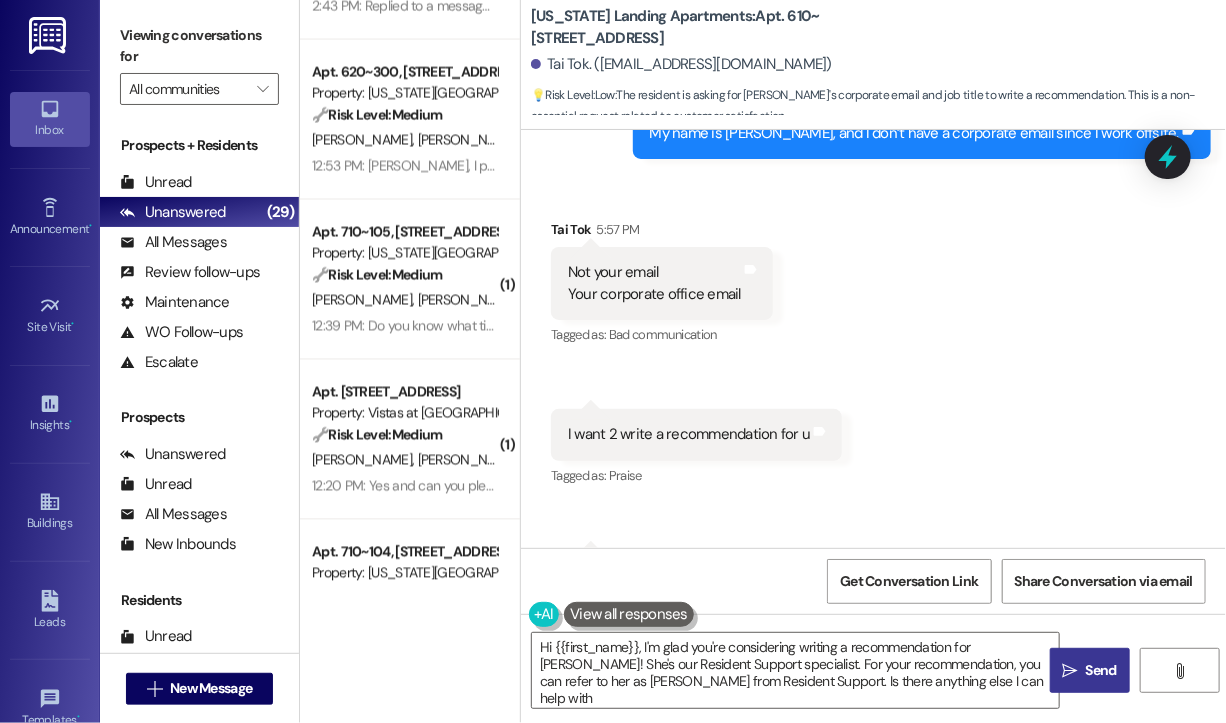 type on "Hi {{first_name}}, I'm glad you're considering writing a recommendation for Sarah! She's our Resident Support specialist. For your recommendation, you can refer to her as Sarah from Resident Support. Is there anything else I can help with?" 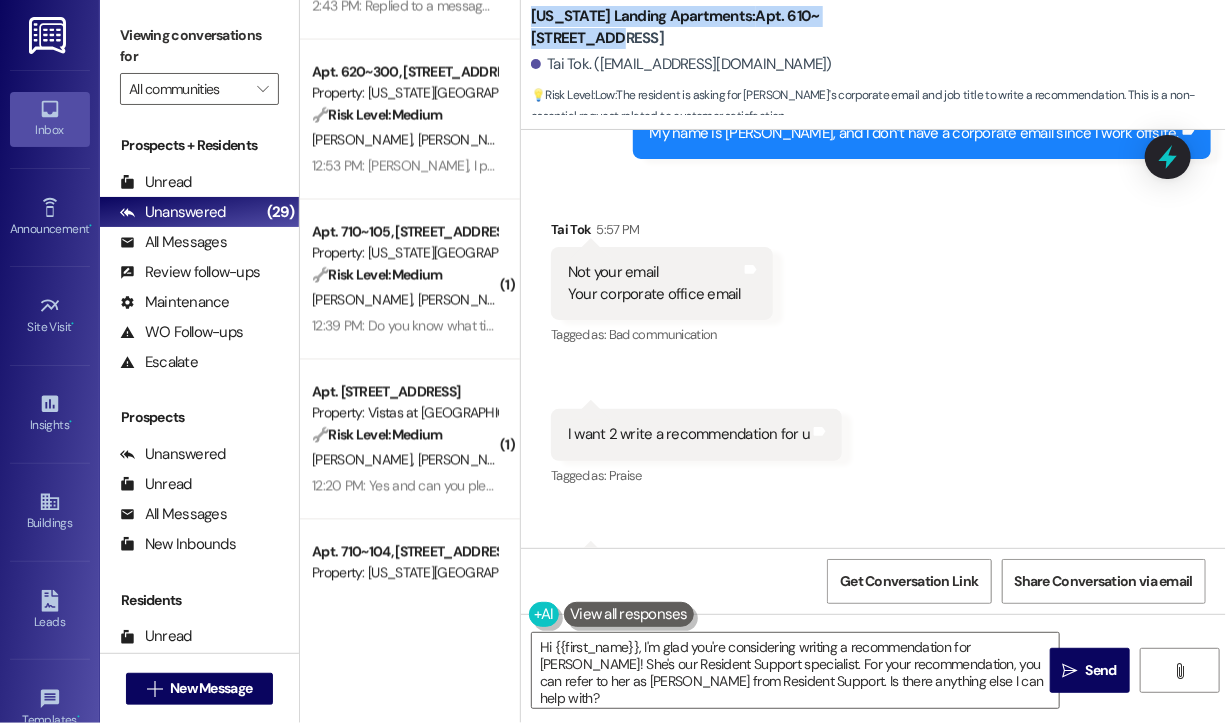 drag, startPoint x: 900, startPoint y: 21, endPoint x: 531, endPoint y: 14, distance: 369.06638 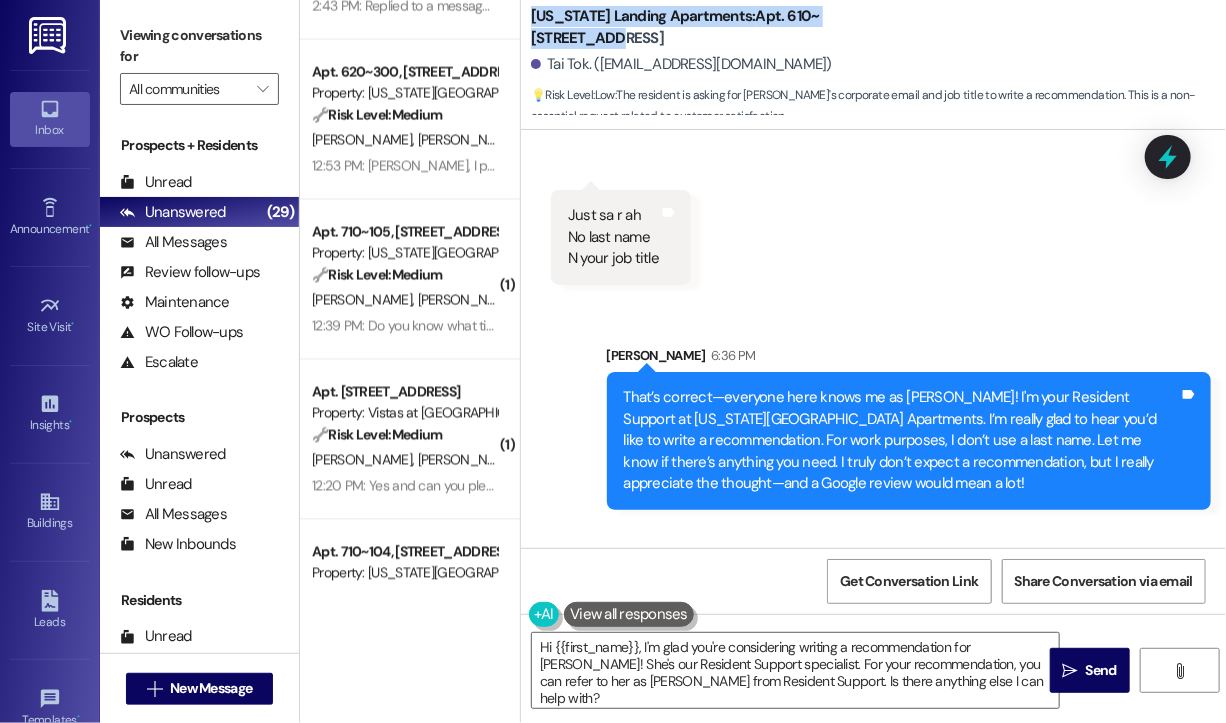scroll, scrollTop: 20173, scrollLeft: 0, axis: vertical 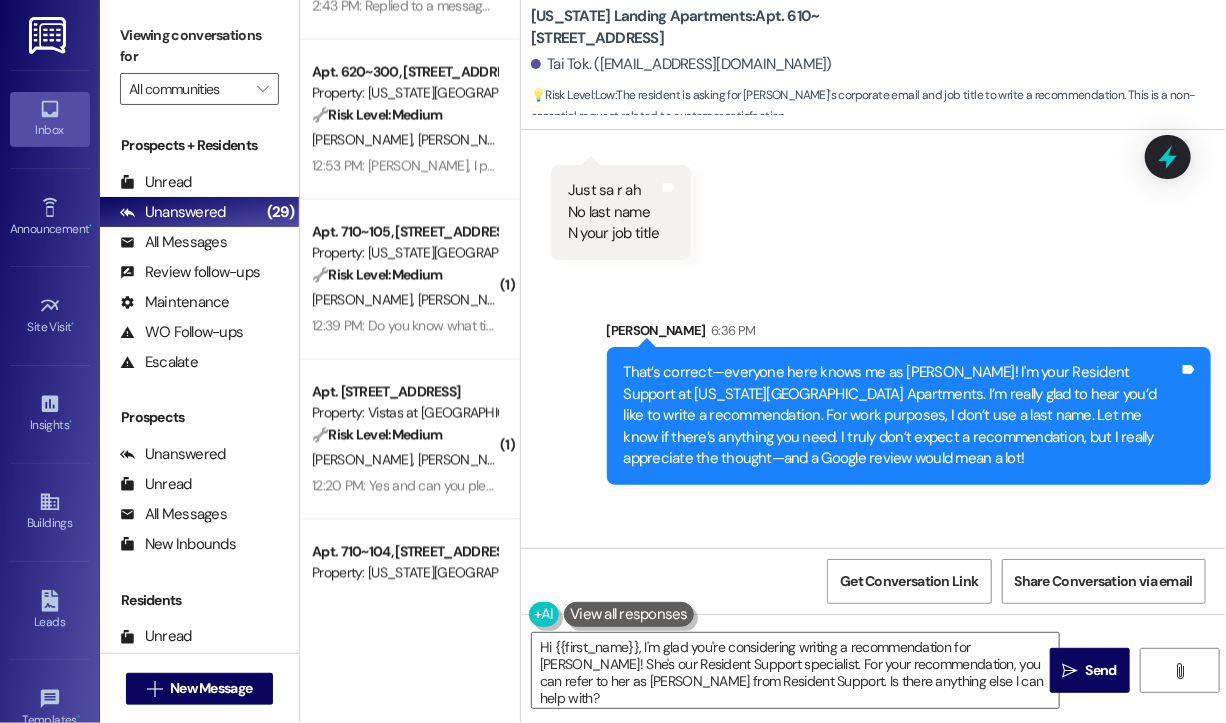 click on "Received via SMS Tai Tok 6:40 PM Ok will do
Whats the proper email for park properties  Tags and notes" at bounding box center (873, 580) 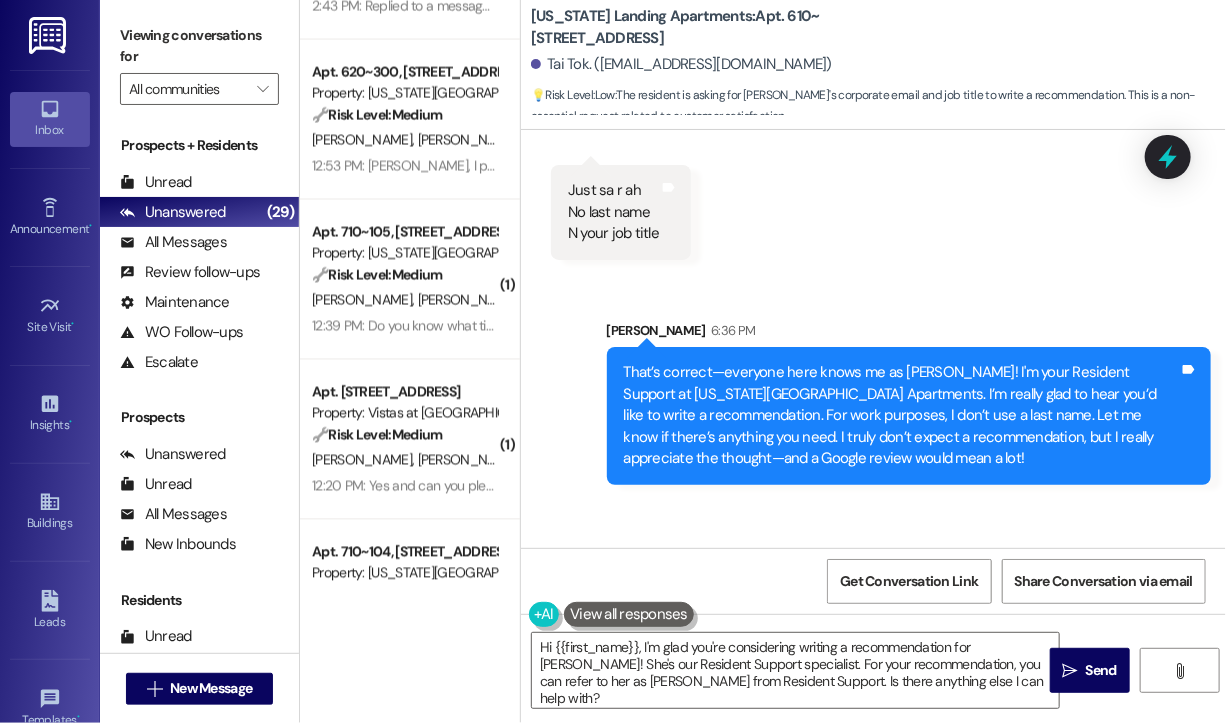 click on "Received via SMS Tai Tok 6:40 PM Ok will do
Whats the proper email for park properties  Tags and notes" at bounding box center [873, 580] 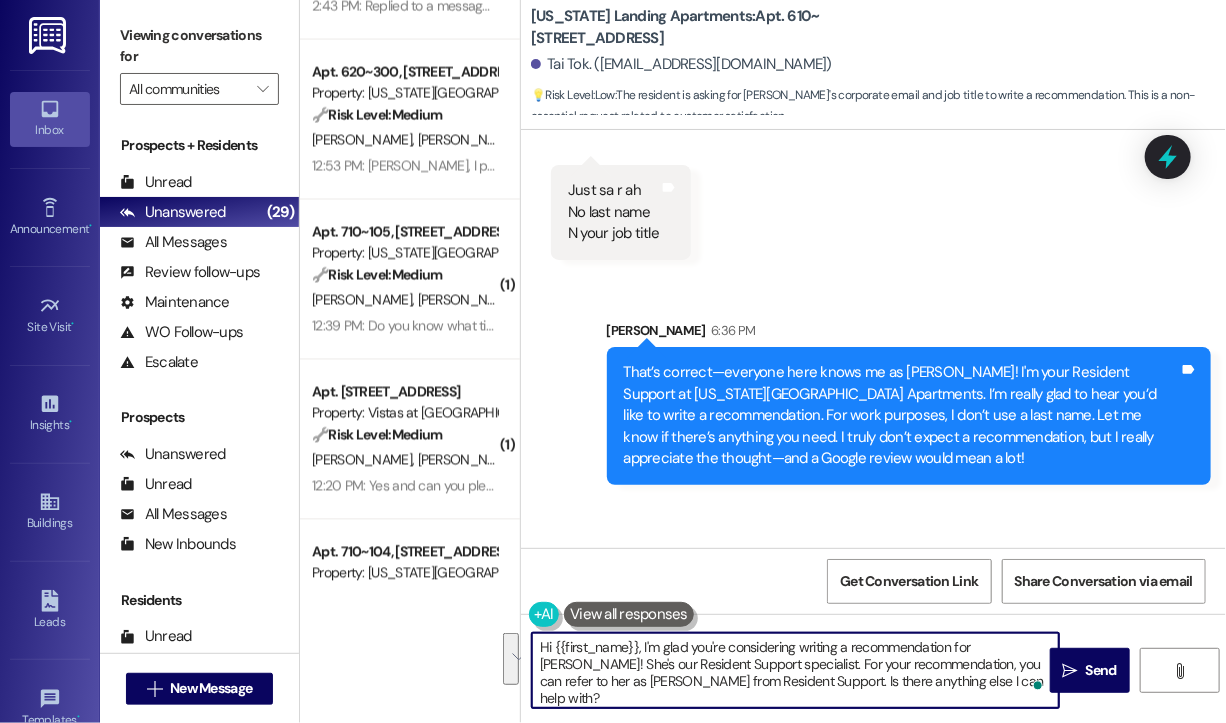 drag, startPoint x: 959, startPoint y: 682, endPoint x: 640, endPoint y: 648, distance: 320.8068 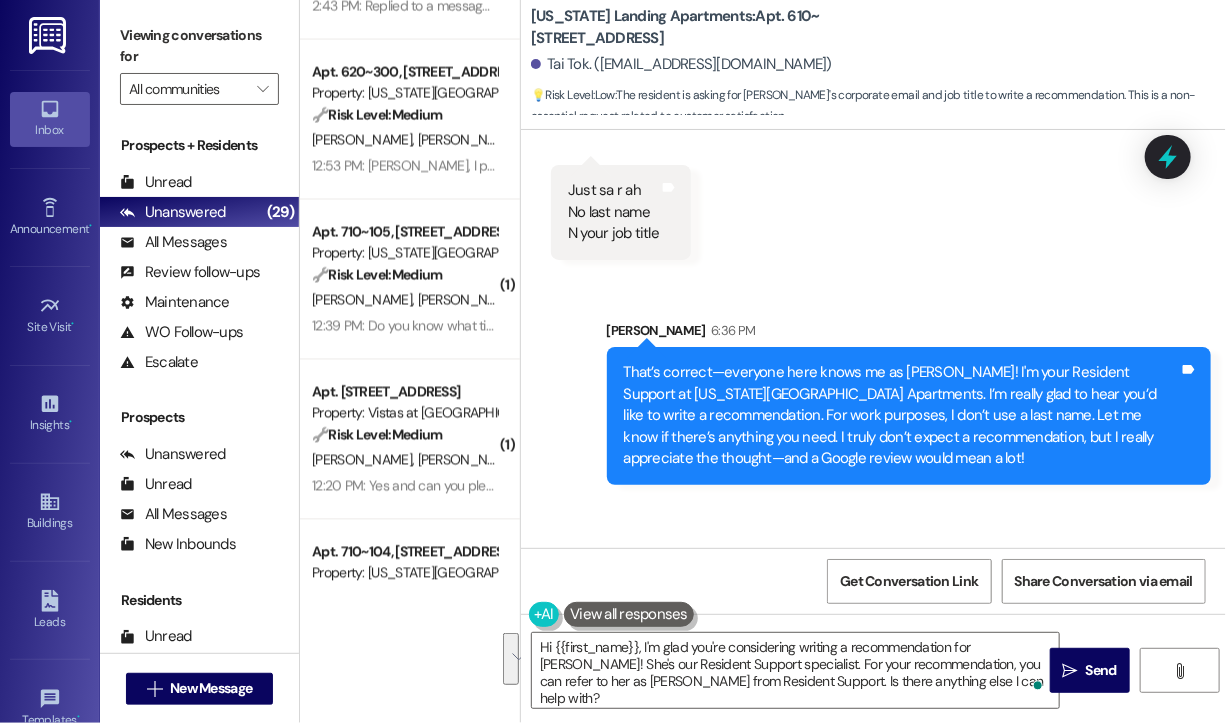 click on "Received via SMS Tai Tok 5:57 PM Not your email
Your corporate office email Tags and notes Tagged as:   Bad communication Click to highlight conversations about Bad communication Received via SMS 5:58 PM Tai Tok 5:58 PM I want 2 write a recommendation for u Tags and notes Tagged as:   Praise Click to highlight conversations about Praise Received via SMS 5:58 PM Tai Tok 5:58 PM Just sa r ah
No last name
N your job title Tags and notes" at bounding box center [873, 31] 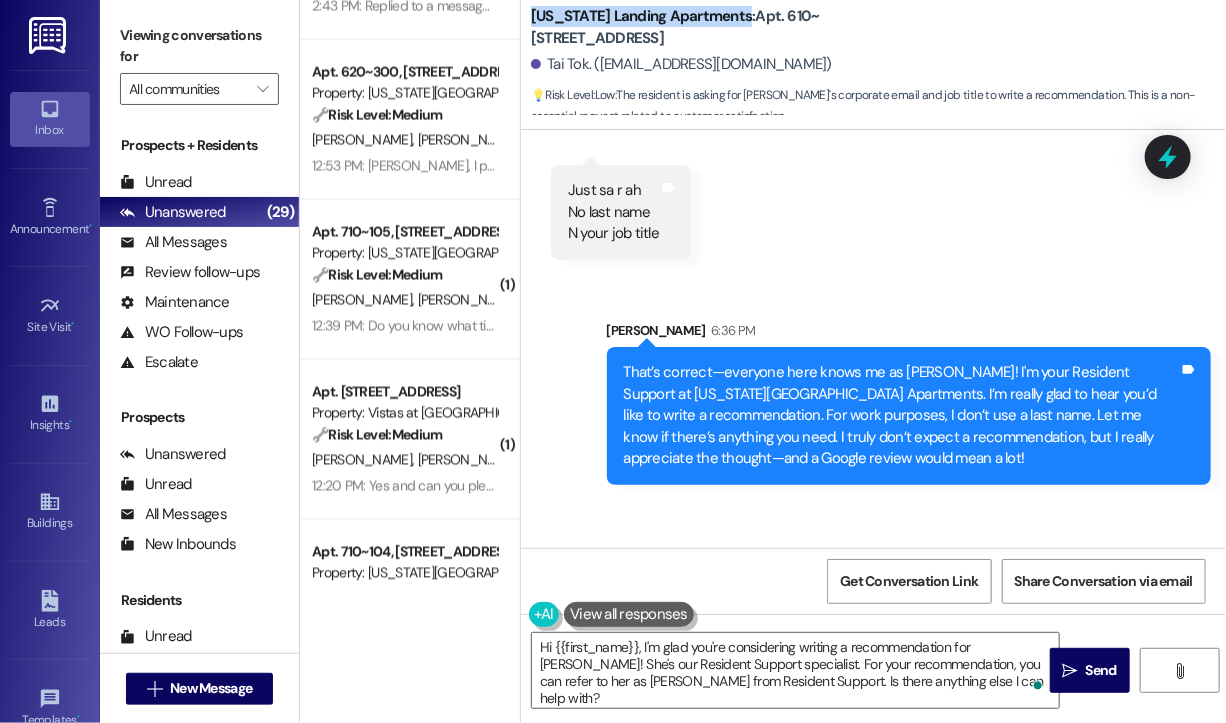 drag, startPoint x: 749, startPoint y: 15, endPoint x: 546, endPoint y: 22, distance: 203.12065 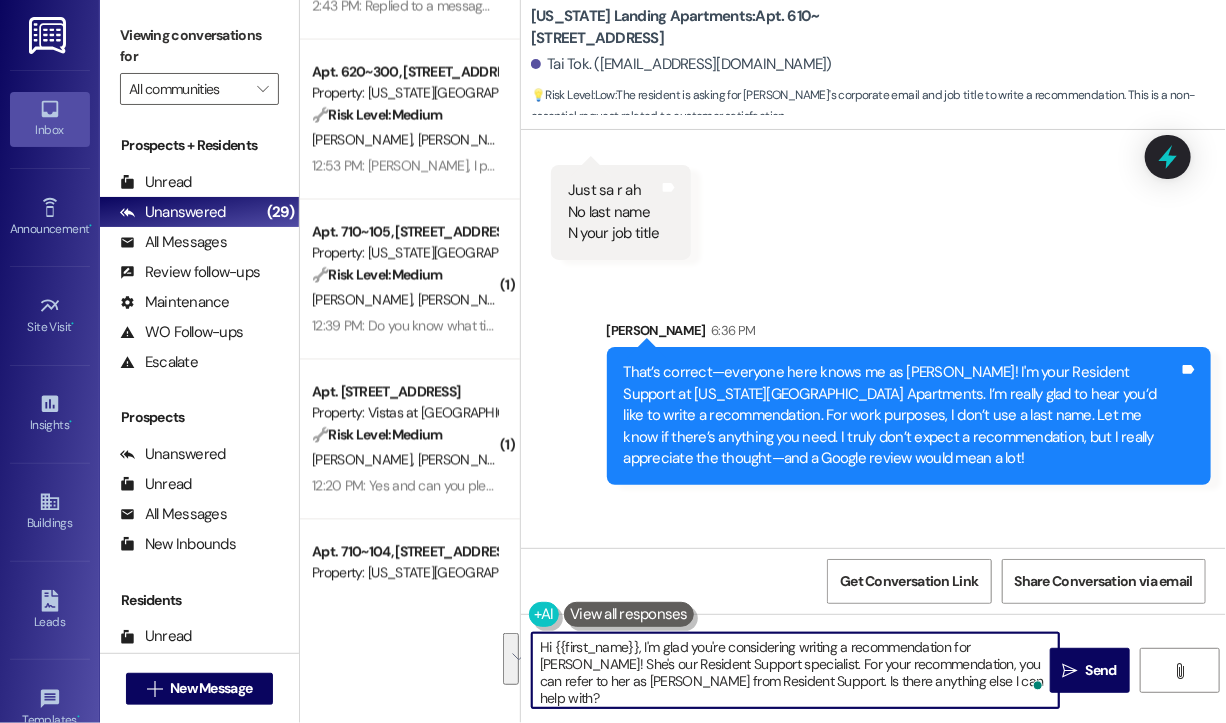 drag, startPoint x: 944, startPoint y: 683, endPoint x: 637, endPoint y: 637, distance: 310.42712 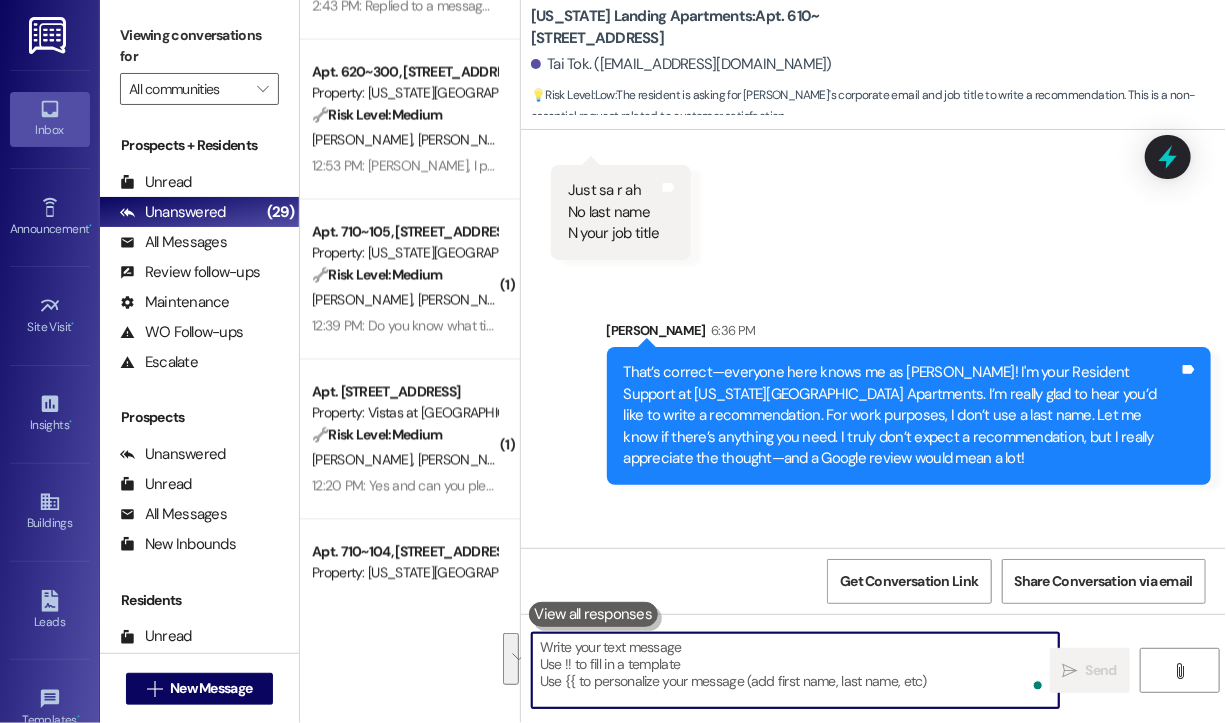 paste on "You're welcome to send an email to: manager@washingtonlanding.com." 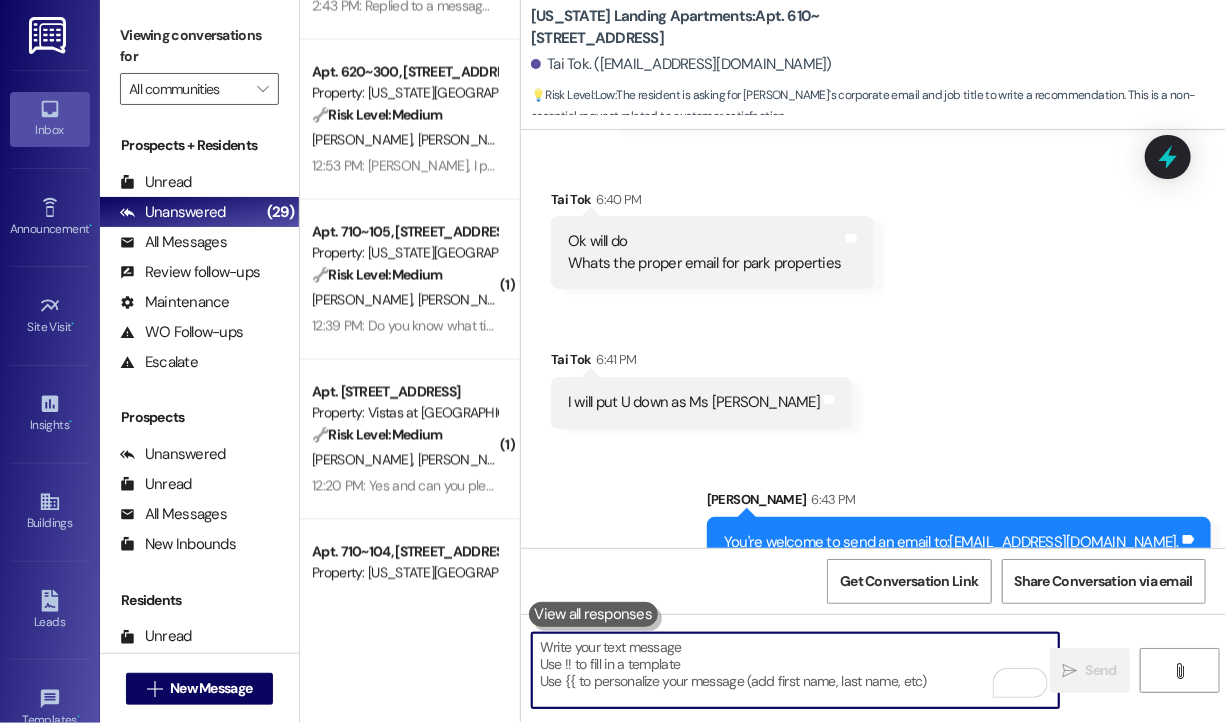 scroll, scrollTop: 20592, scrollLeft: 0, axis: vertical 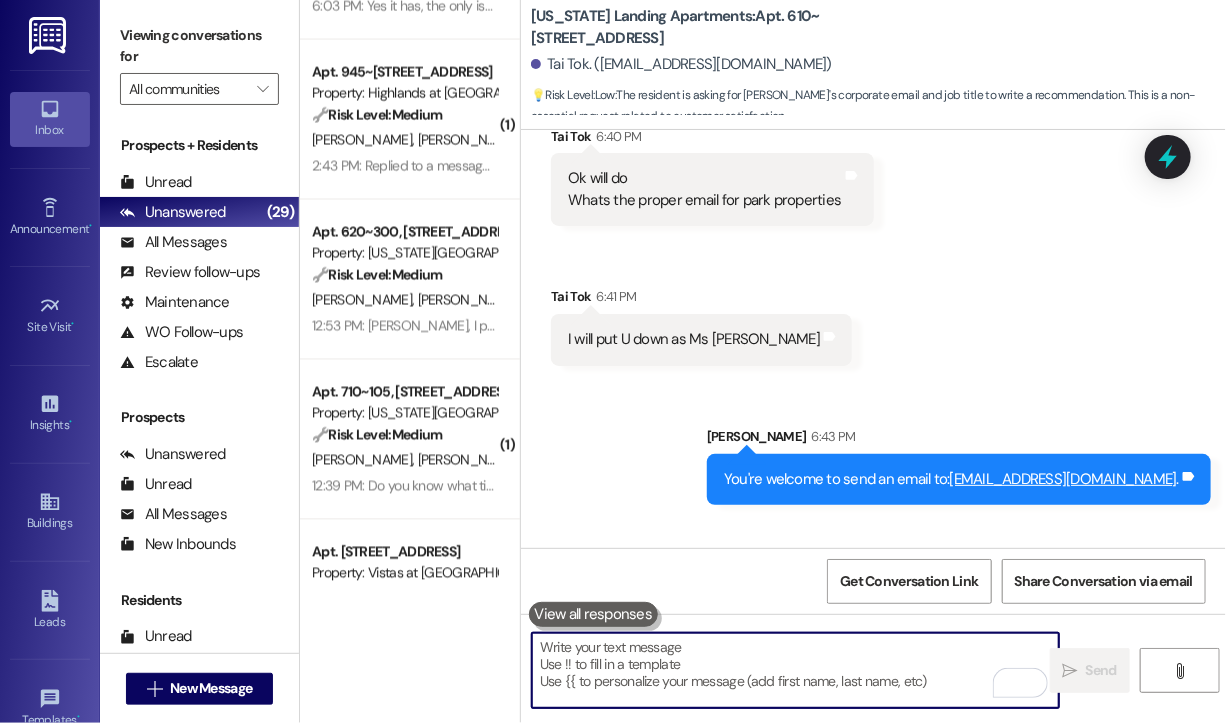 type 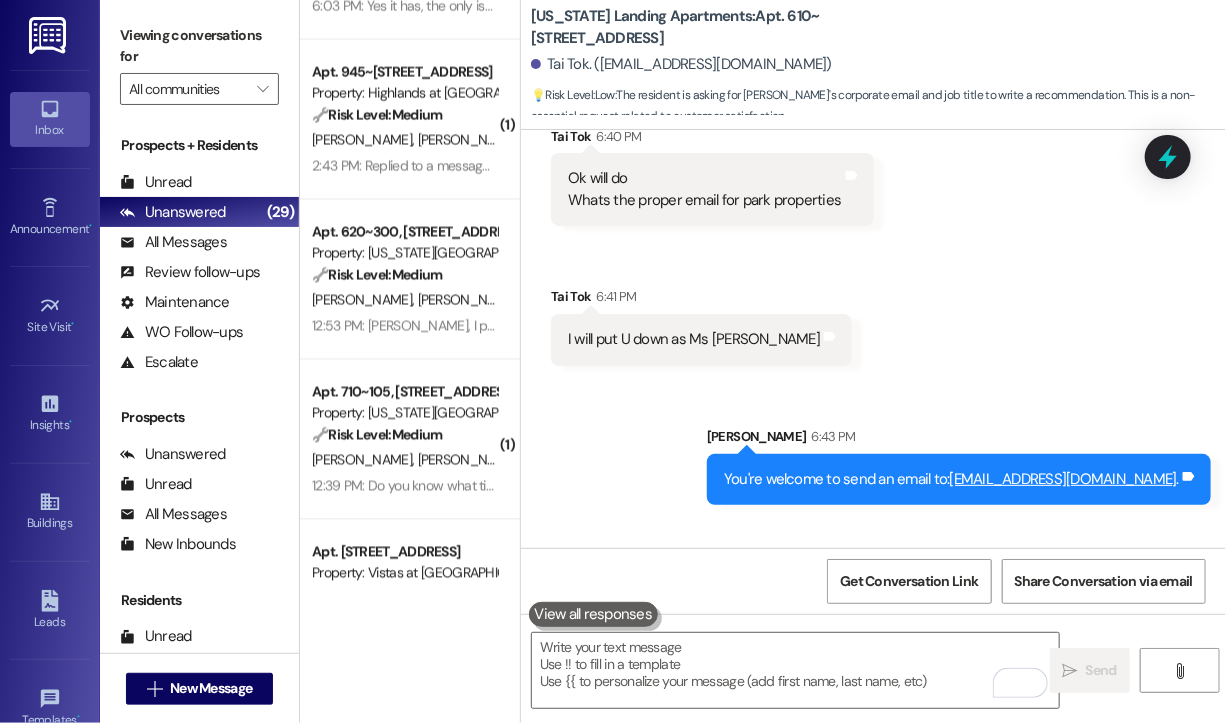 click on "Received via SMS Tai Tok 6:44 PM The email used 2 go n to Hollie Tags and notes" at bounding box center (873, 589) 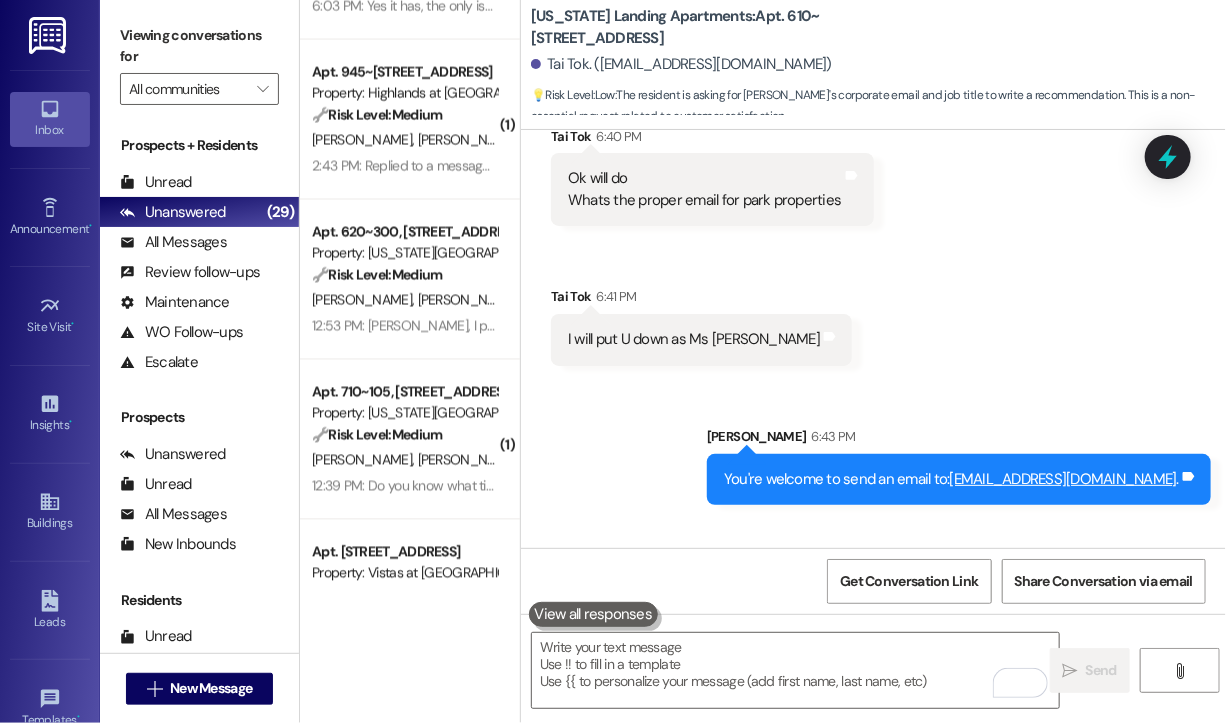 click on "Received via SMS Tai Tok 6:40 PM Ok will do
Whats the proper email for park properties  Tags and notes Received via SMS Tai Tok 6:41 PM I will put U down as Ms Sarah NoLastname Tags and notes" at bounding box center (873, 231) 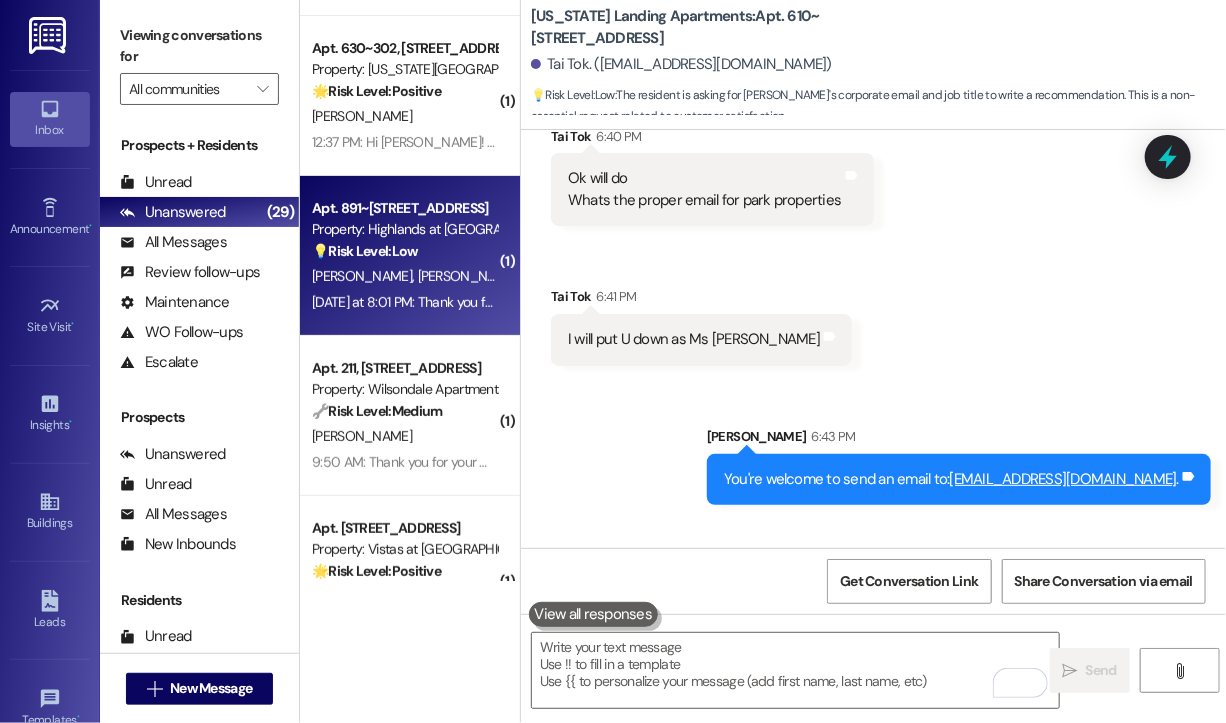 scroll, scrollTop: 3300, scrollLeft: 0, axis: vertical 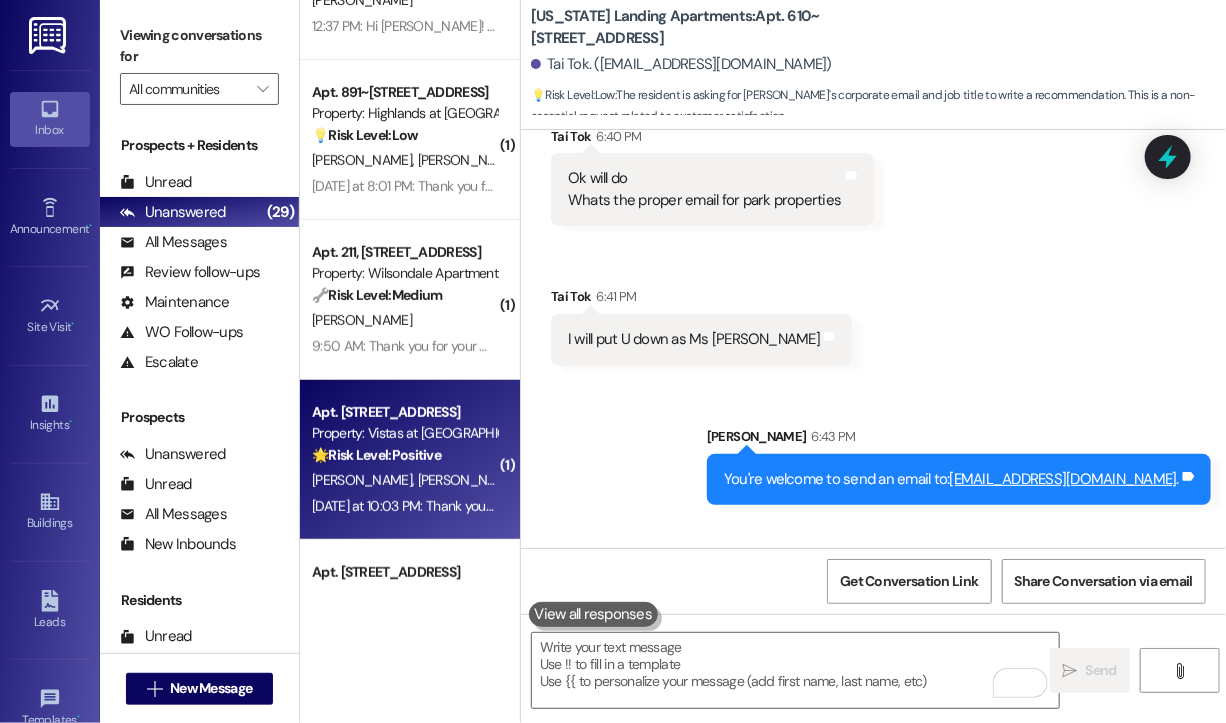 click on "L. Bailey N. White" at bounding box center [404, 480] 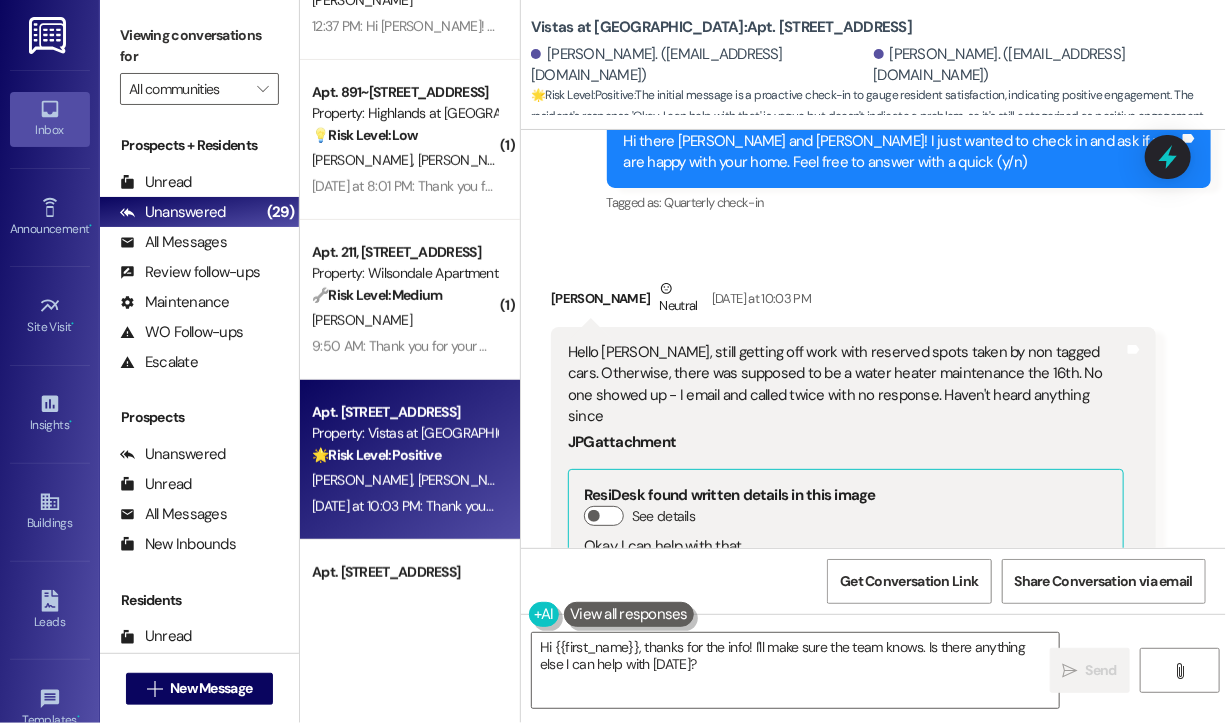 scroll, scrollTop: 1744, scrollLeft: 0, axis: vertical 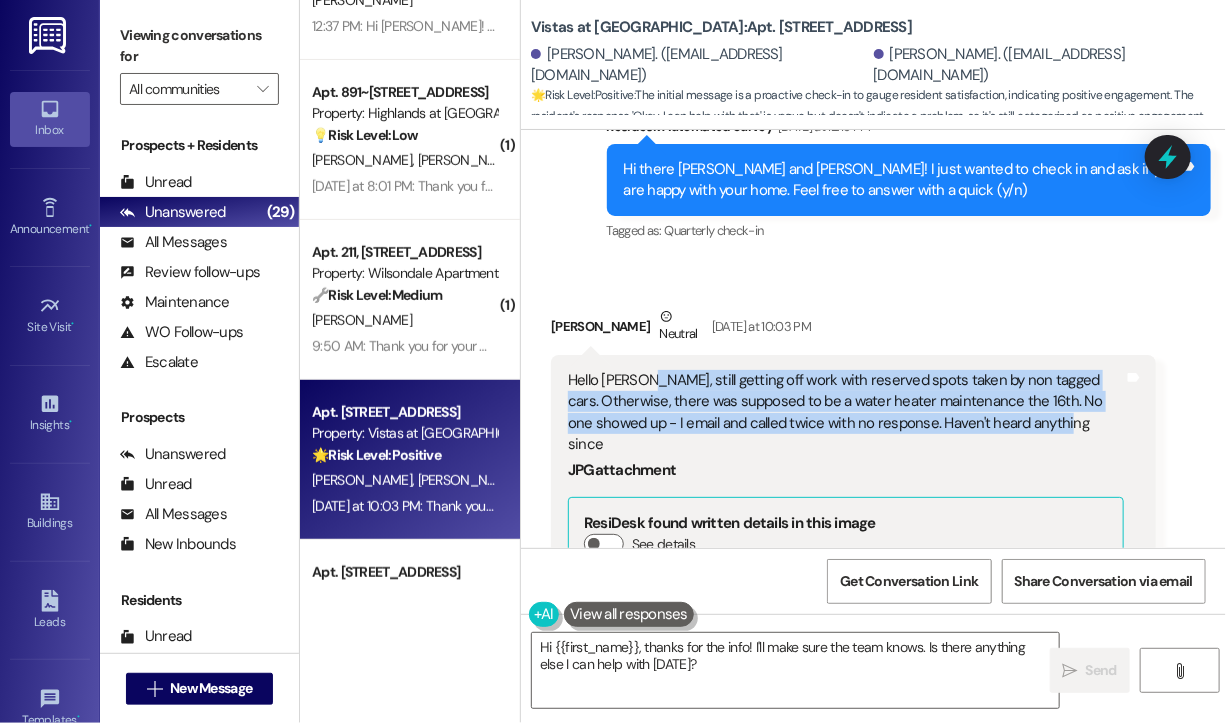 drag, startPoint x: 1098, startPoint y: 402, endPoint x: 644, endPoint y: 362, distance: 455.7587 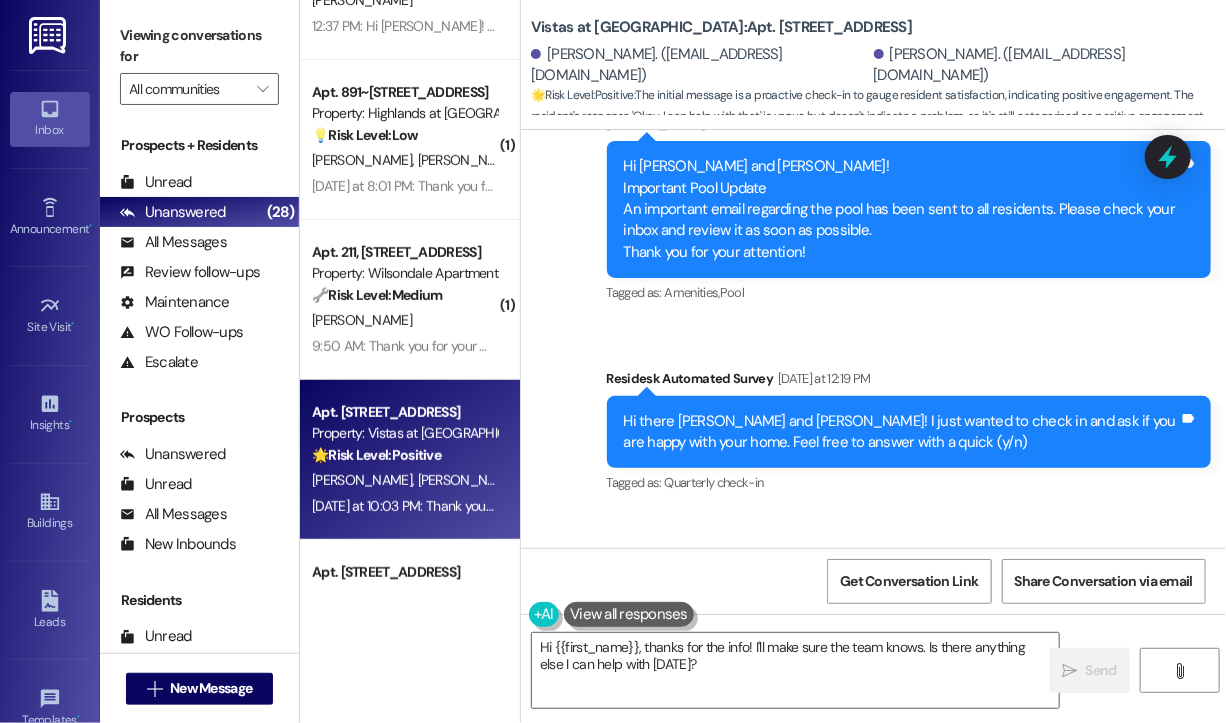 scroll, scrollTop: 1700, scrollLeft: 0, axis: vertical 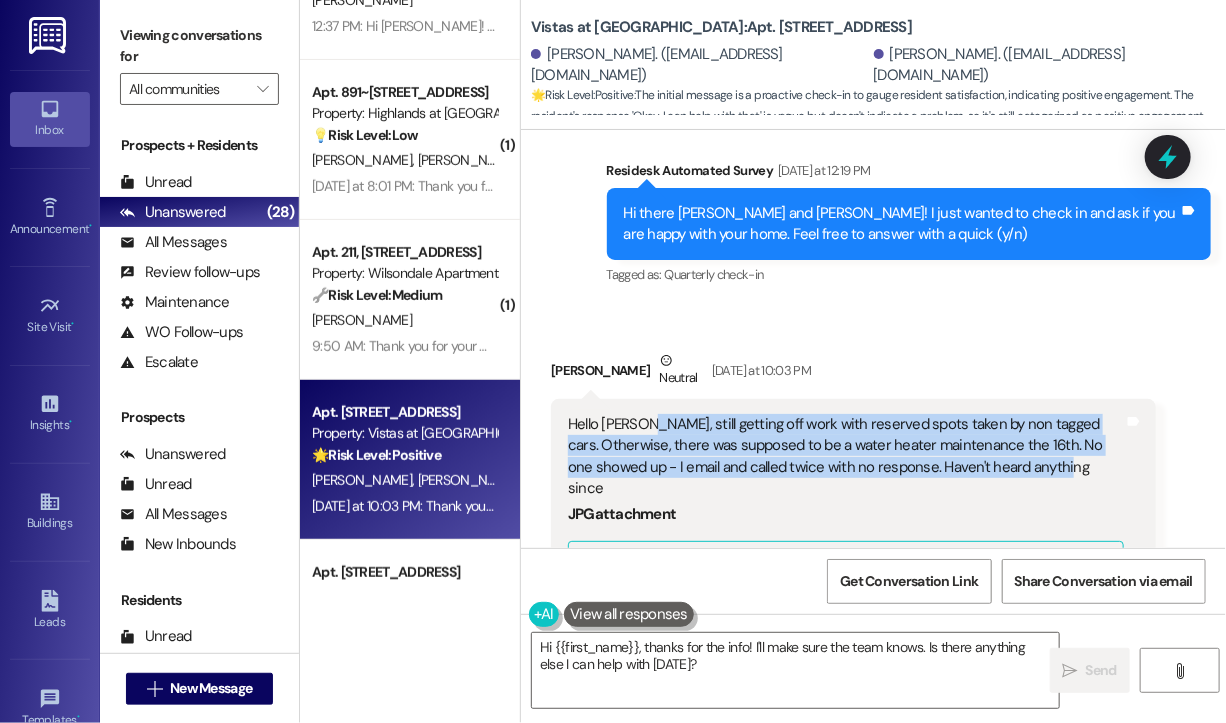 copy on "still getting off work with reserved spots taken by non tagged cars. Otherwise, there was supposed to be a water heater maintenance the 16th. No one showed up - I email and called twice with no response. Haven't heard anything since" 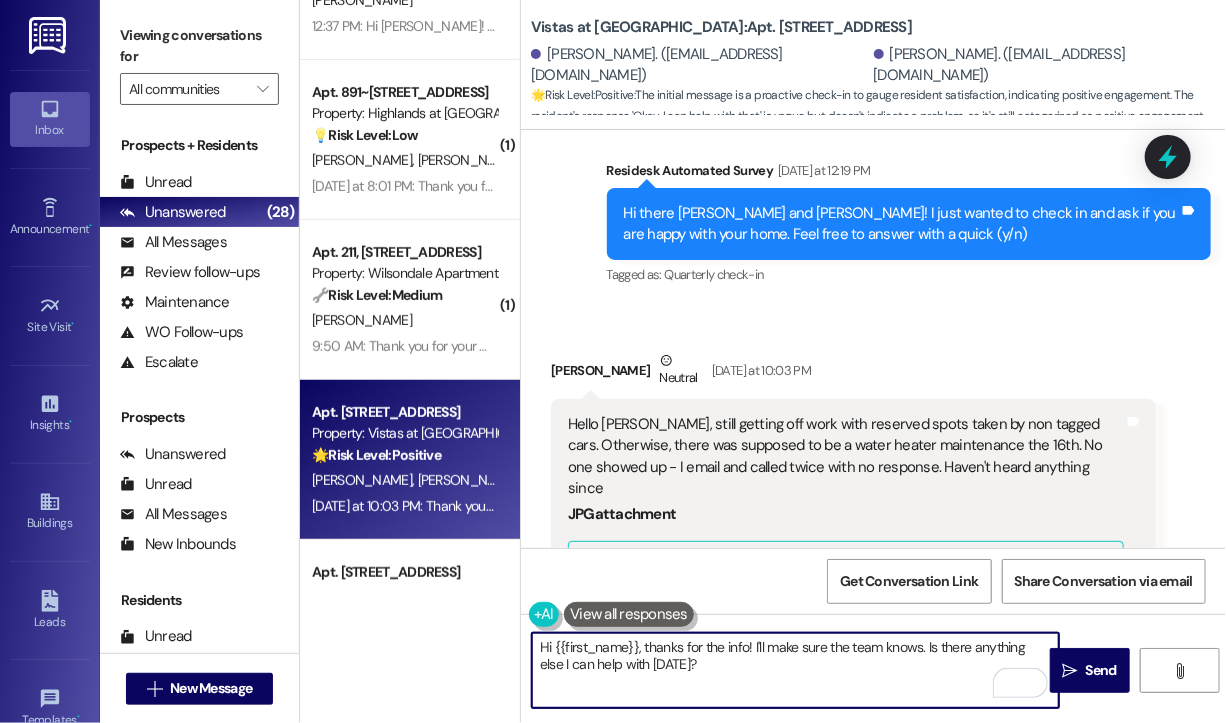 drag, startPoint x: 711, startPoint y: 666, endPoint x: 638, endPoint y: 645, distance: 75.96052 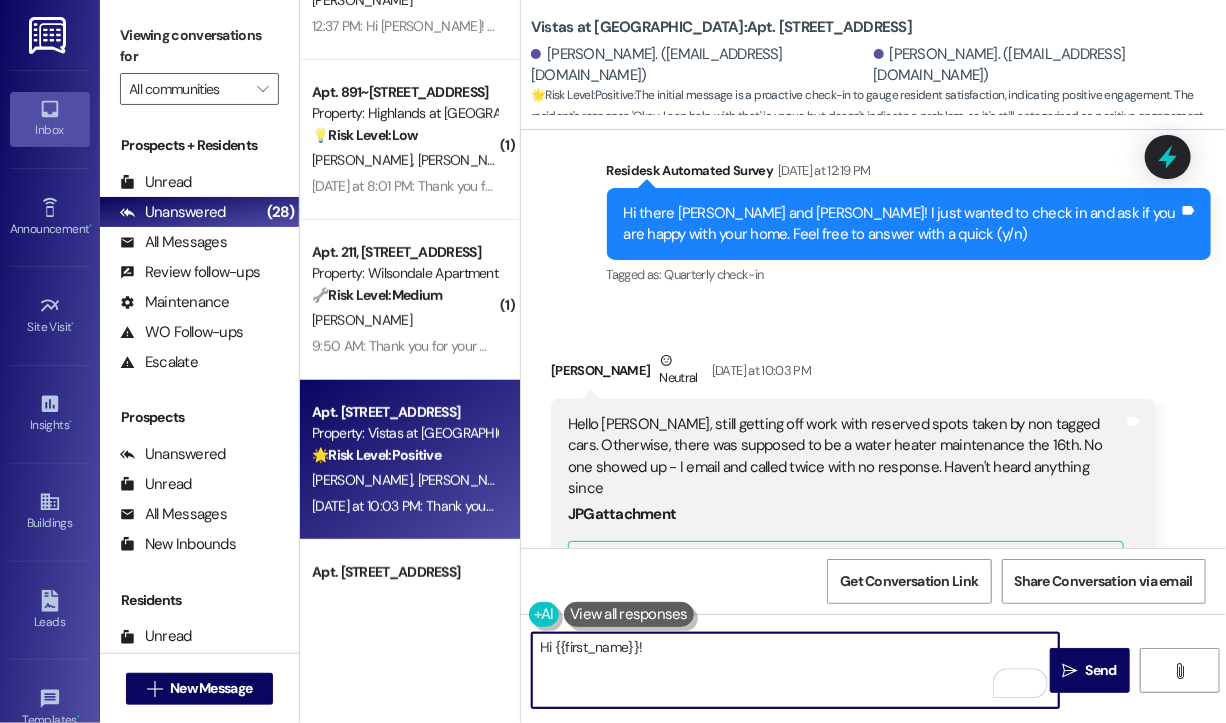 paste on "Thanks for reaching out. Are the same cars without tags taking the reserved spots each time, or does it vary? And just to confirm, have you seen any follow-up communication at all regarding the water heater maintenance since the 16th? I can follow up on both issues for you." 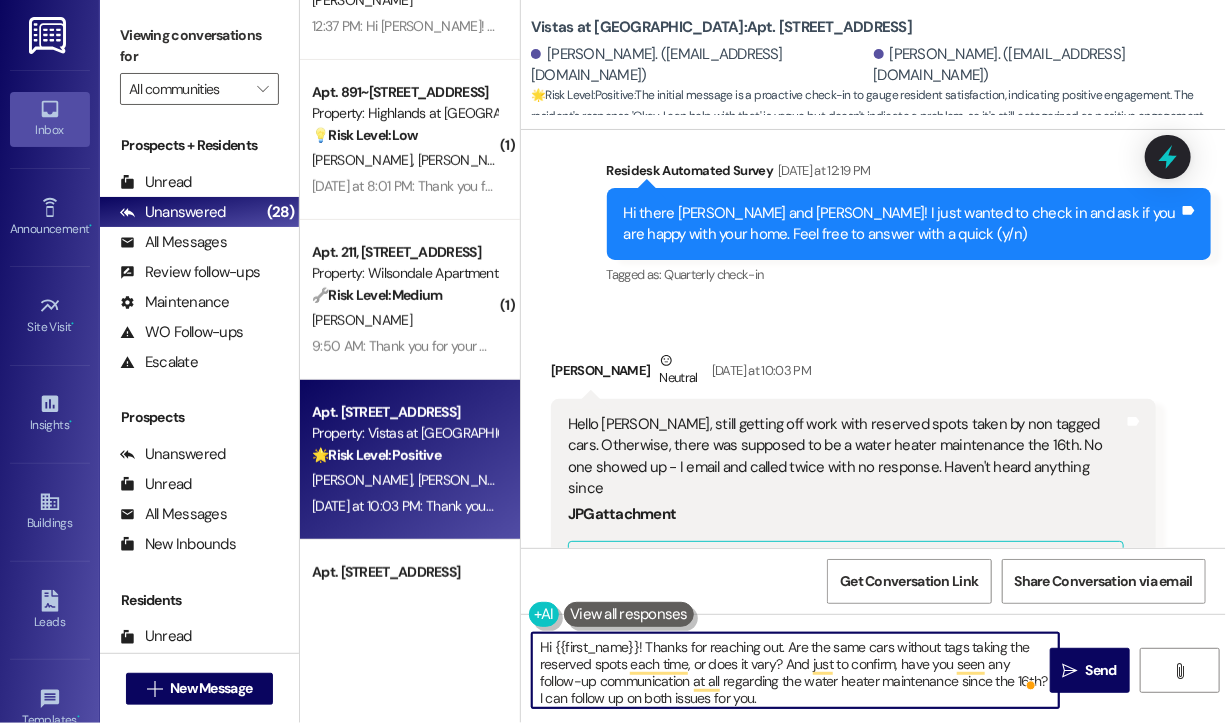 click on "Hi {{first_name}}! Thanks for reaching out. Are the same cars without tags taking the reserved spots each time, or does it vary? And just to confirm, have you seen any follow-up communication at all regarding the water heater maintenance since the 16th? I can follow up on both issues for you." at bounding box center [795, 670] 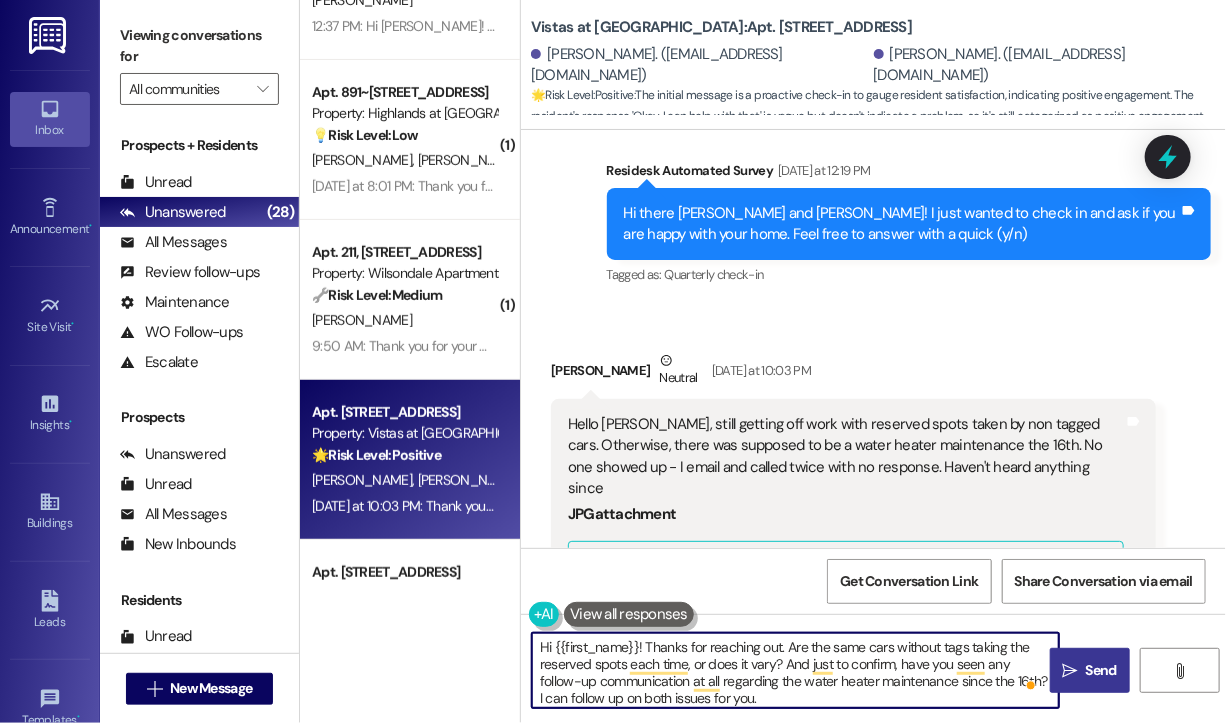 type on "Hi {{first_name}}! Thanks for reaching out. Are the same cars without tags taking the reserved spots each time, or does it vary? And just to confirm, have you seen any follow-up communication at all regarding the water heater maintenance since the 16th? I can follow up on both issues for you." 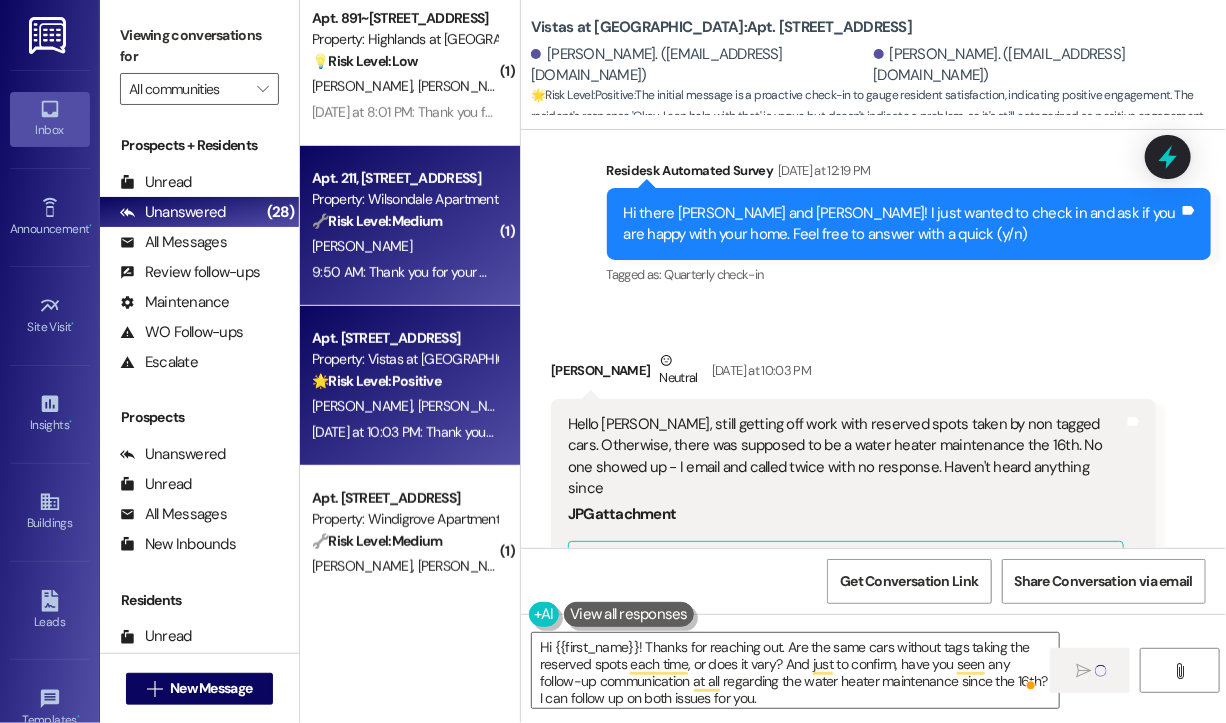 type 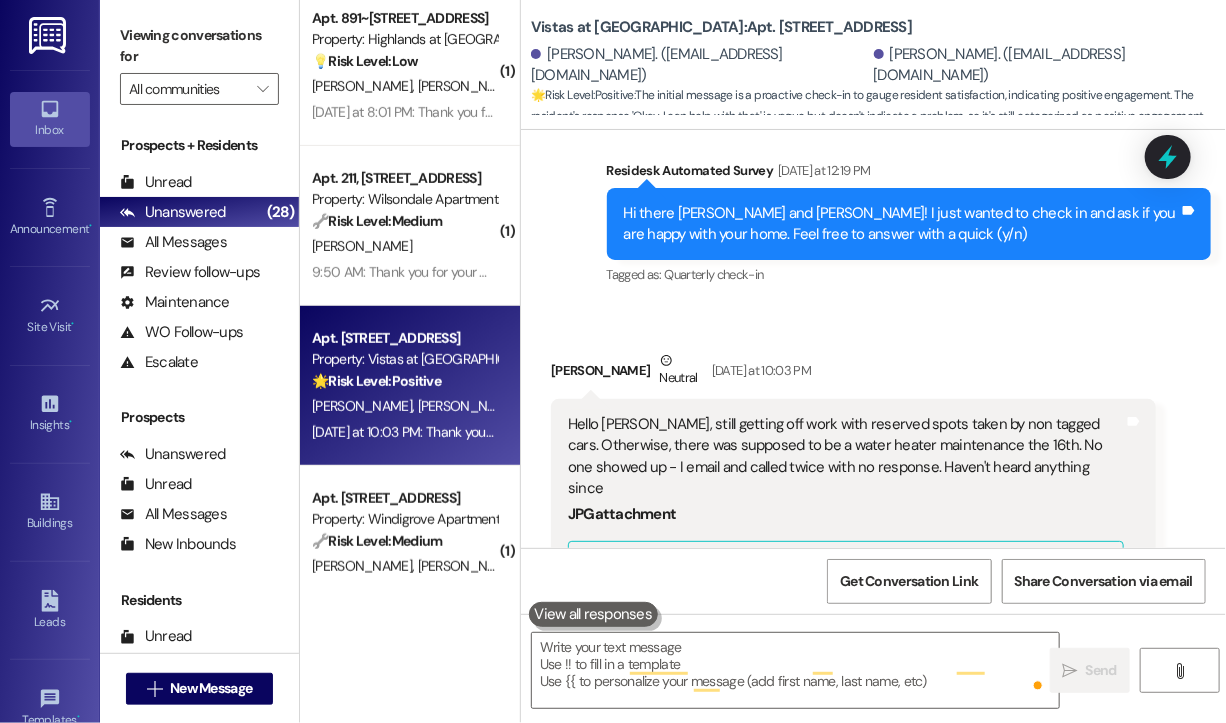 scroll, scrollTop: 3500, scrollLeft: 0, axis: vertical 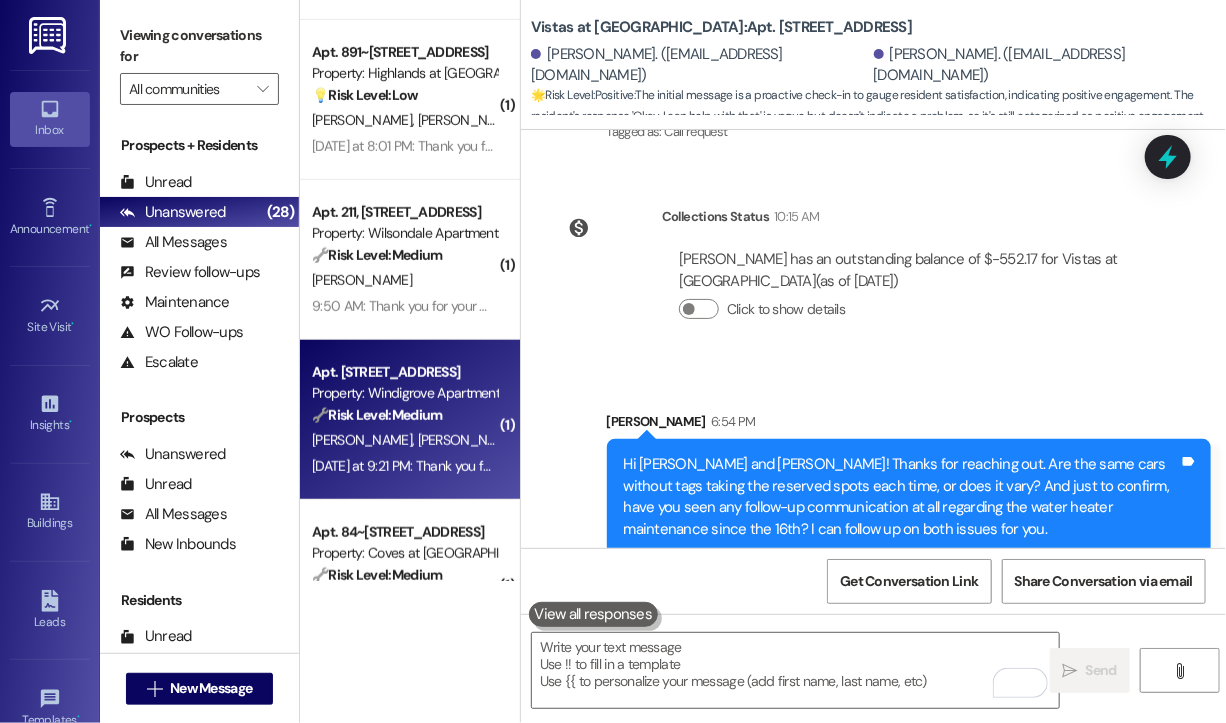 click on "Apt. 1613, 357 III Windigrove Drive" at bounding box center [404, 372] 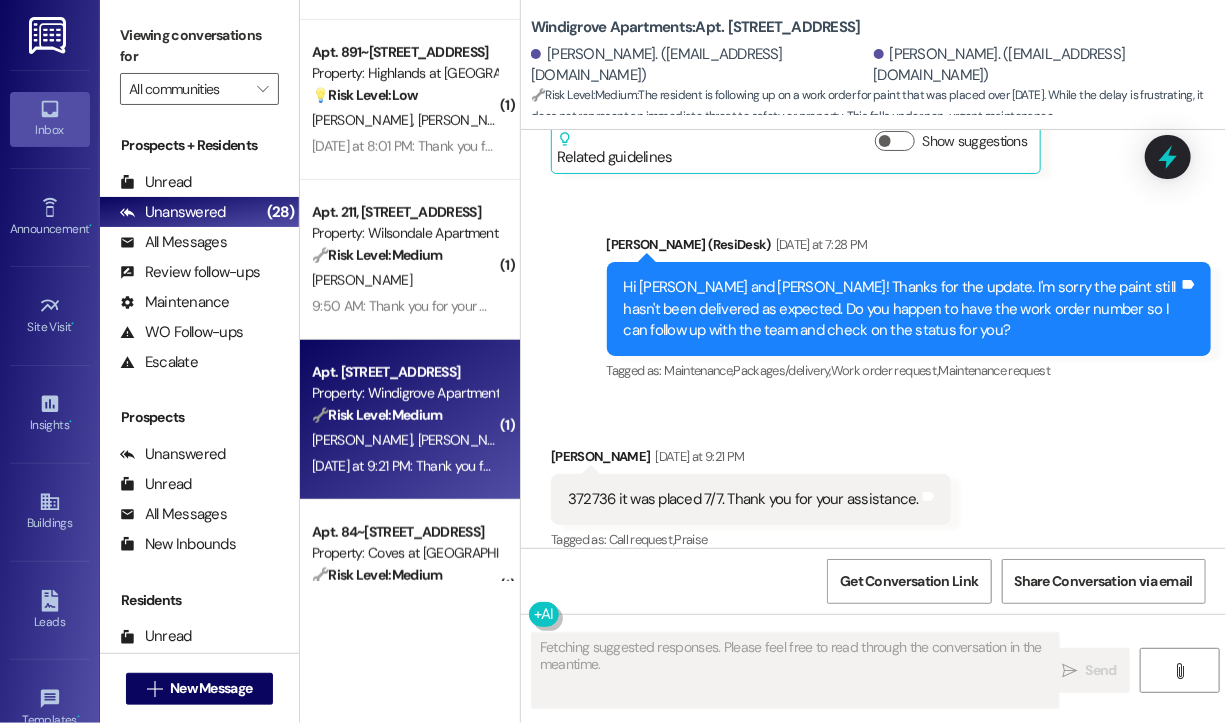 scroll, scrollTop: 2056, scrollLeft: 0, axis: vertical 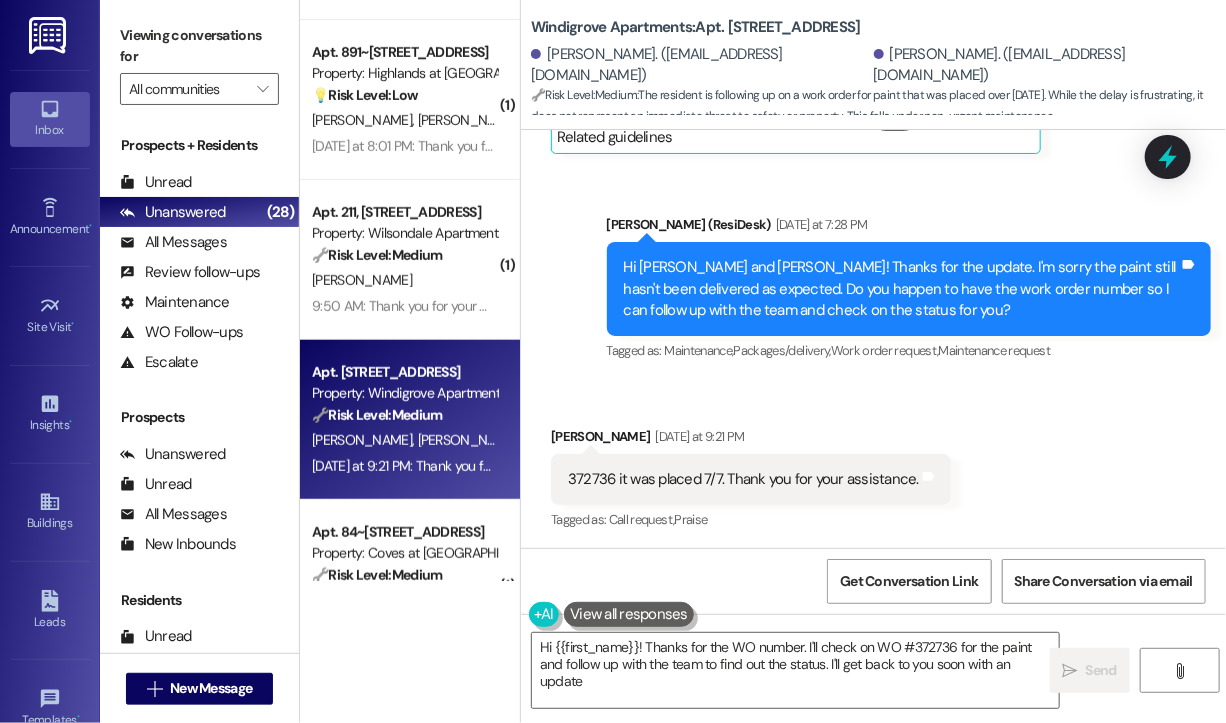 type on "Hi {{first_name}}! Thanks for the WO number. I'll check on WO #372736 for the paint and follow up with the team to find out the status. I'll get back to you soon with an update!" 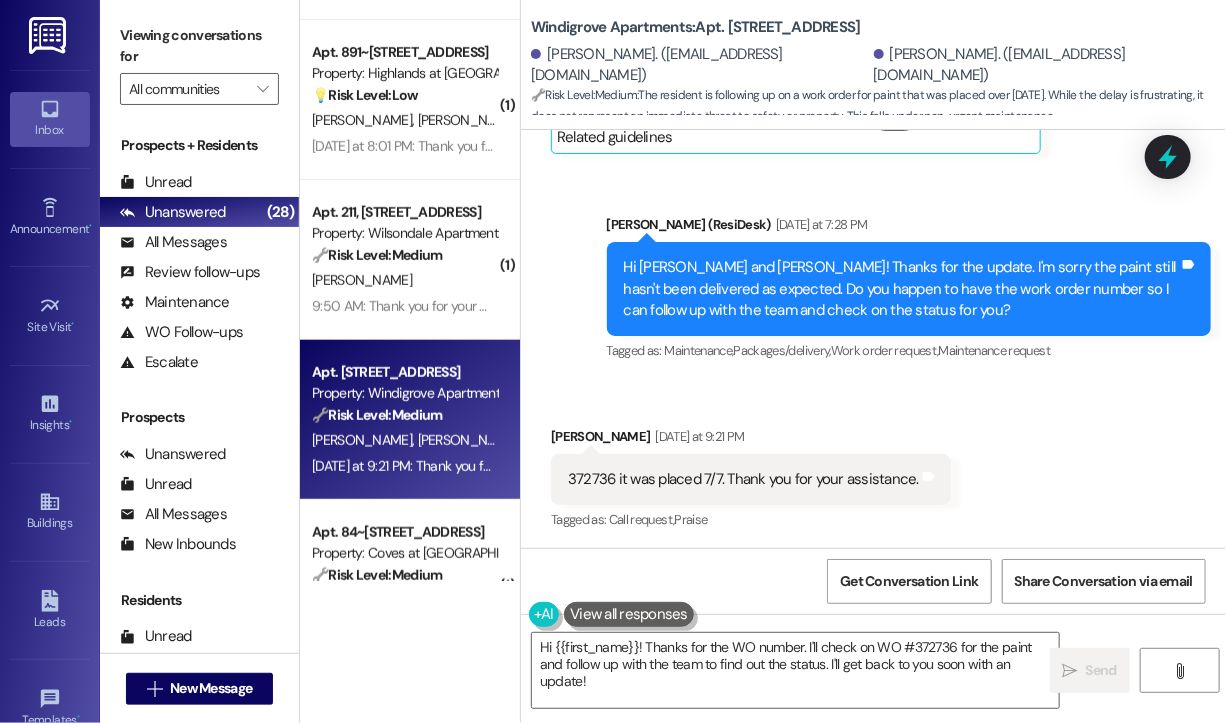 click on "Received via SMS Bernitta Johnson Yesterday at 9:21 PM 372736 it was placed 7/7. Thank you for your assistance. Tags and notes Tagged as:   Call request ,  Click to highlight conversations about Call request Praise Click to highlight conversations about Praise" at bounding box center [873, 465] 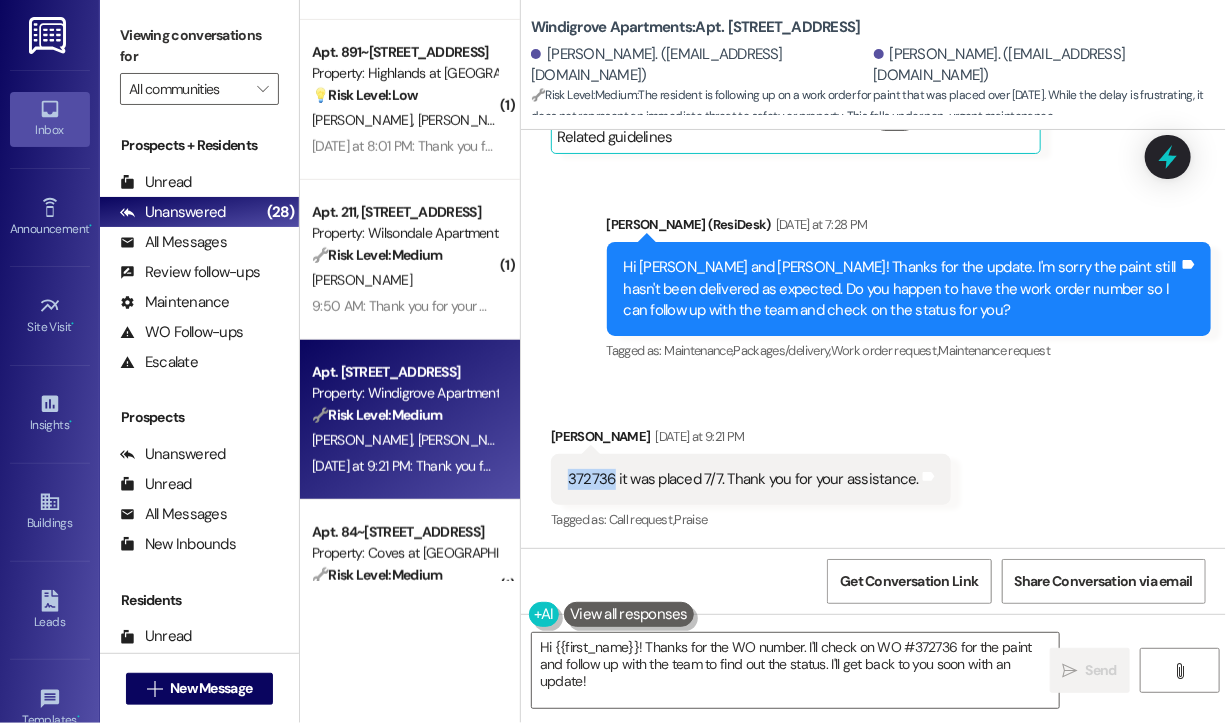 drag, startPoint x: 615, startPoint y: 477, endPoint x: 566, endPoint y: 475, distance: 49.0408 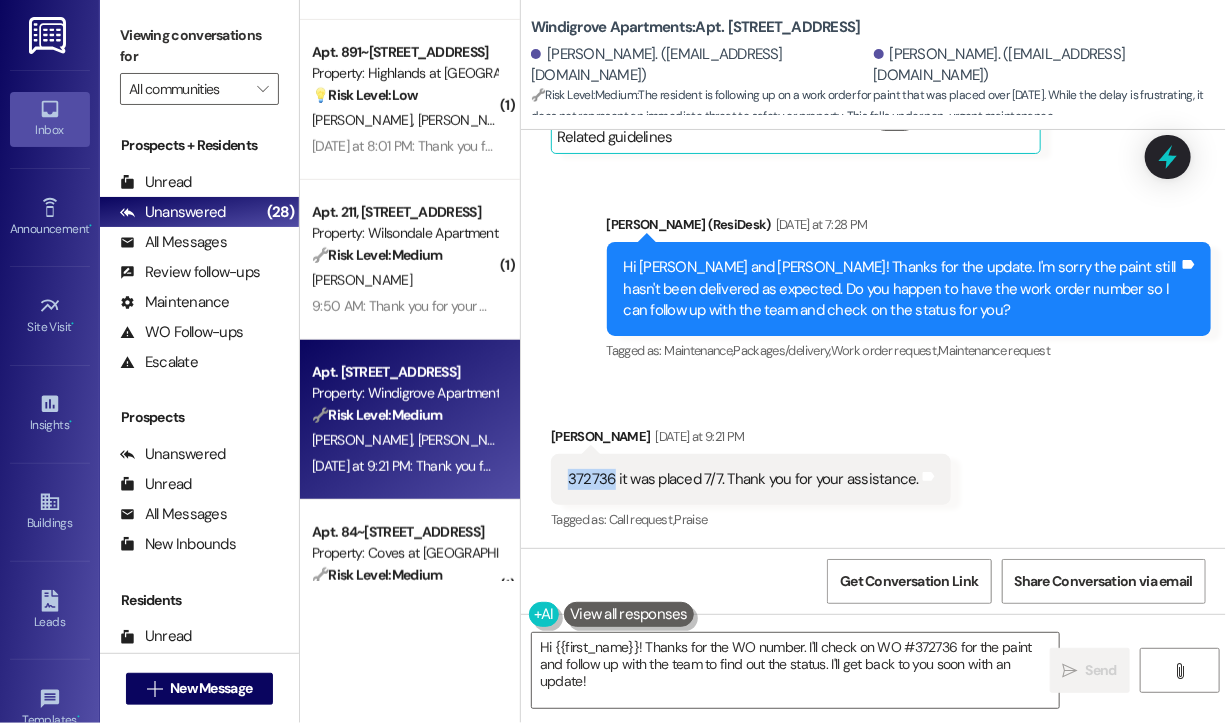 copy on "372736" 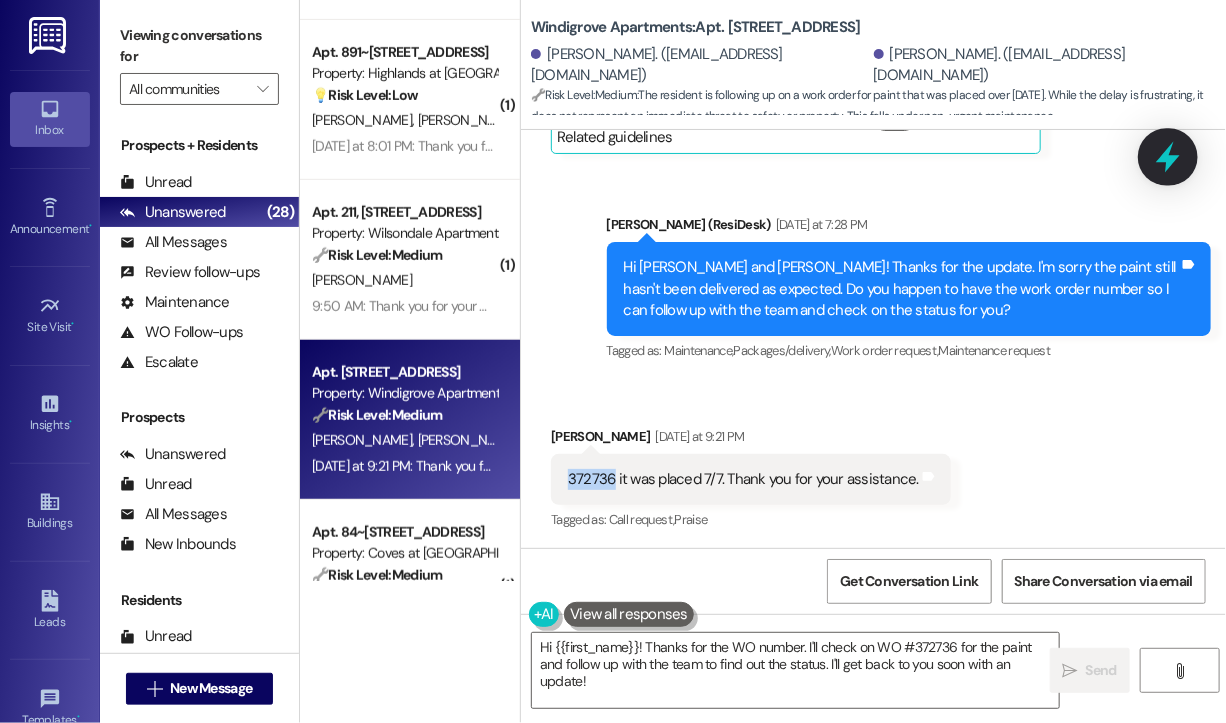 click 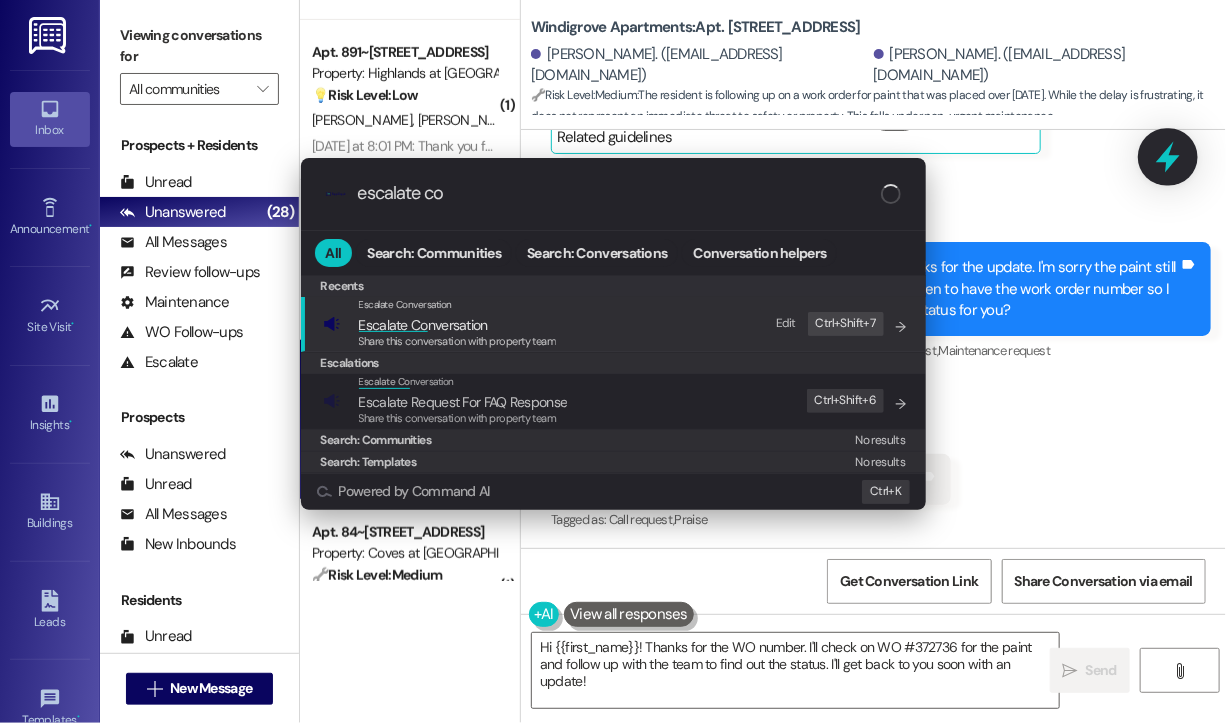 type on "escalate con" 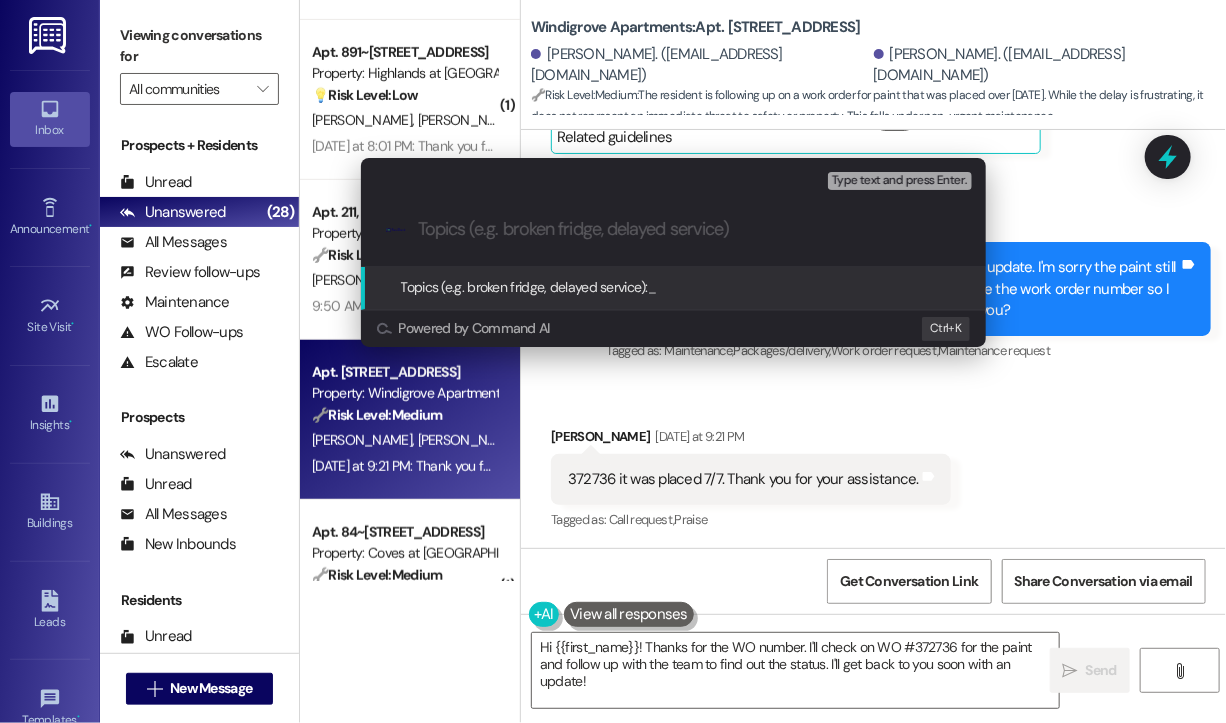 click at bounding box center (689, 229) 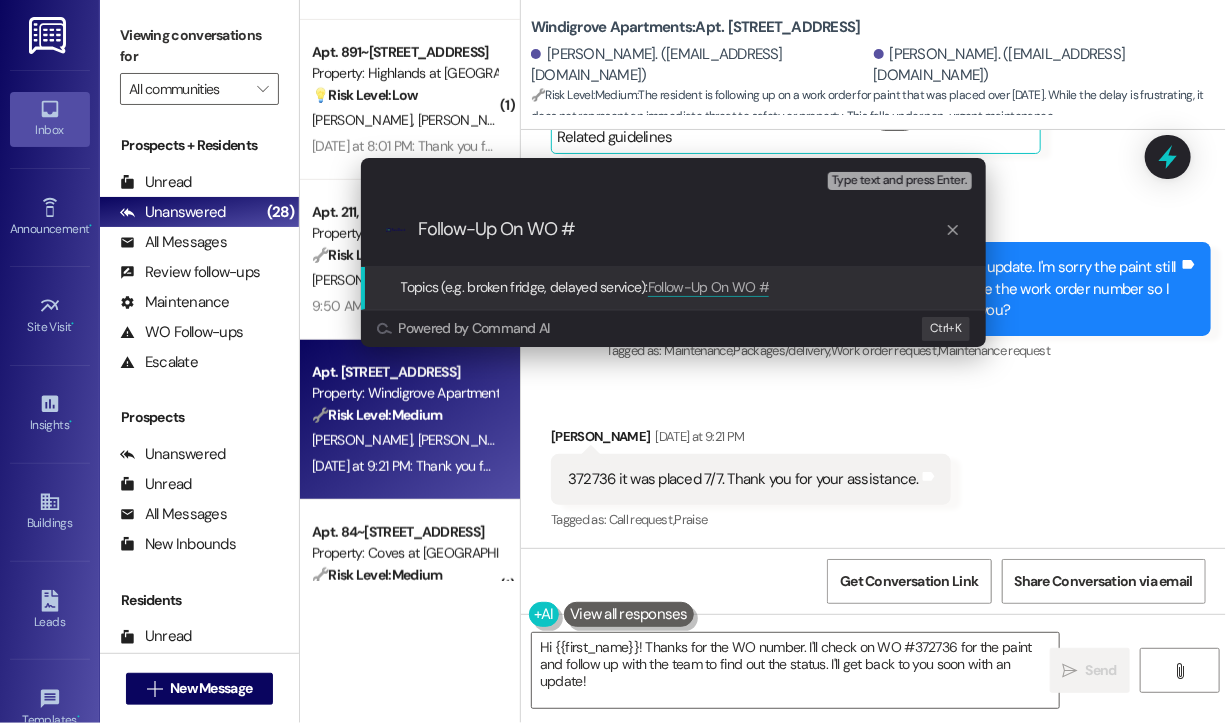 paste on "372736" 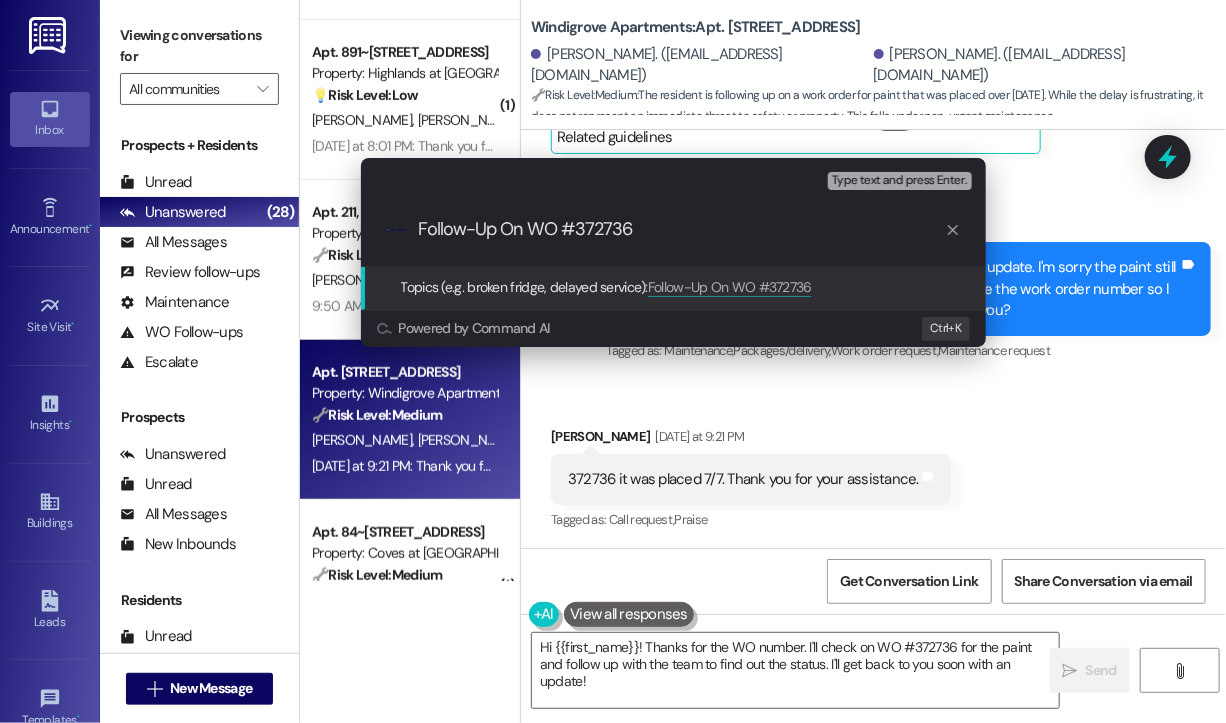 type 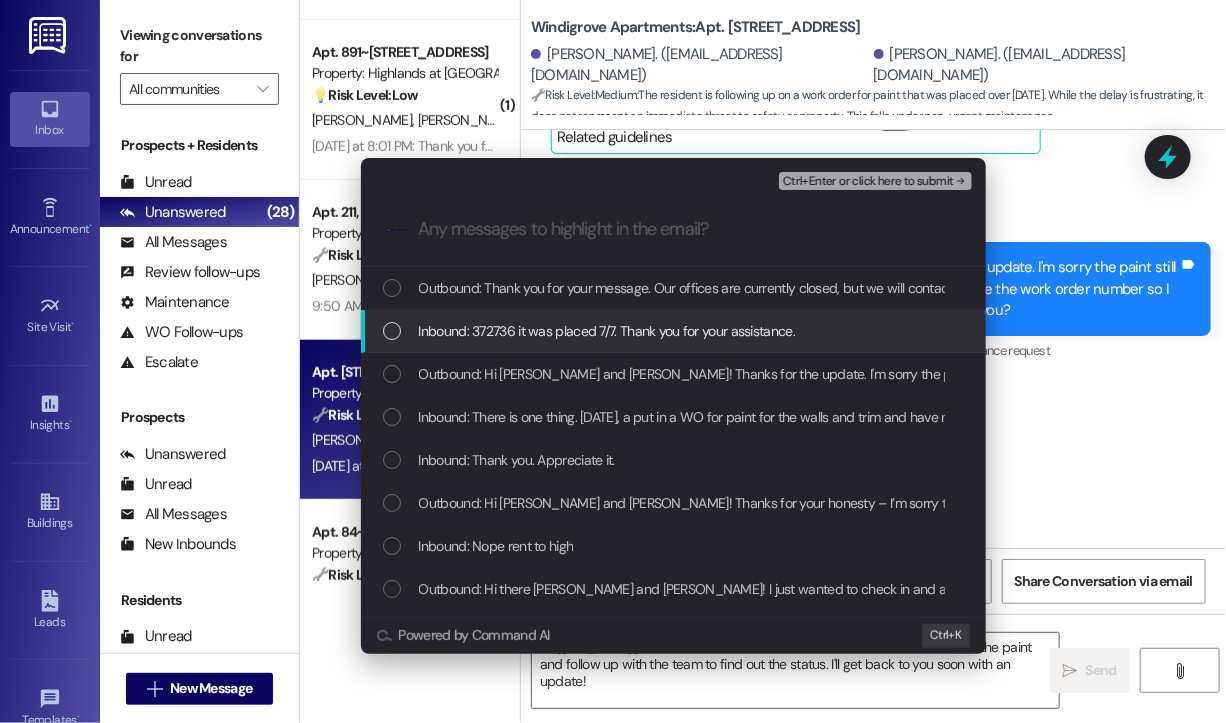 click on "Inbound: 372736 it was placed 7/7. Thank you for your assistance." at bounding box center (607, 331) 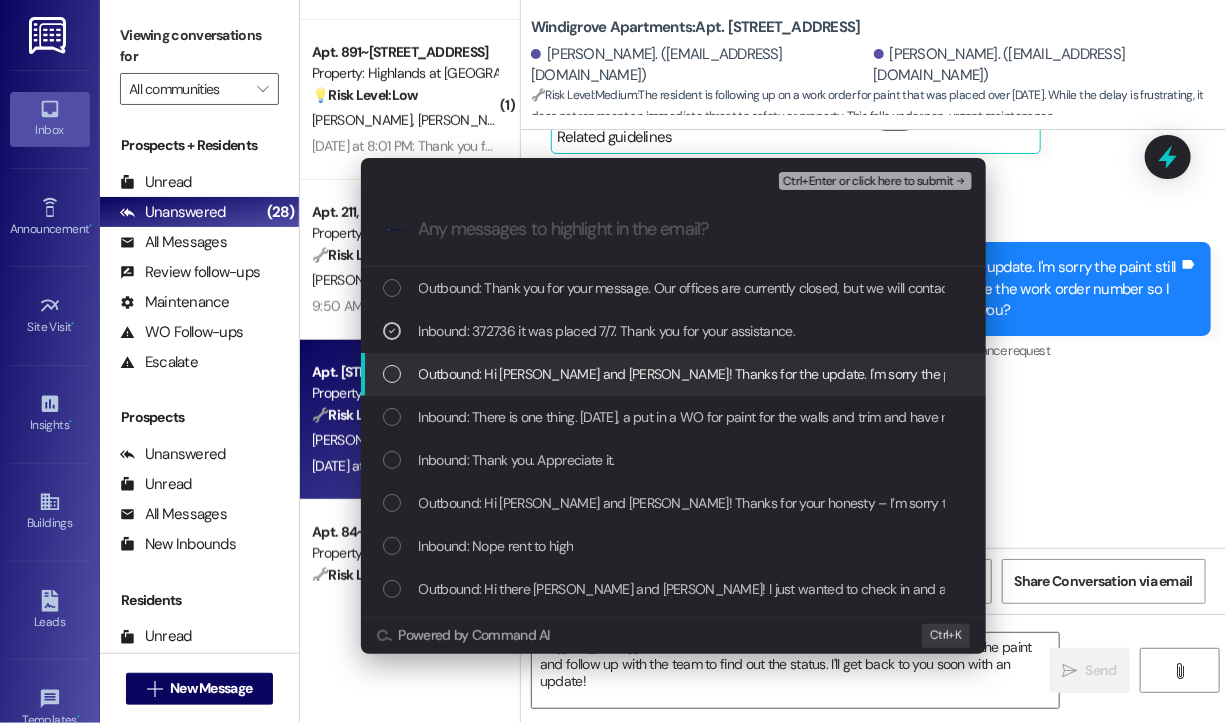 click on "Outbound: Hi Bernitta and Namir! Thanks for the update. I'm sorry the paint still hasn't been delivered as expected. Do you happen to have the work order number so I can follow up with the team and check on the status for you?" at bounding box center [1138, 374] 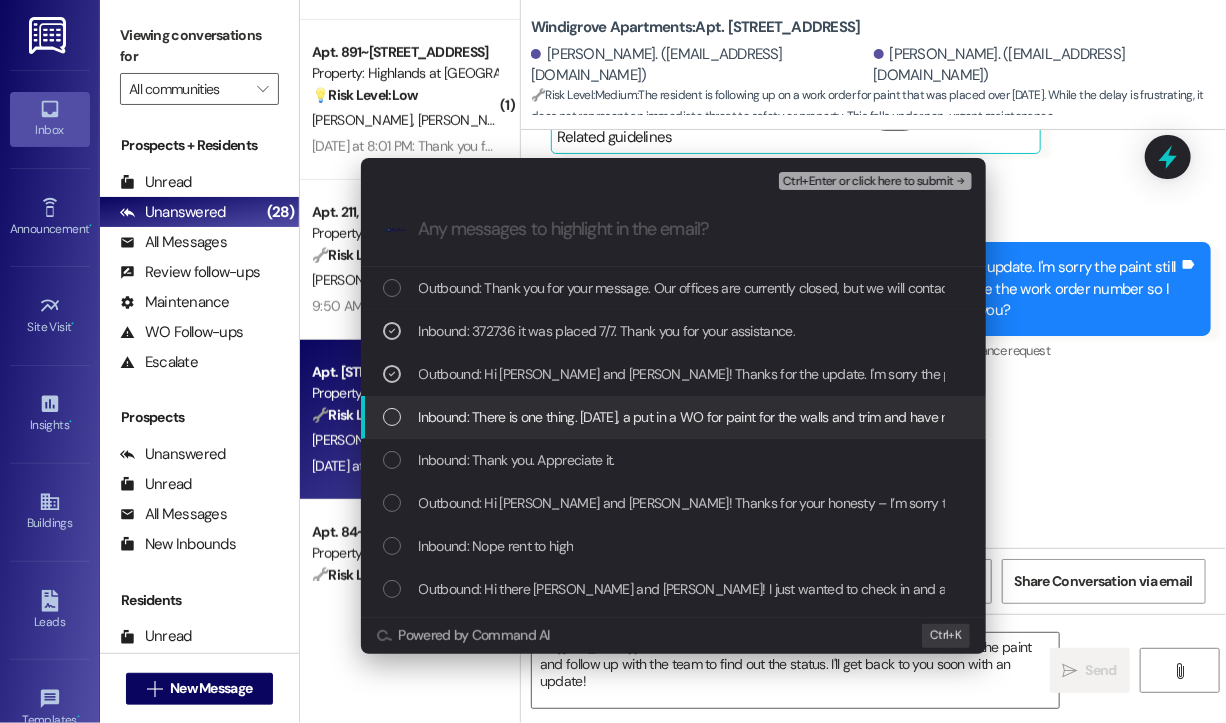 click on "Inbound: There is one thing. 2 weeks ago, a put in a WO for paint for the walls and trim and have not received it.  I did visit the office on Saturday and the gentleman said I would receive today; however, it's not here." at bounding box center (998, 417) 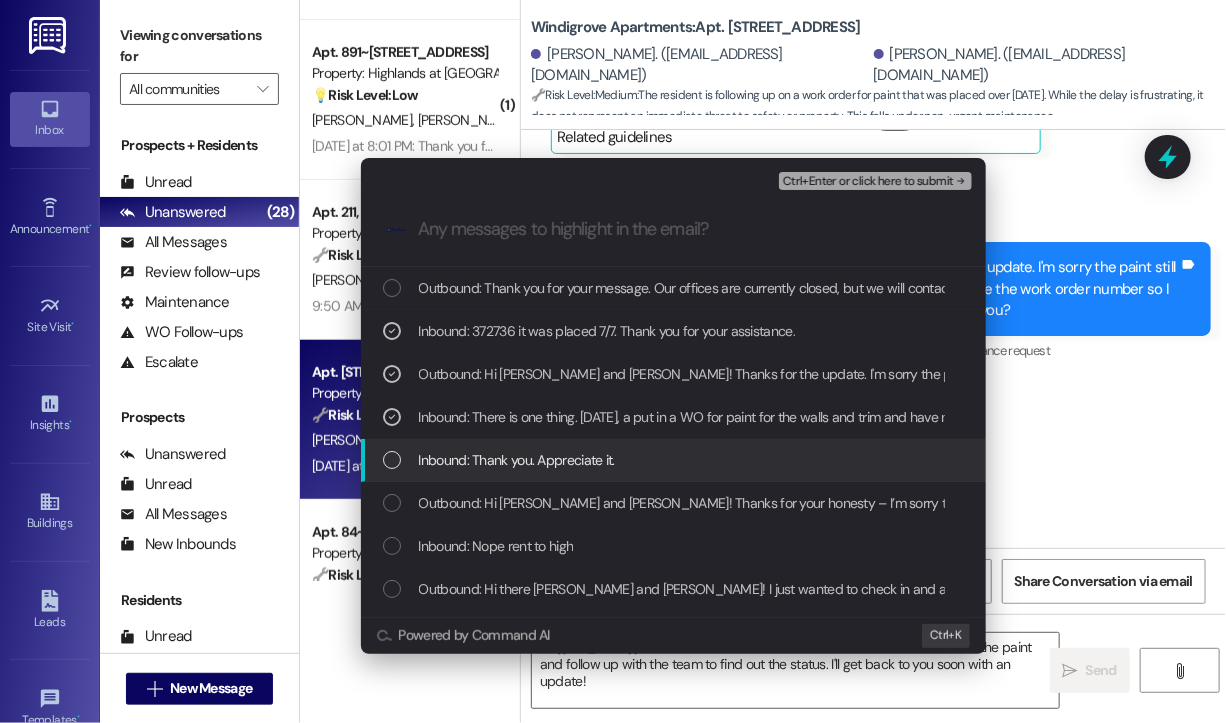 click on "Inbound: Thank you. Appreciate it." at bounding box center (517, 460) 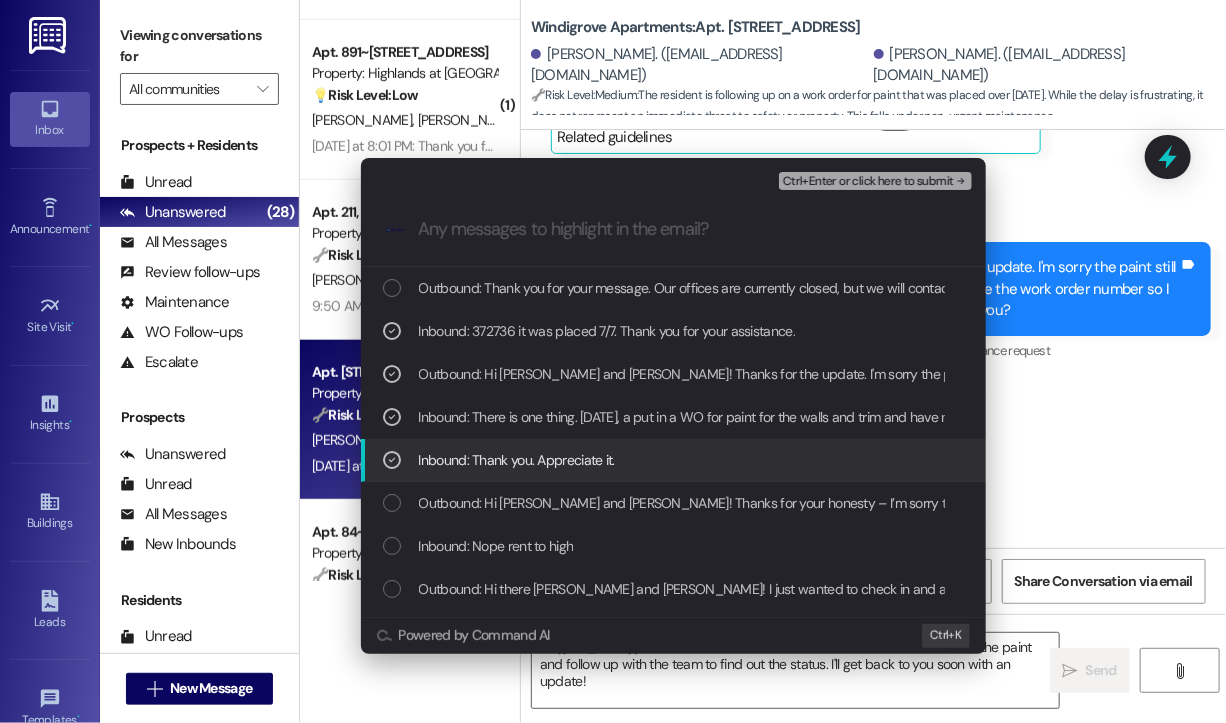 click on "Inbound: Thank you. Appreciate it." at bounding box center [517, 460] 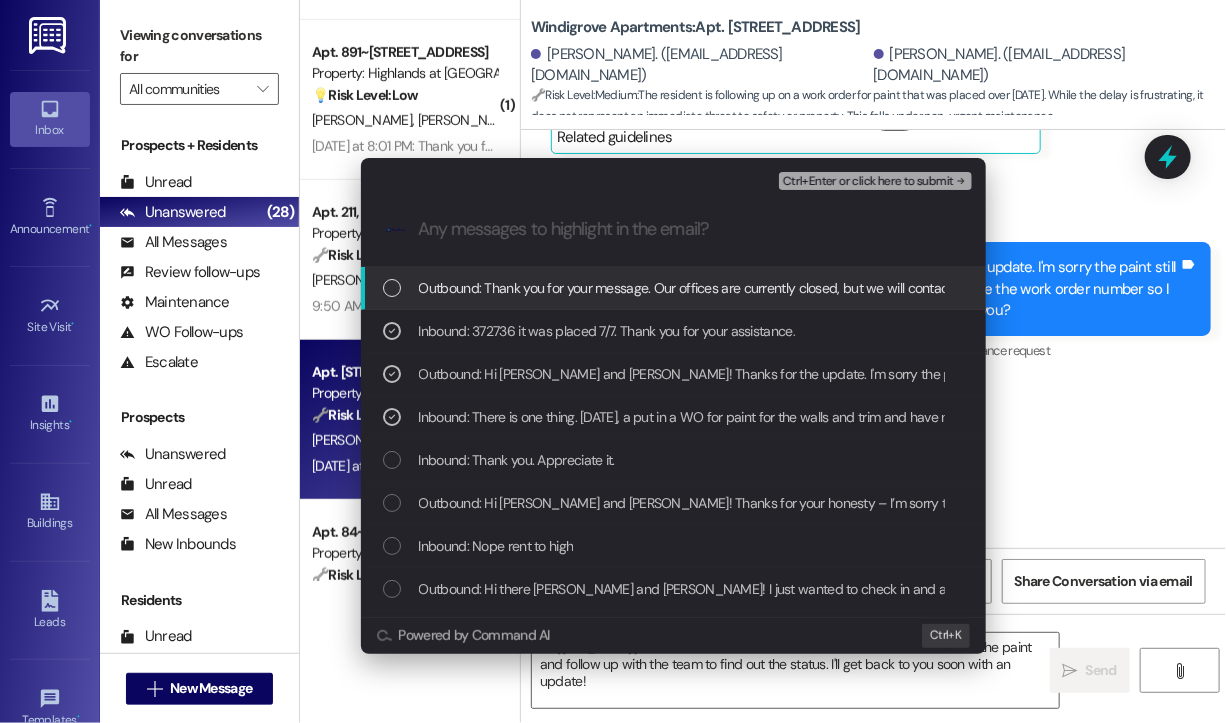 click on "Ctrl+Enter or click here to submit" at bounding box center (868, 182) 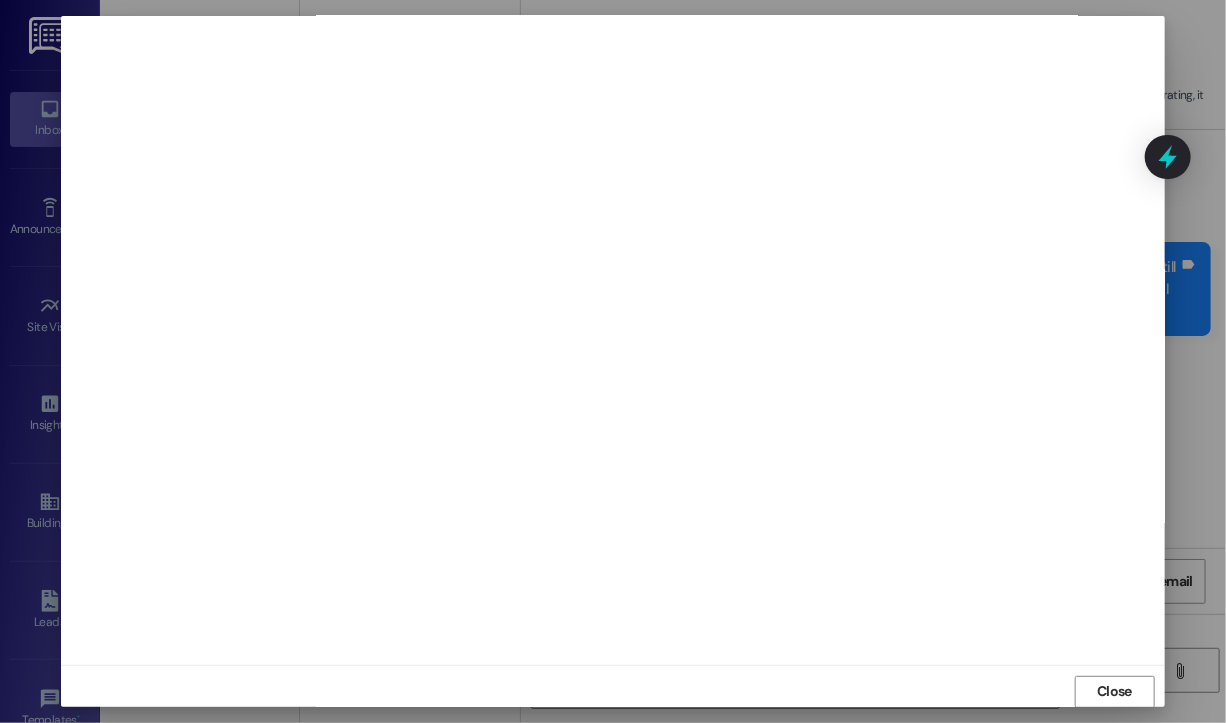 scroll, scrollTop: 12, scrollLeft: 0, axis: vertical 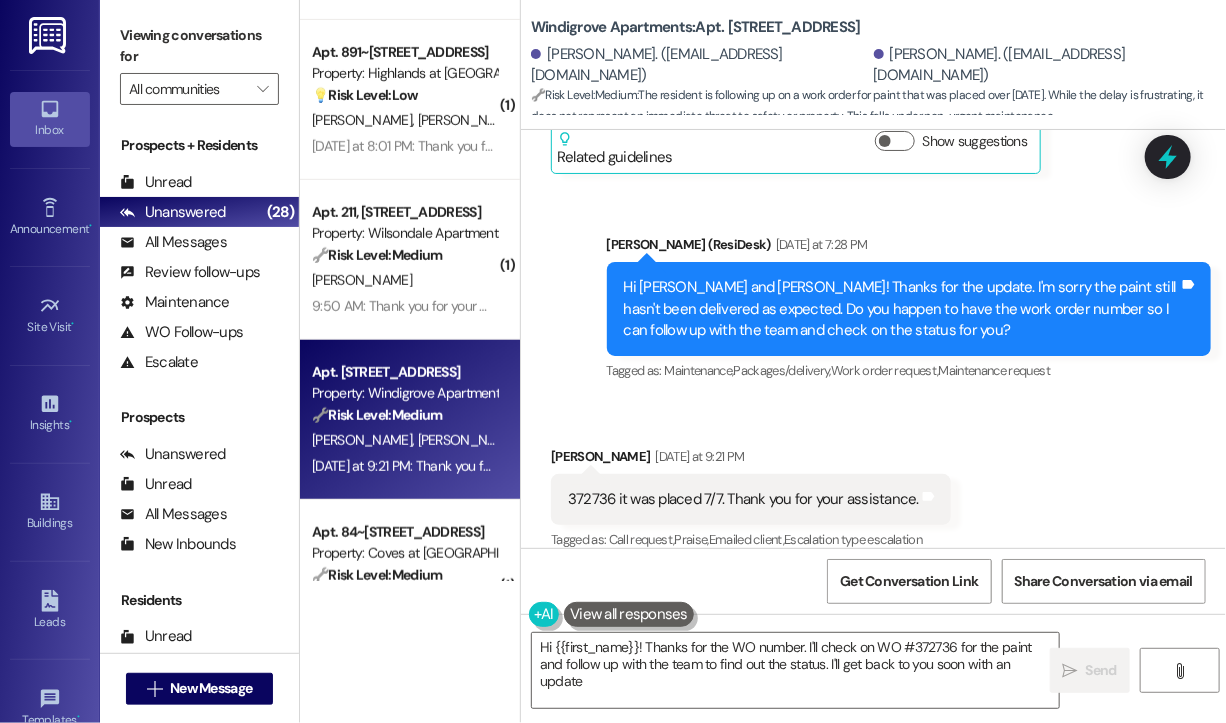 type on "Hi {{first_name}}! Thanks for the WO number. I'll check on WO #372736 for the paint and follow up with the team to find out the status. I'll get back to you soon with an update!" 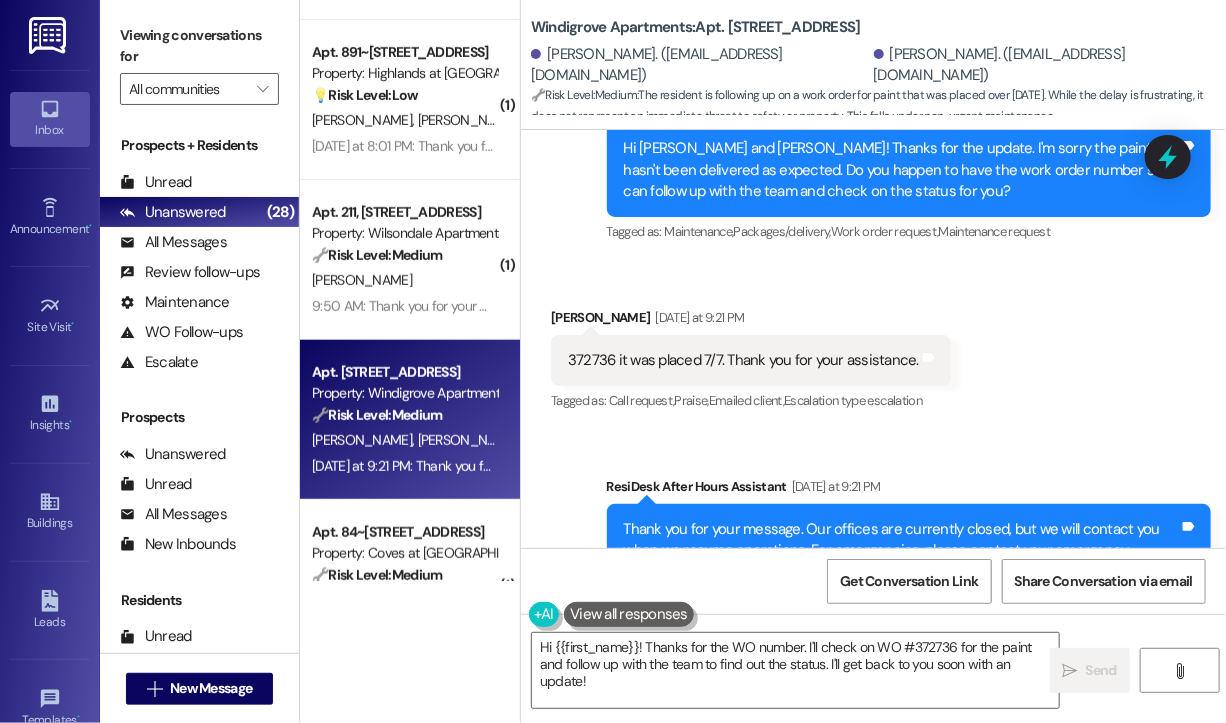 scroll, scrollTop: 2269, scrollLeft: 0, axis: vertical 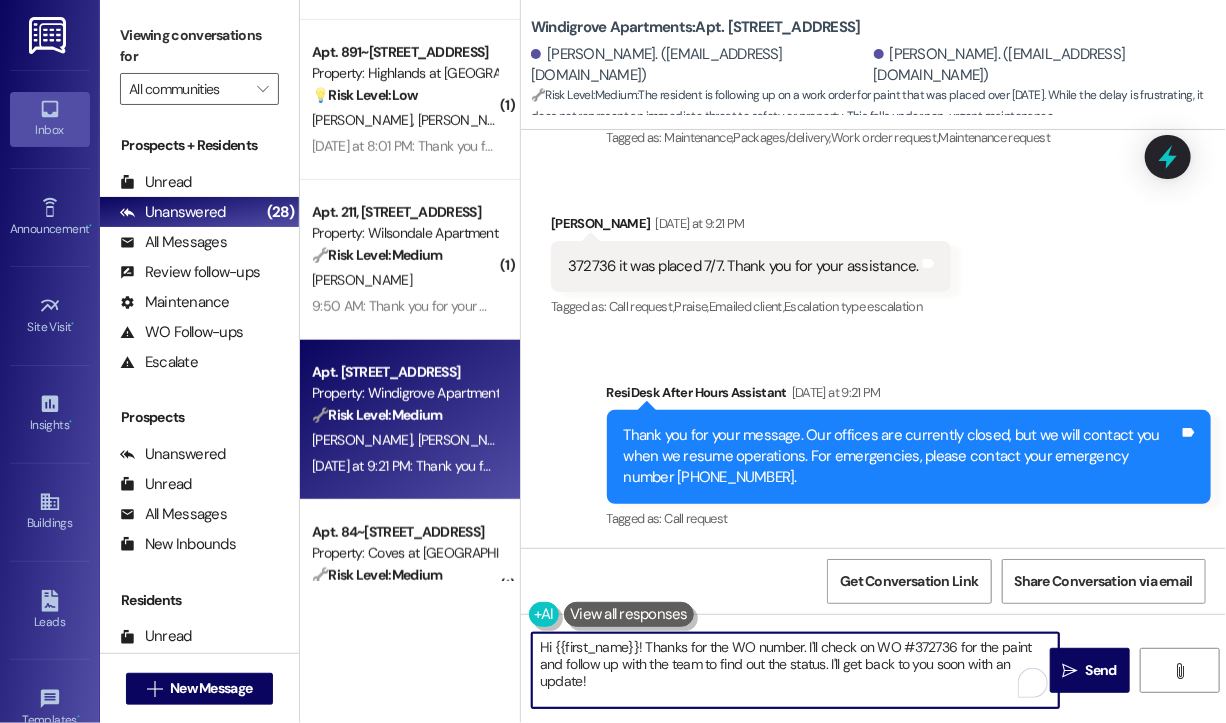 click on "Hi {{first_name}}! Thanks for the WO number. I'll check on WO #372736 for the paint and follow up with the team to find out the status. I'll get back to you soon with an update!" at bounding box center (795, 670) 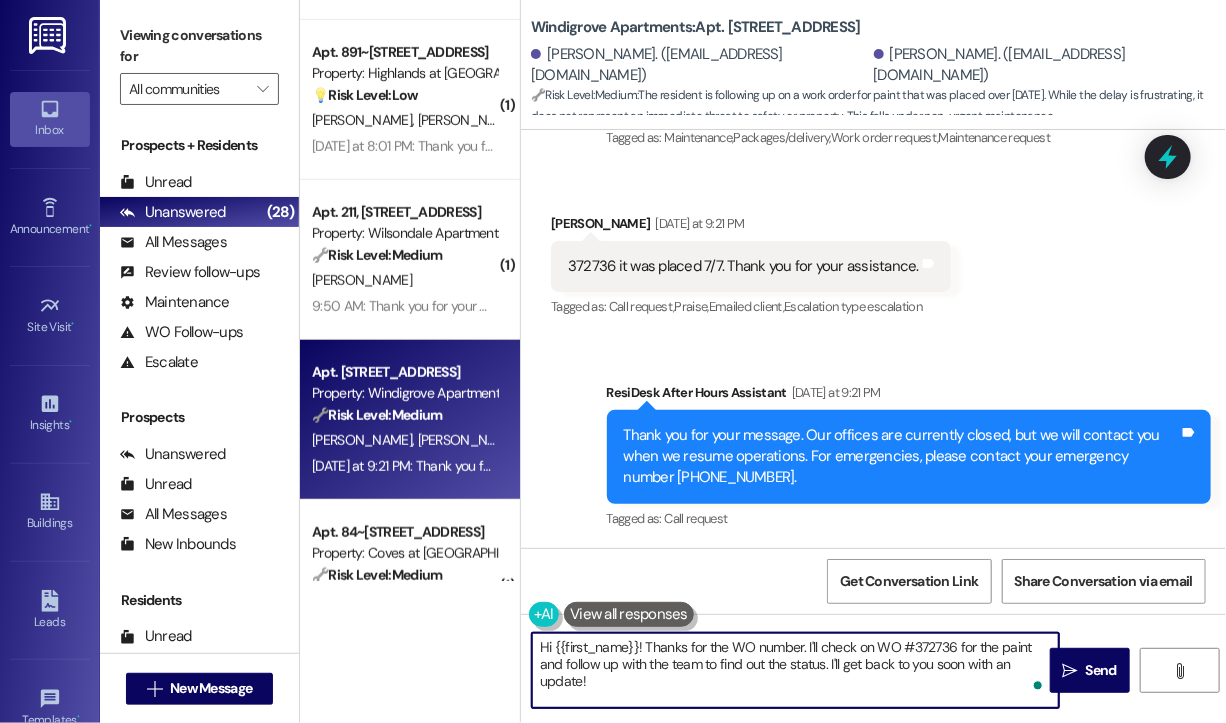 click on "Hi {{first_name}}! Thanks for the WO number. I'll check on WO #372736 for the paint and follow up with the team to find out the status. I'll get back to you soon with an update!" at bounding box center [795, 670] 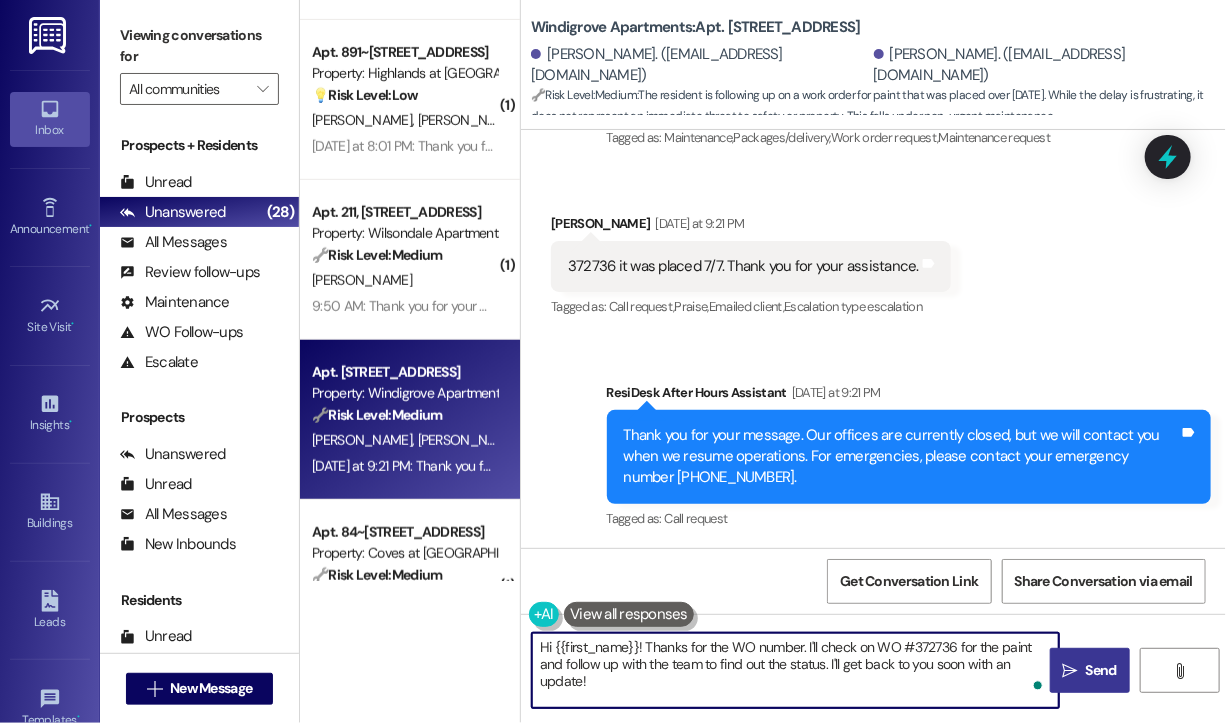 click on "Send" at bounding box center (1101, 670) 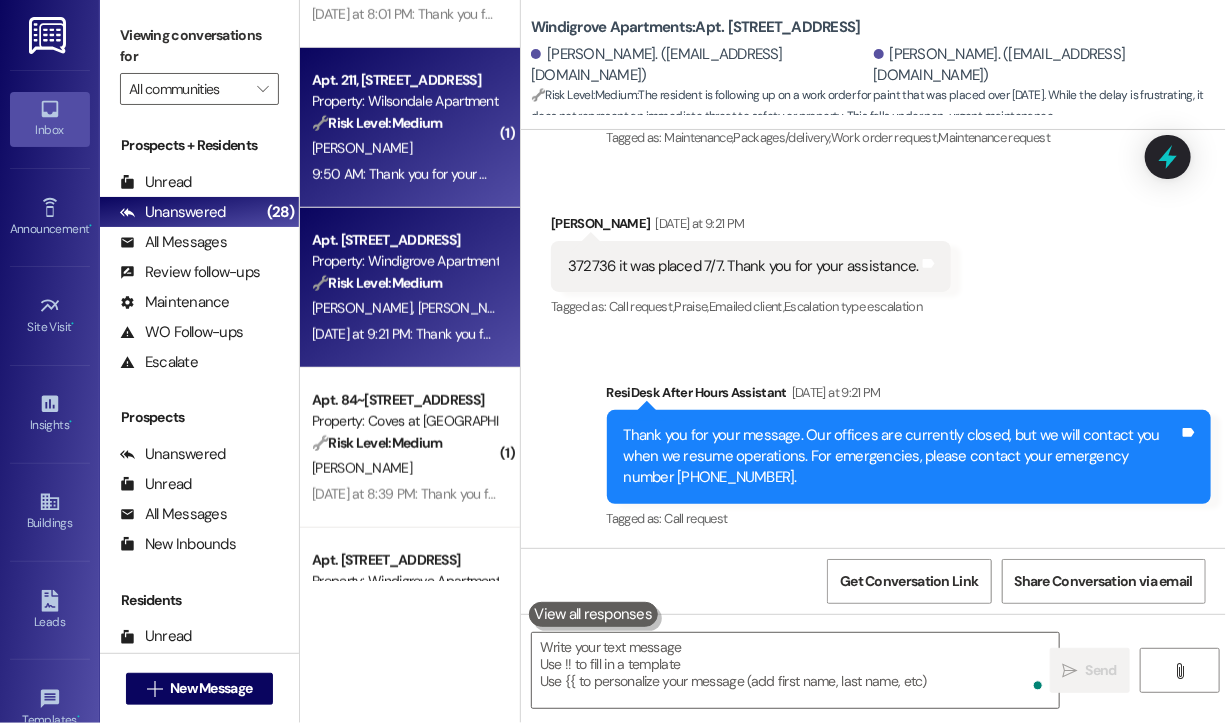 scroll, scrollTop: 3700, scrollLeft: 0, axis: vertical 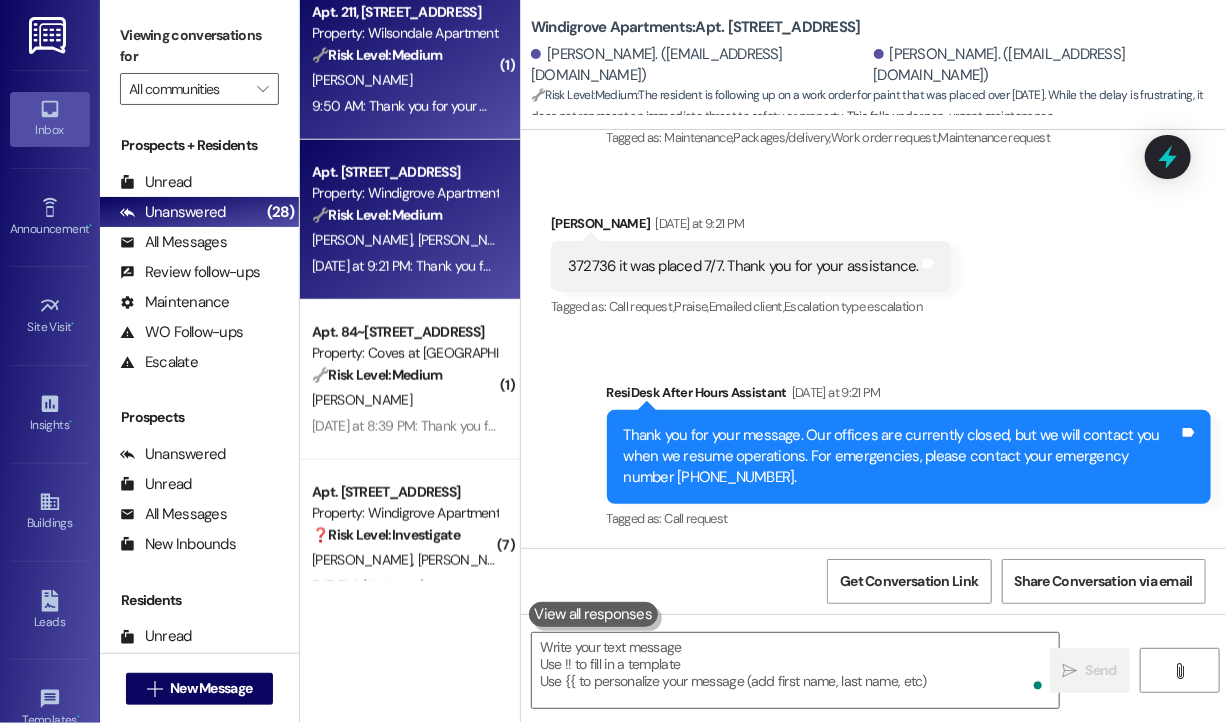 type on "Fetching suggested responses. Please feel free to read through the conversation in the meantime." 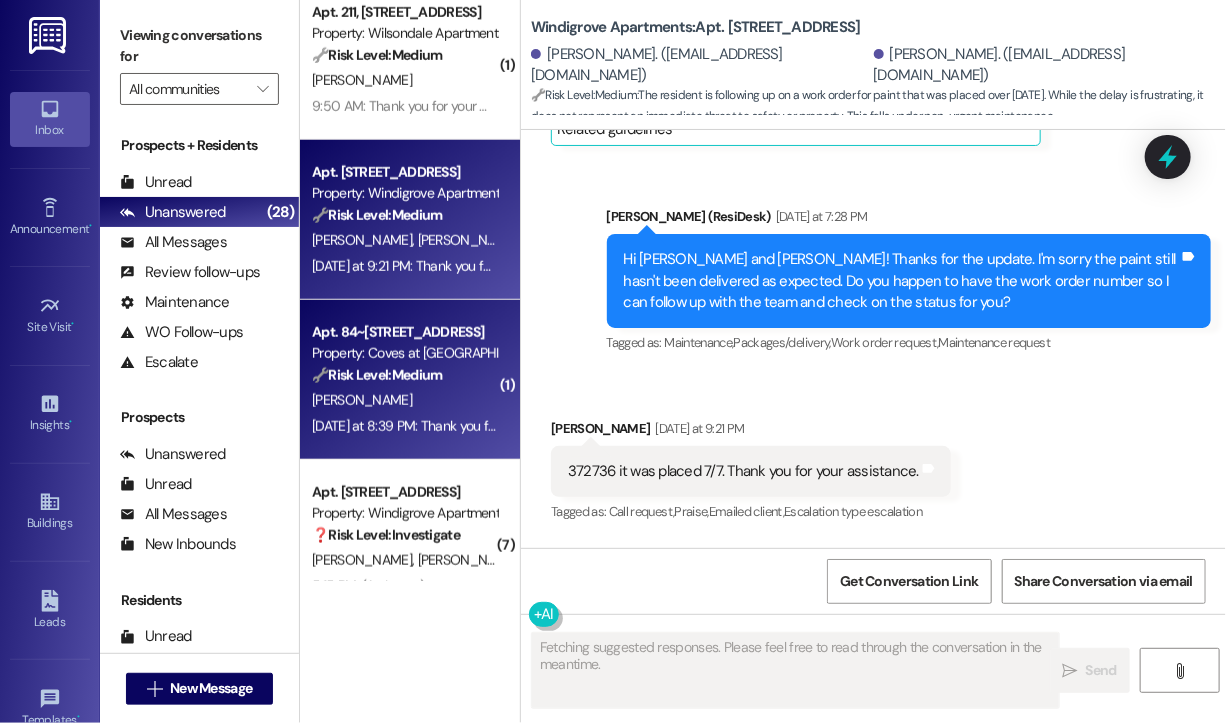 scroll, scrollTop: 2056, scrollLeft: 0, axis: vertical 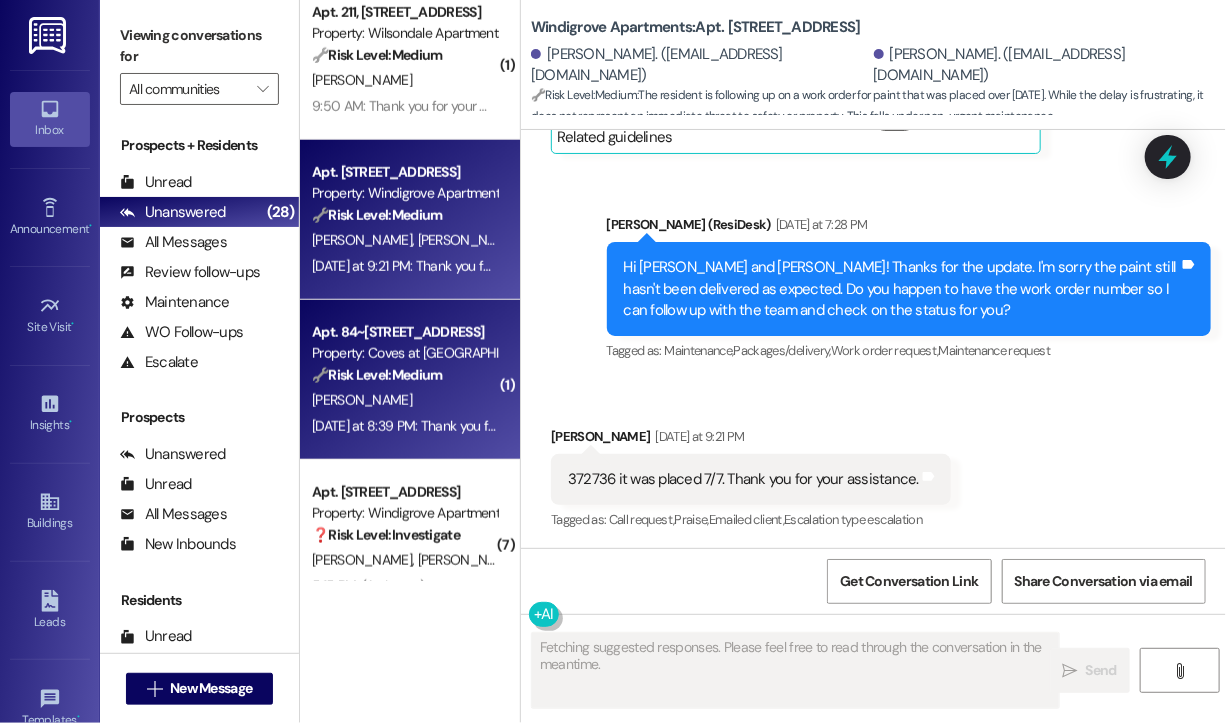 click on "Property: Coves at [GEOGRAPHIC_DATA]" at bounding box center [404, 353] 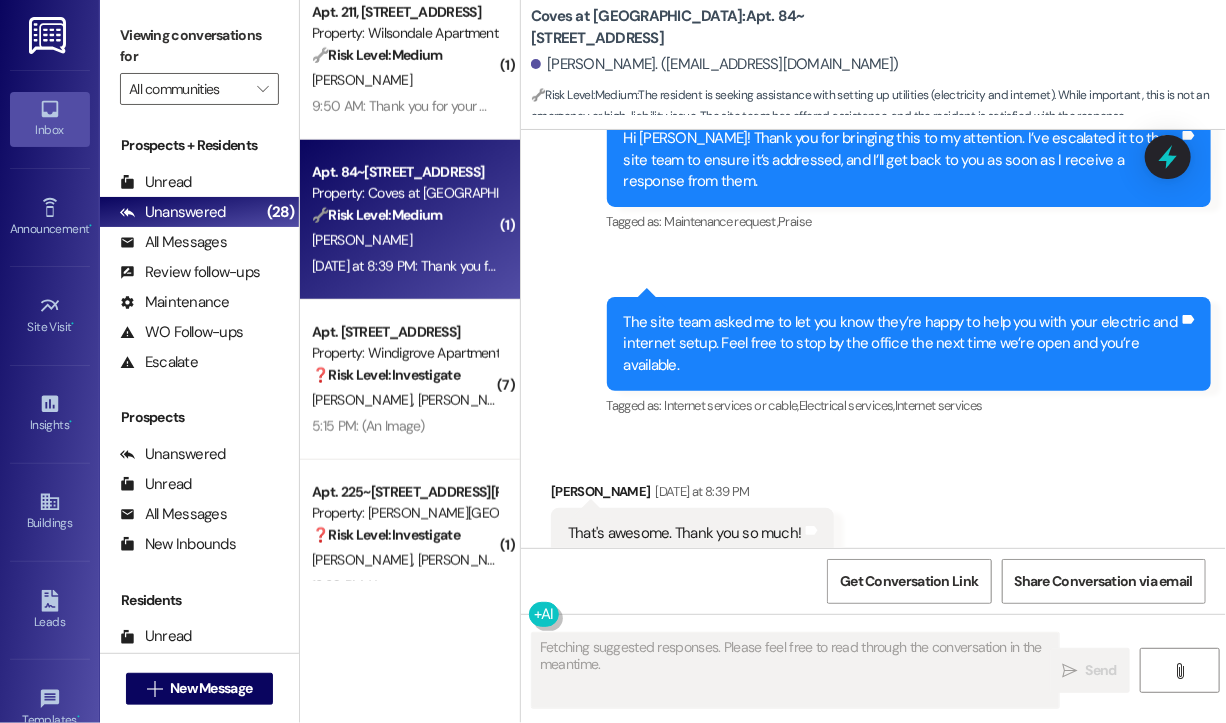 scroll, scrollTop: 2616, scrollLeft: 0, axis: vertical 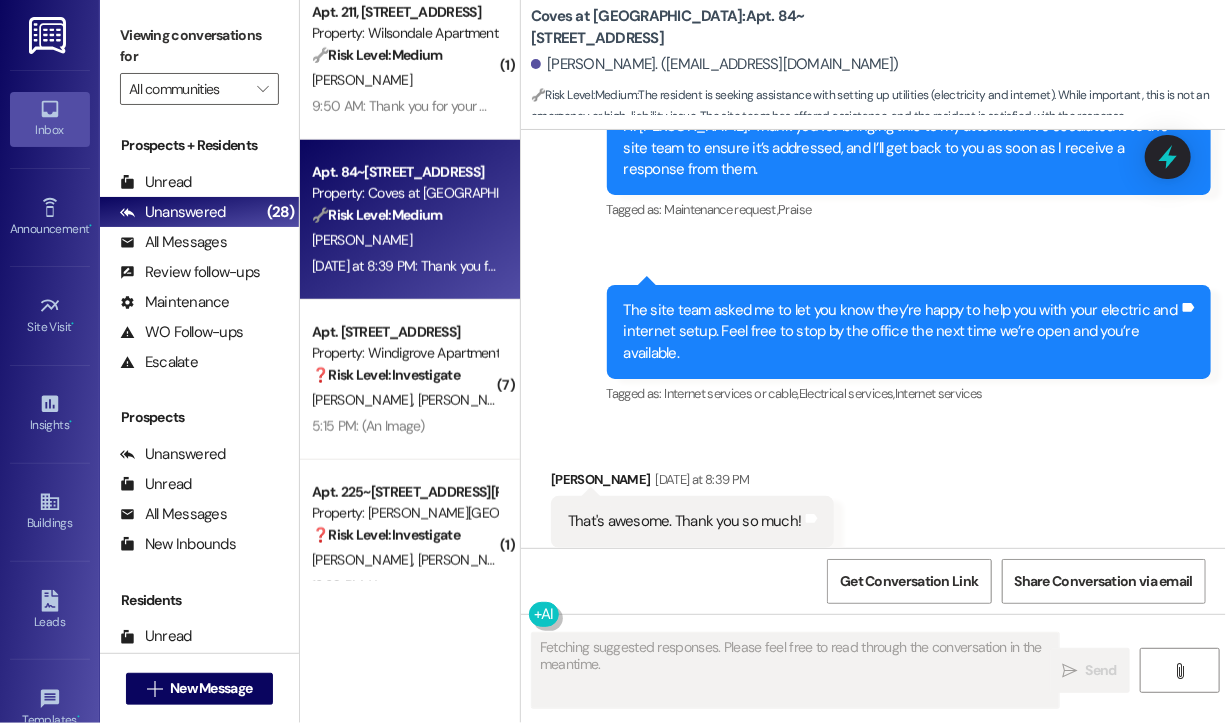 click on "Yesterday at 8:39 PM: Thank you for your message. Our offices are currently closed, but we will contact you when we resume operations. For emergencies, please contact your emergency number 434-331-9102. Yesterday at 8:39 PM: Thank you for your message. Our offices are currently closed, but we will contact you when we resume operations. For emergencies, please contact your emergency number 434-331-9102." at bounding box center [925, 266] 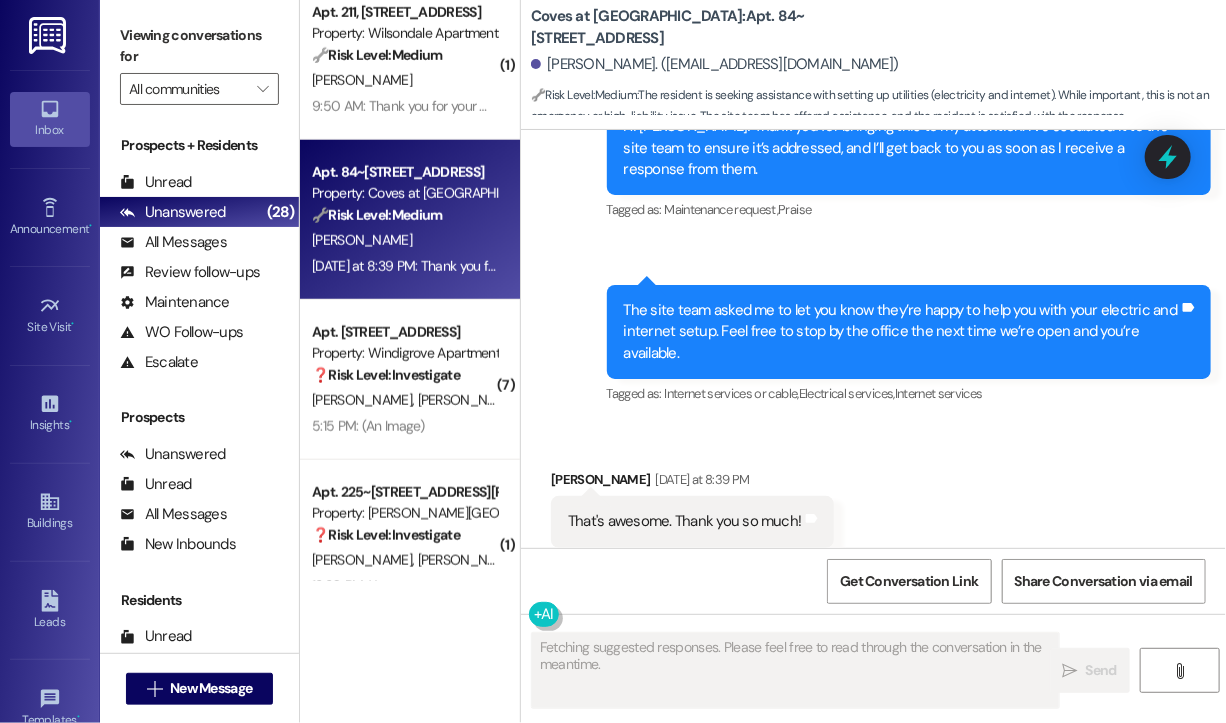 click on "Received via SMS Terri Grundy Yesterday at 8:39 PM That's awesome. Thank you so much!  Tags and notes Tagged as:   Praise Click to highlight conversations about Praise" at bounding box center [873, 508] 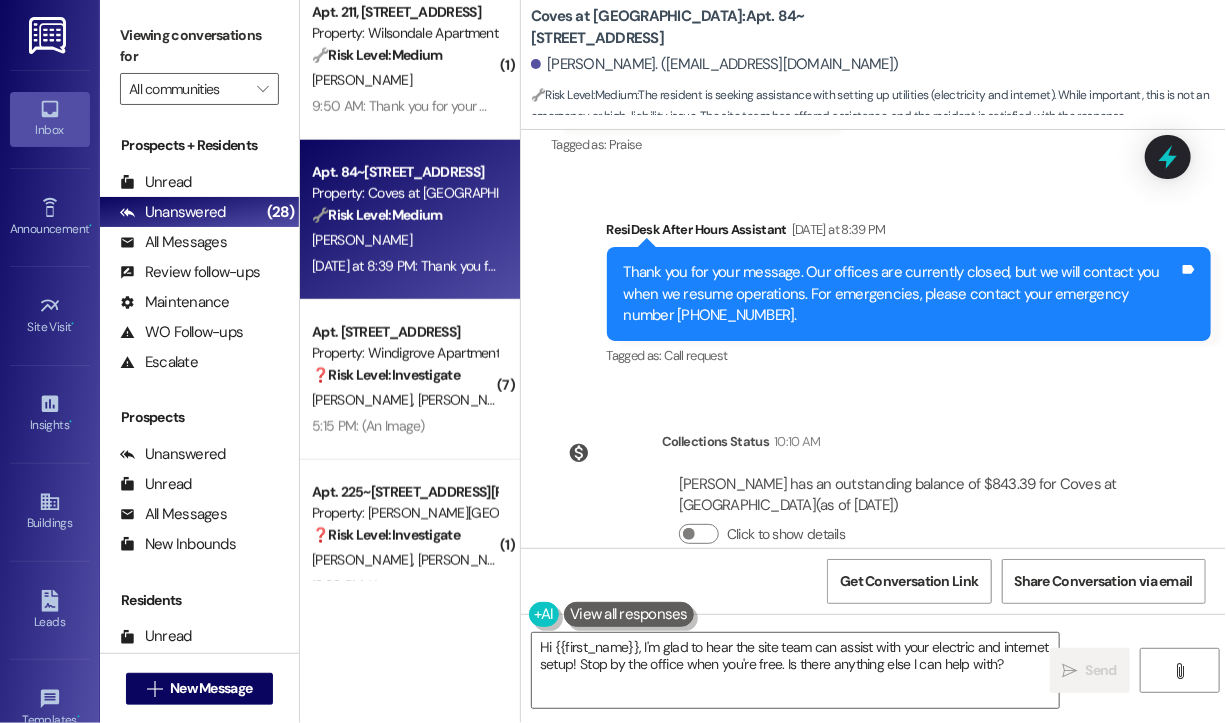 scroll, scrollTop: 2834, scrollLeft: 0, axis: vertical 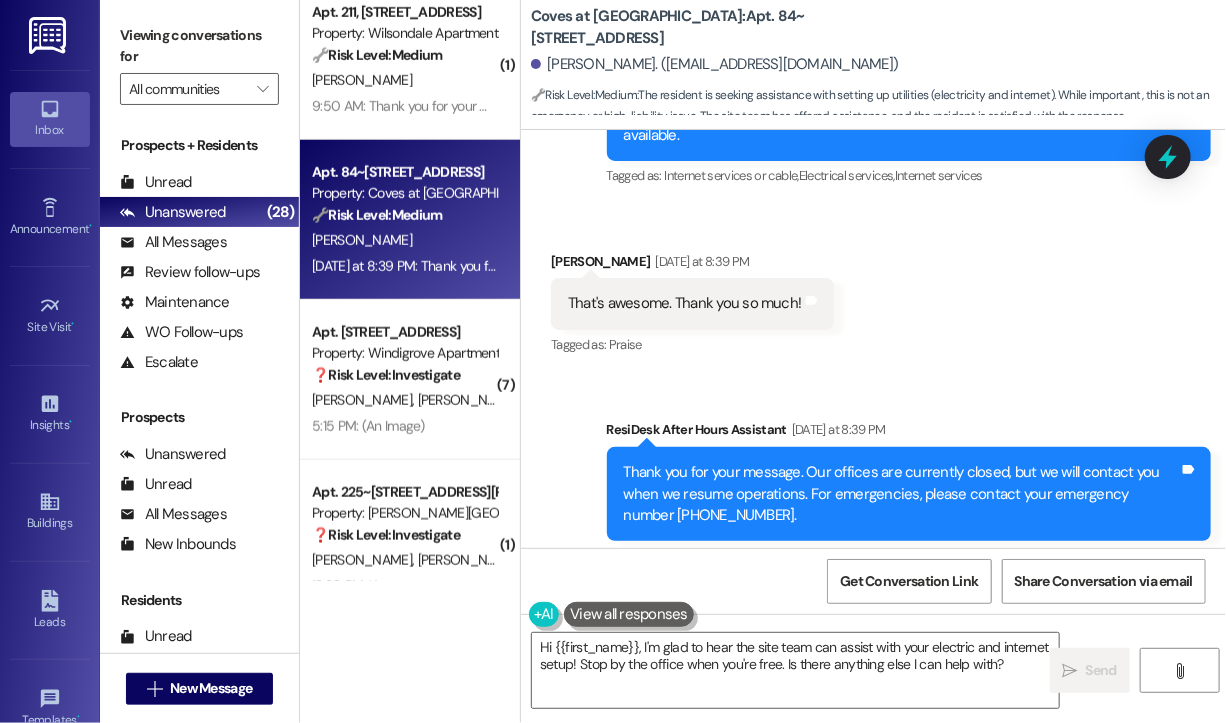 click on "Received via SMS Terri Grundy Yesterday at 8:39 PM That's awesome. Thank you so much!  Tags and notes Tagged as:   Praise Click to highlight conversations about Praise" at bounding box center (873, 290) 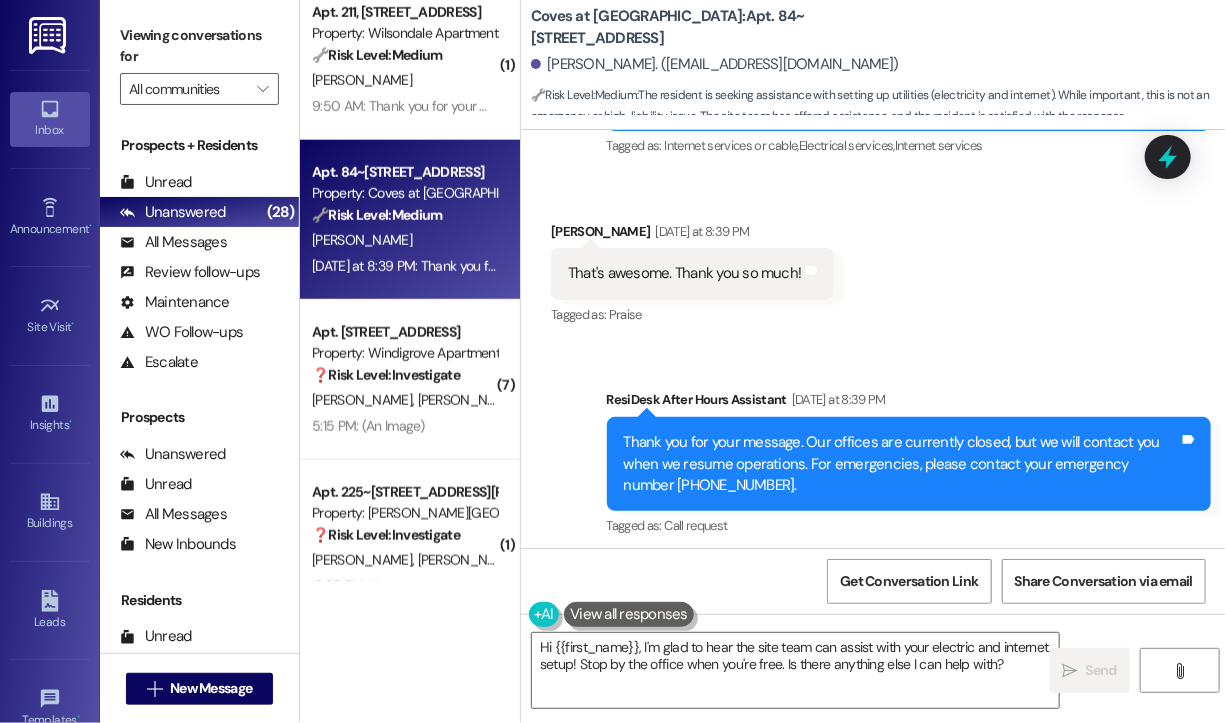 scroll, scrollTop: 2734, scrollLeft: 0, axis: vertical 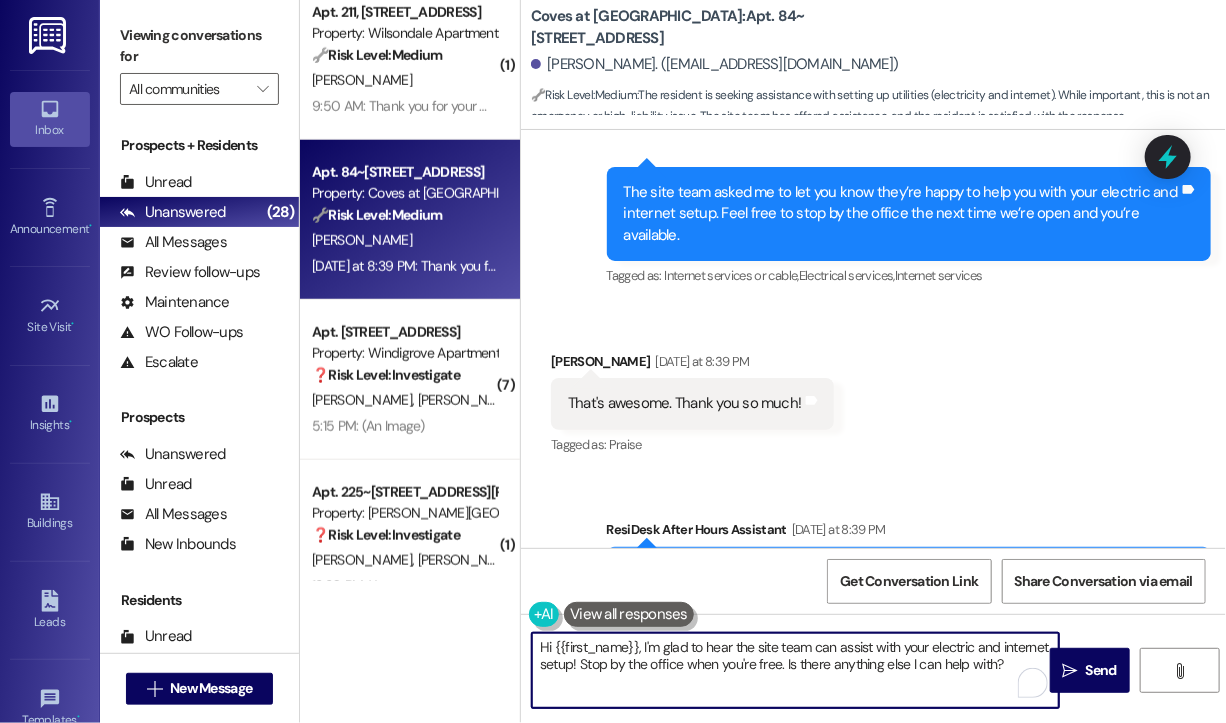 click on "Hi {{first_name}}, I'm glad to hear the site team can assist with your electric and internet setup! Stop by the office when you're free. Is there anything else I can help with?" at bounding box center (795, 670) 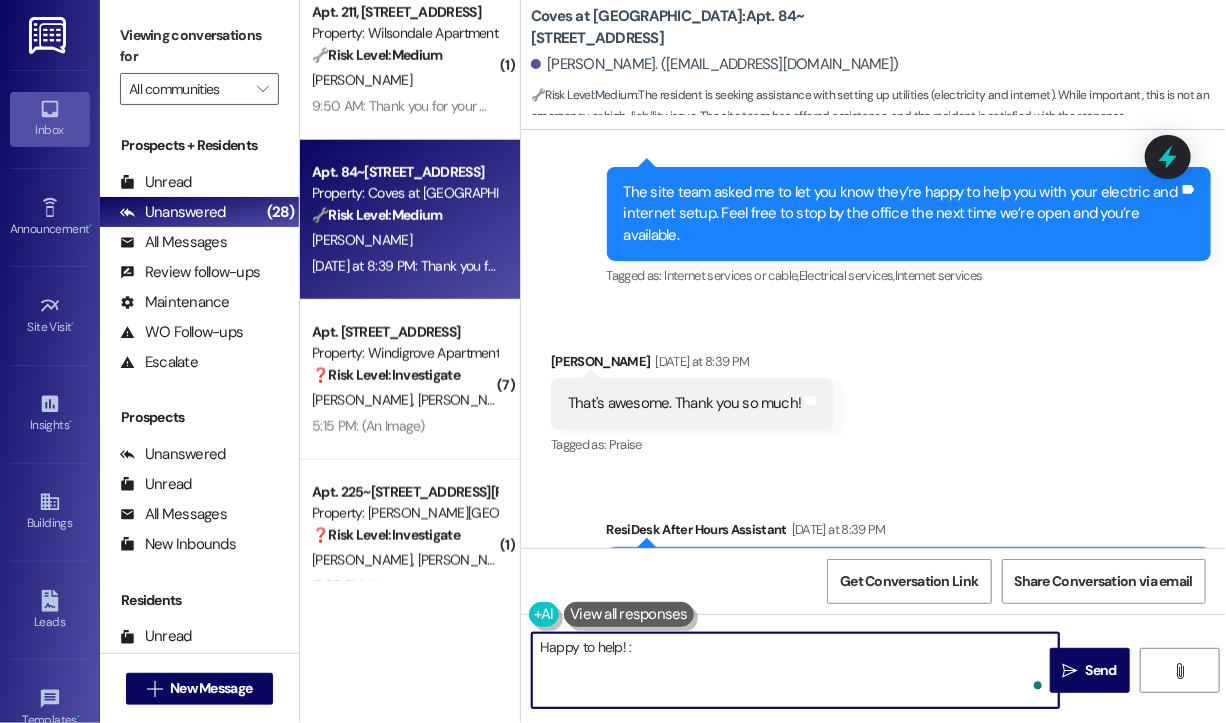 type on "Happy to help! :)" 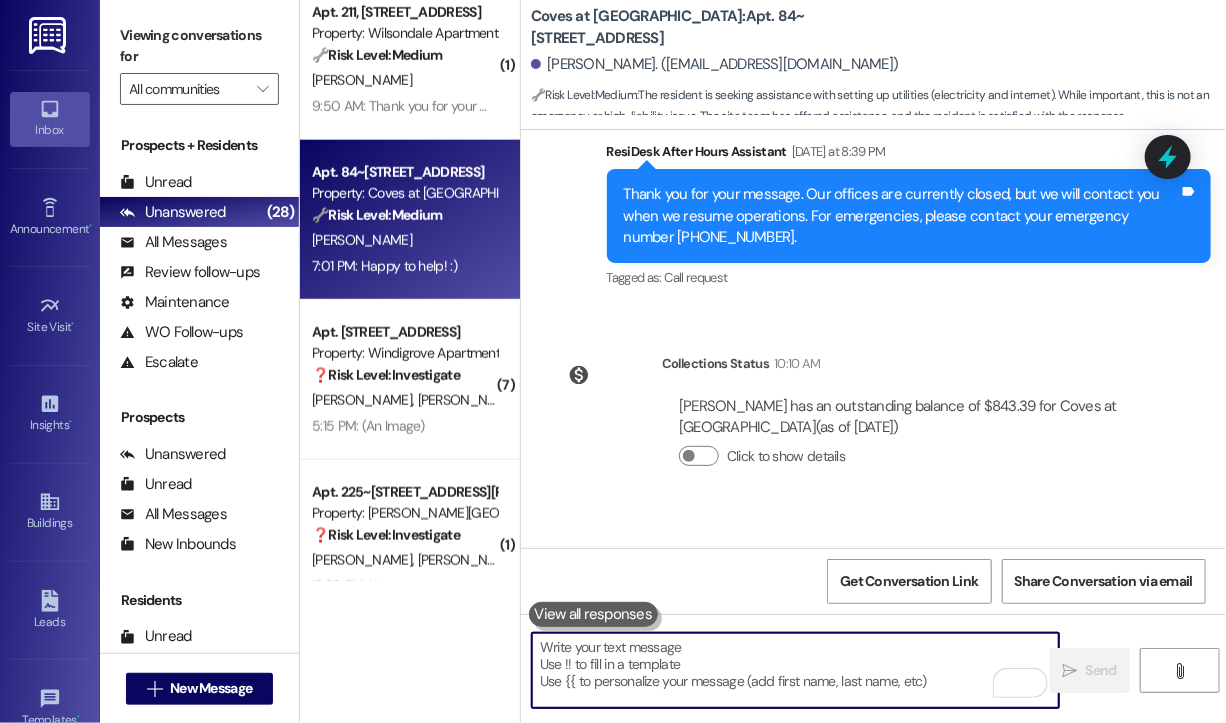 scroll, scrollTop: 3173, scrollLeft: 0, axis: vertical 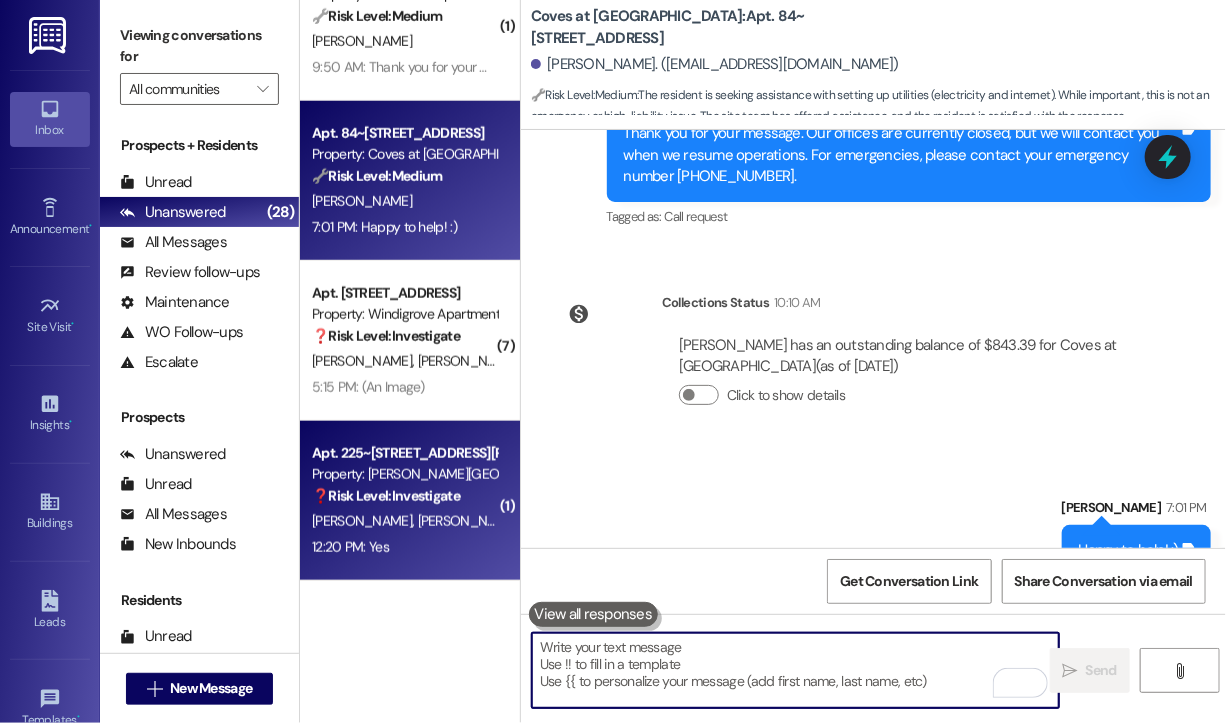 type 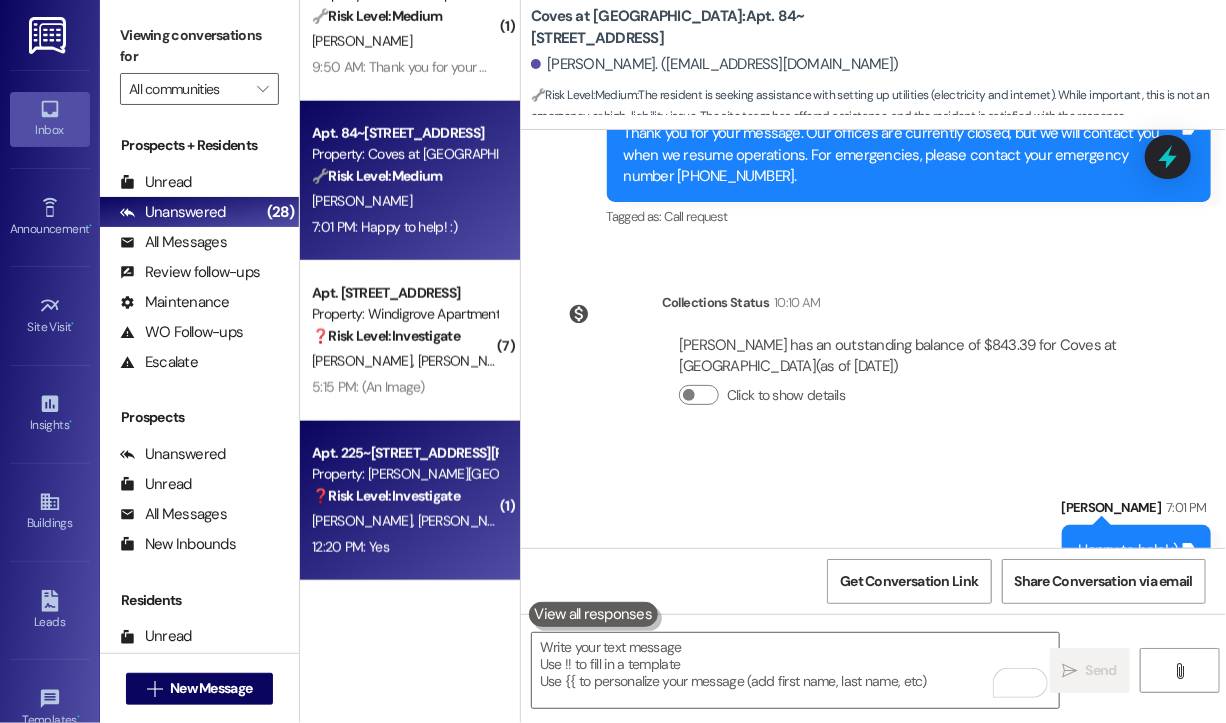 click on "❓  Risk Level:  Investigate" at bounding box center [386, 496] 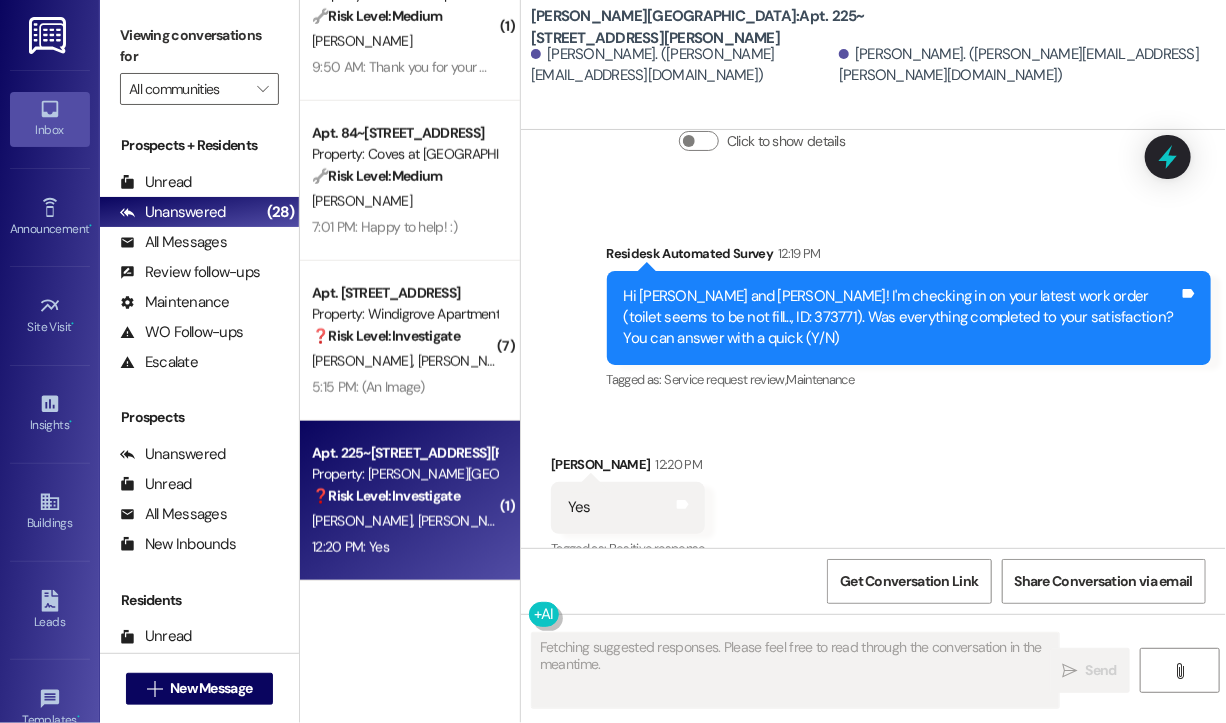 scroll, scrollTop: 1904, scrollLeft: 0, axis: vertical 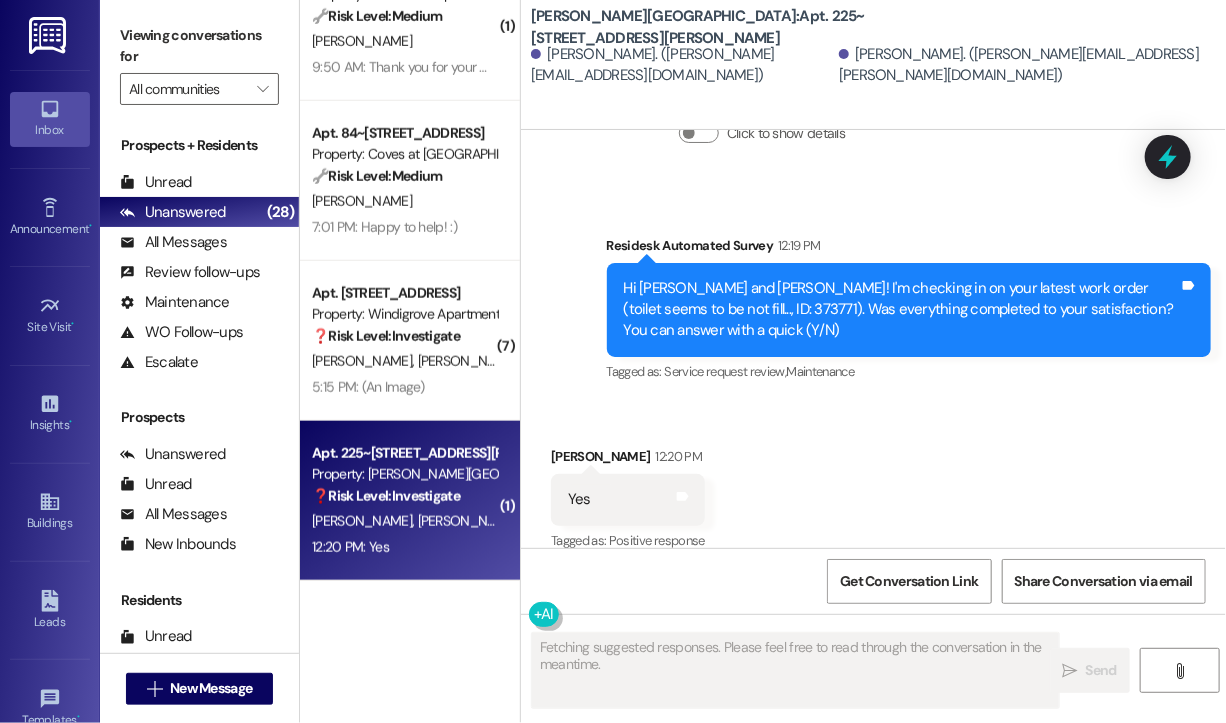 click on "Received via SMS Amanda Mcdorman 12:20 PM Yes Tags and notes Tagged as:   Positive response Click to highlight conversations about Positive response" at bounding box center (873, 485) 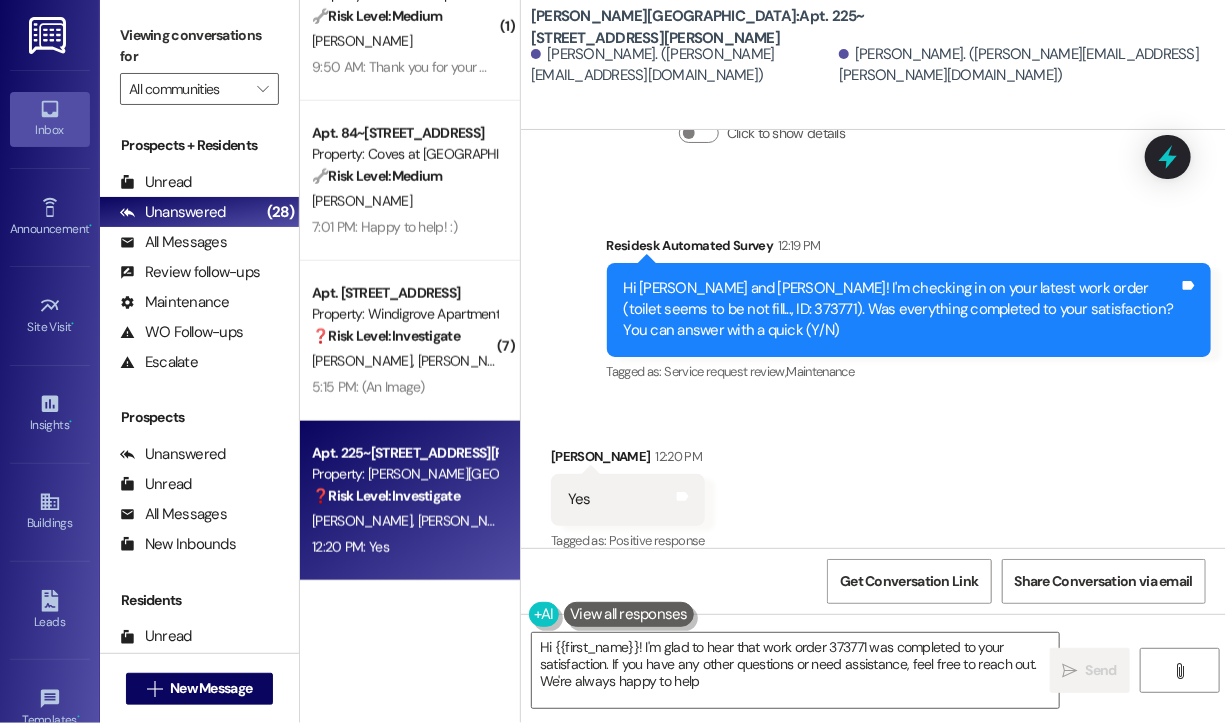 type on "Hi {{first_name}}! I'm glad to hear that work order 373771 was completed to your satisfaction. If you have any other questions or need assistance, feel free to reach out. We're always happy to help!" 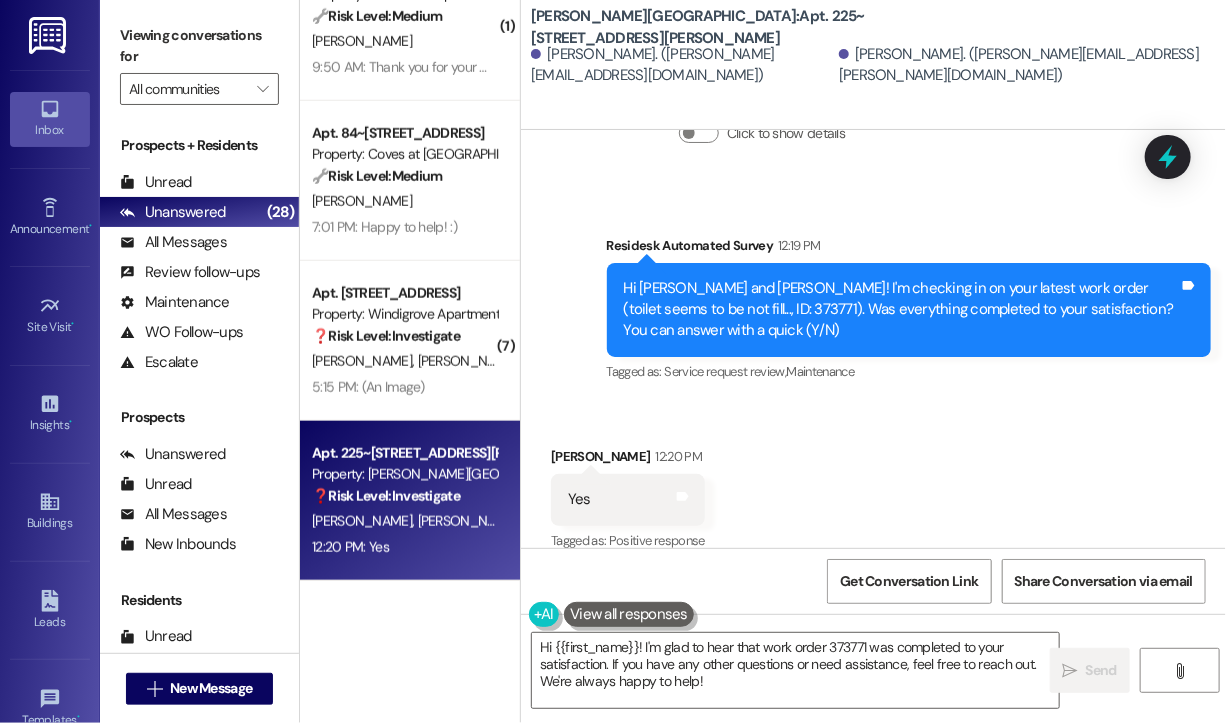 click on "Received via SMS Amanda Mcdorman 12:20 PM Yes Tags and notes Tagged as:   Positive response Click to highlight conversations about Positive response" at bounding box center (873, 485) 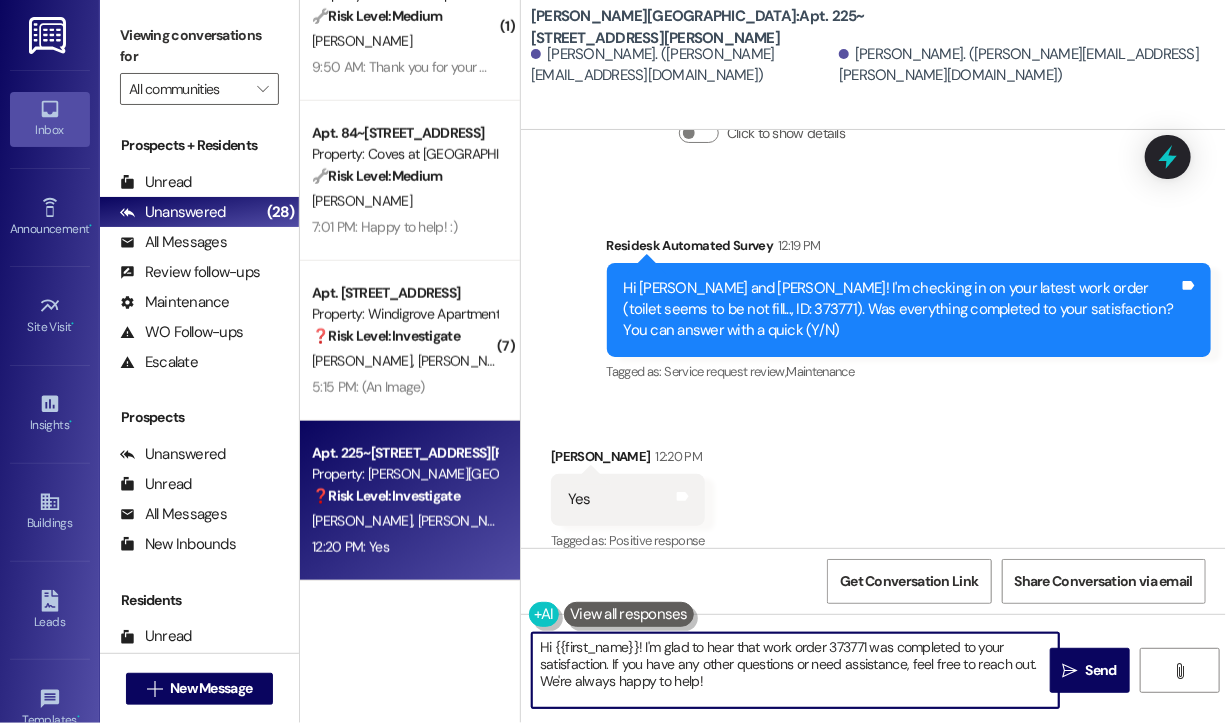 click on "Hi {{first_name}}! I'm glad to hear that work order 373771 was completed to your satisfaction. If you have any other questions or need assistance, feel free to reach out. We're always happy to help!" at bounding box center (795, 670) 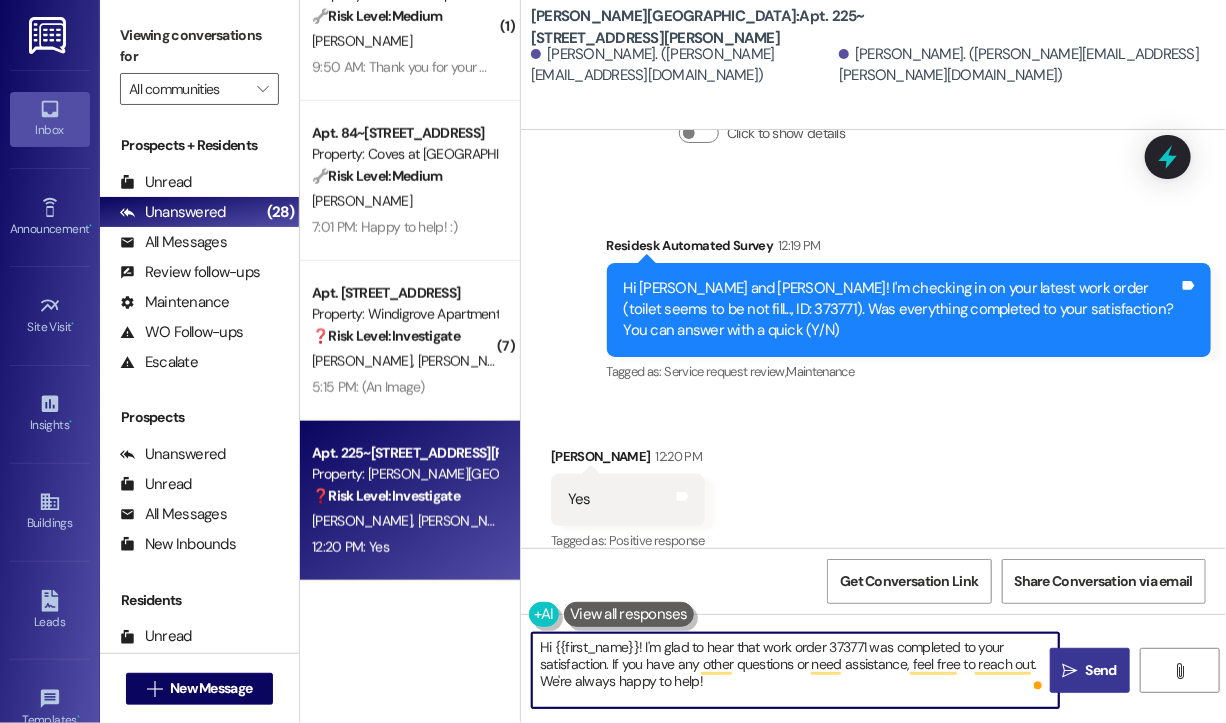 click on "Send" at bounding box center (1101, 670) 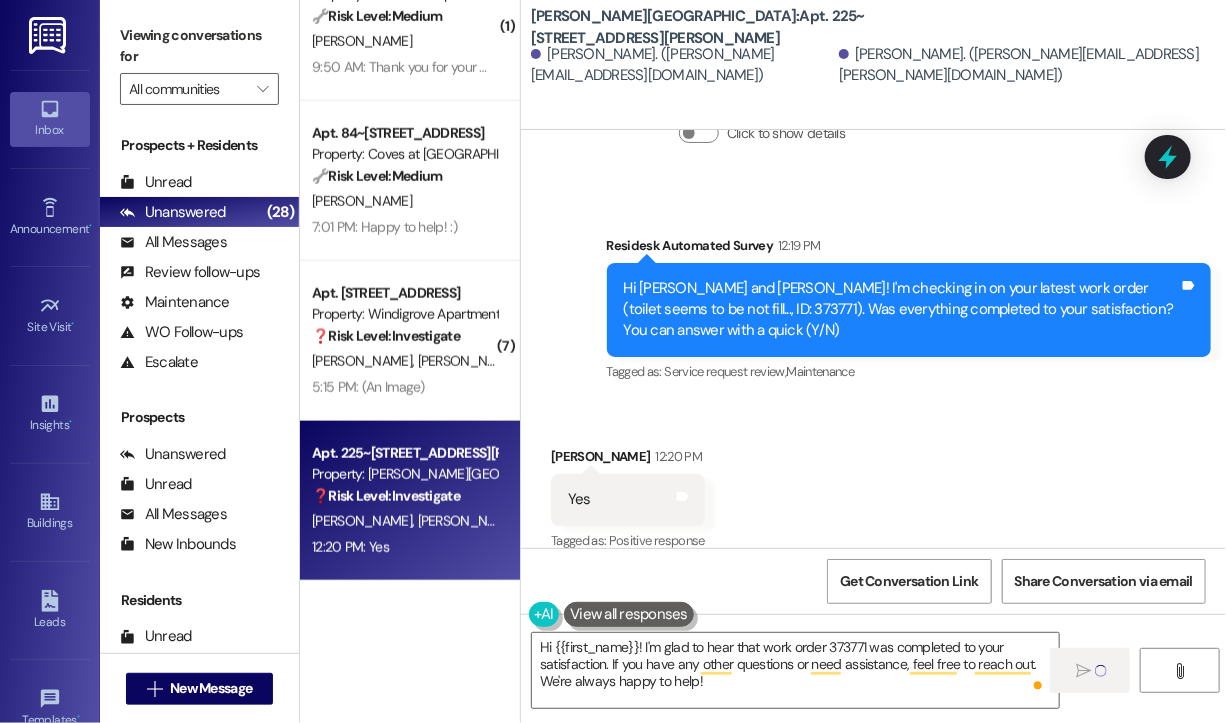 type 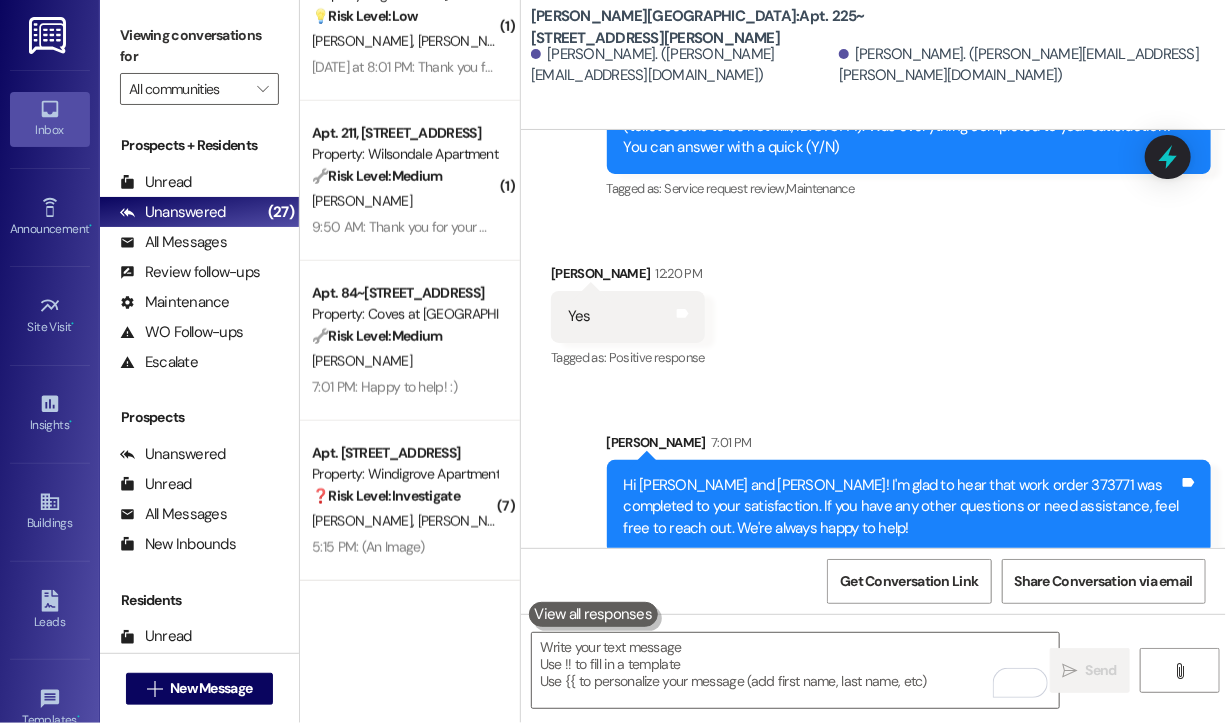 scroll, scrollTop: 1987, scrollLeft: 0, axis: vertical 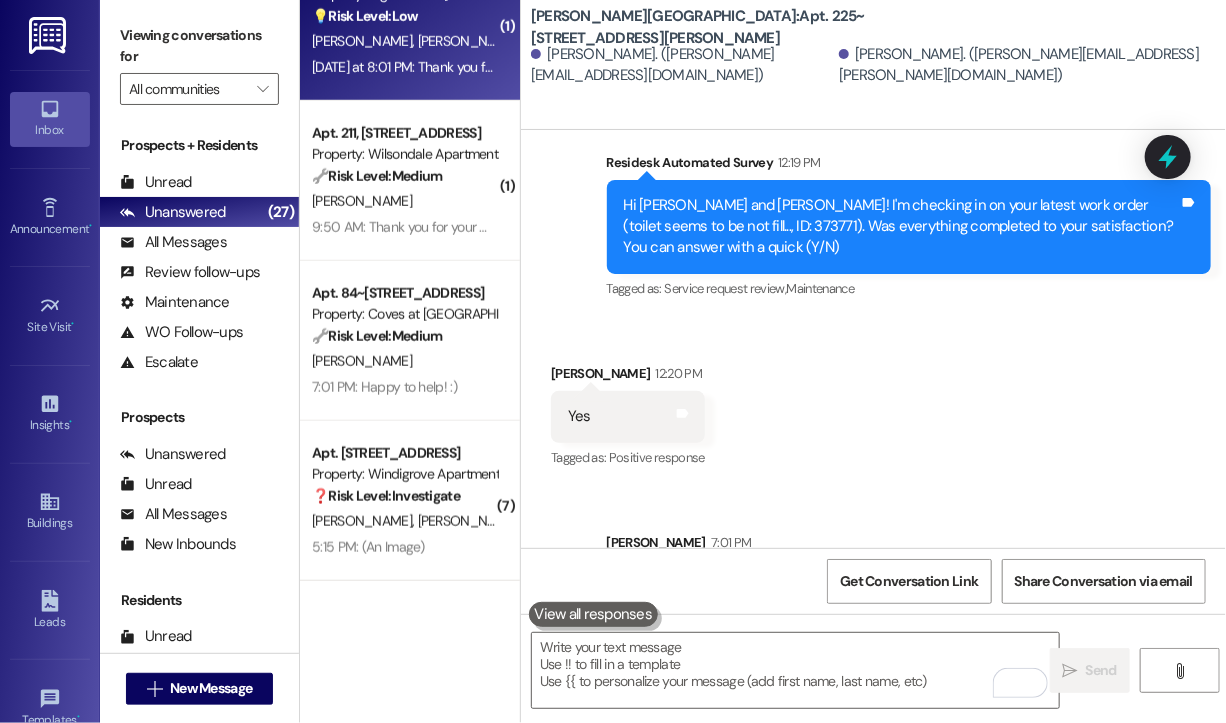 click on "Yesterday at 8:01 PM: Thank you for your message. Our offices are currently closed, but we will contact you when we resume operations. For emergencies, please contact your leasing office at 540-552-0826 and select option 3 for emergencies. Yesterday at 8:01 PM: Thank you for your message. Our offices are currently closed, but we will contact you when we resume operations. For emergencies, please contact your leasing office at 540-552-0826 and select option 3 for emergencies." at bounding box center (1018, 67) 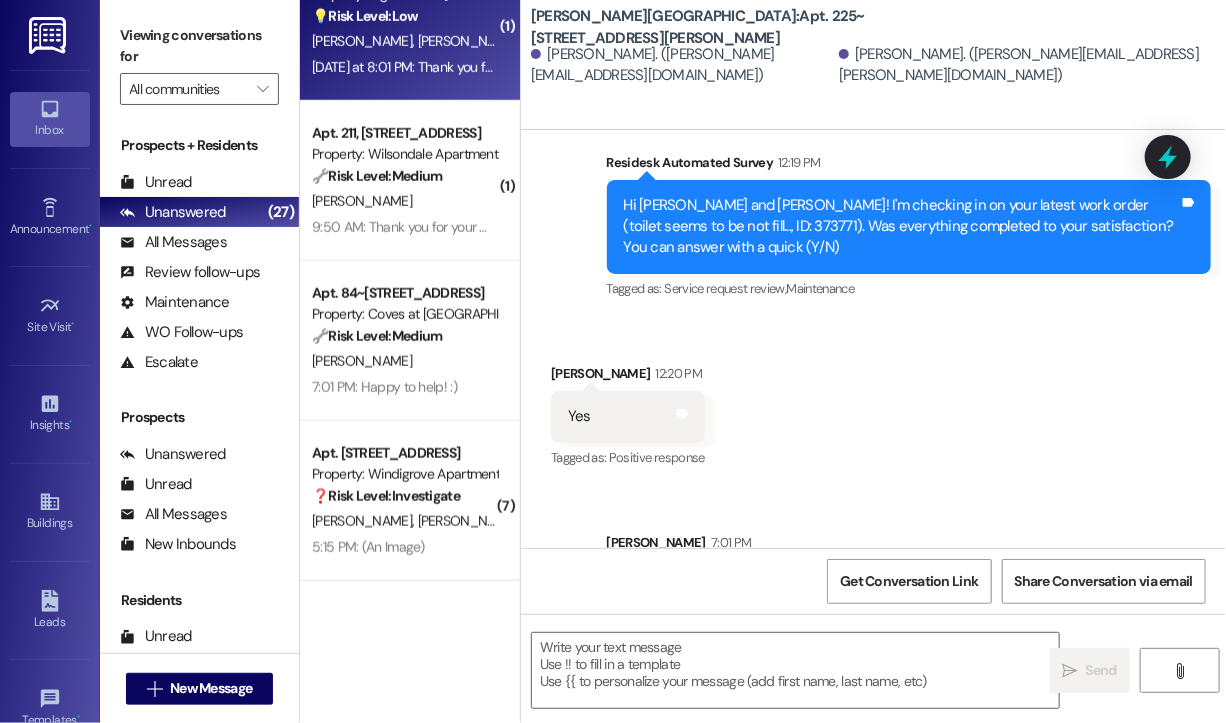 type on "Fetching suggested responses. Please feel free to read through the conversation in the meantime." 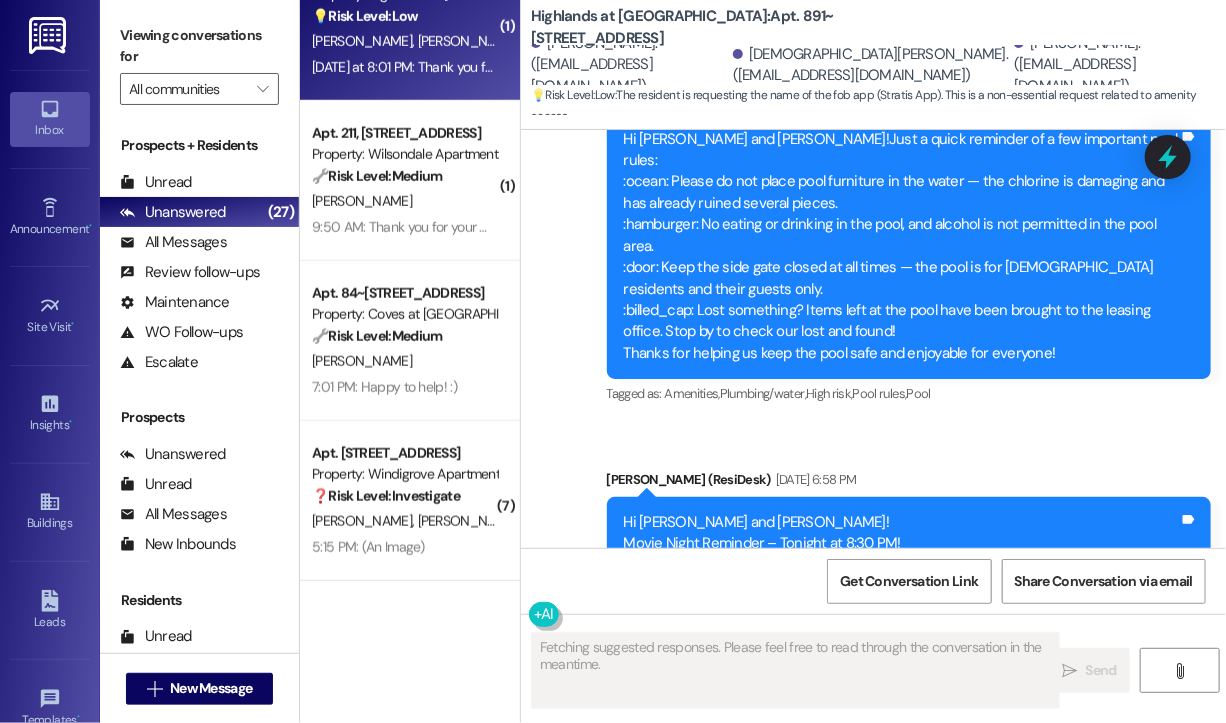 scroll, scrollTop: 25691, scrollLeft: 0, axis: vertical 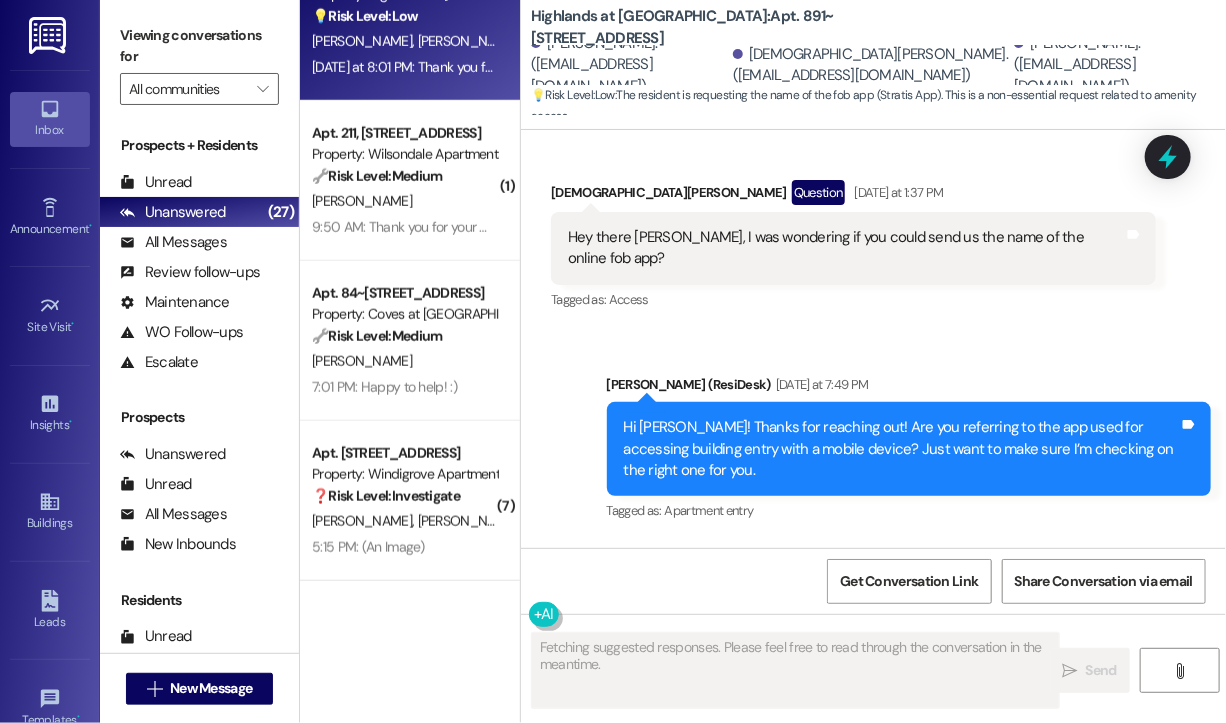 click on "Received via SMS Kimberely Evans Yesterday at 8:01 PM Yes, I believe it's the Stratis App Tags and notes Tagged as:   Positive response Click to highlight conversations about Positive response" at bounding box center (873, 625) 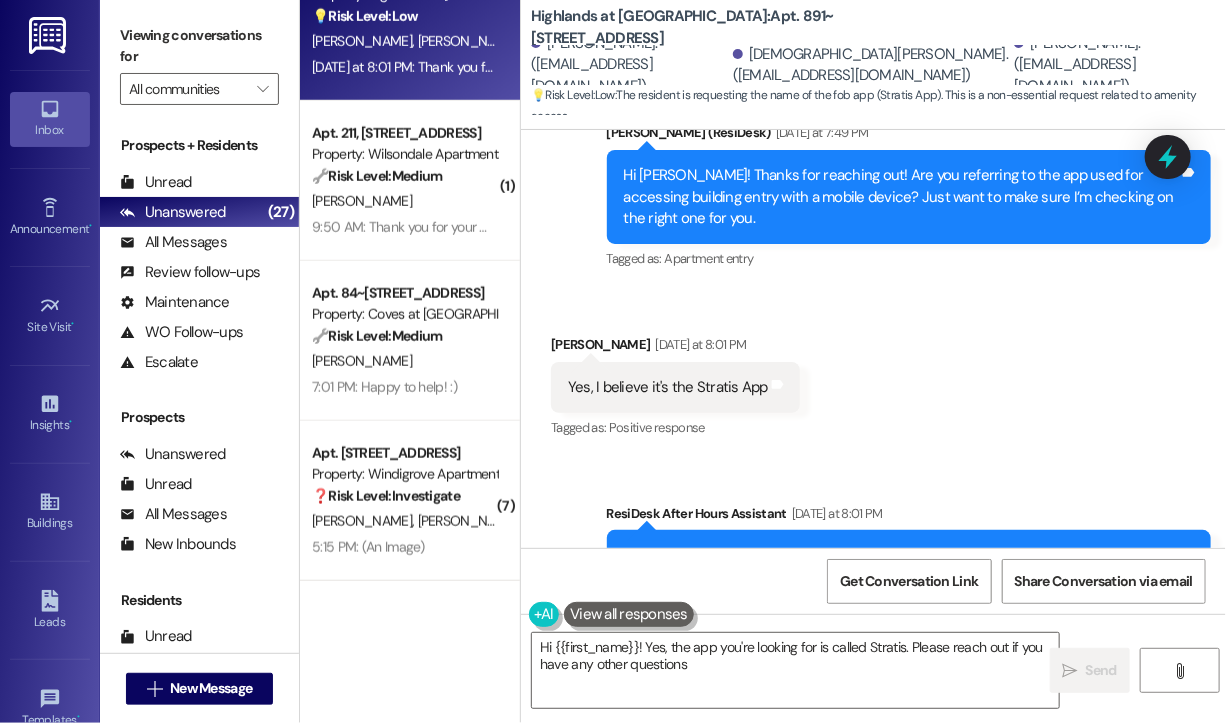 type on "Hi {{first_name}}! Yes, the app you're looking for is called Stratis. Please reach out if you have any other questions!" 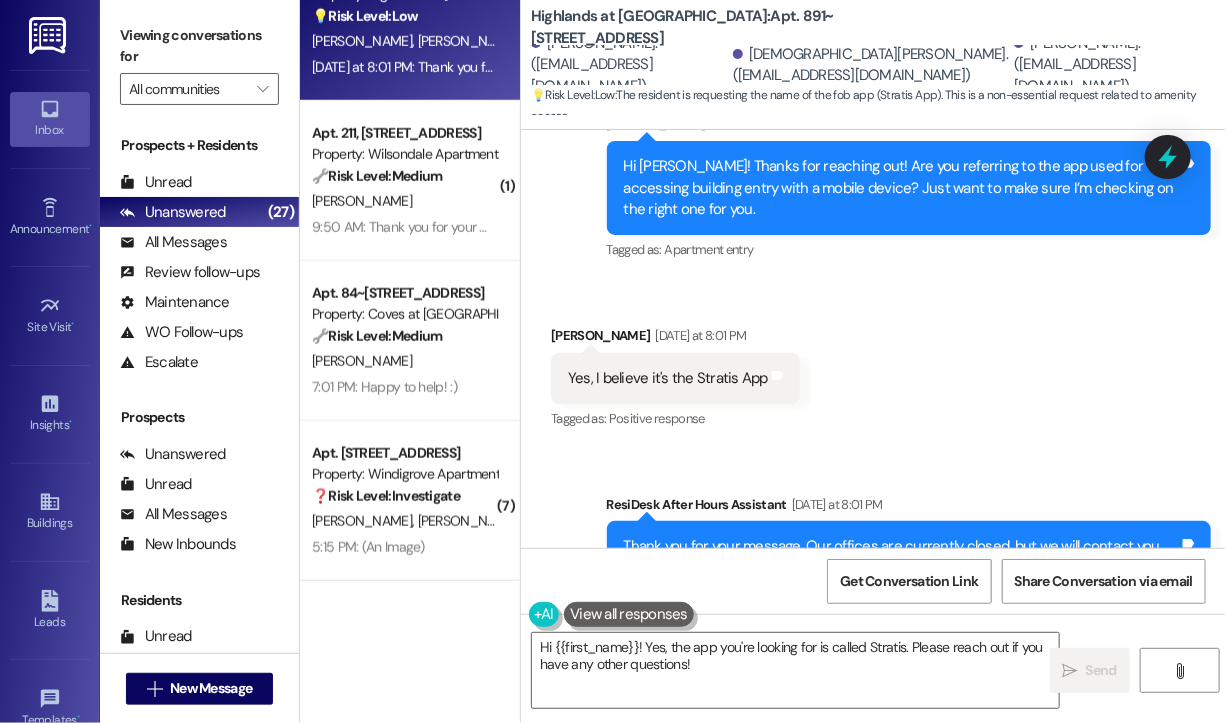 scroll, scrollTop: 25708, scrollLeft: 0, axis: vertical 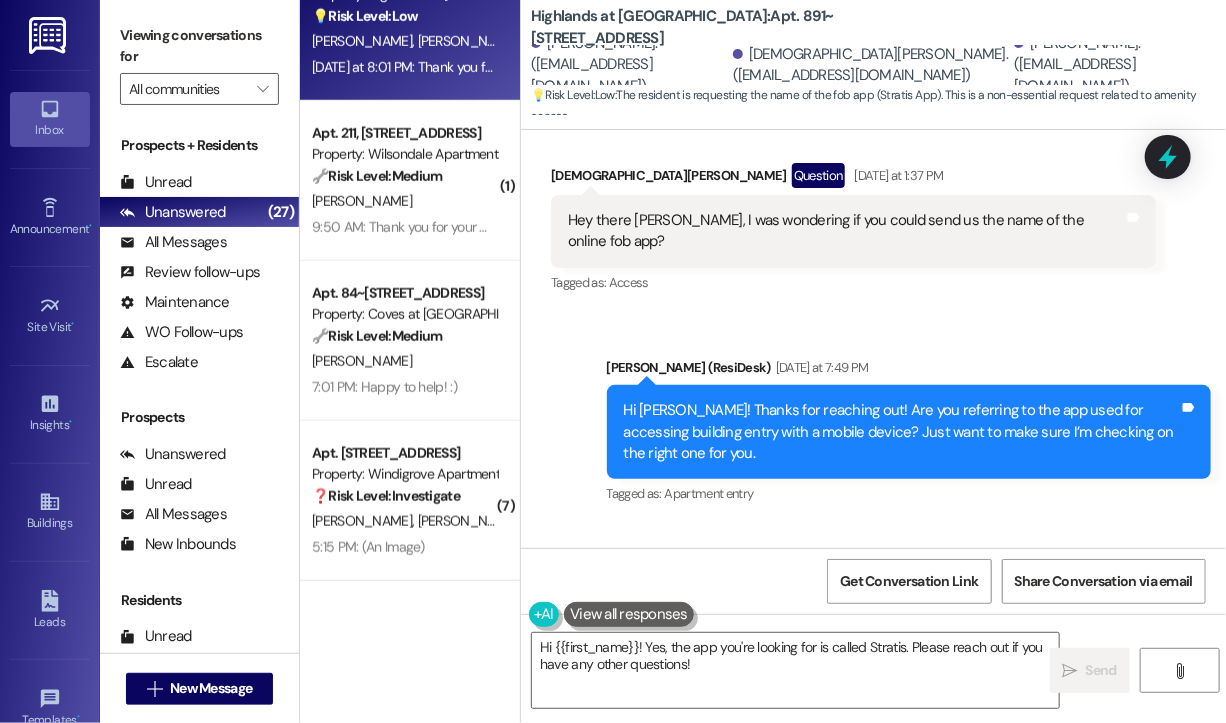 click on "Received via SMS Kimberely Evans Yesterday at 8:01 PM Yes, I believe it's the Stratis App Tags and notes Tagged as:   Positive response Click to highlight conversations about Positive response" at bounding box center [873, 608] 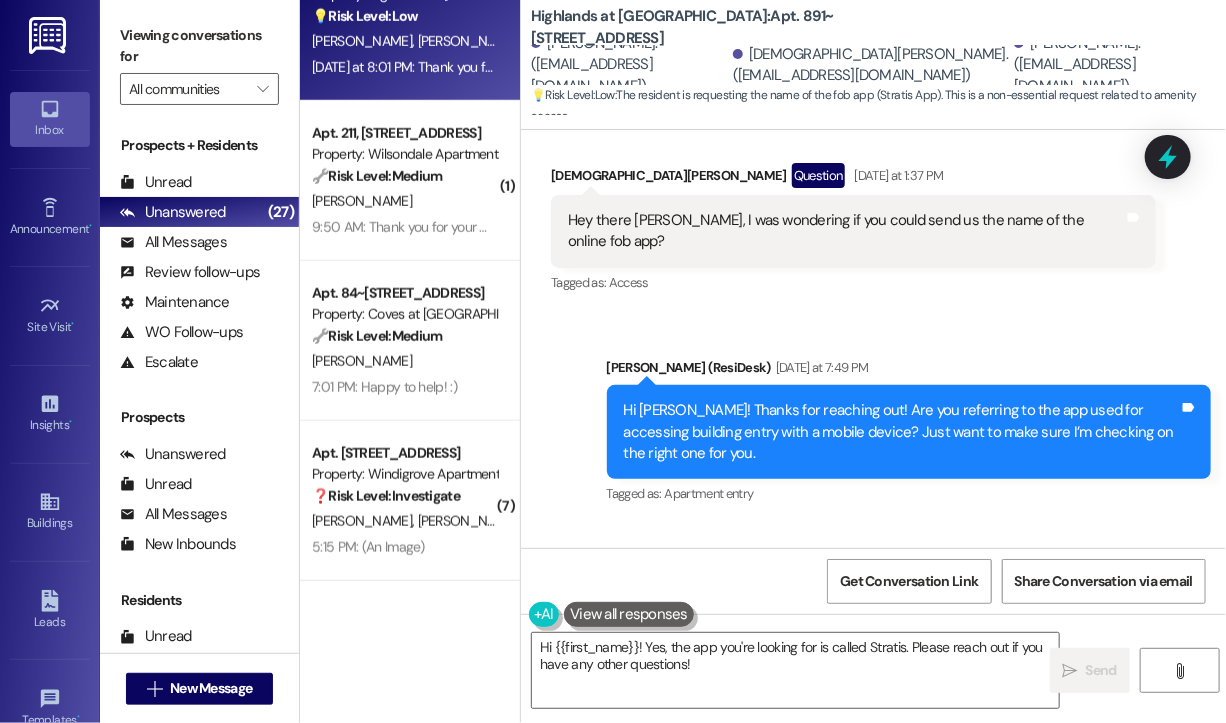 click on "Received via SMS Kimberely Evans Yesterday at 8:01 PM Yes, I believe it's the Stratis App Tags and notes Tagged as:   Positive response Click to highlight conversations about Positive response" at bounding box center [873, 608] 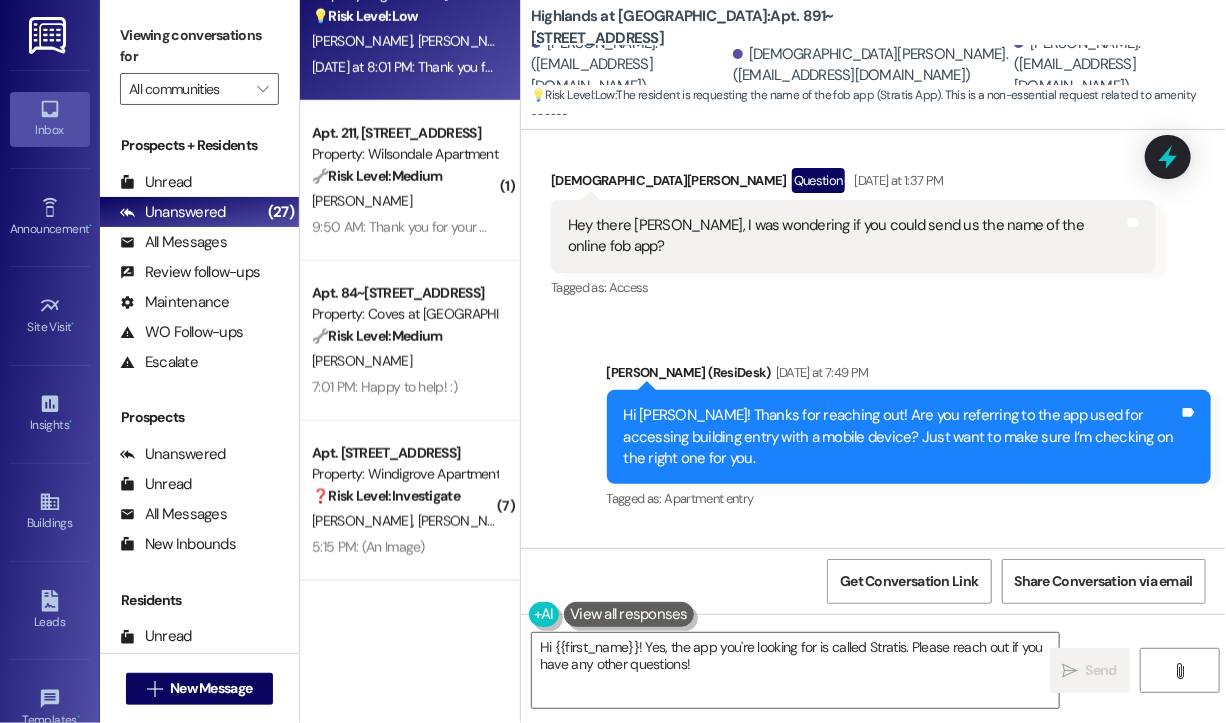 scroll, scrollTop: 25508, scrollLeft: 0, axis: vertical 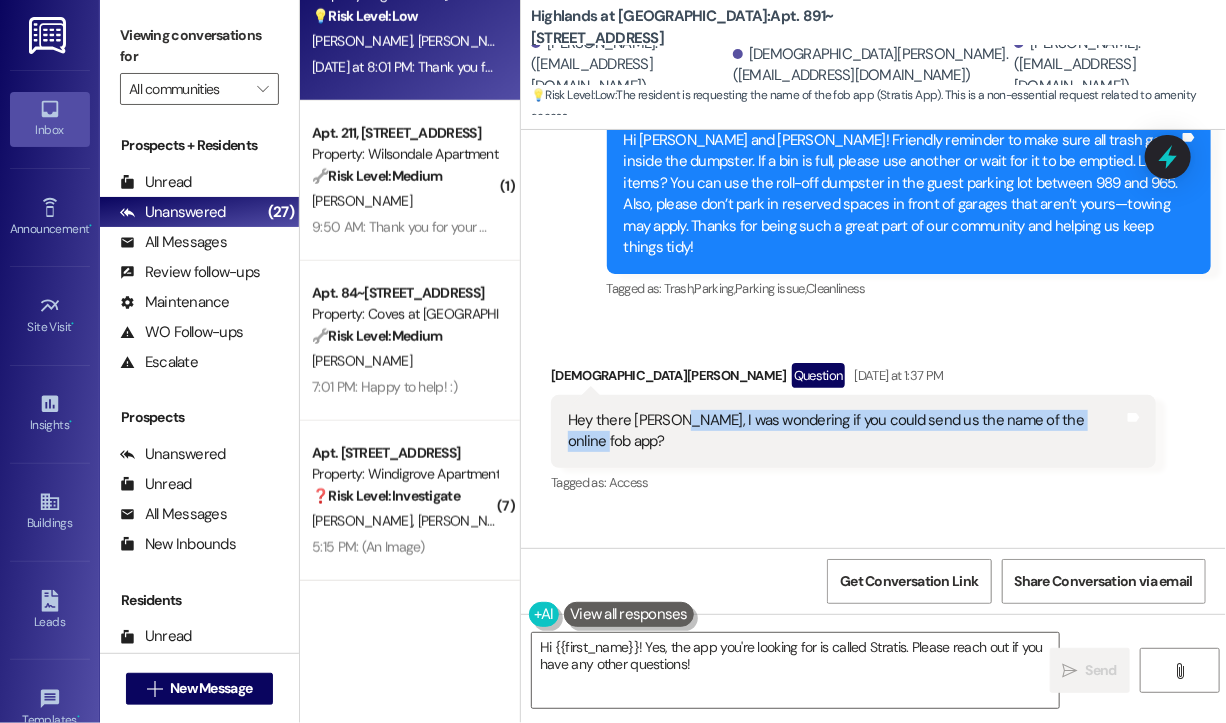 drag, startPoint x: 671, startPoint y: 280, endPoint x: 1098, endPoint y: 296, distance: 427.29965 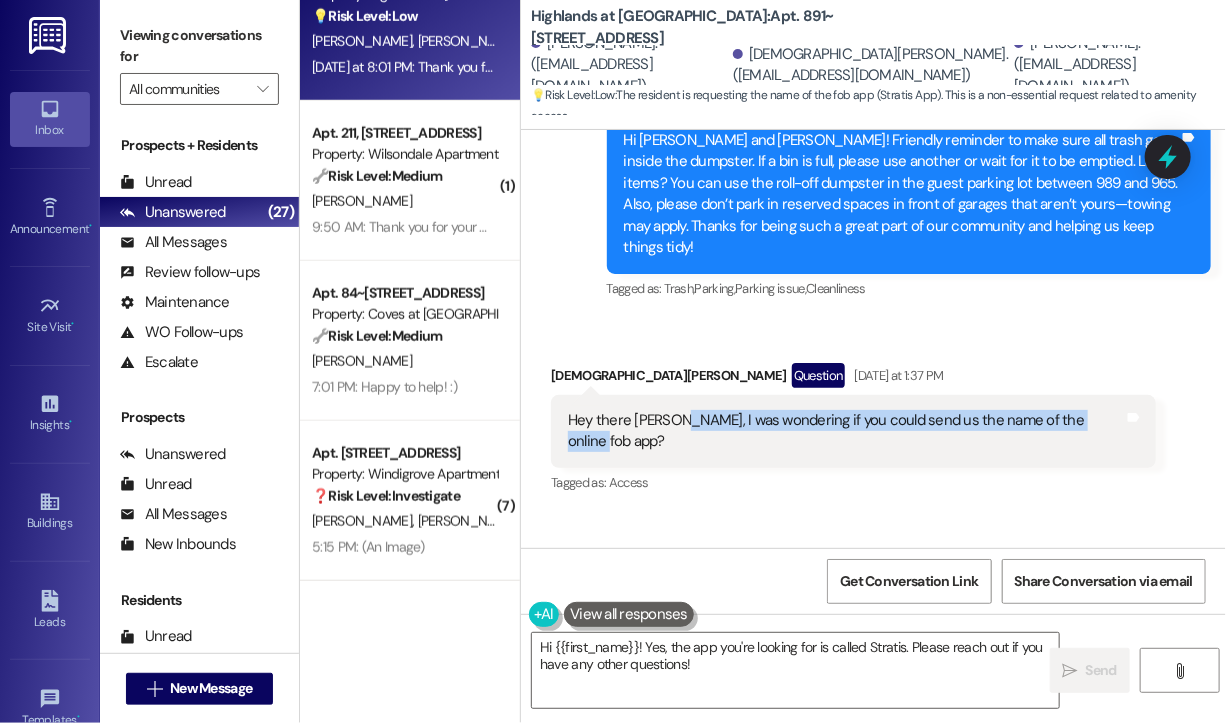 copy on "I was wondering if you could send us the name of the online fob app?" 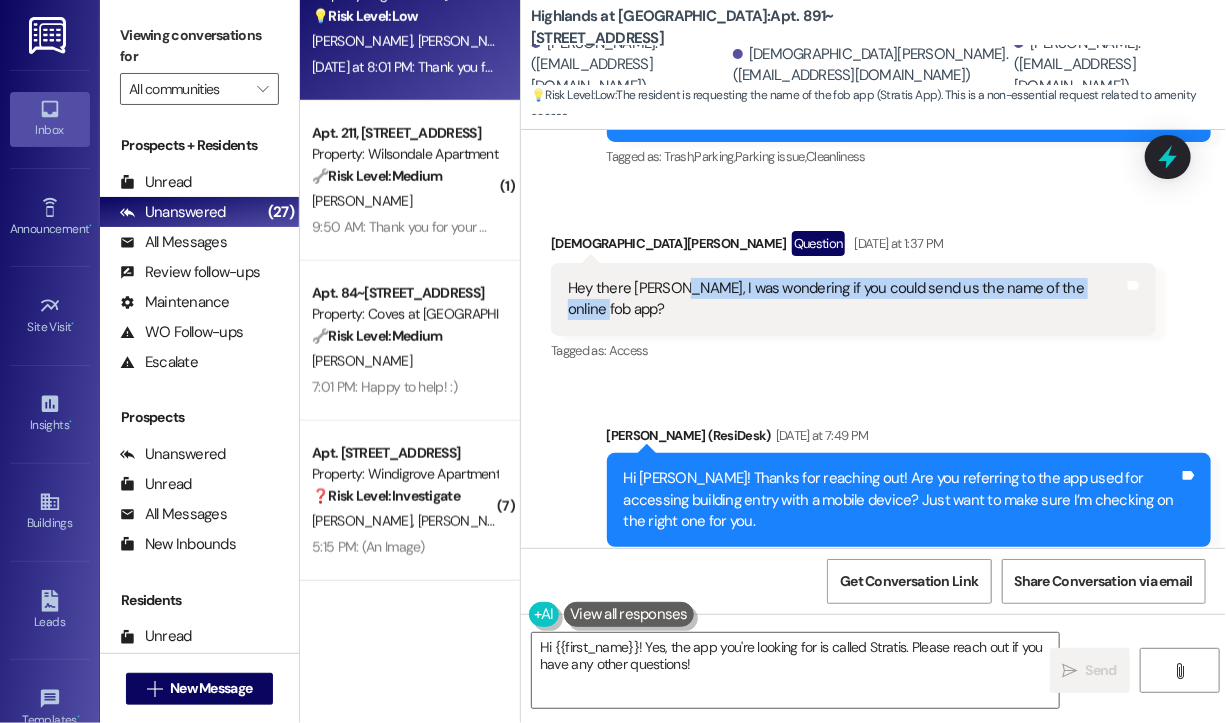scroll, scrollTop: 25708, scrollLeft: 0, axis: vertical 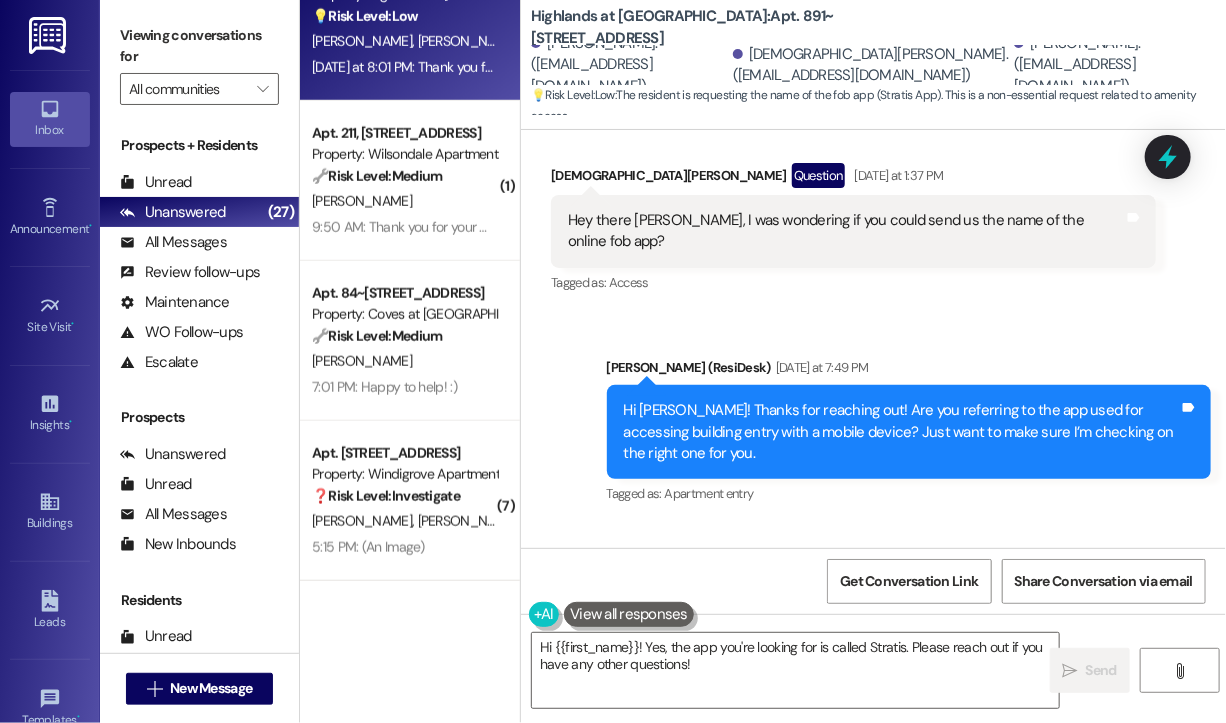 click on "Yes, I believe it's the Stratis App" at bounding box center [668, 622] 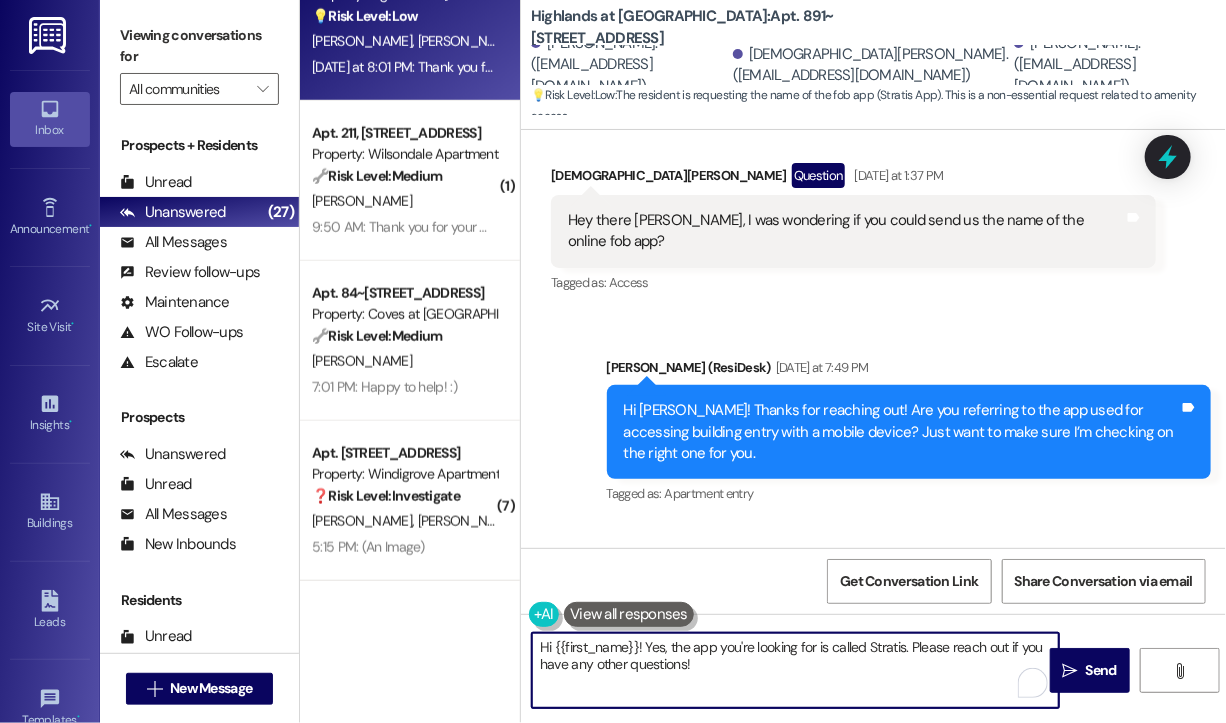 click on "Hi {{first_name}}! Yes, the app you're looking for is called Stratis. Please reach out if you have any other questions!" at bounding box center [795, 670] 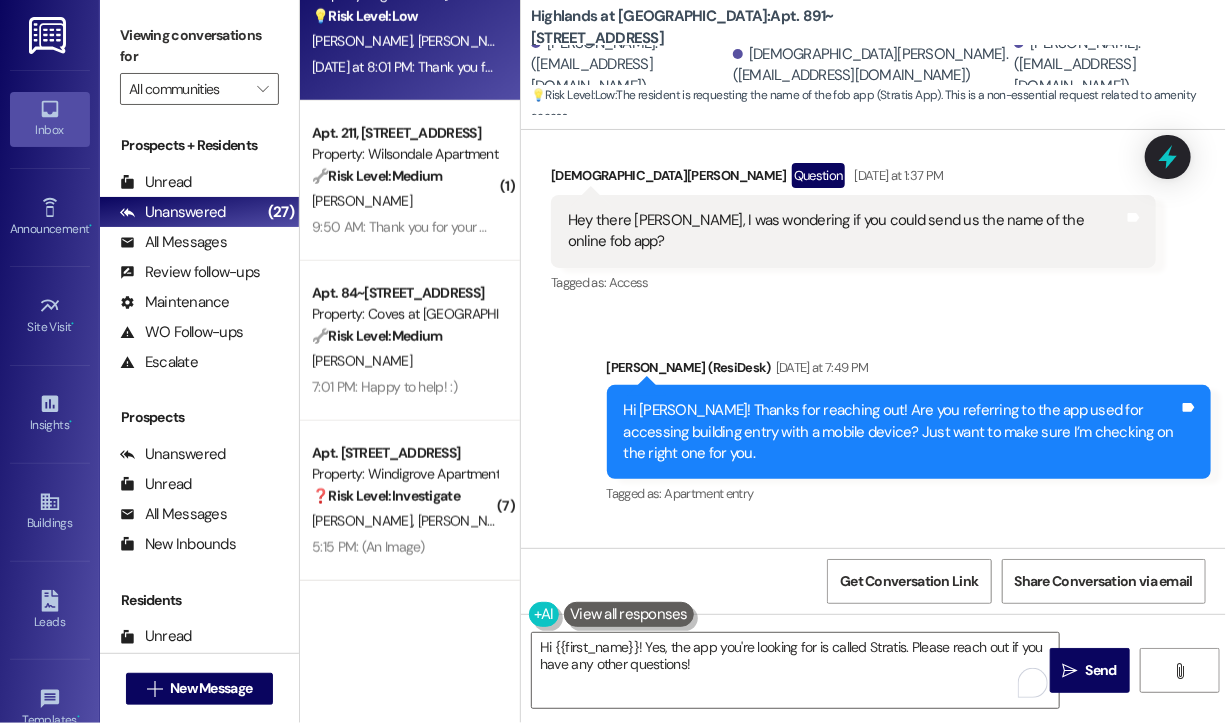 click on "Received via SMS Kimberely Evans Yesterday at 8:01 PM Yes, I believe it's the Stratis App Tags and notes Tagged as:   Positive response Click to highlight conversations about Positive response" at bounding box center (873, 608) 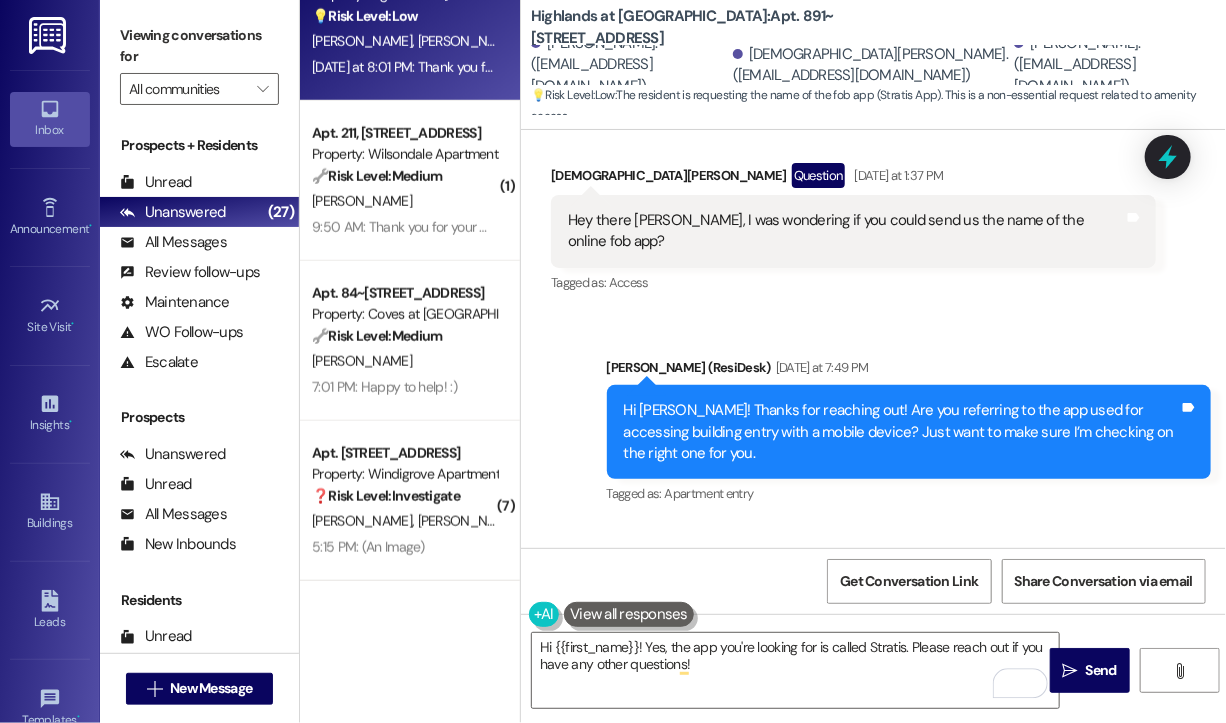 click 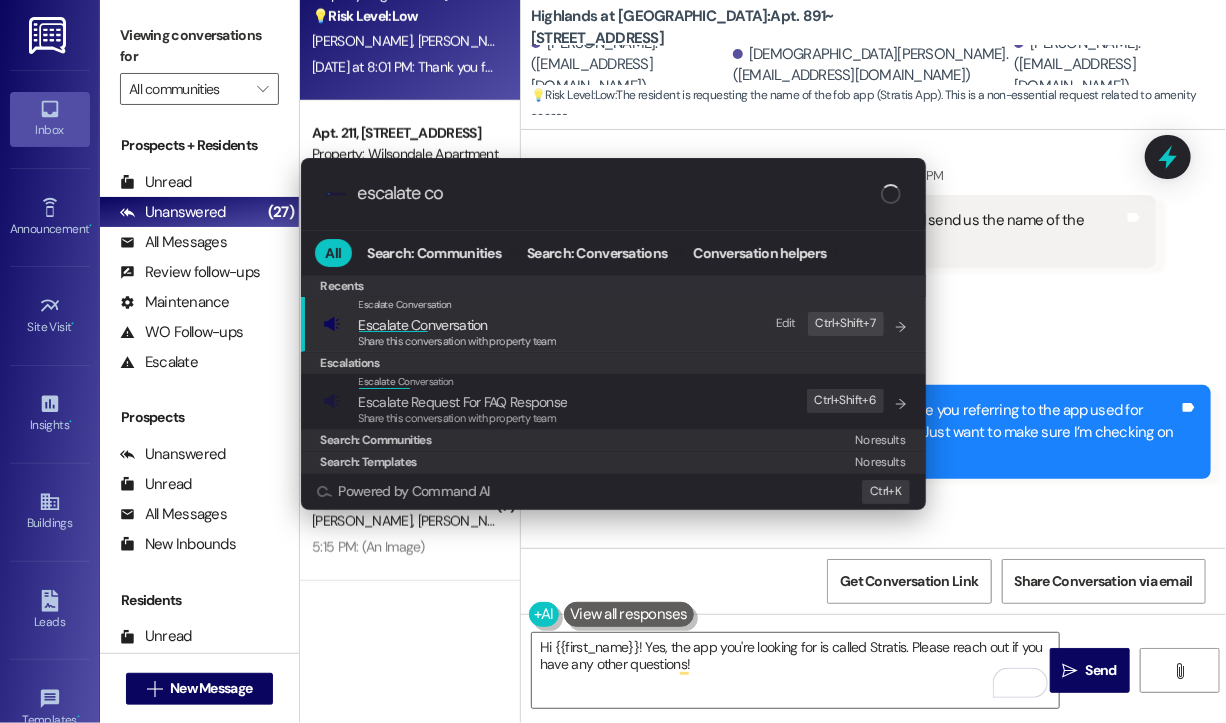 type on "escalate con" 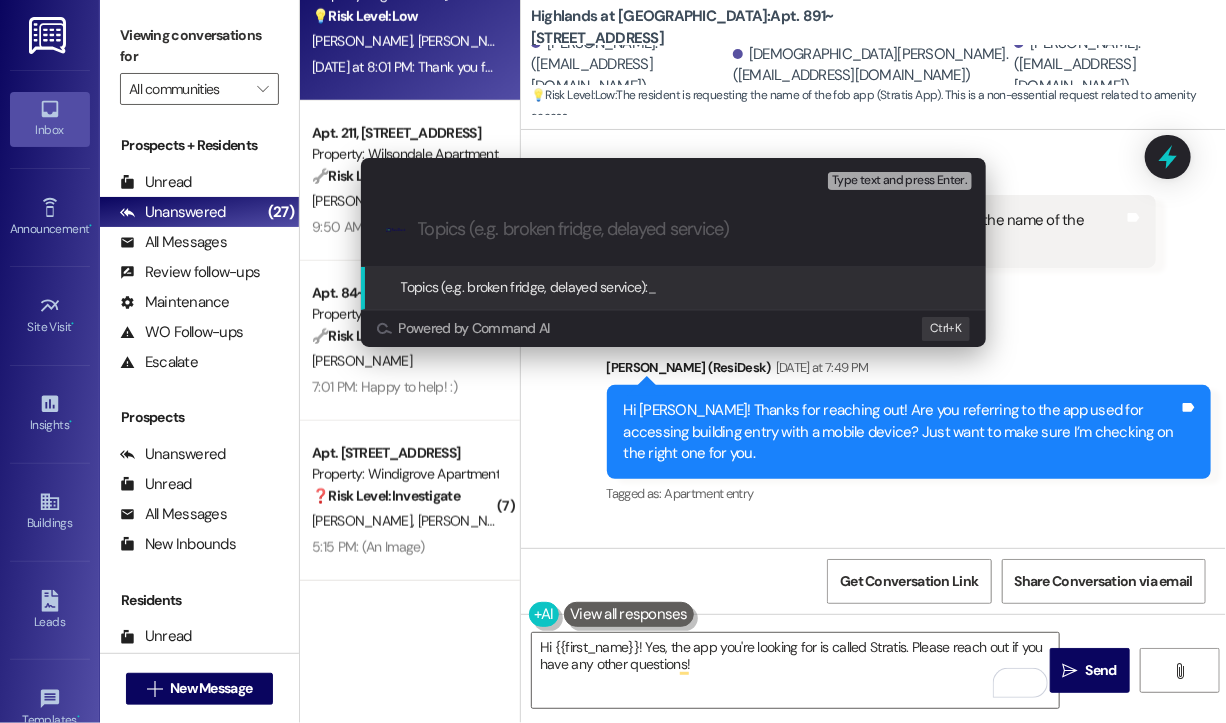paste on "Request for Name of Online Fob App – Possibly Stratis?" 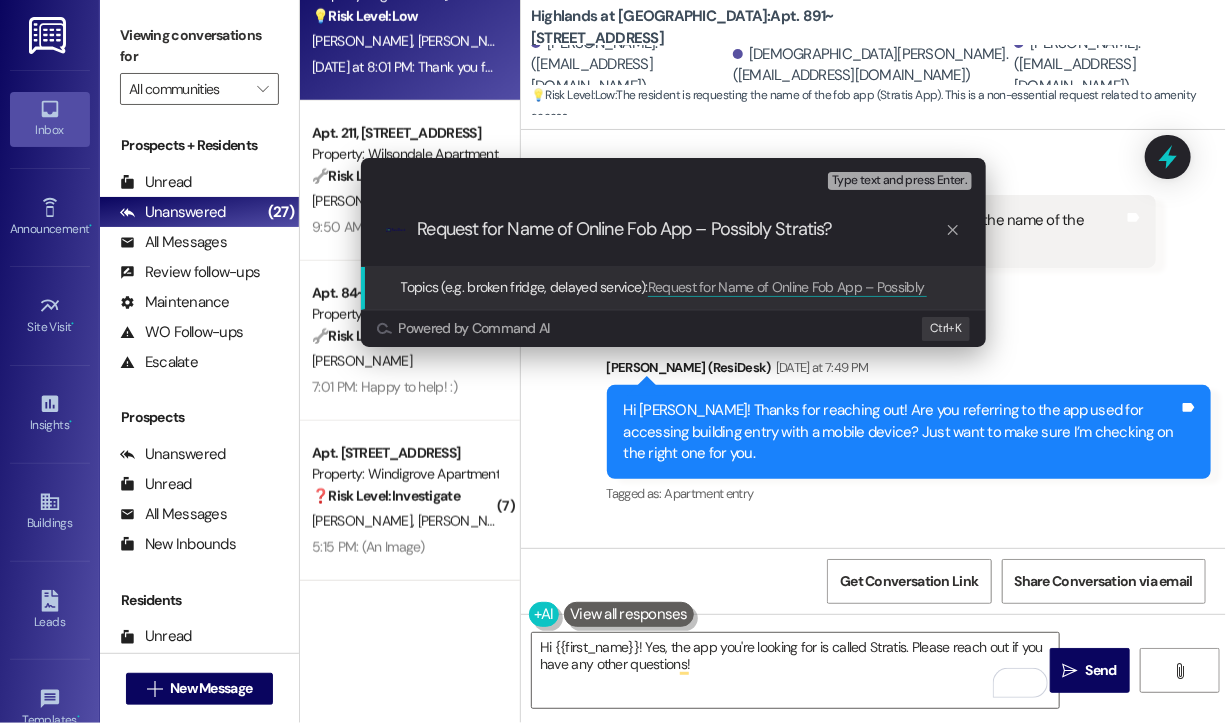 type 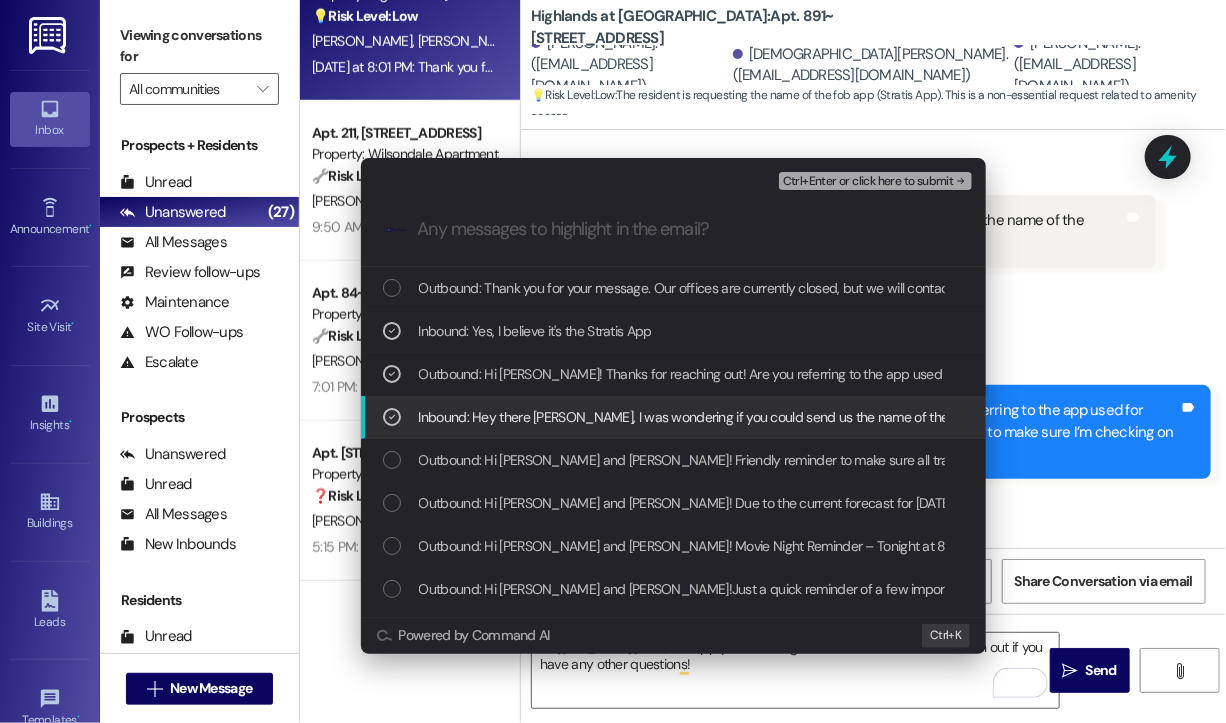 click on "Ctrl+Enter or click here to submit" at bounding box center [868, 182] 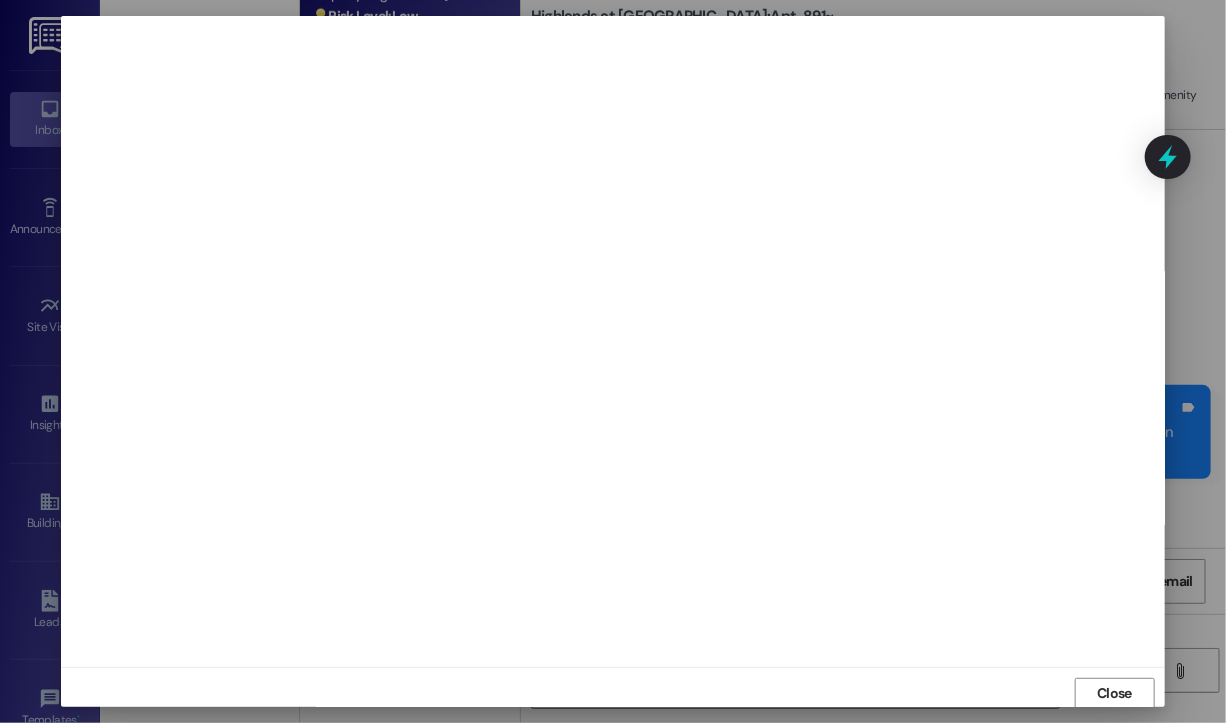 scroll, scrollTop: 2, scrollLeft: 0, axis: vertical 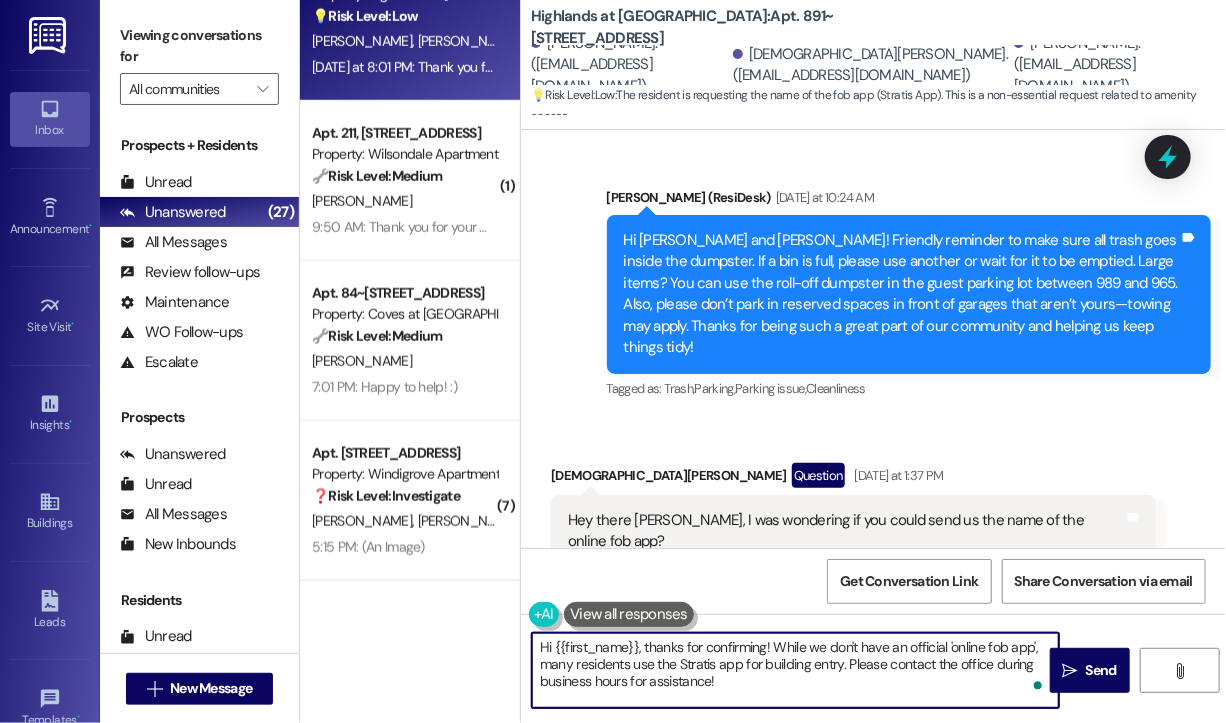 drag, startPoint x: 768, startPoint y: 690, endPoint x: 652, endPoint y: 718, distance: 119.331474 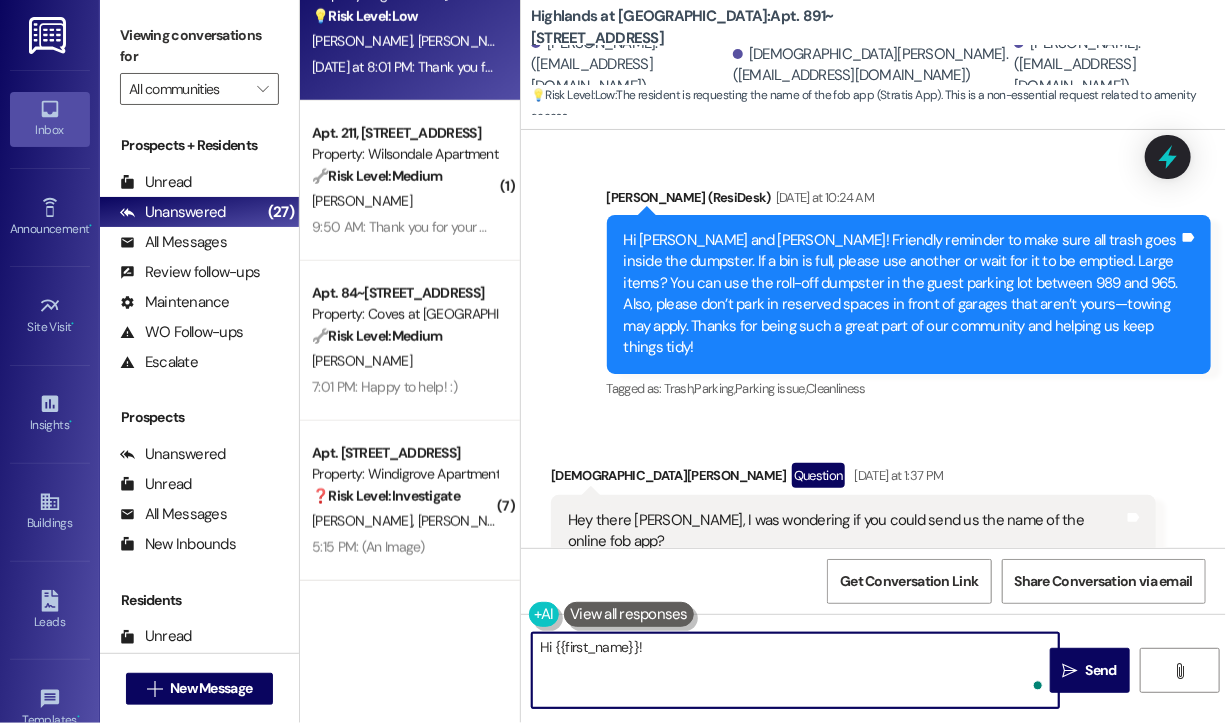 paste on "Thanks for reaching out! I’ll go ahead and look into this for you and follow up as soon as I have the information." 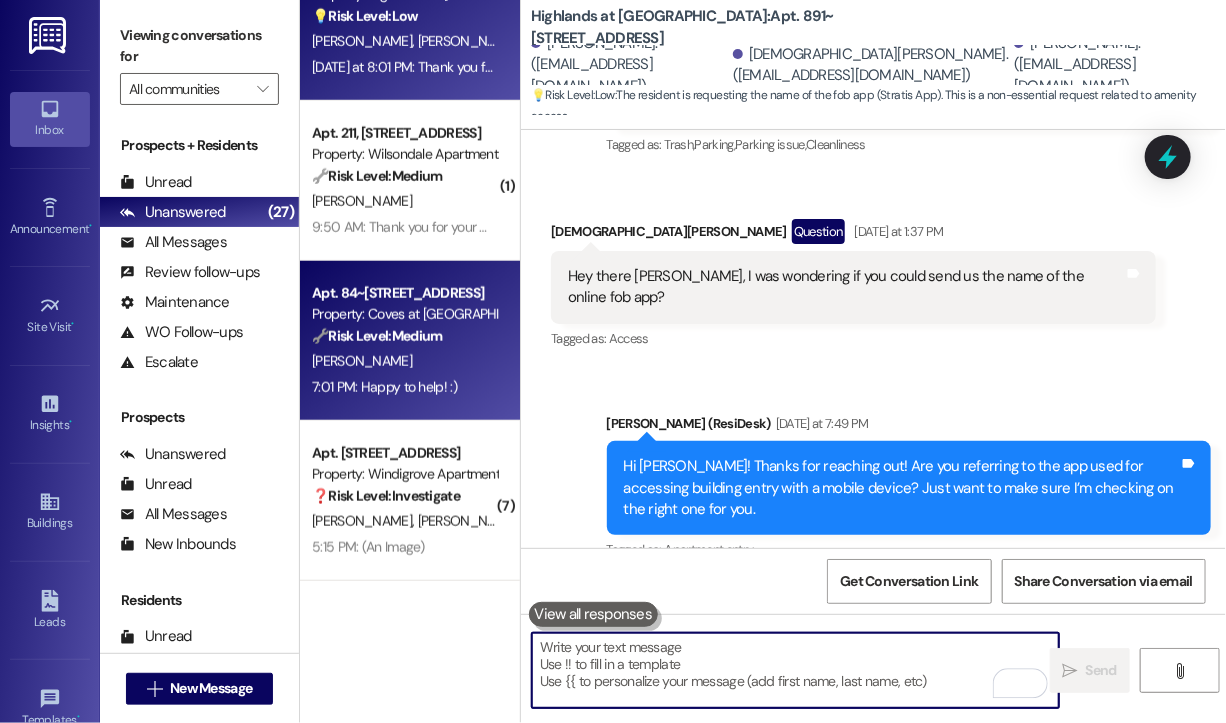 scroll, scrollTop: 25691, scrollLeft: 0, axis: vertical 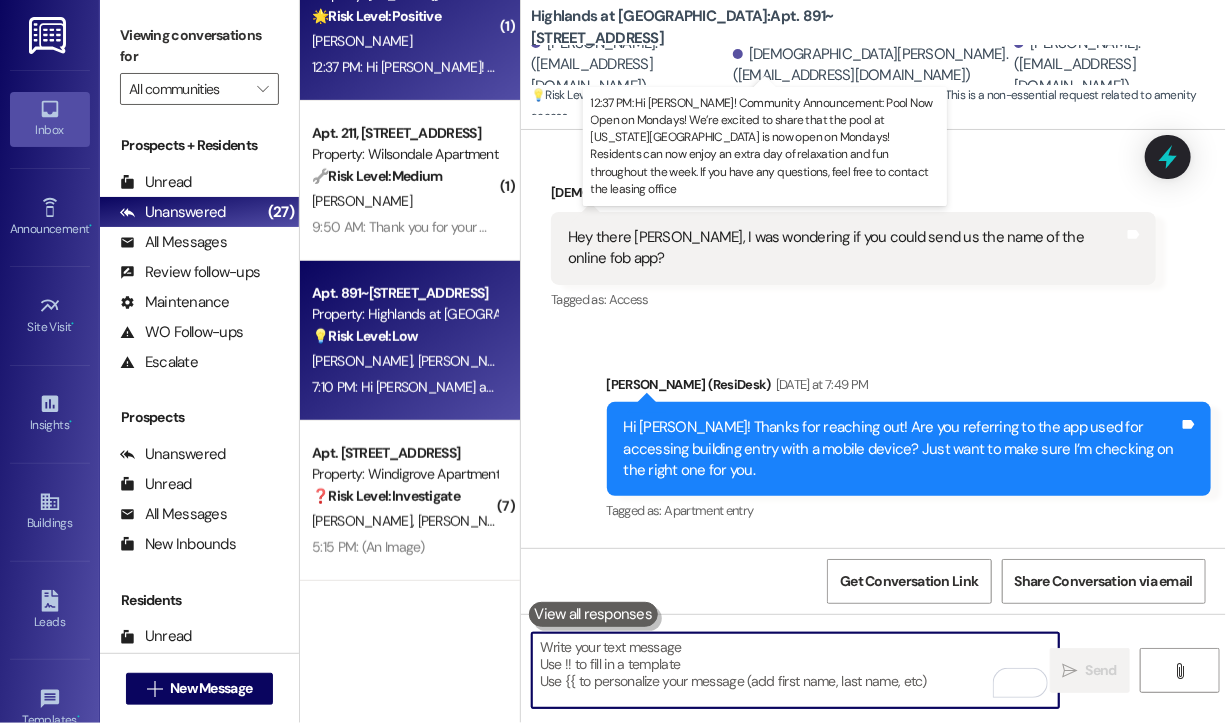 type 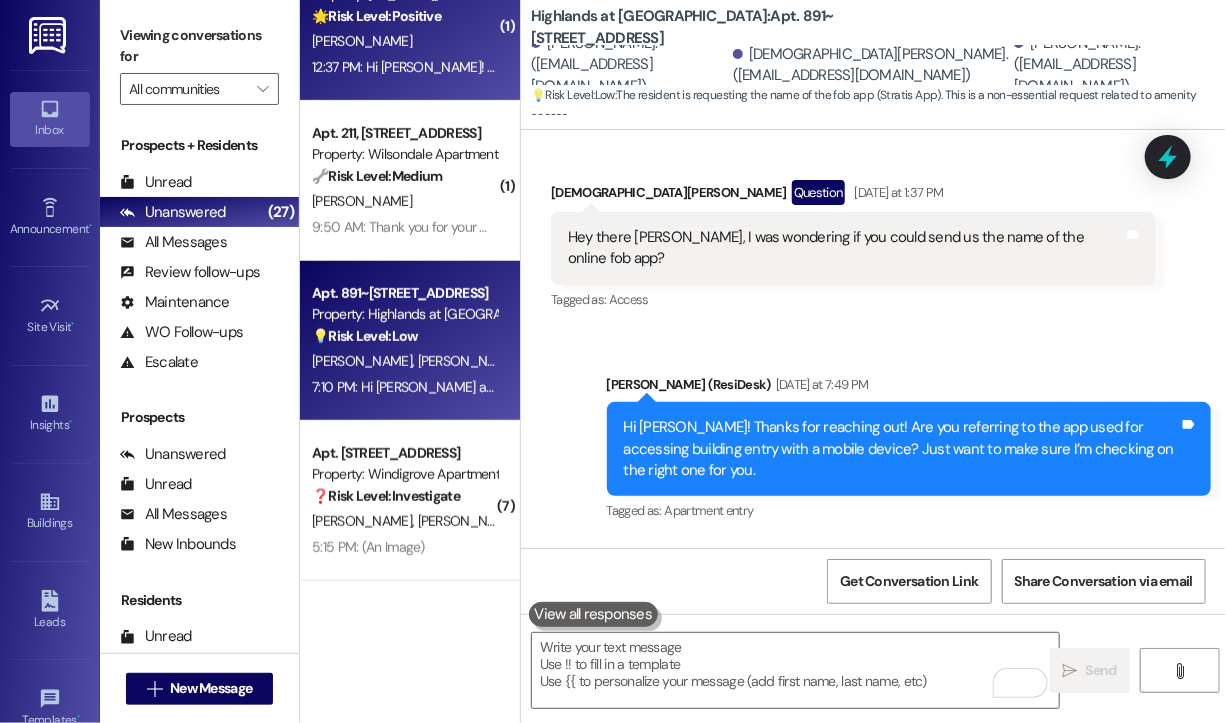 click on "12:37 PM: Hi [PERSON_NAME]!
Community Announcement: Pool Now Open on Mondays!
We’re excited to share that the pool at [US_STATE][GEOGRAPHIC_DATA] is now open on Mondays! Residents can now enjoy an extra day of relaxation and fun throughout the week.
If you have any questions, feel free to contact the leasing office 12:37 PM: Hi [PERSON_NAME]!
Community Announcement: Pool Now Open on Mondays!
We’re excited to share that the pool at [US_STATE][GEOGRAPHIC_DATA] is now open on Mondays! Residents can now enjoy an extra day of relaxation and fun throughout the week.
If you have any questions, feel free to contact the leasing office" at bounding box center (1277, 67) 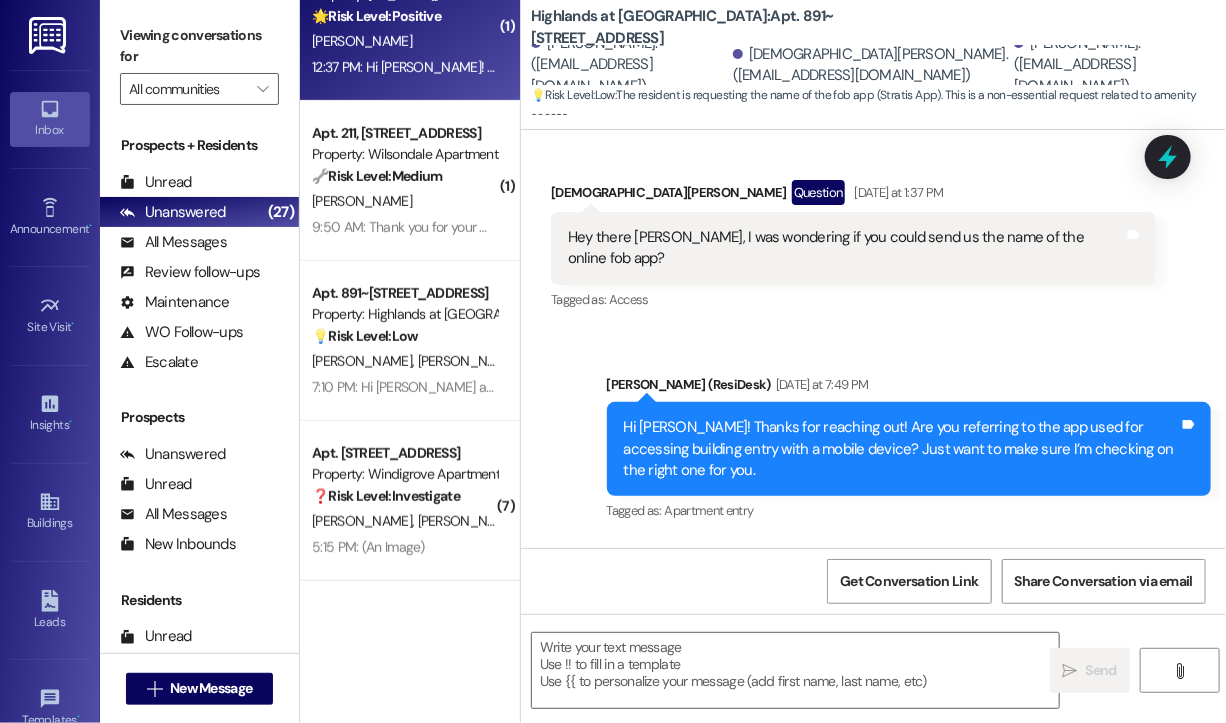 type on "Fetching suggested responses. Please feel free to read through the conversation in the meantime." 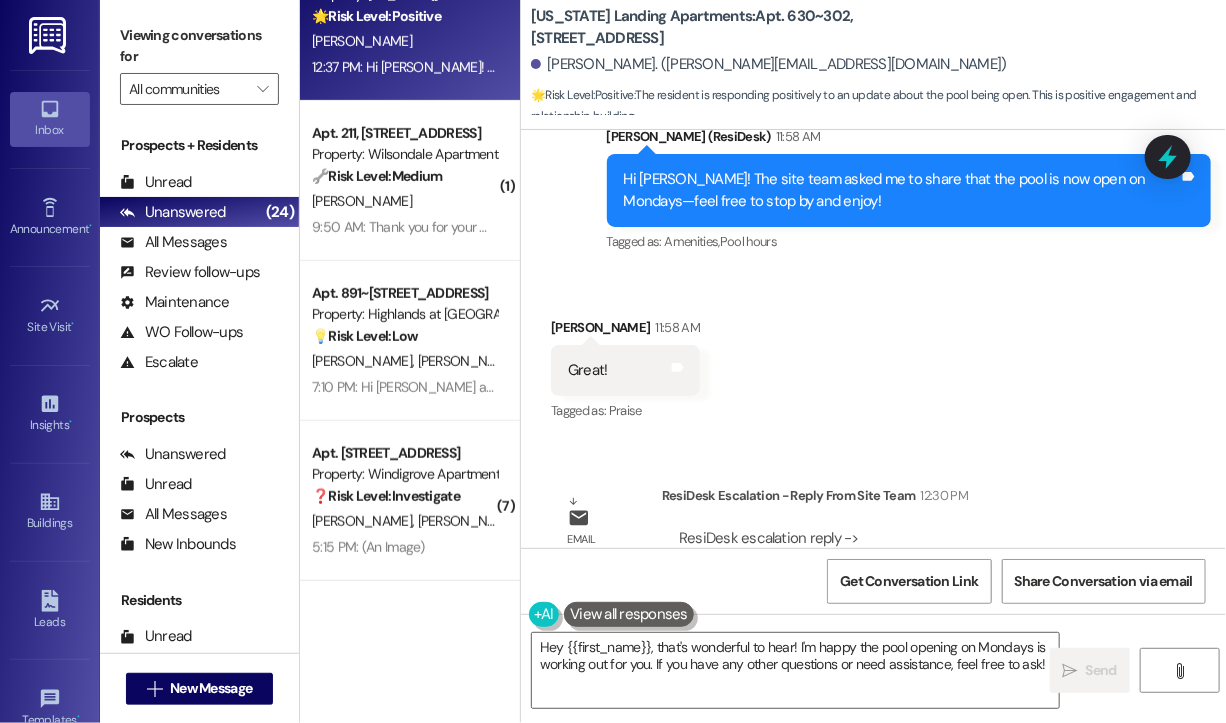 scroll, scrollTop: 8356, scrollLeft: 0, axis: vertical 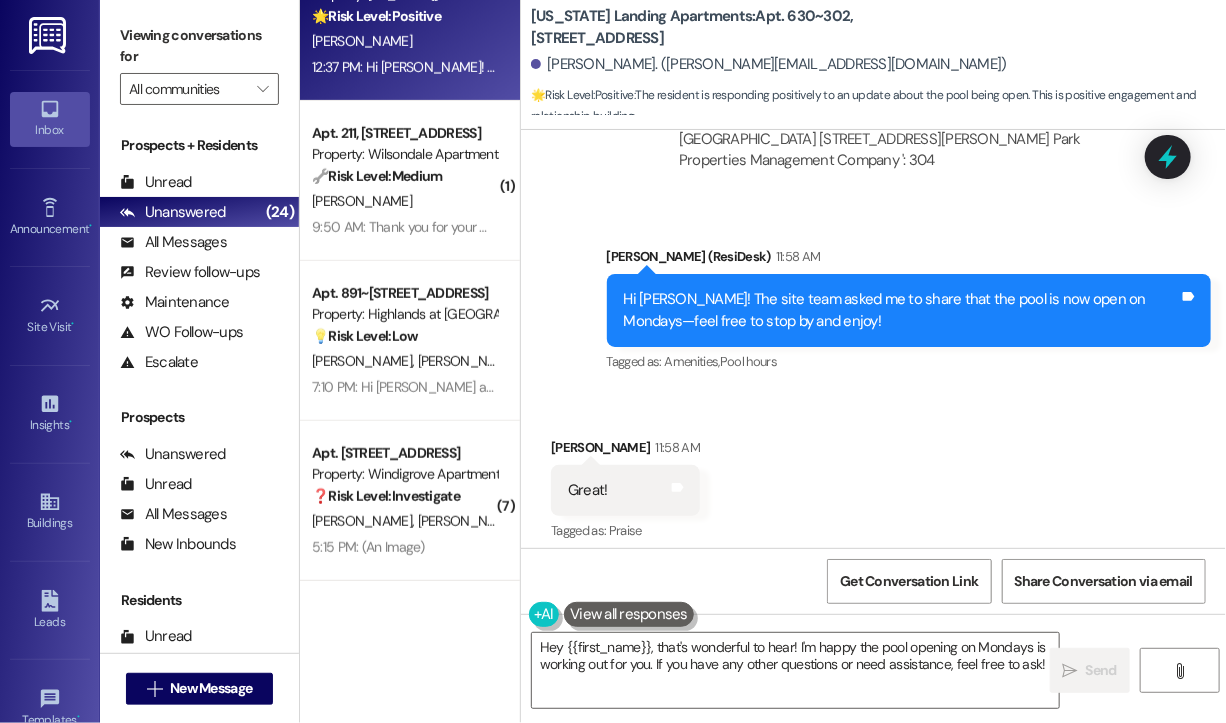 click on "Received via SMS [PERSON_NAME] 11:58 AM Great! Tags and notes Tagged as:   Praise Click to highlight conversations about Praise" at bounding box center (873, 476) 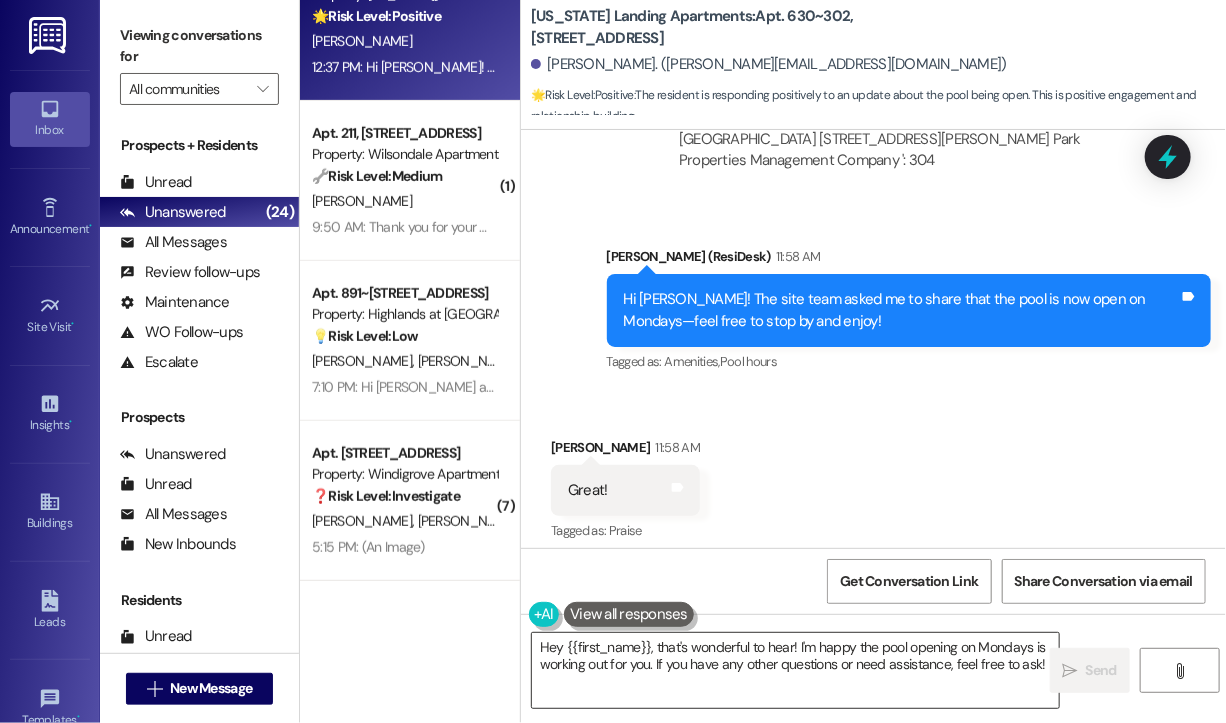 click on "Hey {{first_name}}, that's wonderful to hear! I'm happy the pool opening on Mondays is working out for you. If you have any other questions or need assistance, feel free to ask!" at bounding box center (795, 670) 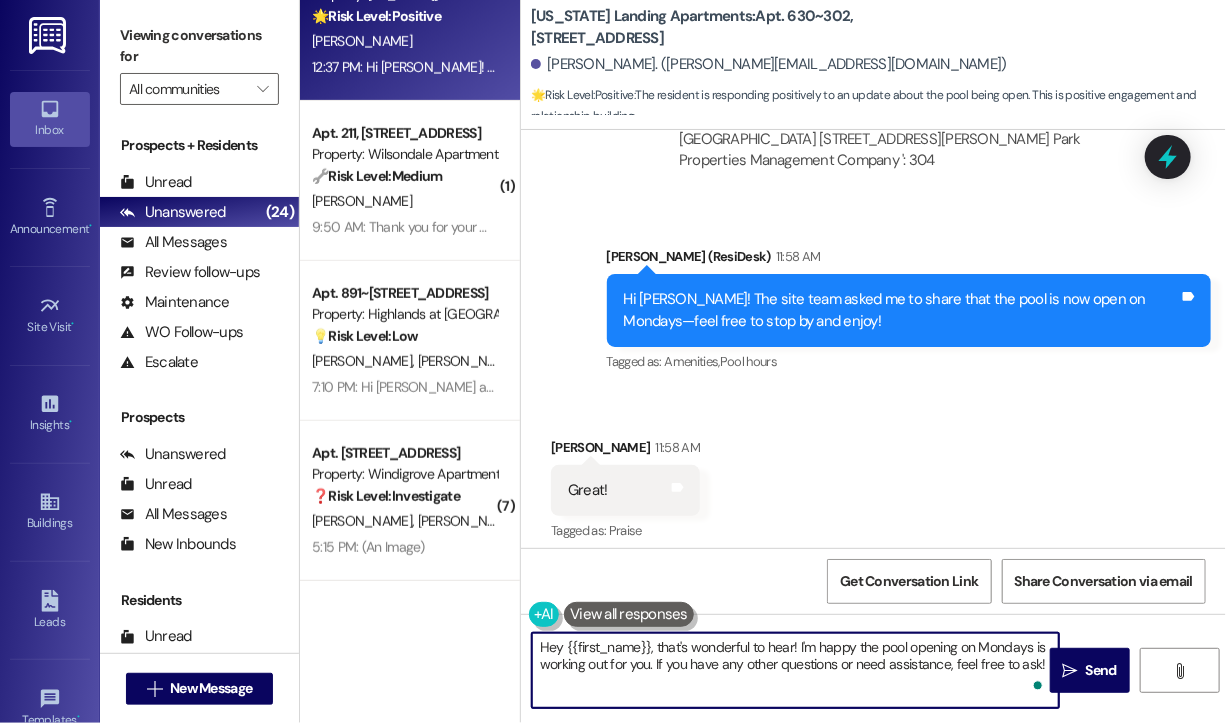 paste on "Awesome! ❤️" 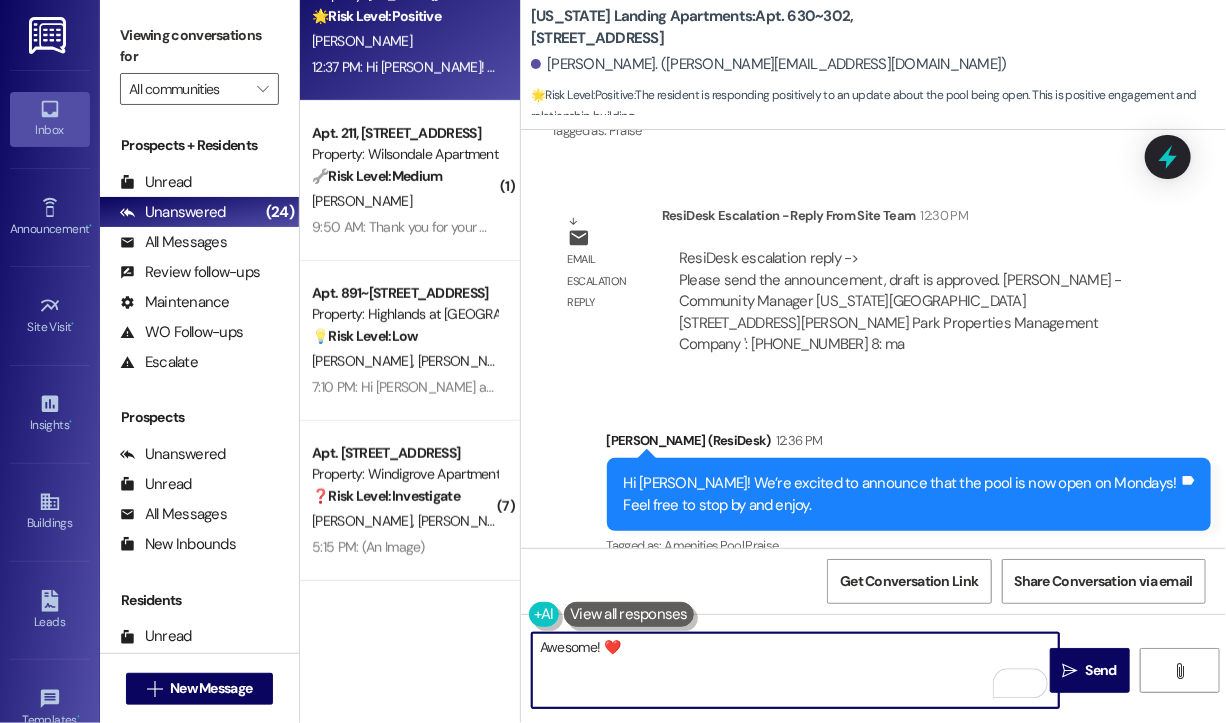 scroll, scrollTop: 8856, scrollLeft: 0, axis: vertical 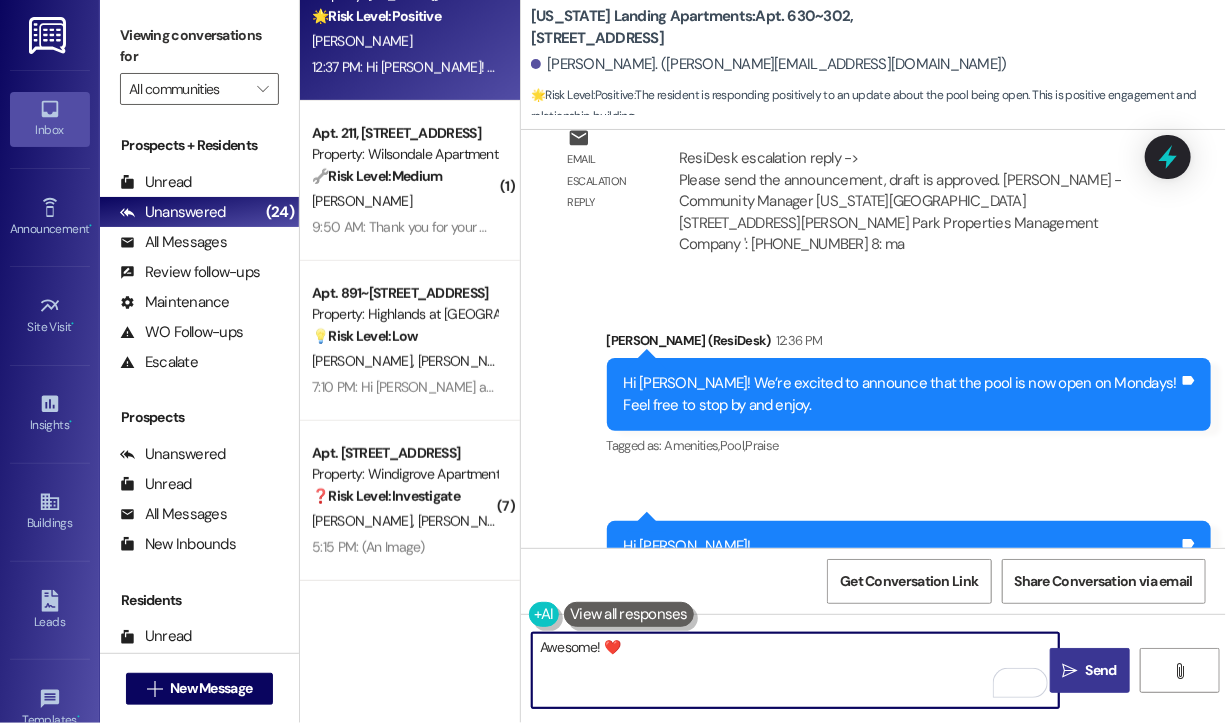 type on "Awesome! ❤️" 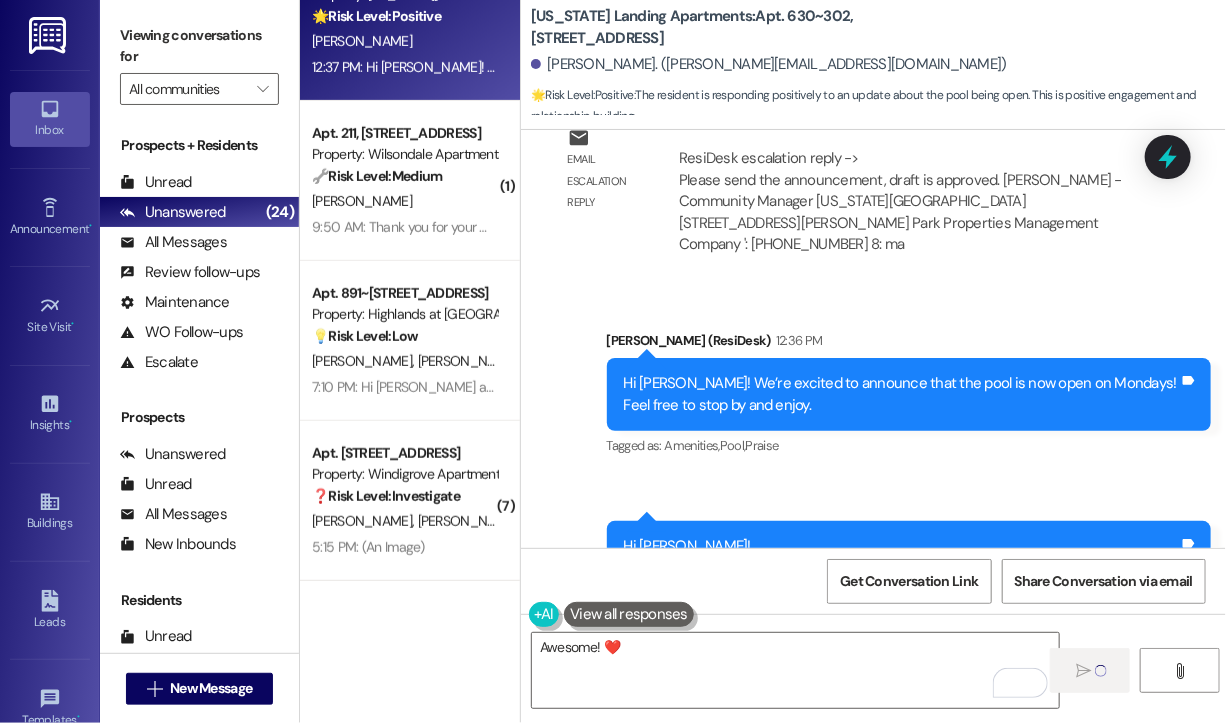 type 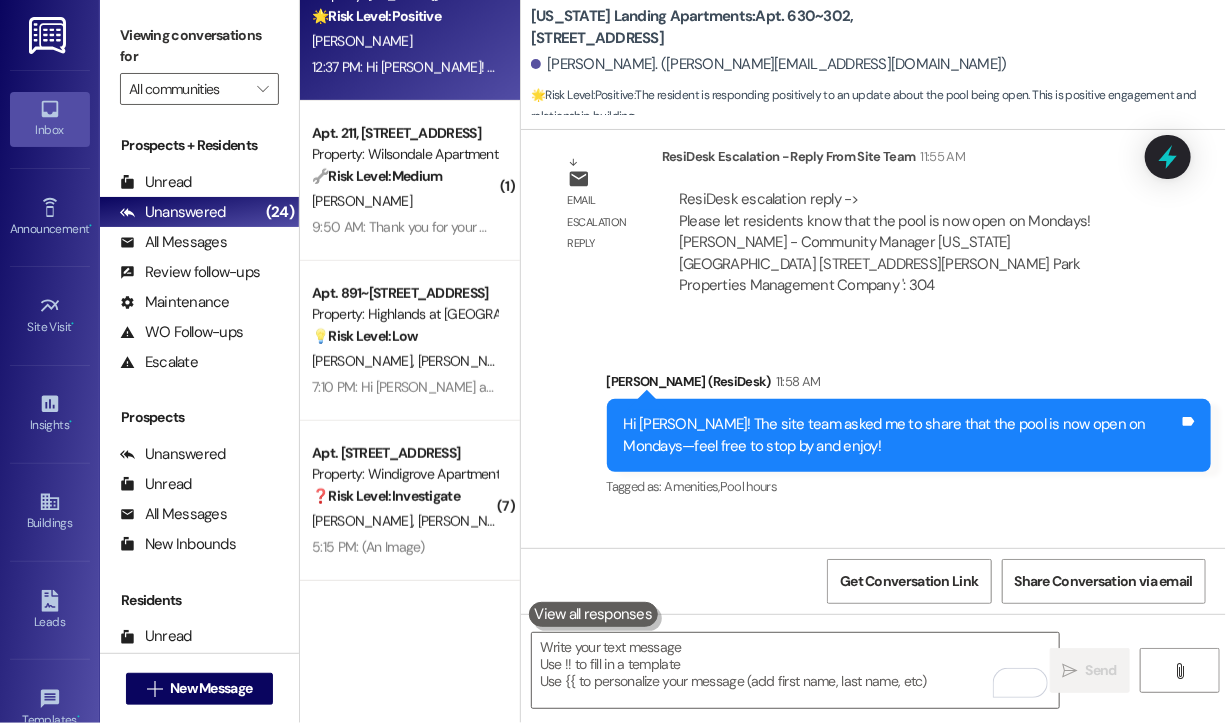 scroll, scrollTop: 8213, scrollLeft: 0, axis: vertical 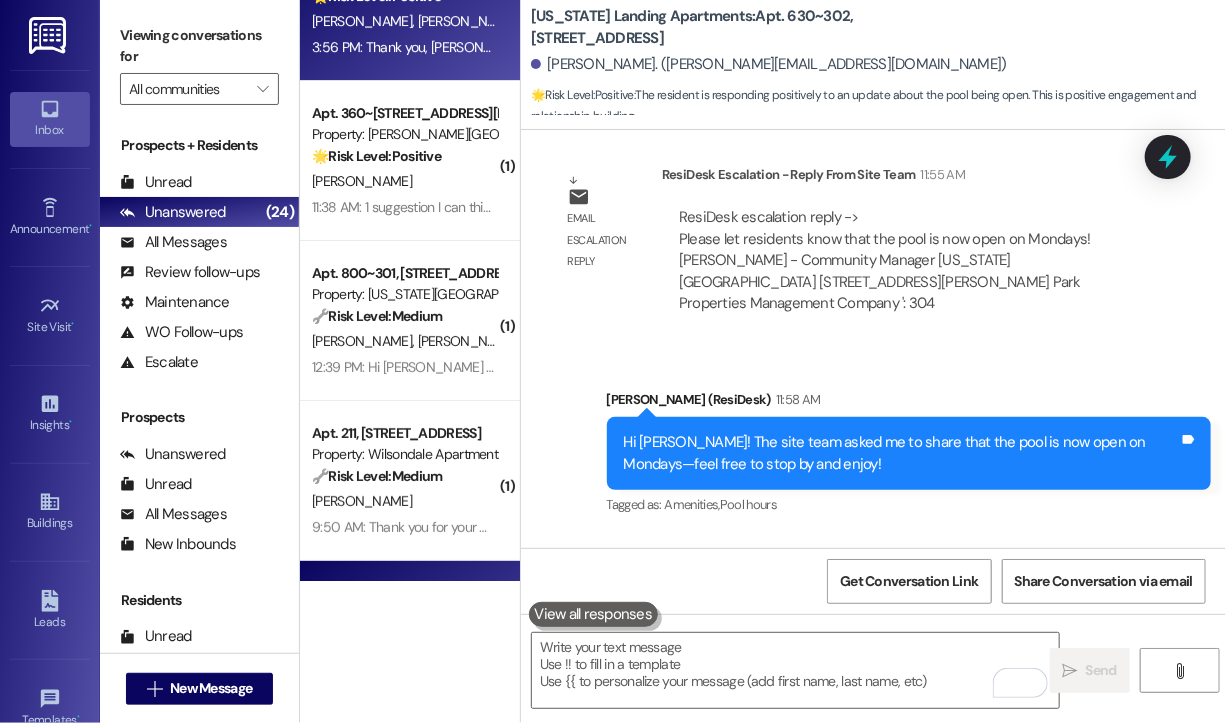 click on "3:56 PM: Thank you, [PERSON_NAME]! 3:56 PM: Thank you, [PERSON_NAME]!" at bounding box center (423, 47) 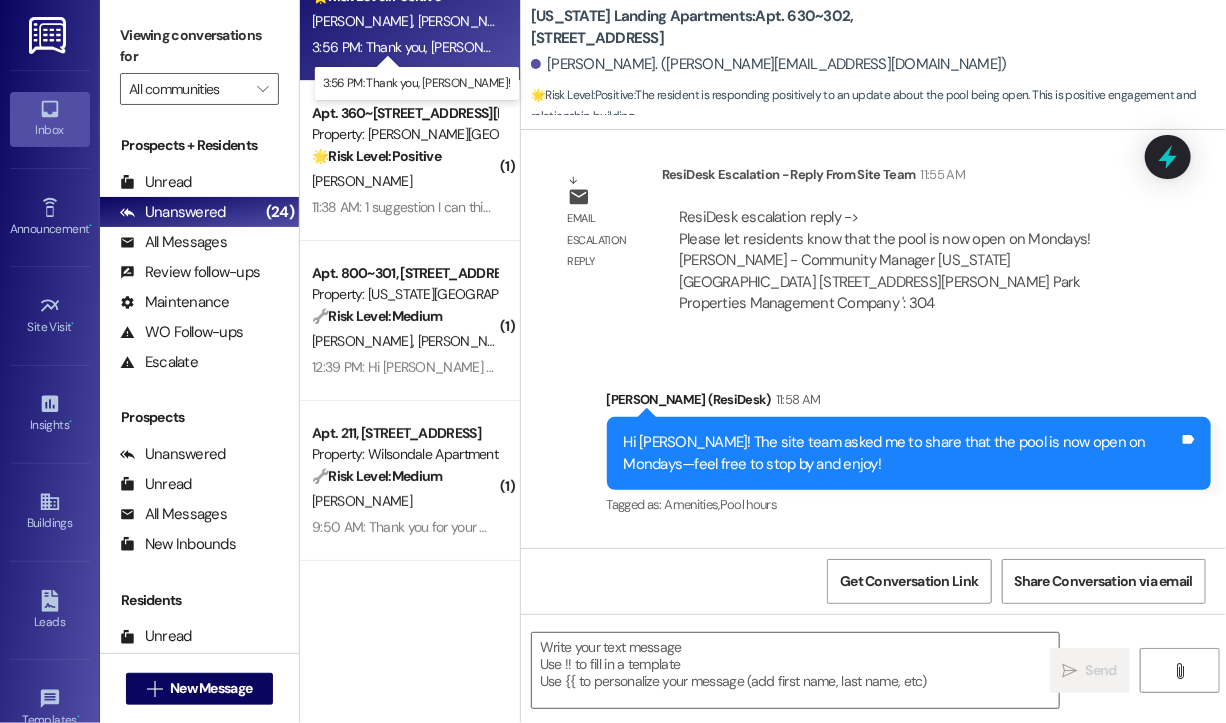 type on "Fetching suggested responses. Please feel free to read through the conversation in the meantime." 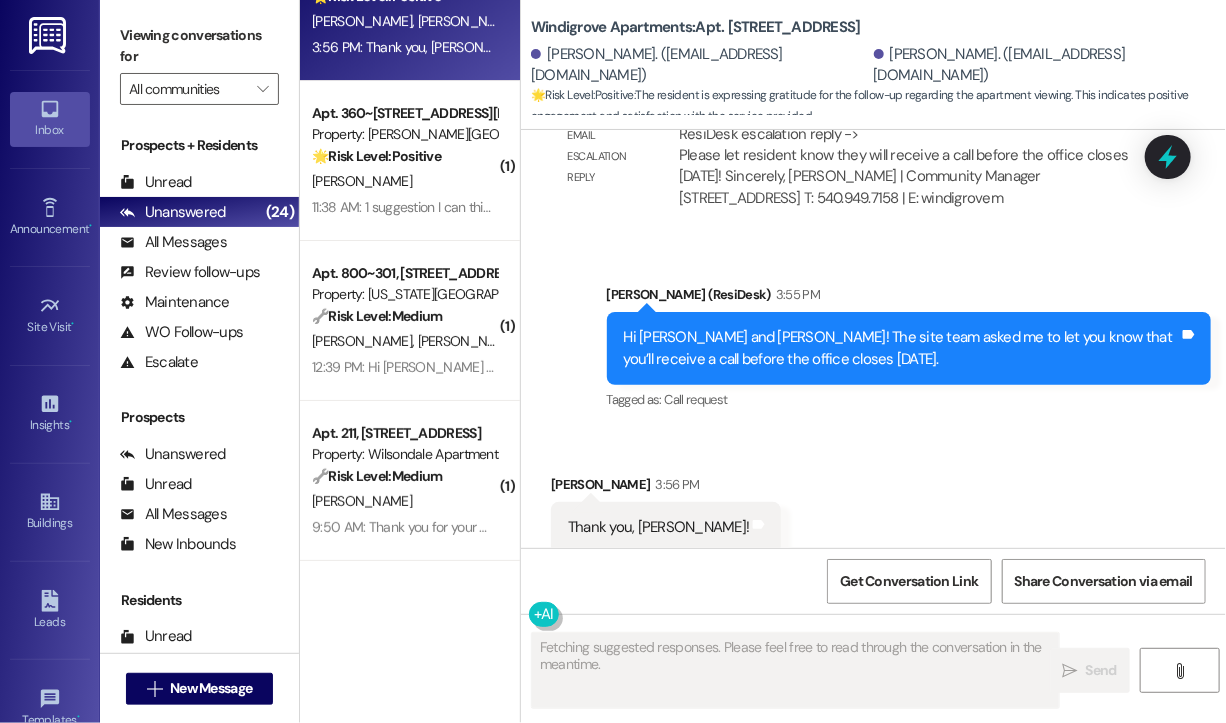 scroll, scrollTop: 2460, scrollLeft: 0, axis: vertical 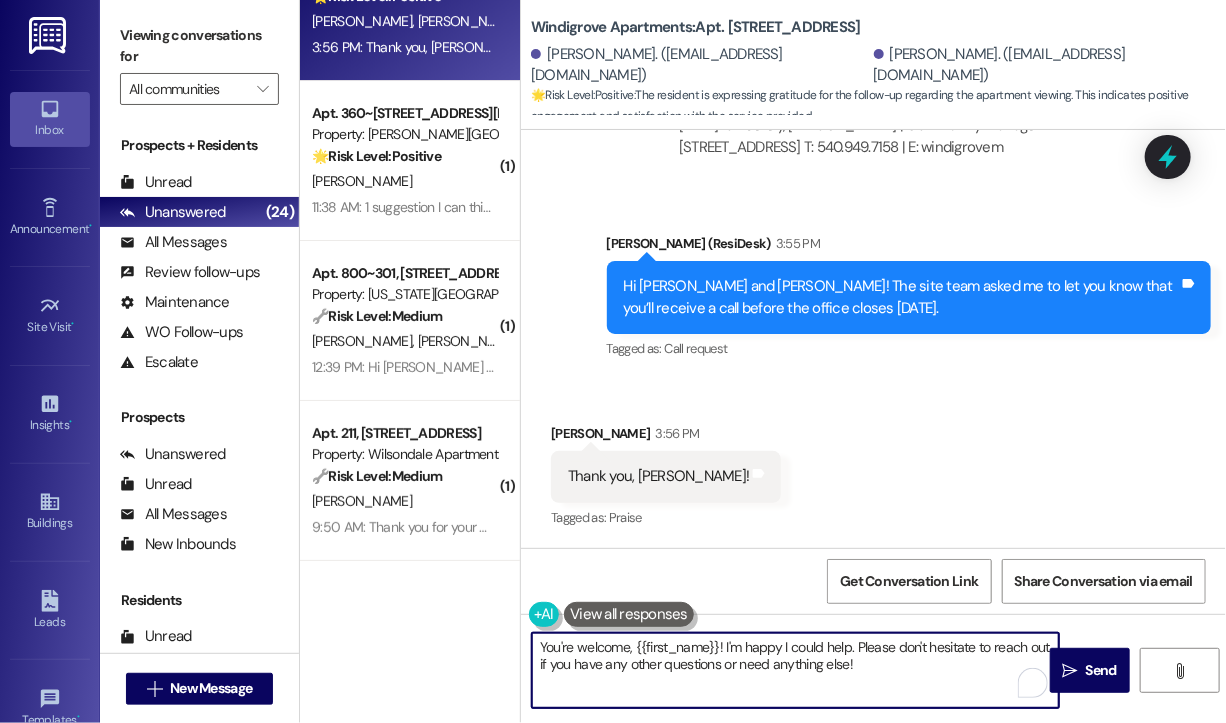 click on "You're welcome, {{first_name}}! I'm happy I could help. Please don't hesitate to reach out if you have any other questions or need anything else!" at bounding box center [795, 670] 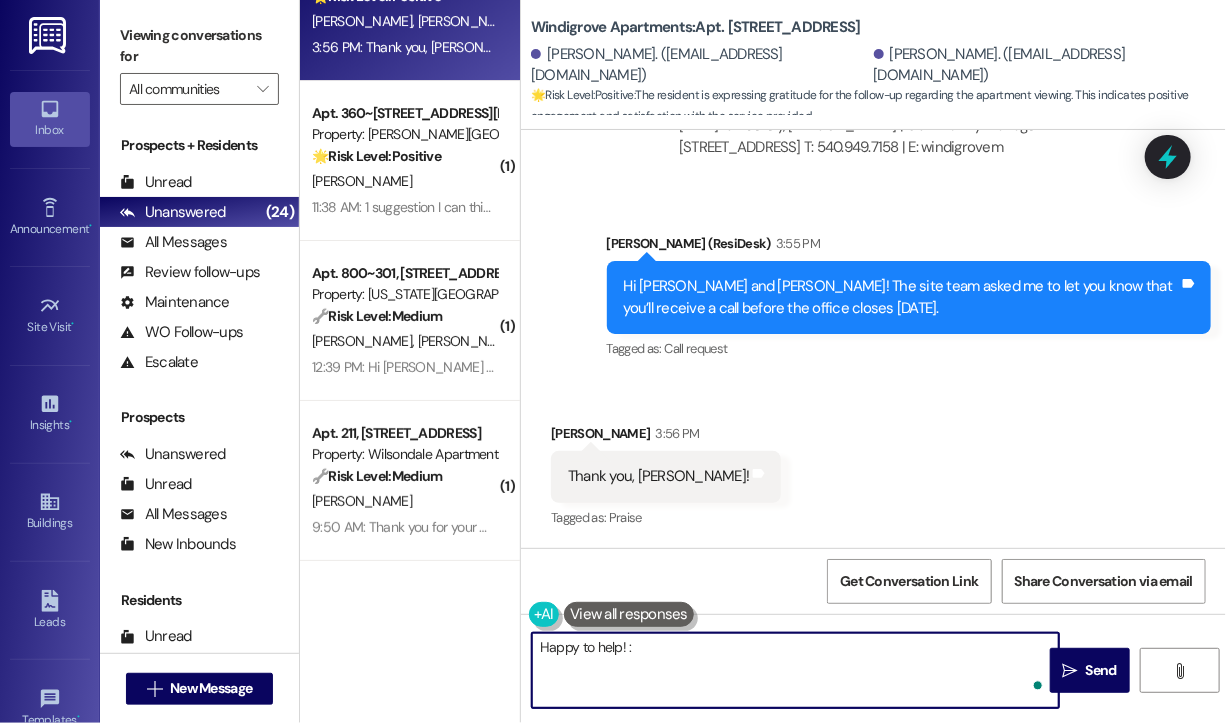 type on "Happy to help! :)" 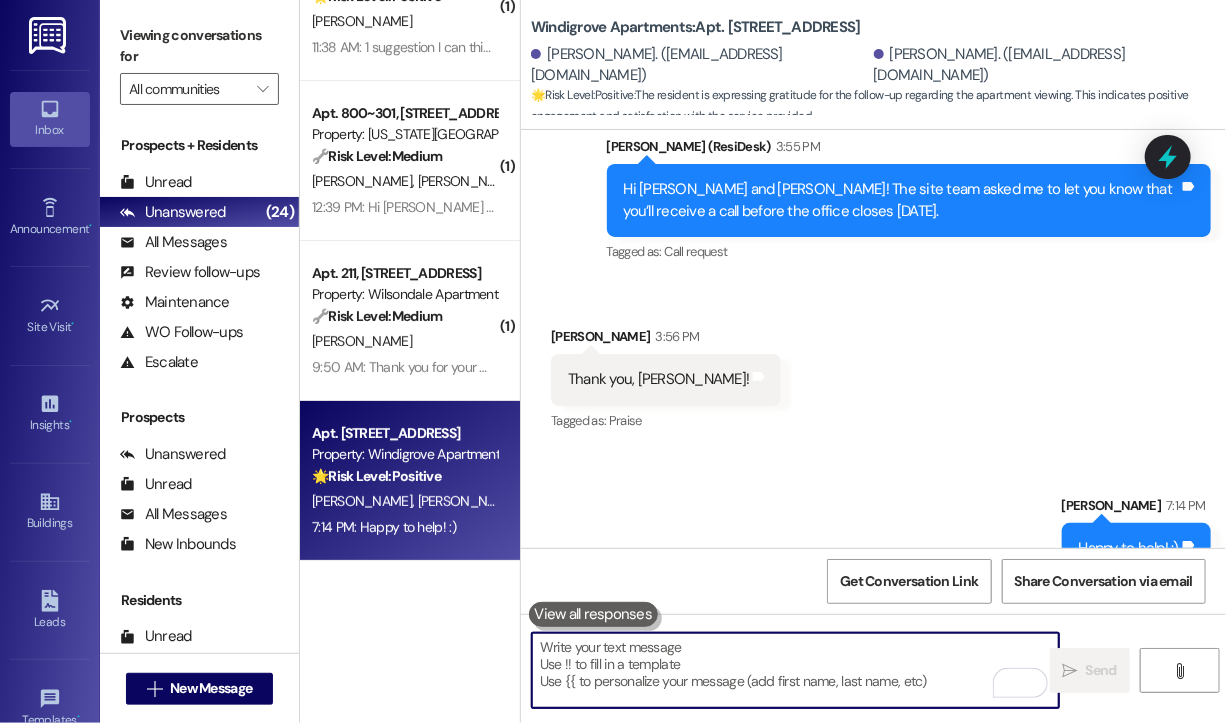 scroll, scrollTop: 2600, scrollLeft: 0, axis: vertical 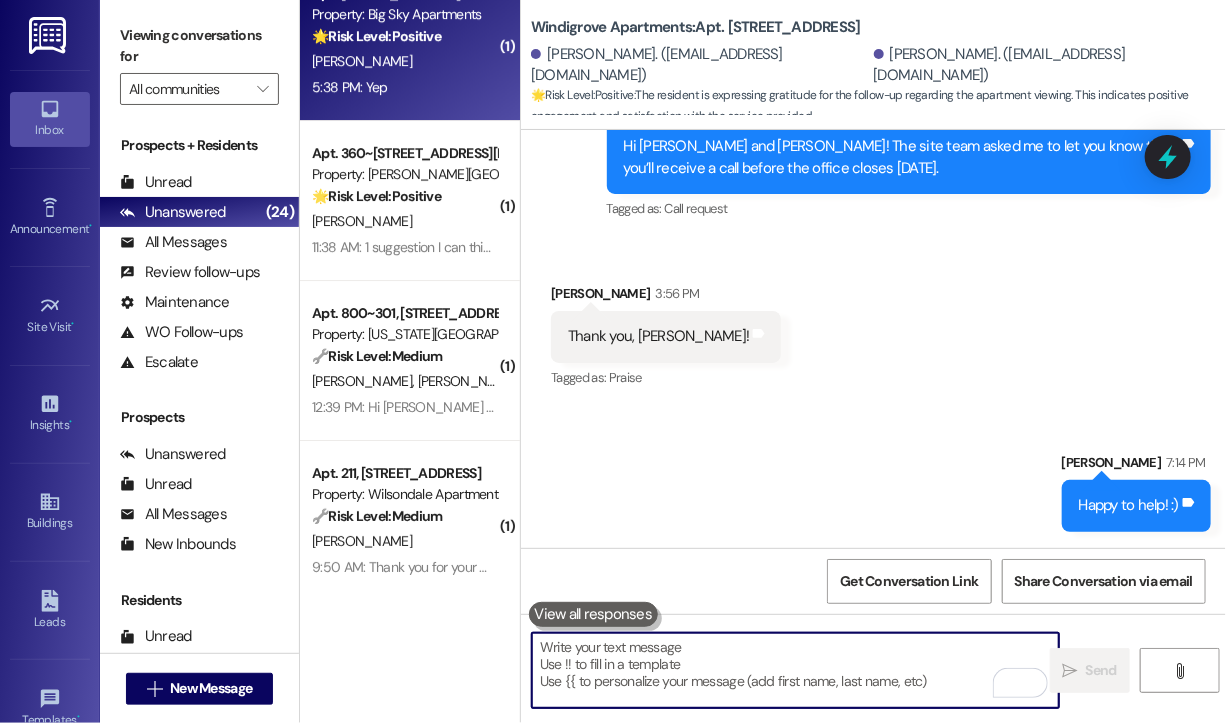 type 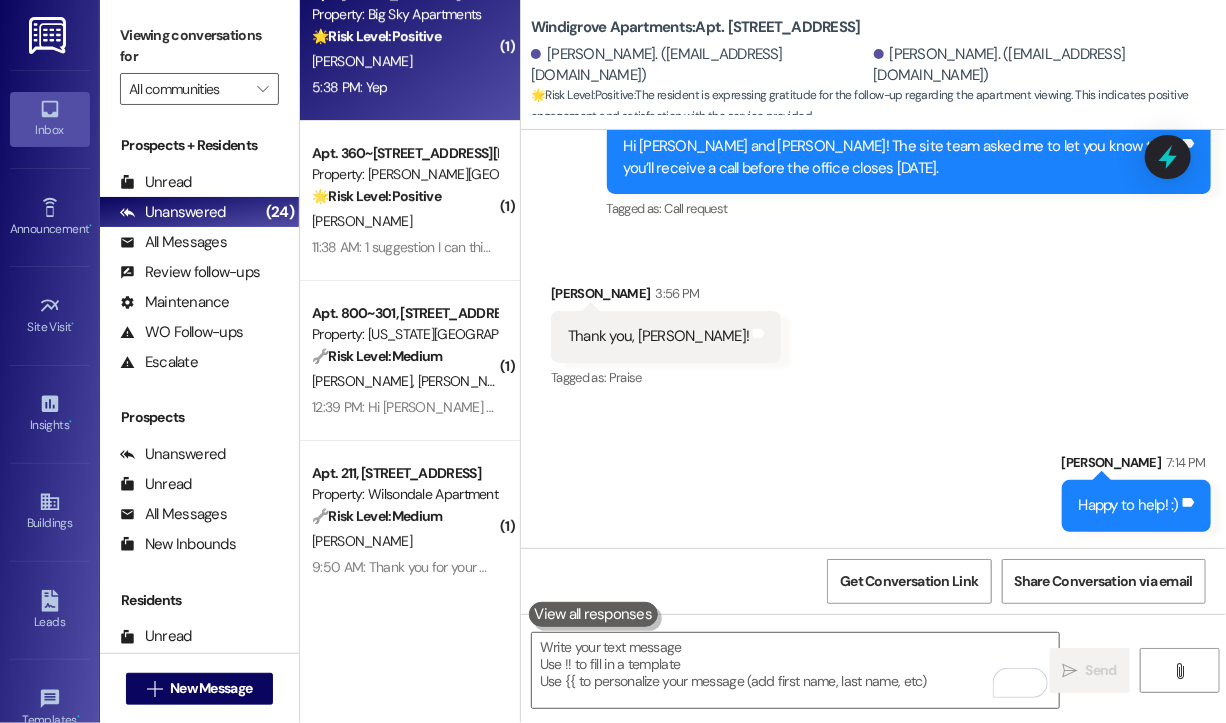 click on "5:38 PM: Yep  5:38 PM: Yep" at bounding box center (404, 87) 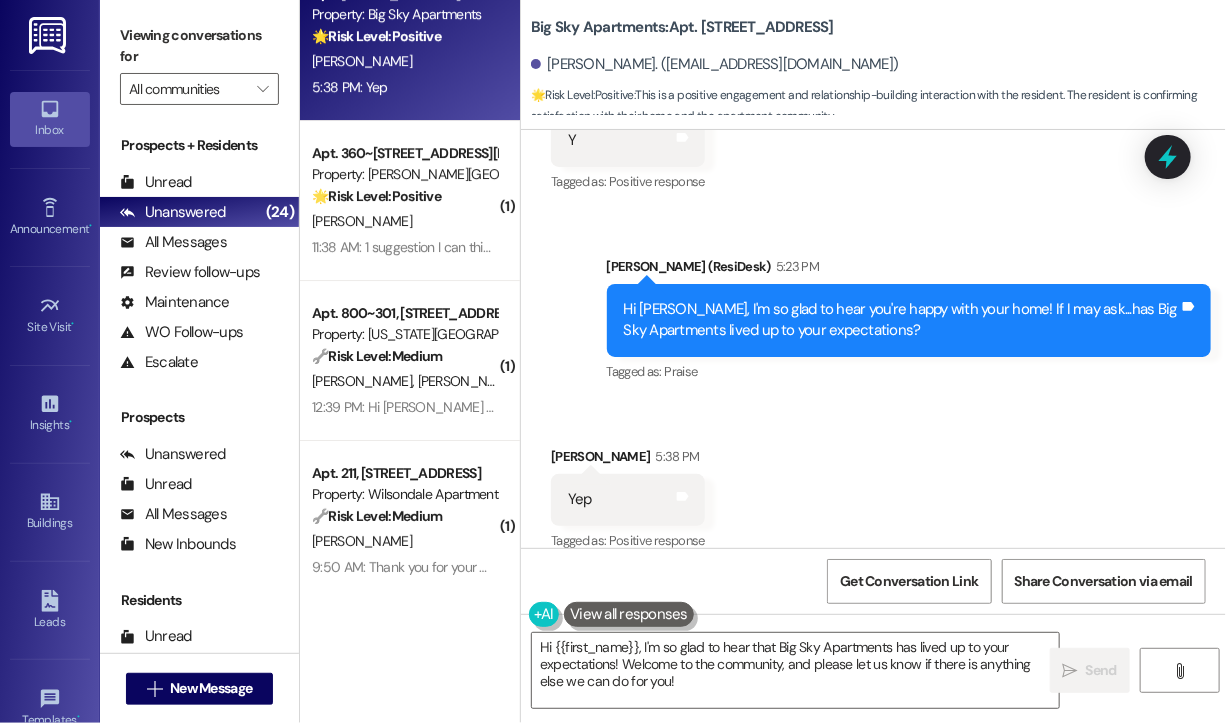 scroll, scrollTop: 1360, scrollLeft: 0, axis: vertical 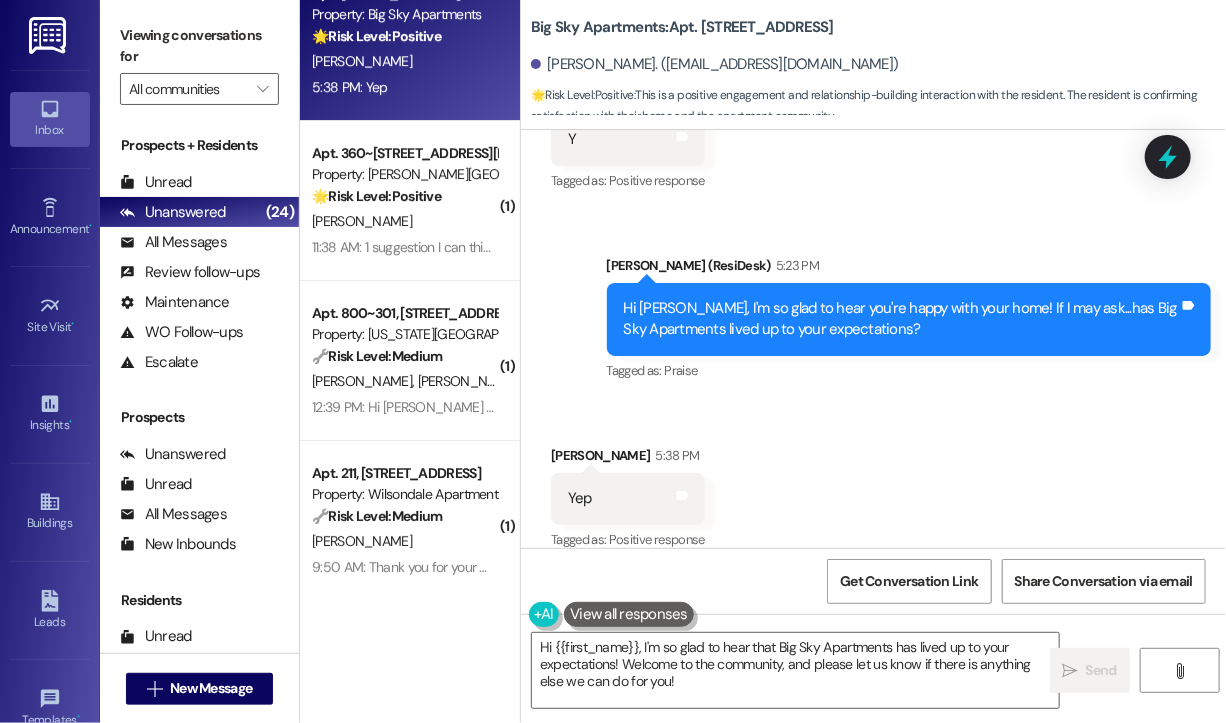 click on "Sent via SMS [PERSON_NAME]   (ResiDesk) 5:23 PM Hi [PERSON_NAME], I'm so glad to hear you're happy with your home! If I may ask...has Big Sky Apartments lived up to your expectations? Tags and notes Tagged as:   Praise Click to highlight conversations about Praise" at bounding box center (873, 305) 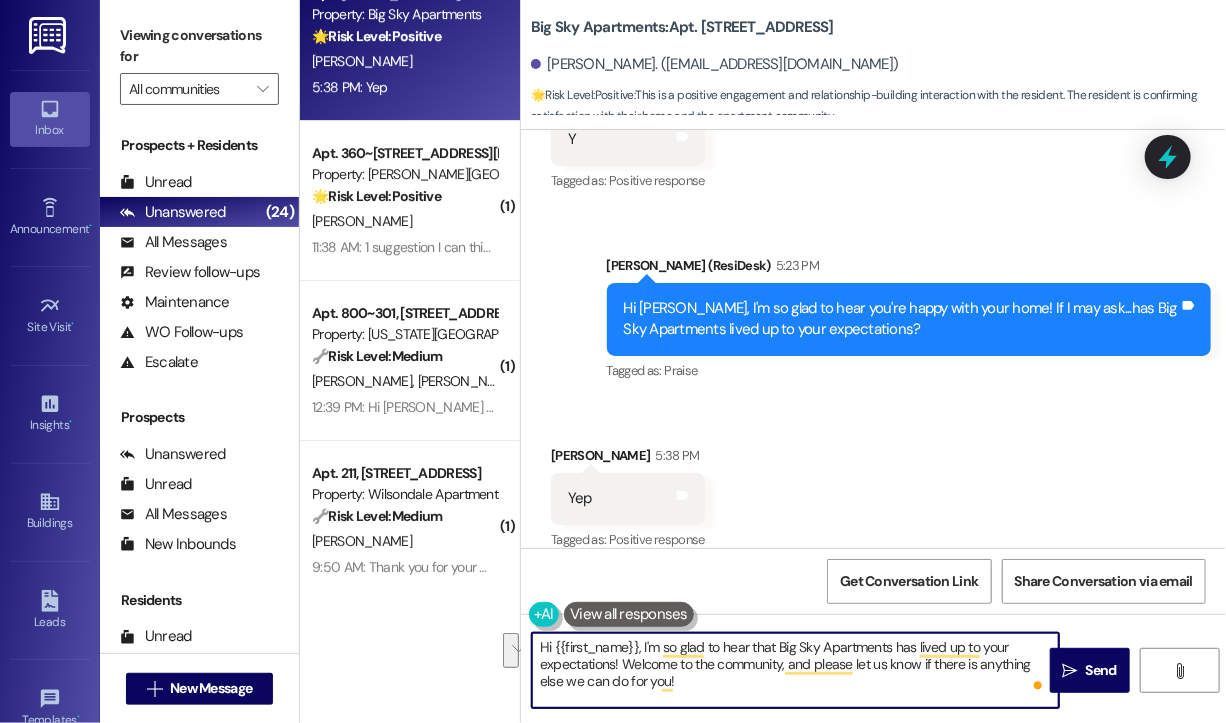 drag, startPoint x: 724, startPoint y: 688, endPoint x: 624, endPoint y: 666, distance: 102.3914 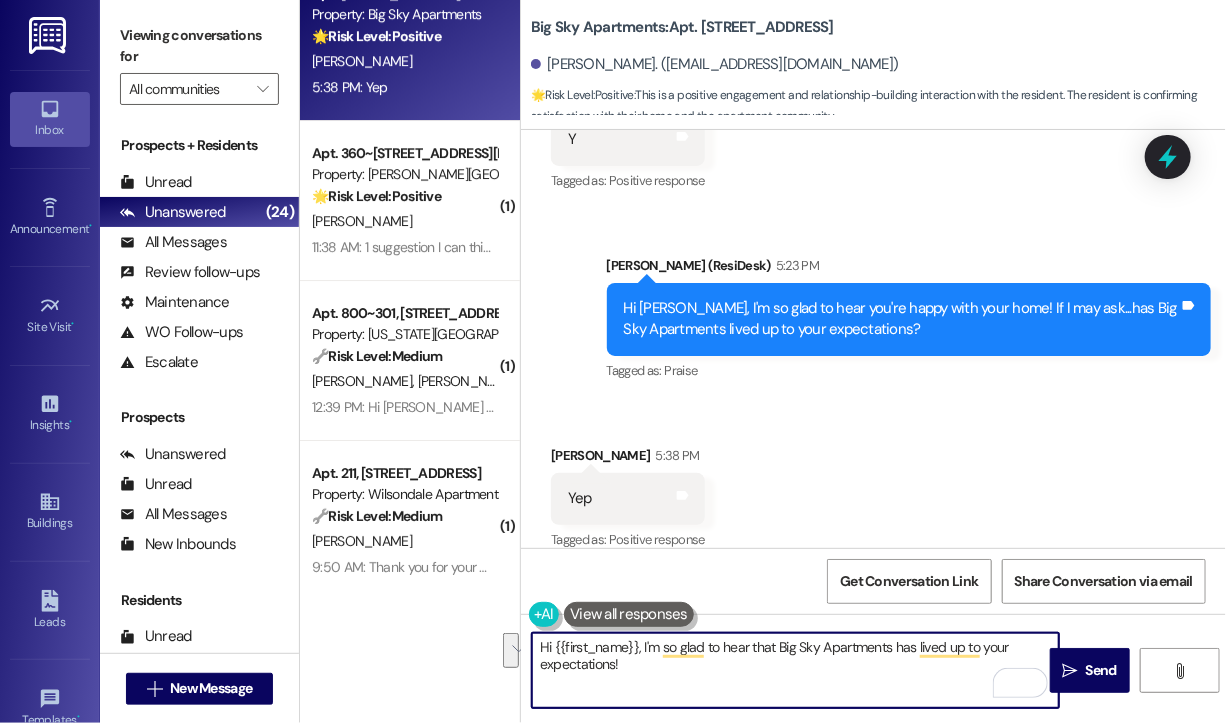 paste on "Awesome! ❤️ Can I ask a quick favor...would you mind writing us a Google review? No worries at all if not.
Here's a quick link {{google_review_link}}. Please let me know once you're done. :)" 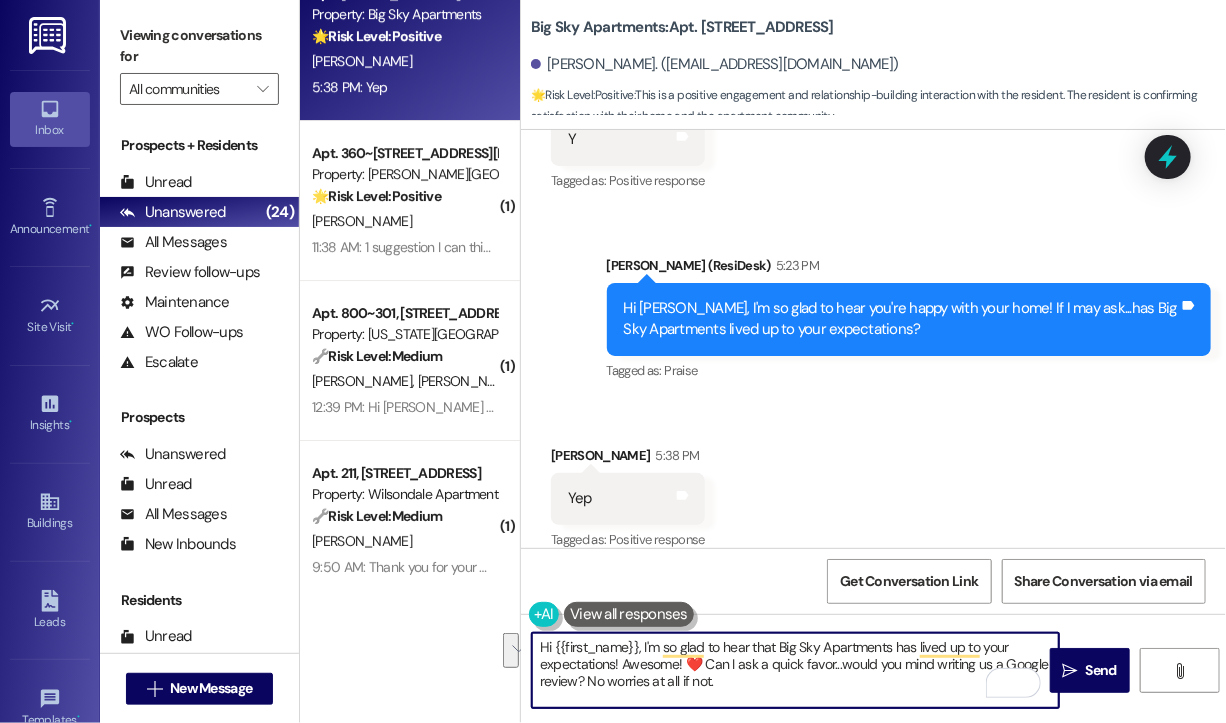 scroll, scrollTop: 33, scrollLeft: 0, axis: vertical 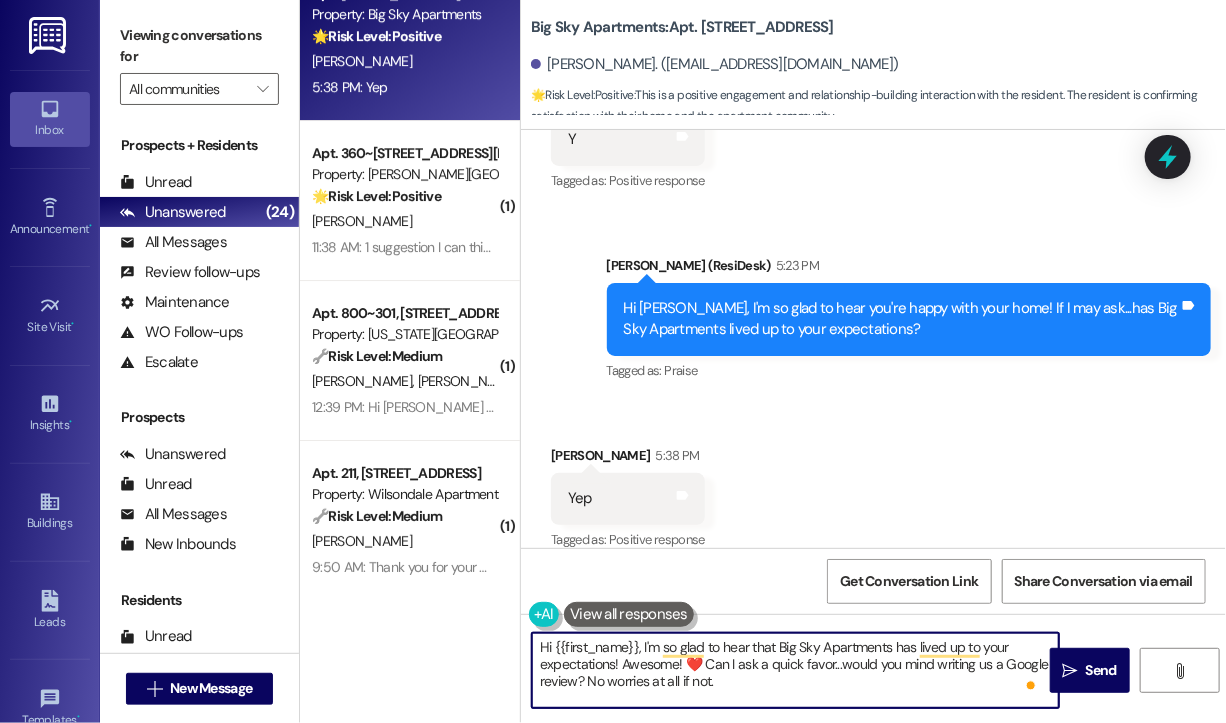 click on "Hi {{first_name}}, I'm so glad to hear that Big Sky Apartments has lived up to your expectations! Awesome! ❤️ Can I ask a quick favor...would you mind writing us a Google review? No worries at all if not.
Here's a quick link {{google_review_link}}. Please let me know once you're done. :)" at bounding box center (795, 670) 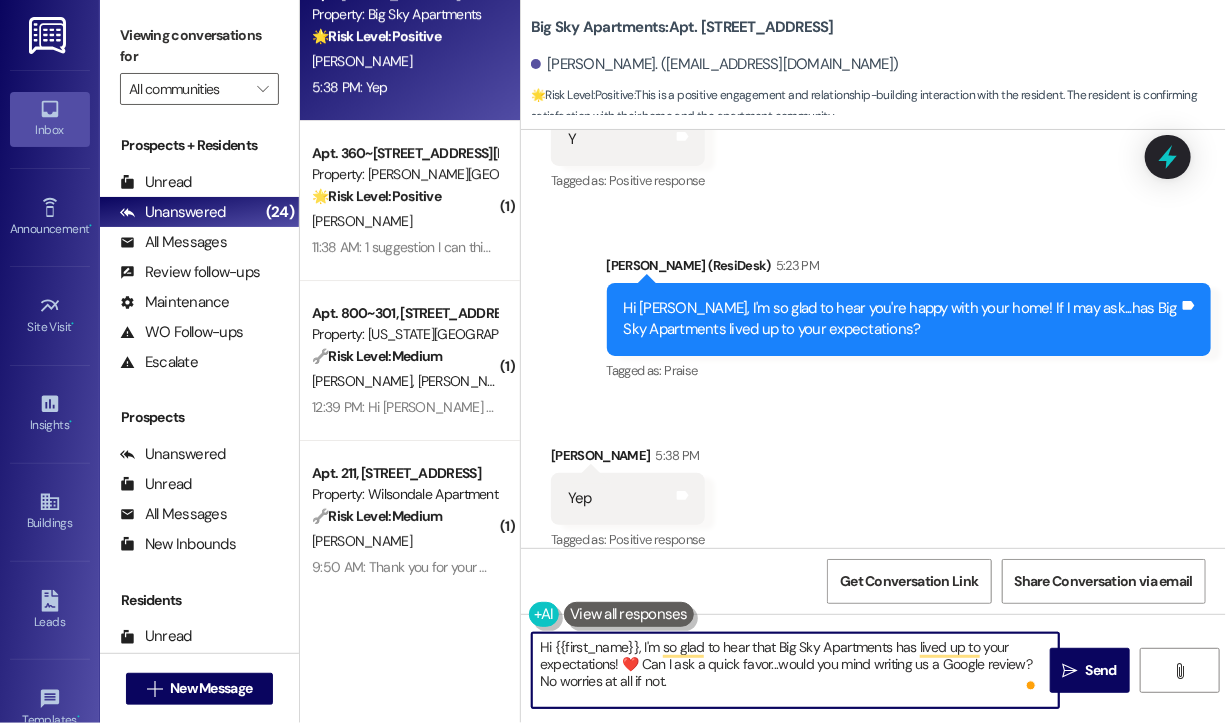 scroll, scrollTop: 39, scrollLeft: 0, axis: vertical 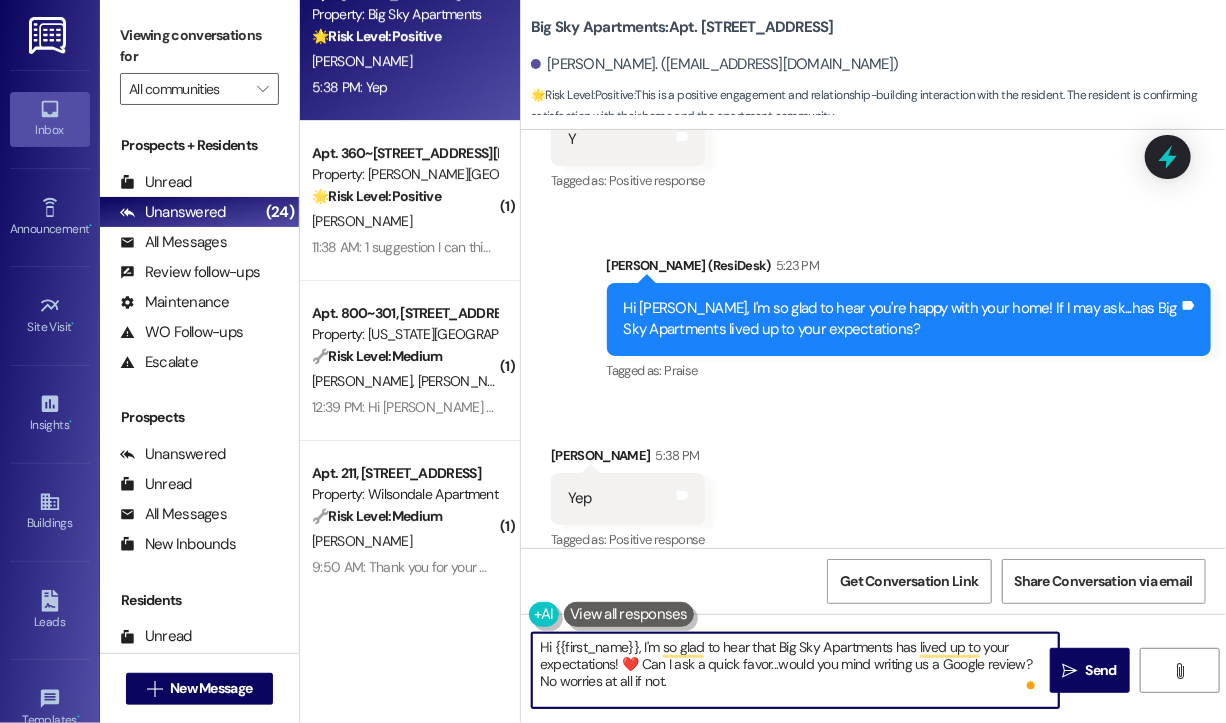 click on "Hi {{first_name}}, I'm so glad to hear that Big Sky Apartments has lived up to your expectations! ❤️ Can I ask a quick favor...would you mind writing us a Google review? No worries at all if not.
Here's a quick link {{google_review_link}}. Please let me know once you're done. :)" at bounding box center (795, 670) 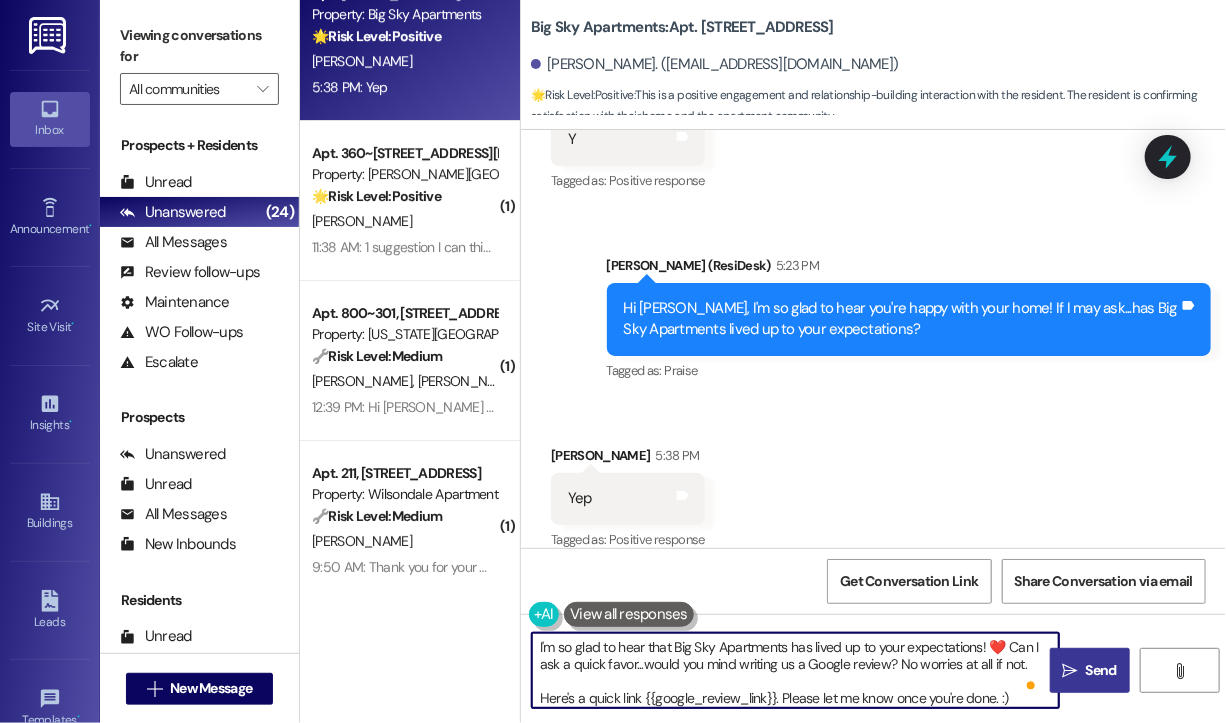 type on "I'm so glad to hear that Big Sky Apartments has lived up to your expectations! ❤️ Can I ask a quick favor...would you mind writing us a Google review? No worries at all if not.
Here's a quick link {{google_review_link}}. Please let me know once you're done. :)" 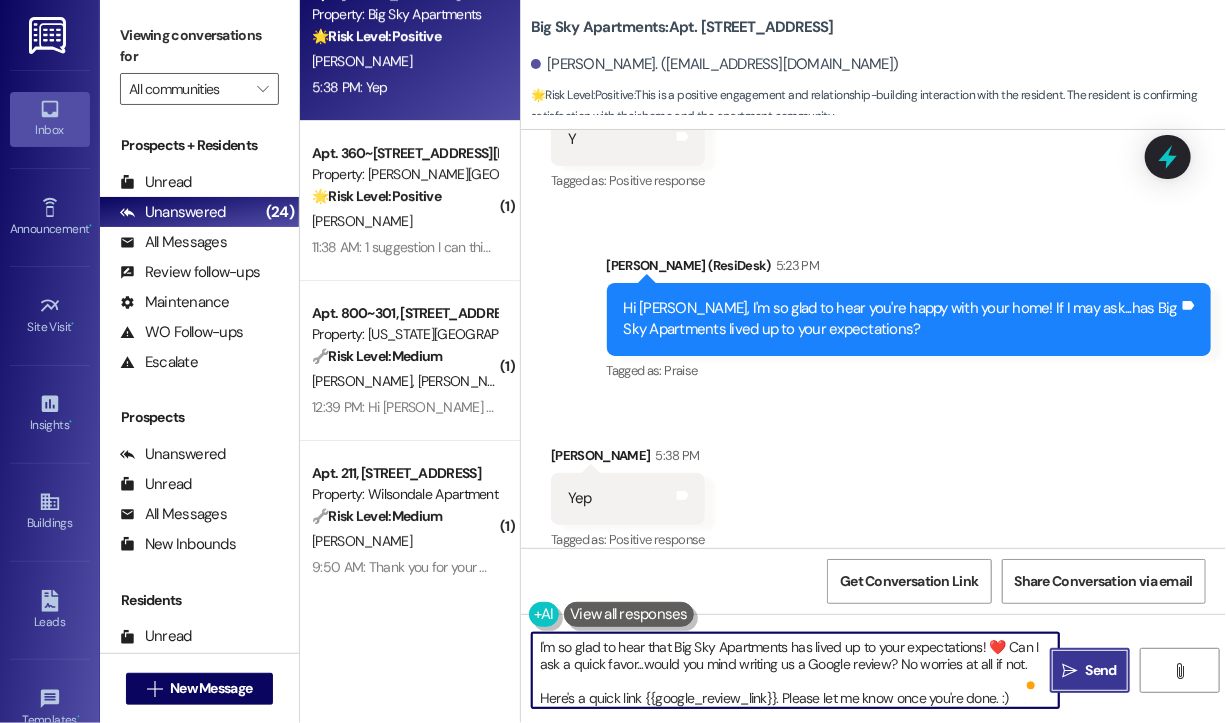 click on "" at bounding box center (1070, 671) 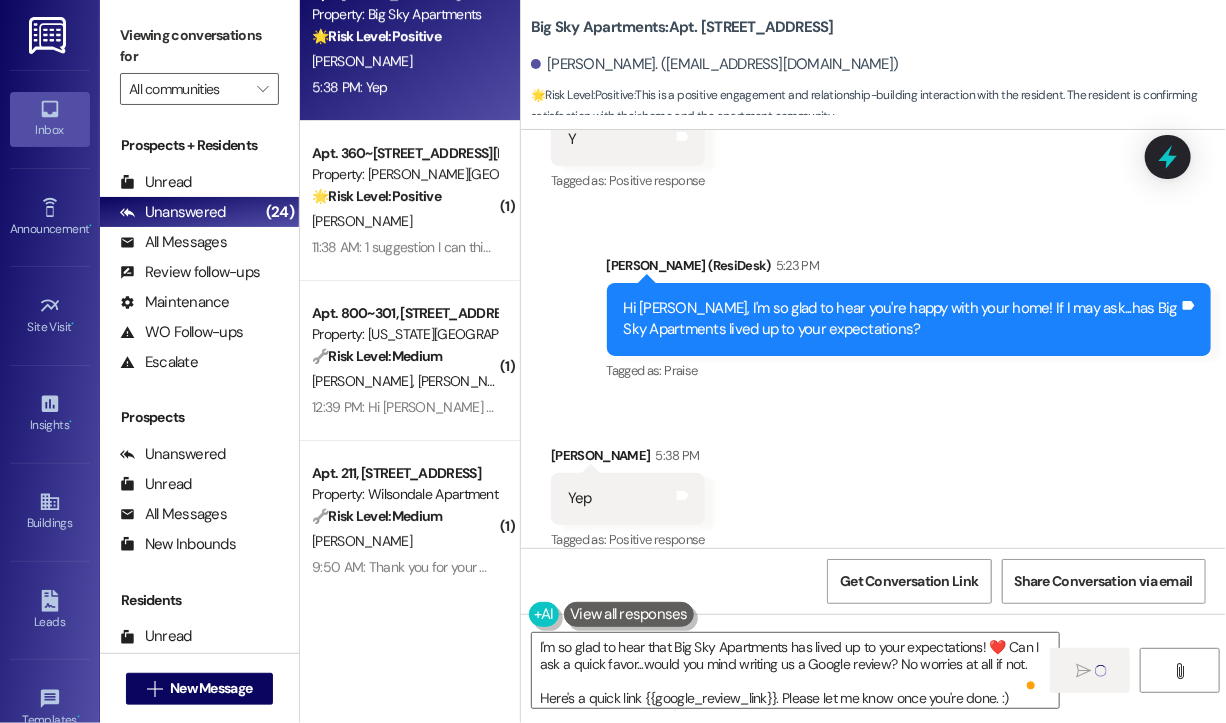 type 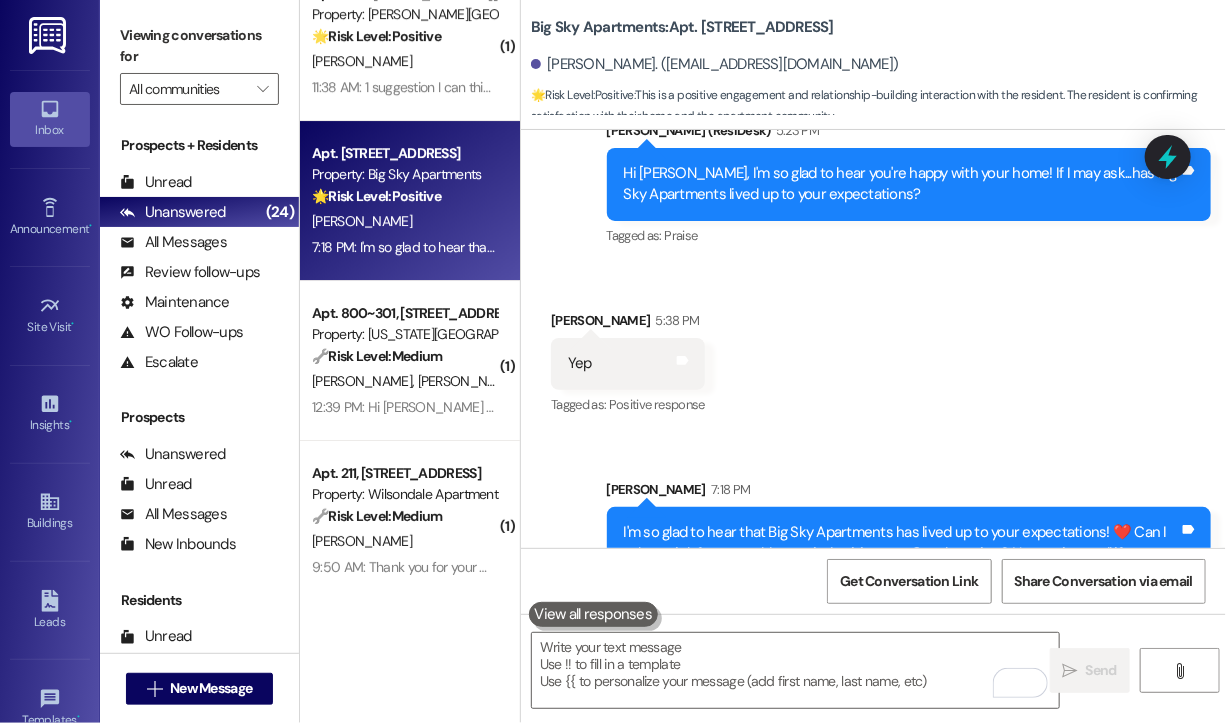 scroll, scrollTop: 1585, scrollLeft: 0, axis: vertical 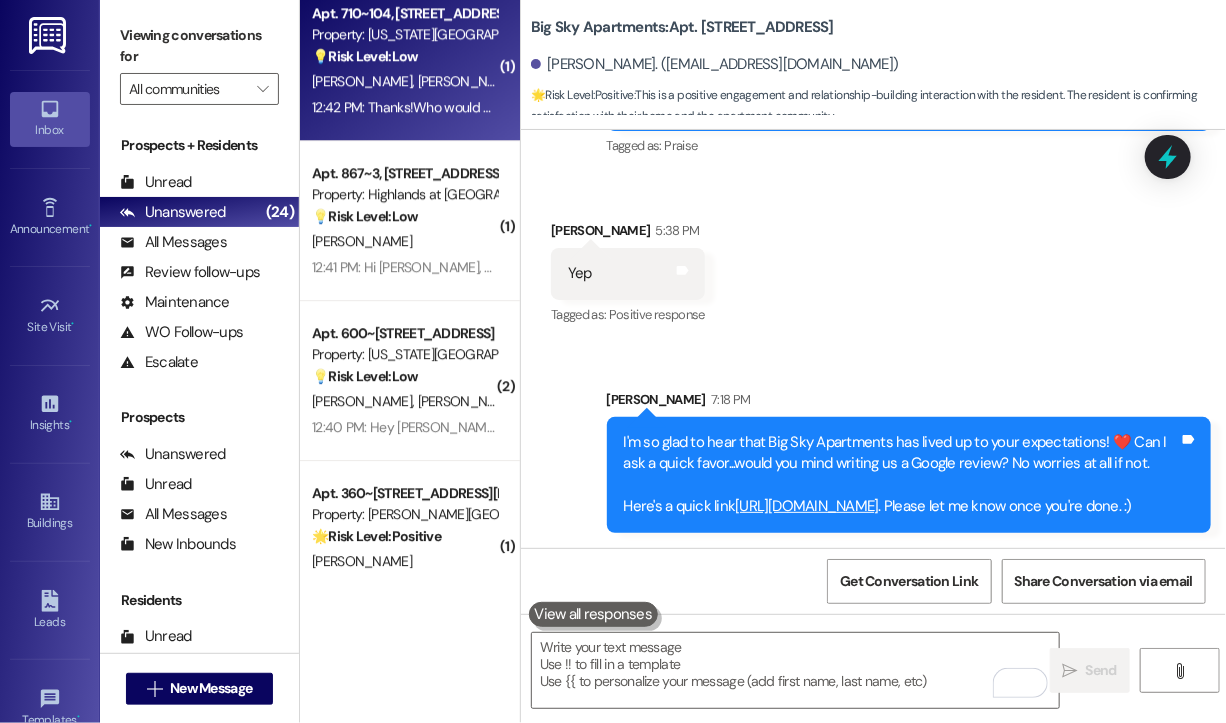 click on "12:42 PM: Thanks!Who would we contact regarding a garage? 12:42 PM: Thanks!Who would we contact regarding a garage?" at bounding box center [490, 107] 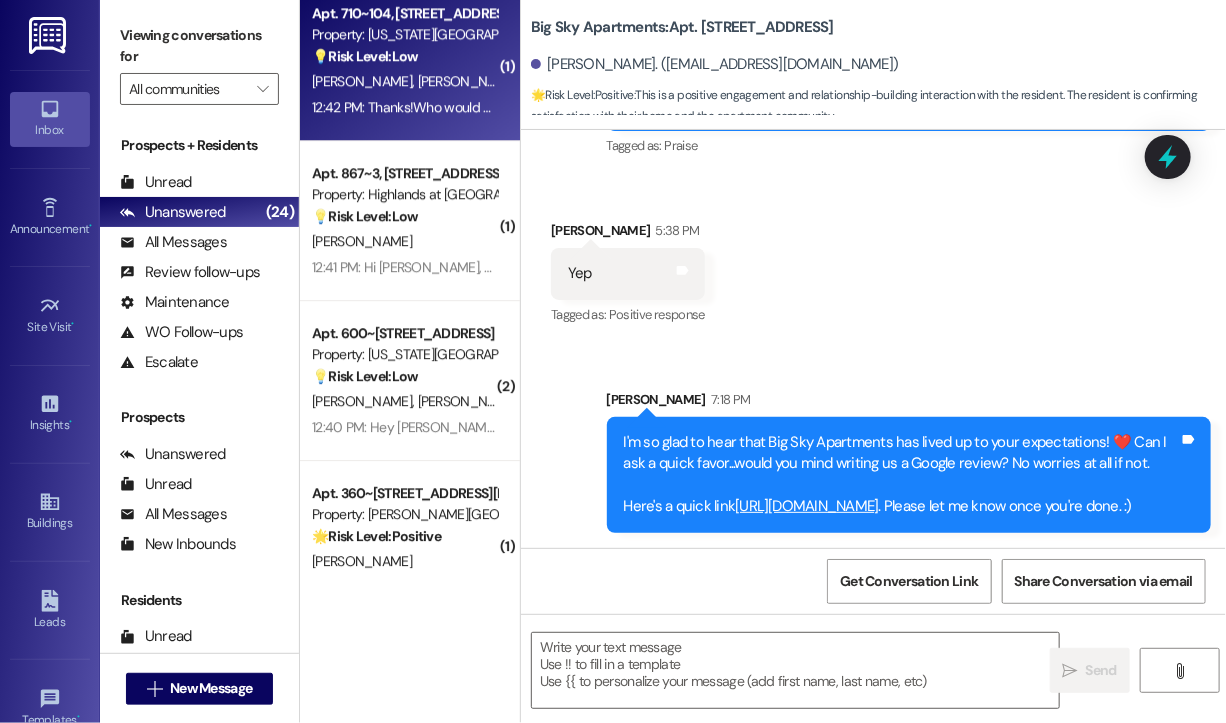type on "Fetching suggested responses. Please feel free to read through the conversation in the meantime." 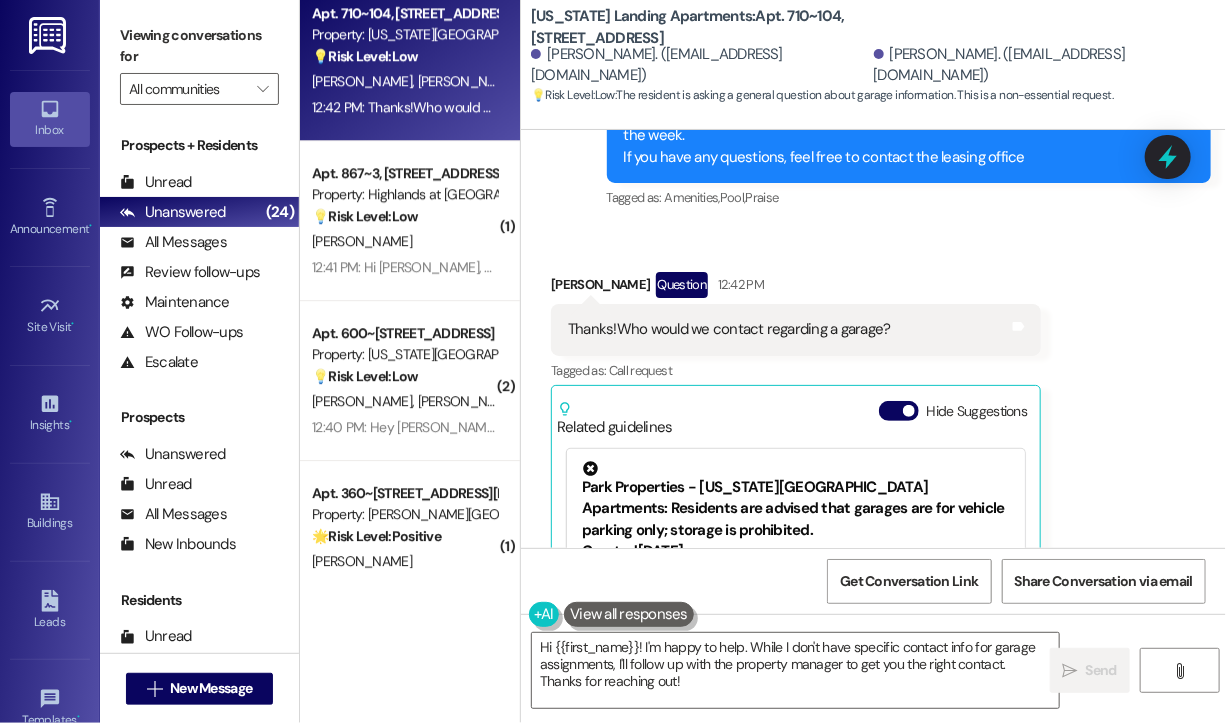 scroll, scrollTop: 1955, scrollLeft: 0, axis: vertical 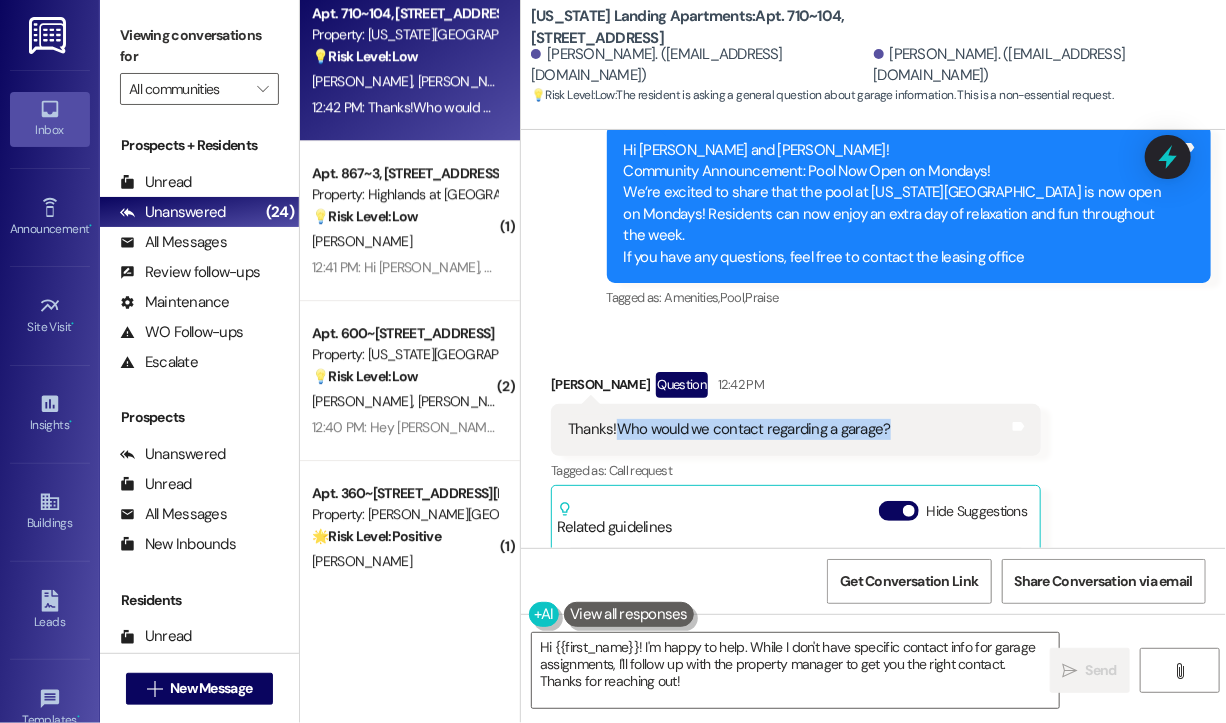 drag, startPoint x: 616, startPoint y: 427, endPoint x: 887, endPoint y: 434, distance: 271.0904 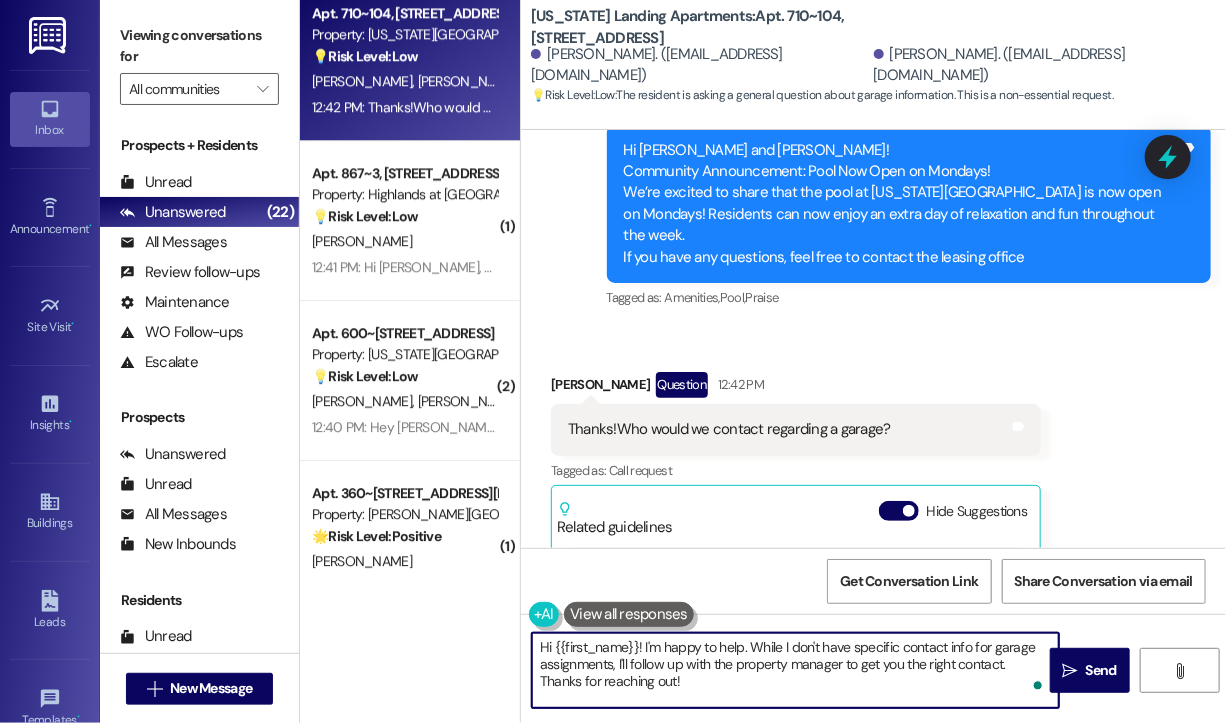 drag, startPoint x: 671, startPoint y: 681, endPoint x: 640, endPoint y: 652, distance: 42.44997 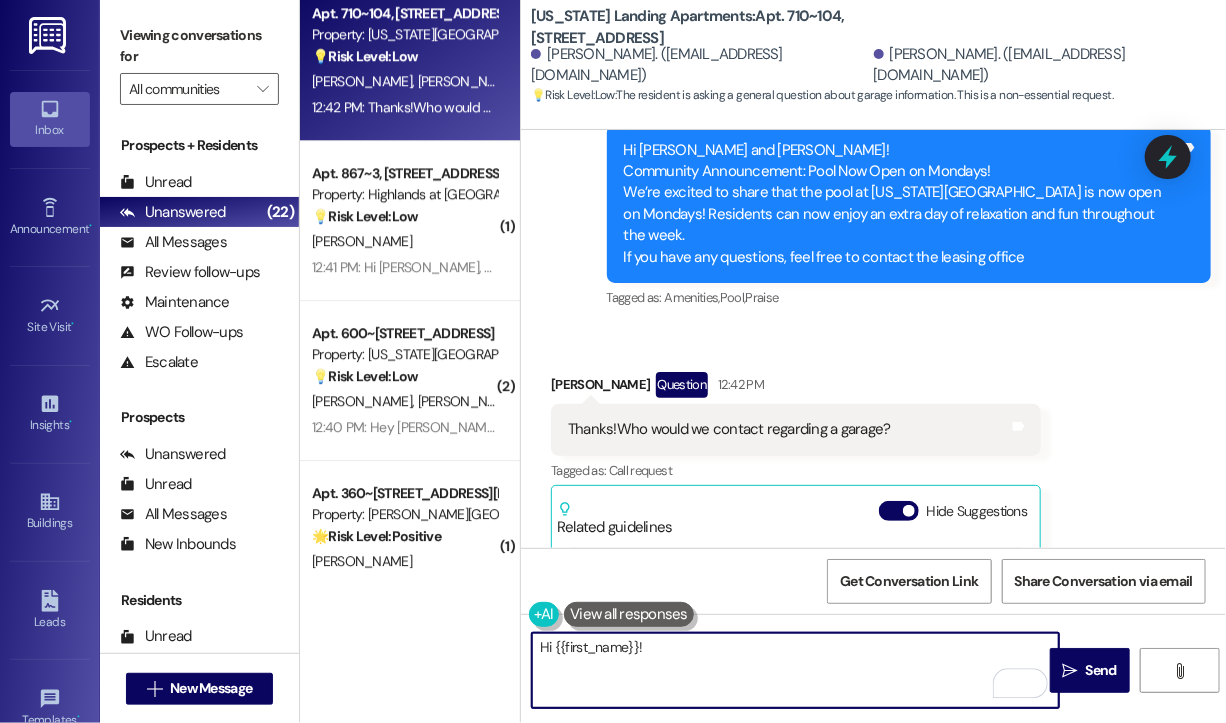 paste on "Thanks for reaching out! Are you looking to rent a garage, report an issue with one, or ask about something specific related to your current garage? That’ll help me point you in the right direction." 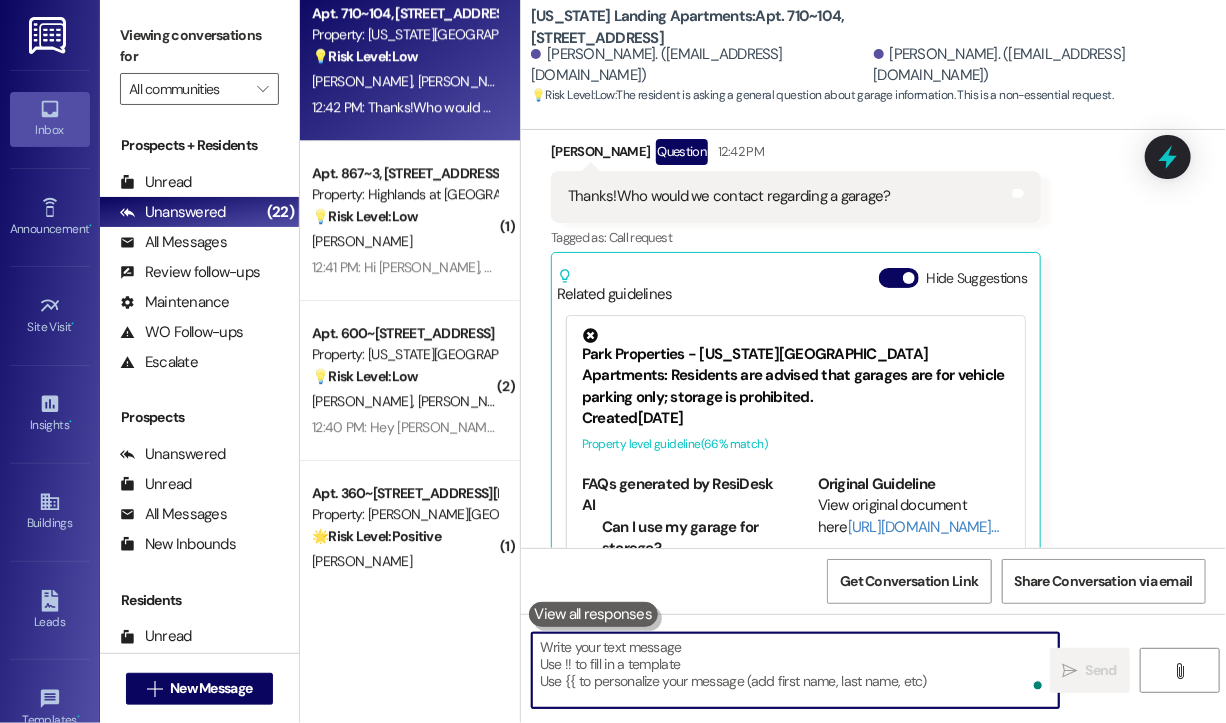 scroll, scrollTop: 2255, scrollLeft: 0, axis: vertical 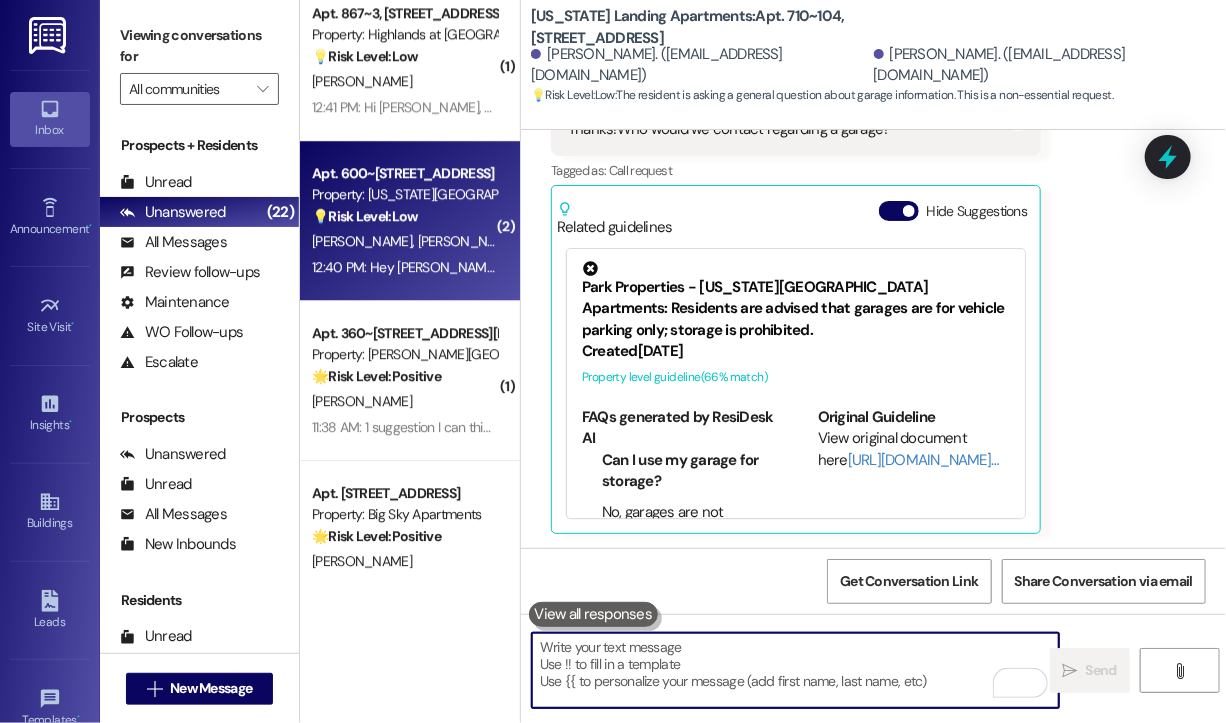 type 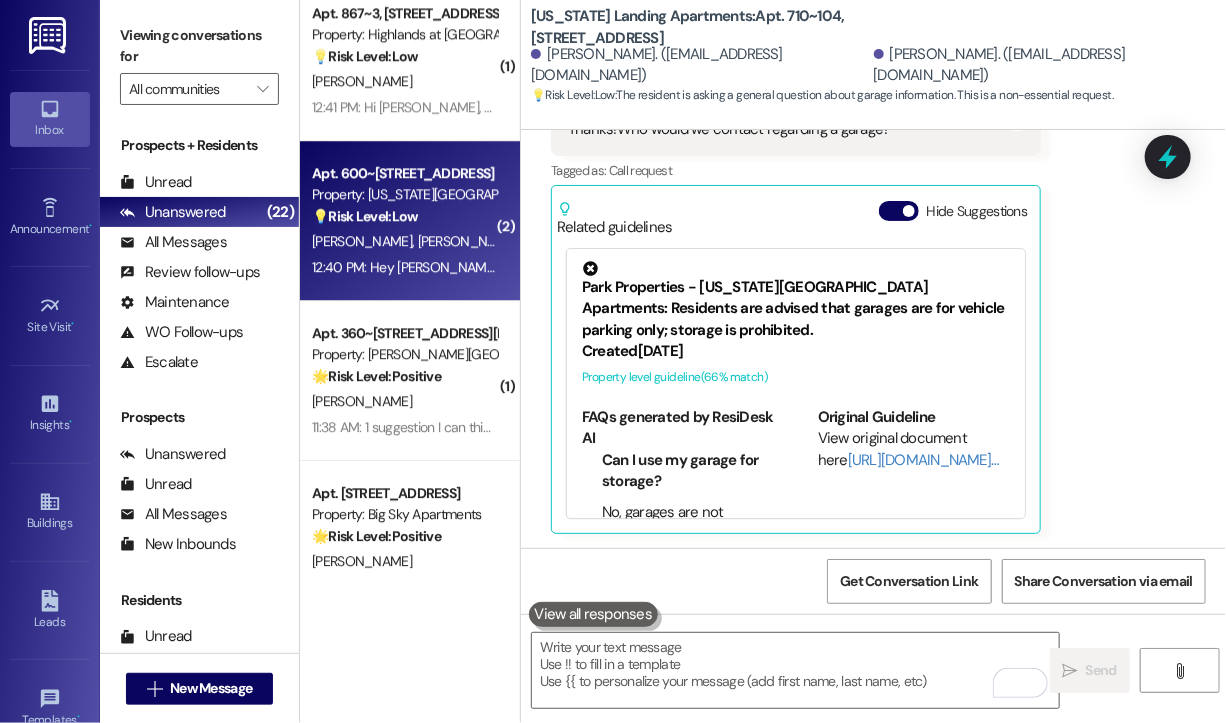 click on "D. Delgado" at bounding box center [468, 241] 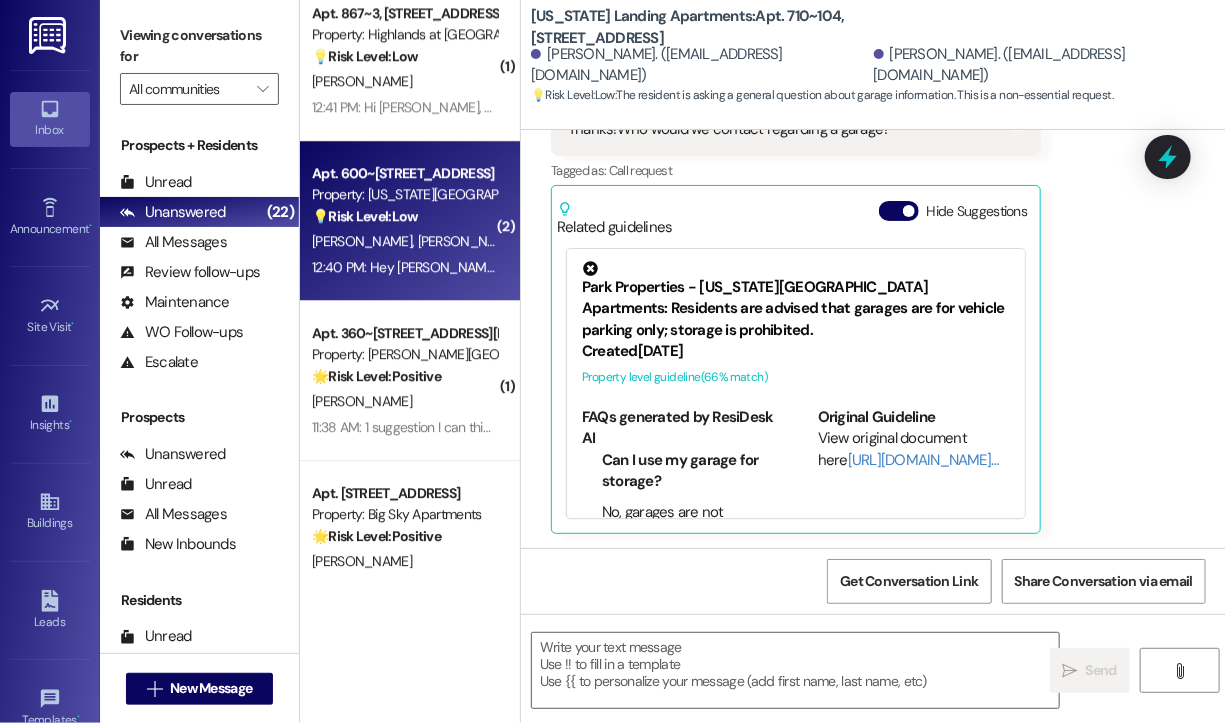 type on "Fetching suggested responses. Please feel free to read through the conversation in the meantime." 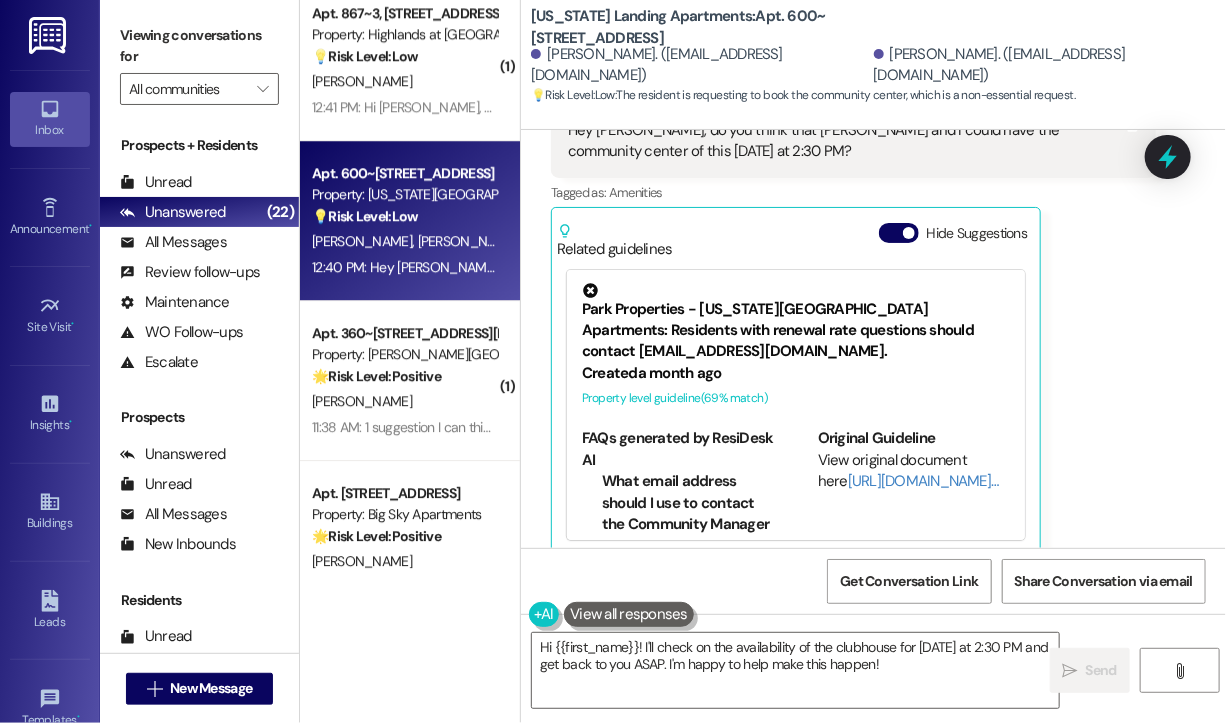 scroll, scrollTop: 5836, scrollLeft: 0, axis: vertical 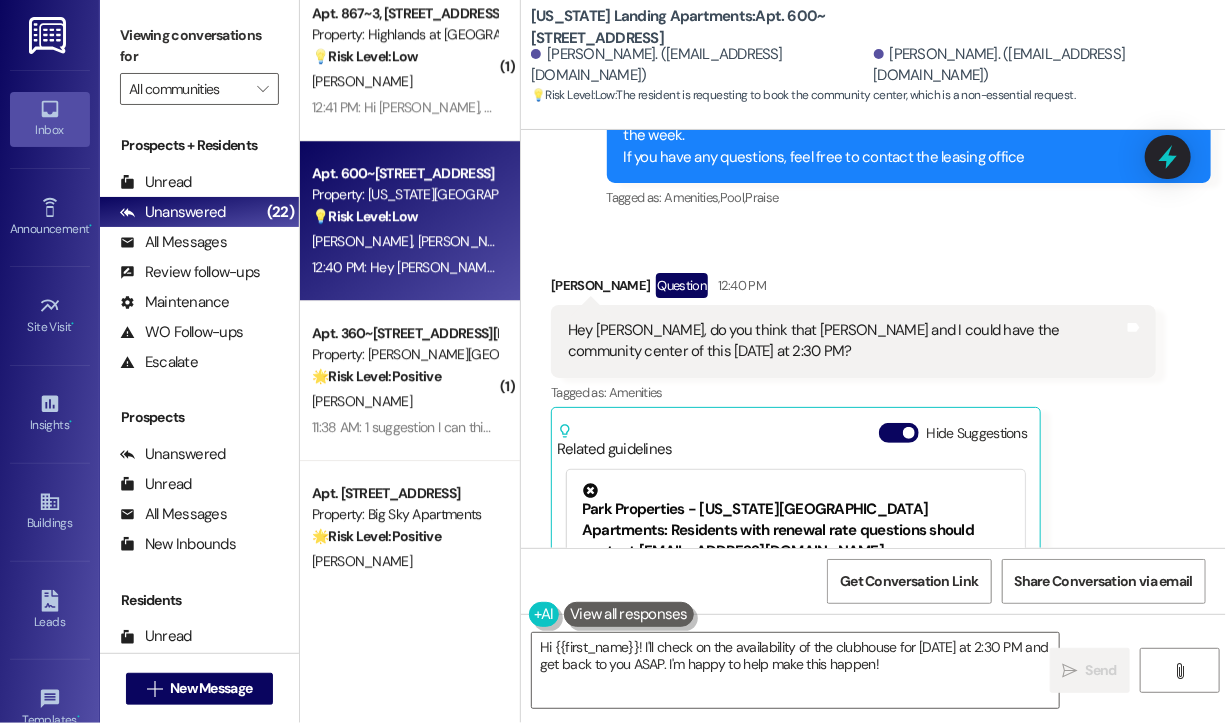 click on "Dianah Delgado Question 12:40 PM" at bounding box center (853, 289) 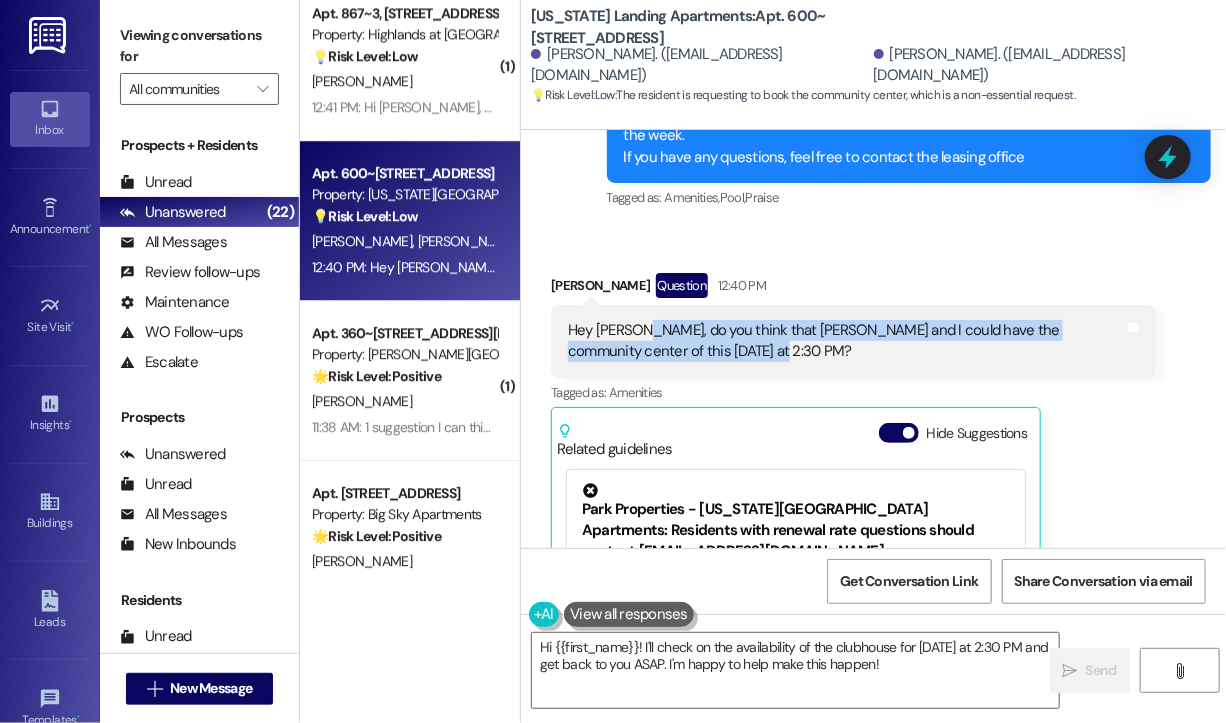 drag, startPoint x: 782, startPoint y: 327, endPoint x: 639, endPoint y: 313, distance: 143.68369 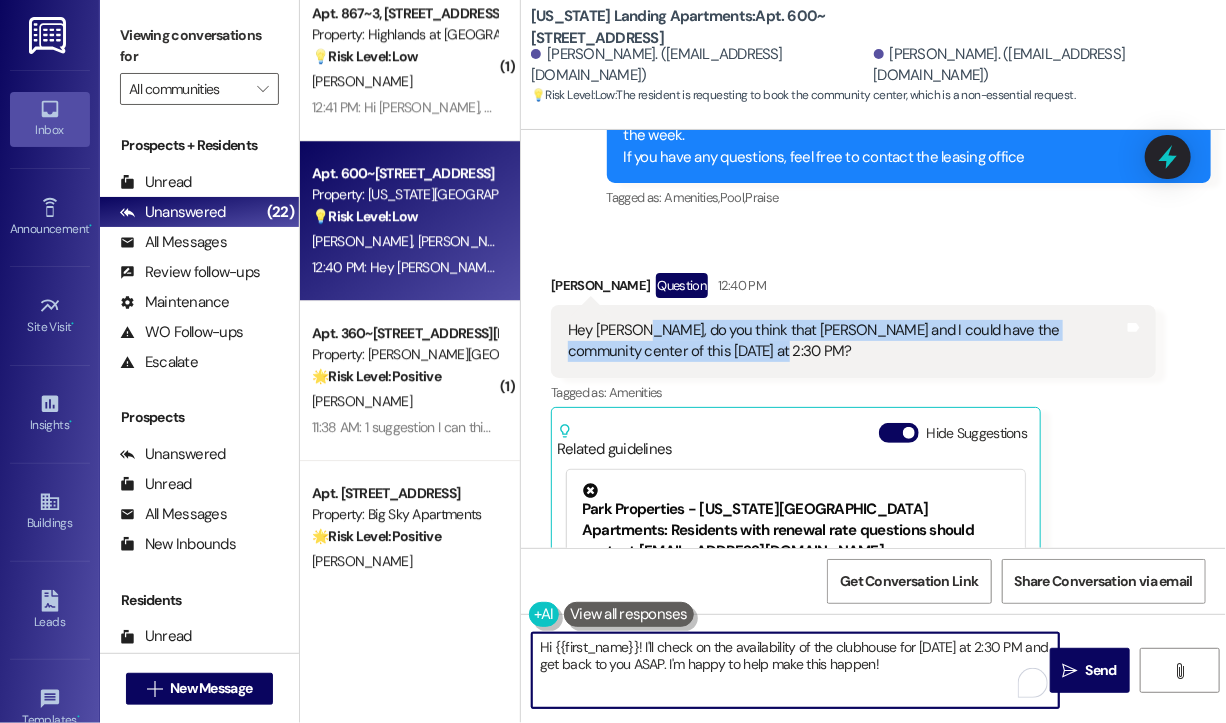 click on "Hi {{first_name}}! I'll check on the availability of the clubhouse for this Sunday at 2:30 PM and get back to you ASAP. I'm happy to help make this happen!" at bounding box center (795, 670) 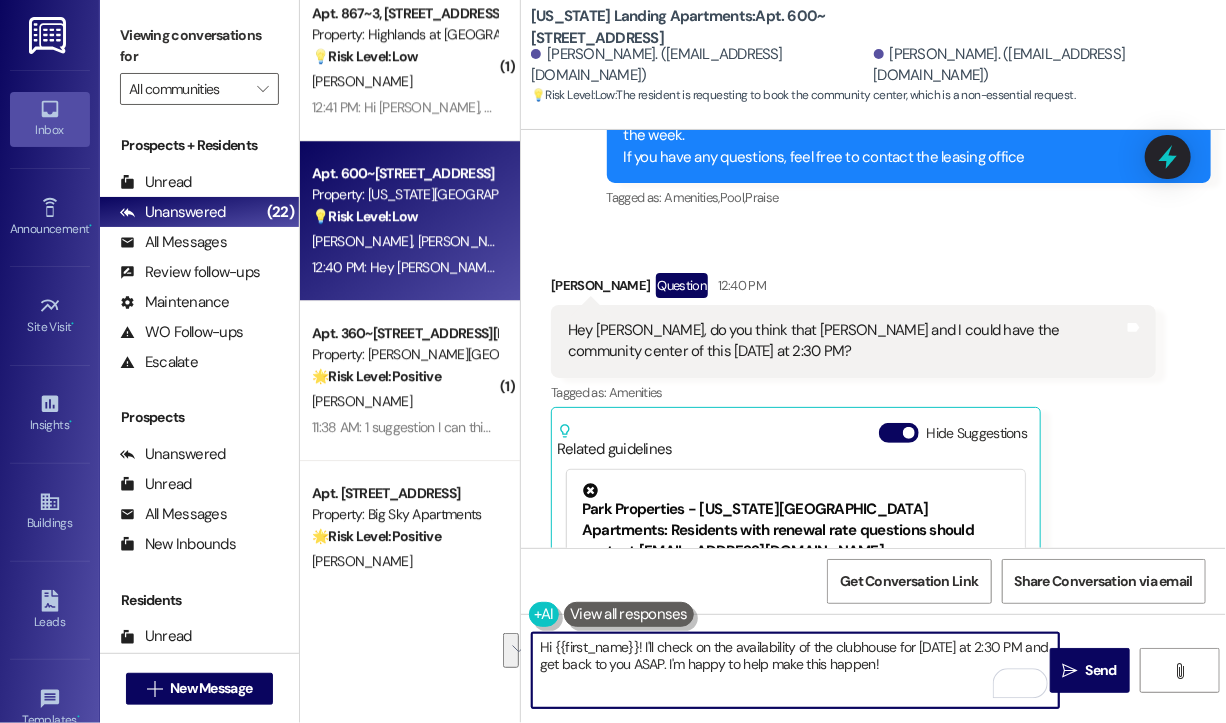 drag, startPoint x: 935, startPoint y: 666, endPoint x: 651, endPoint y: 691, distance: 285.09824 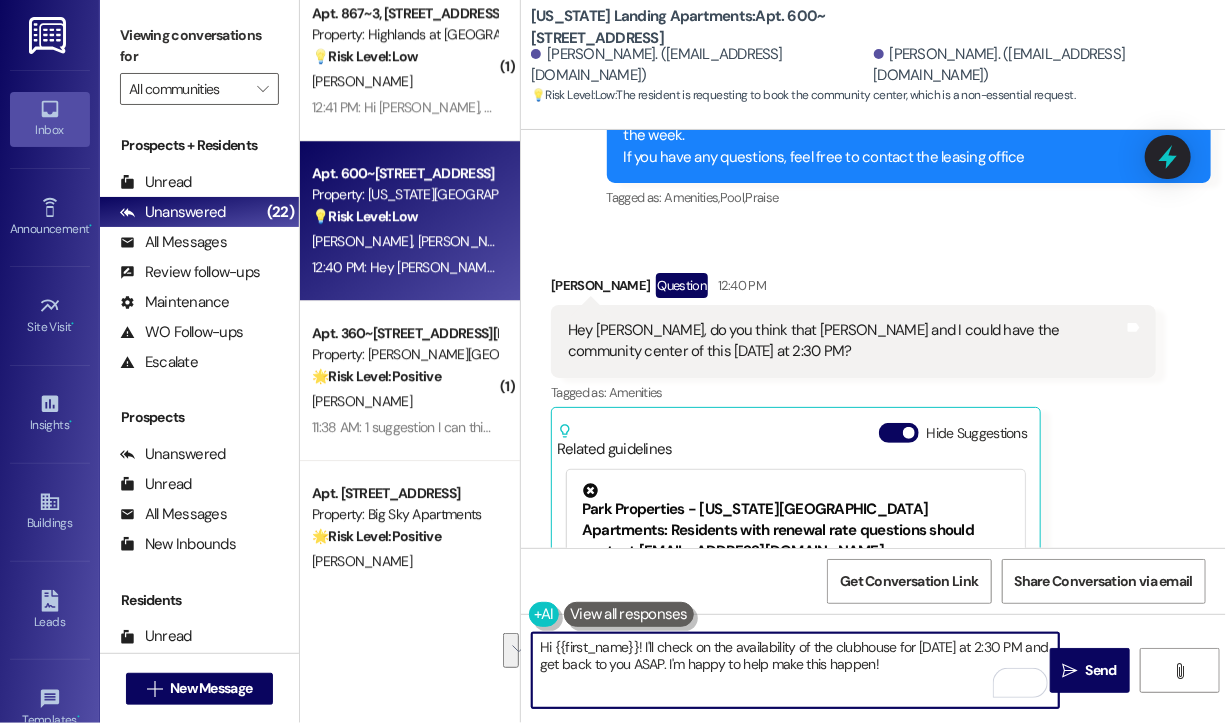 paste on "Thanks for reaching out! Have you already submitted a request to reserve the community center, or would you like me to check availability for you for this coming Sunday at 2:30 PM?" 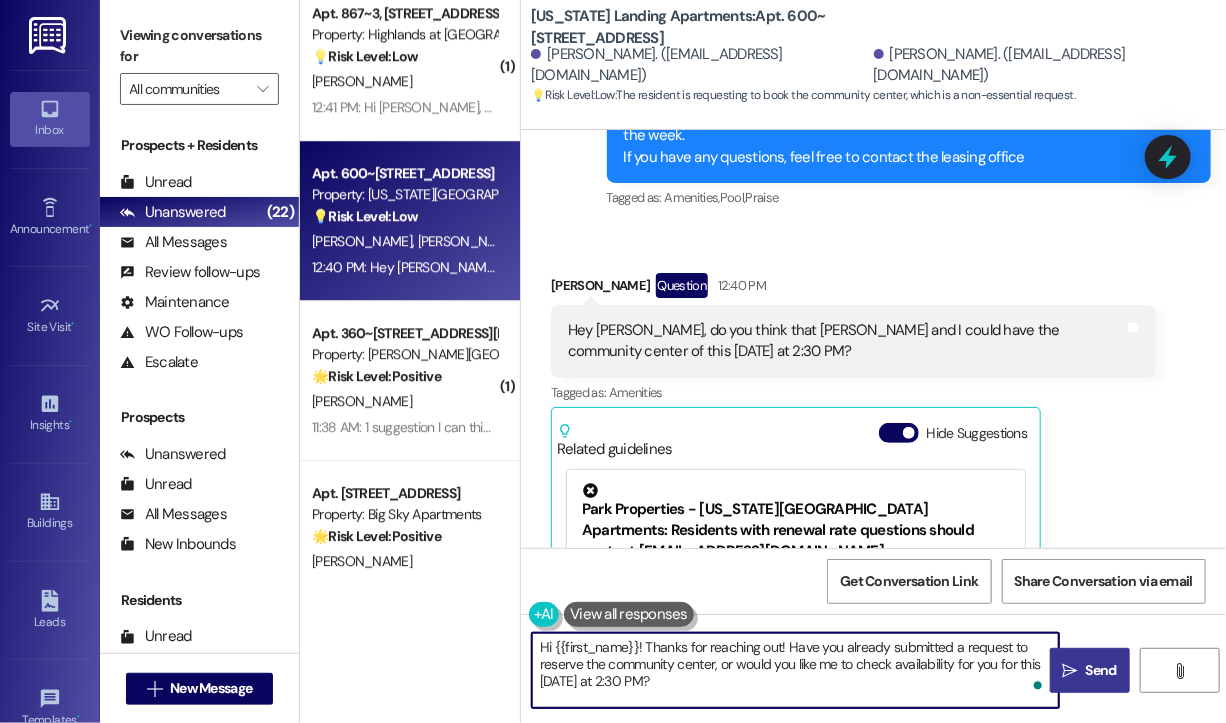 type on "Hi {{first_name}}! Thanks for reaching out! Have you already submitted a request to reserve the community center, or would you like me to check availability for you for this coming Sunday at 2:30 PM?" 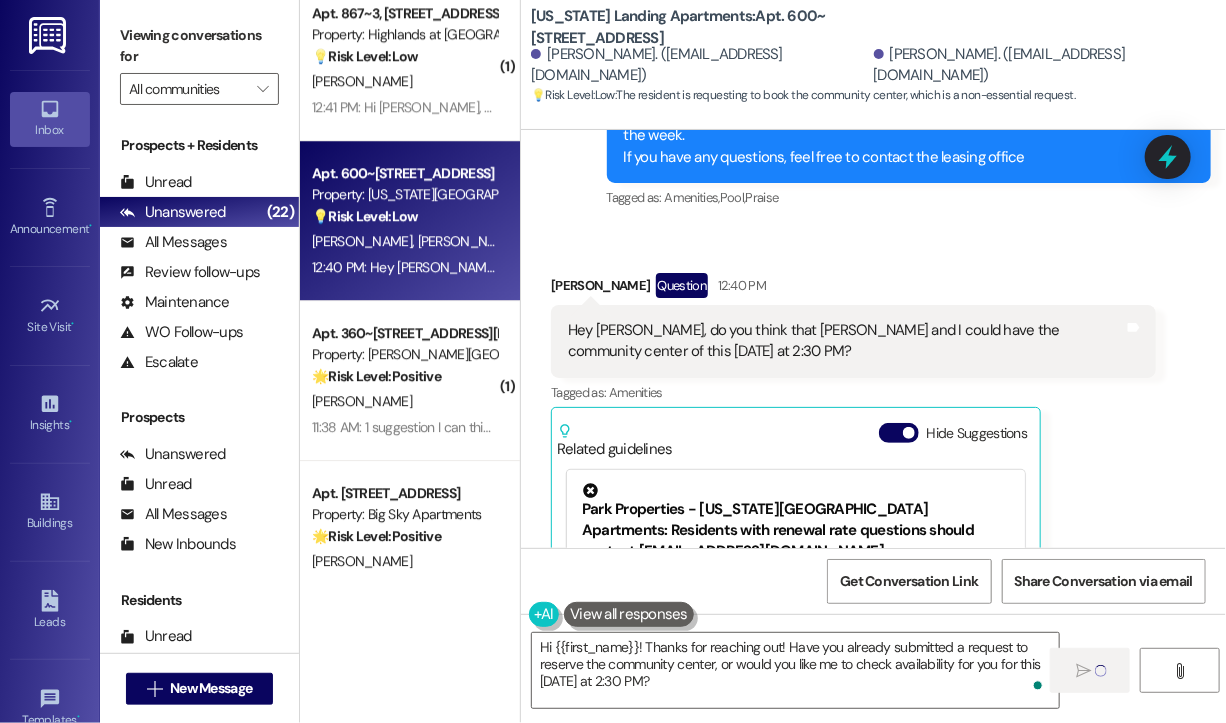 type 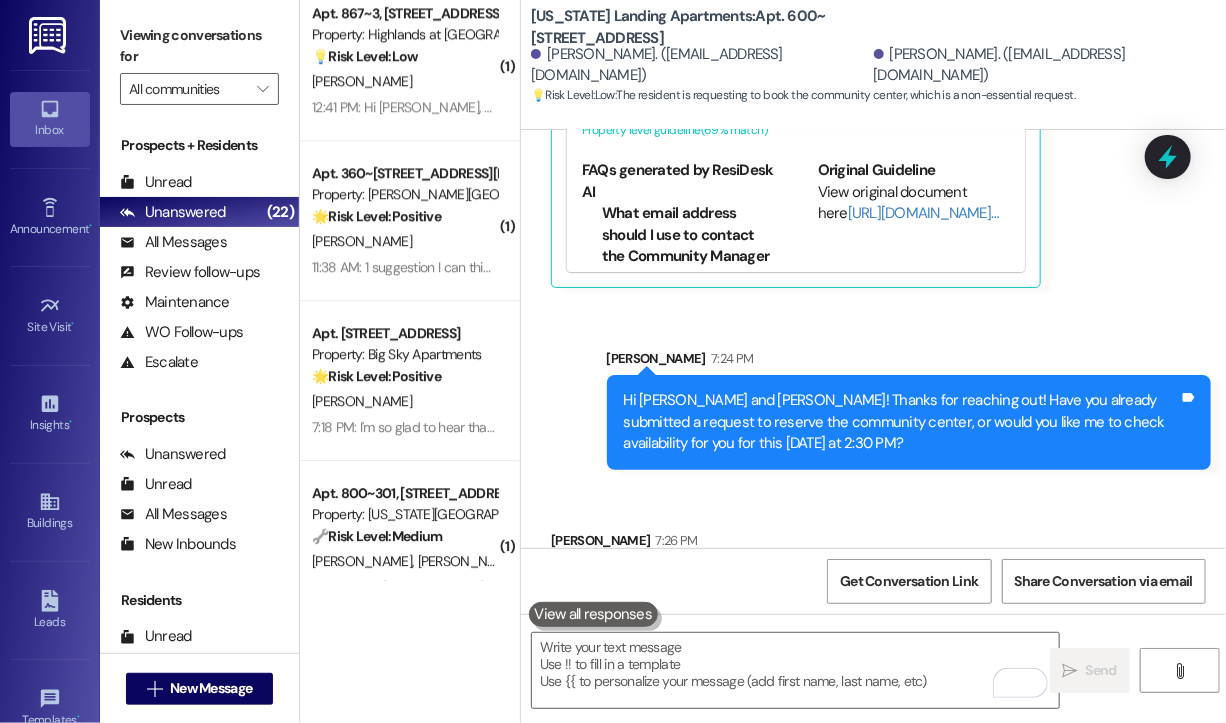 scroll, scrollTop: 6380, scrollLeft: 0, axis: vertical 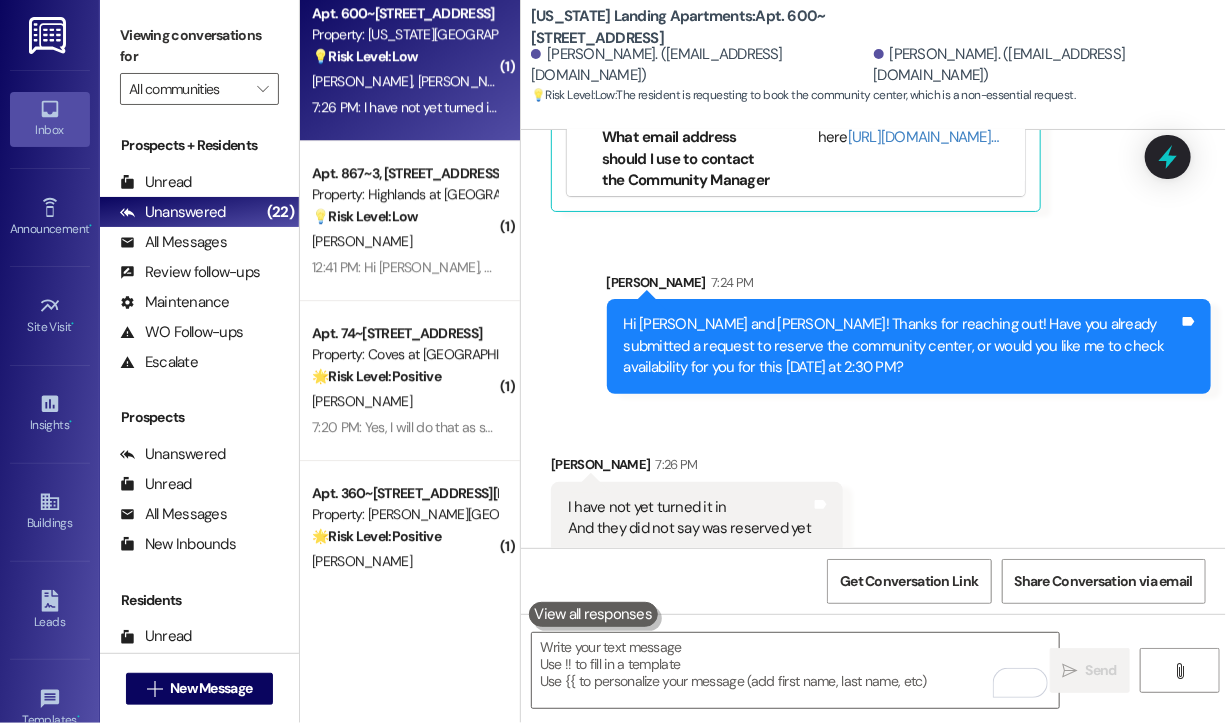 click on "Received via SMS Dianah Delgado 7:26 PM I have not yet turned it in
And they did not say was reserved yet  Tags and notes" at bounding box center (873, 489) 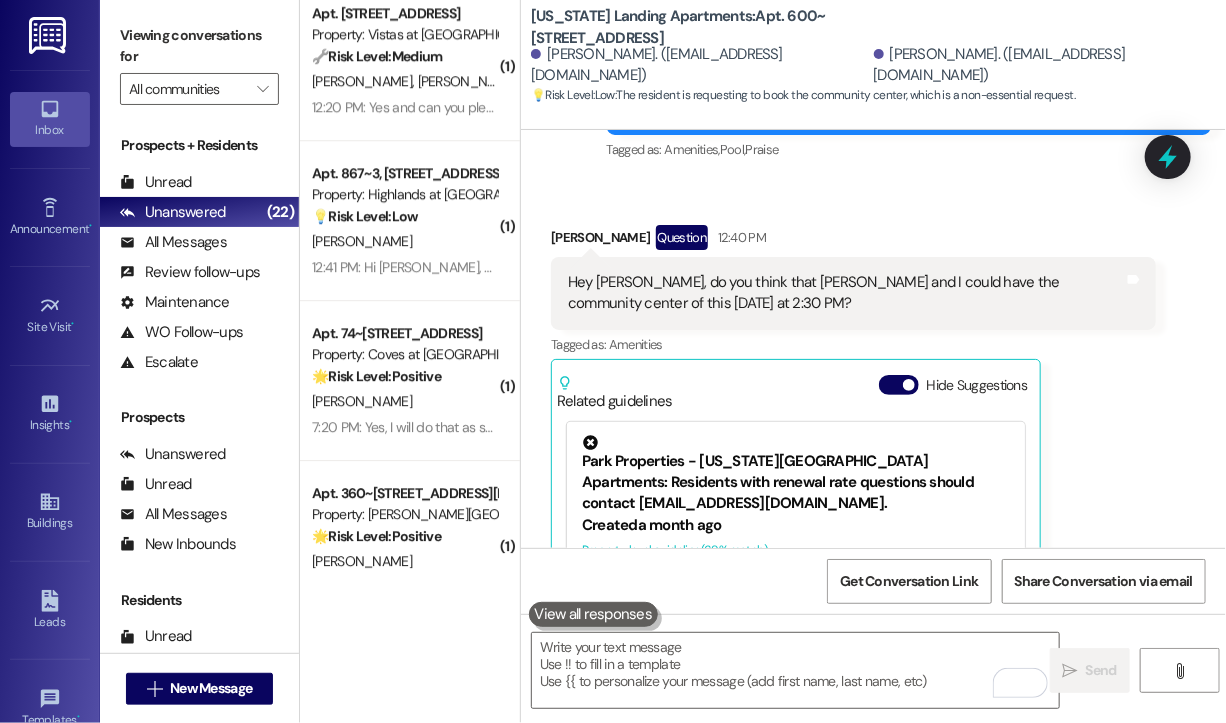 scroll, scrollTop: 5880, scrollLeft: 0, axis: vertical 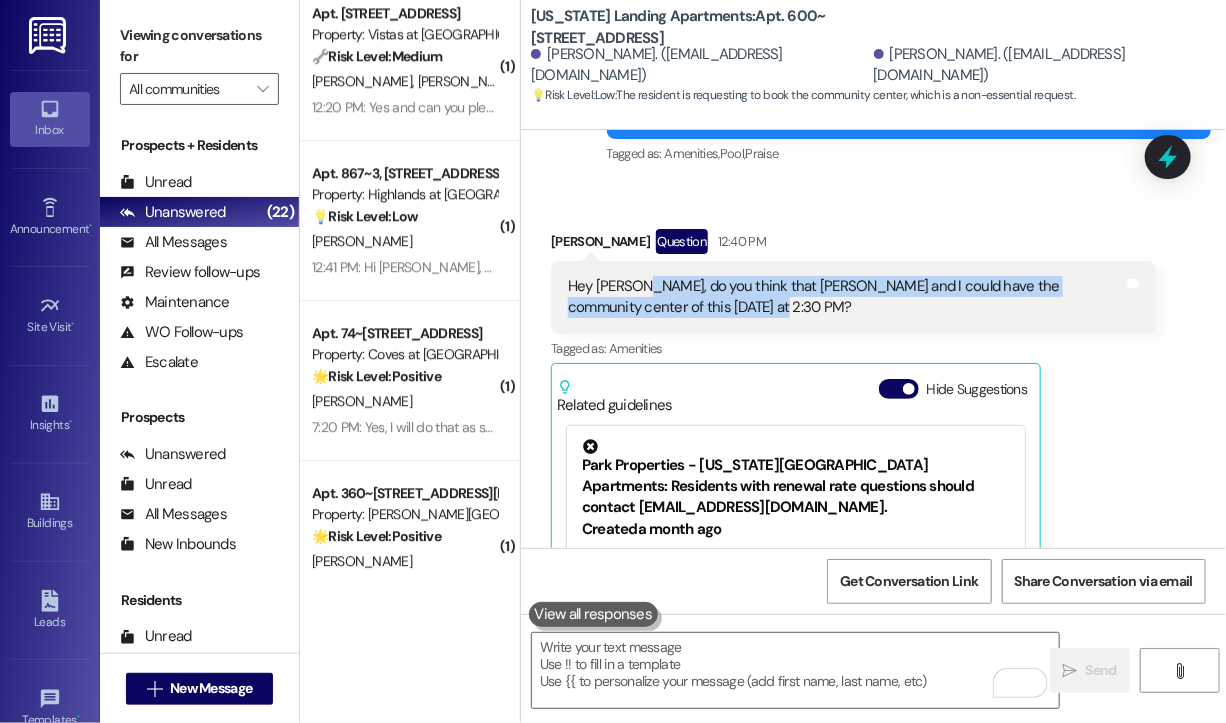 drag, startPoint x: 759, startPoint y: 284, endPoint x: 639, endPoint y: 266, distance: 121.34249 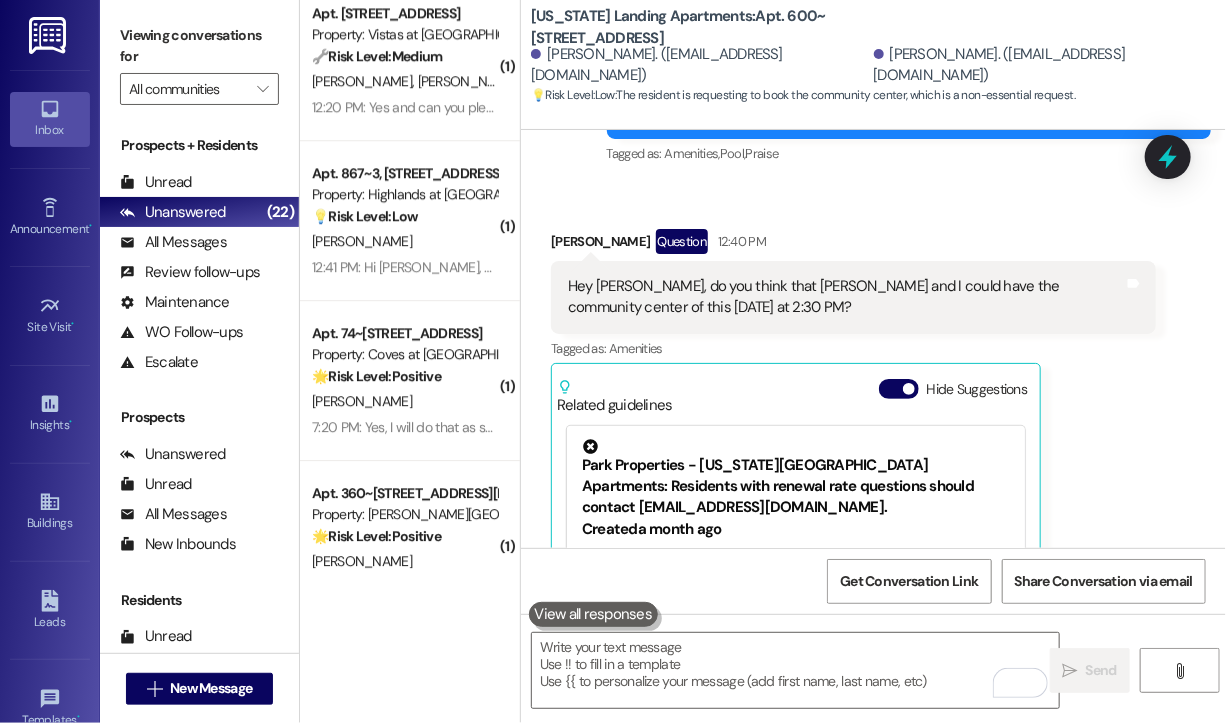 drag, startPoint x: 928, startPoint y: 189, endPoint x: 1082, endPoint y: 185, distance: 154.05194 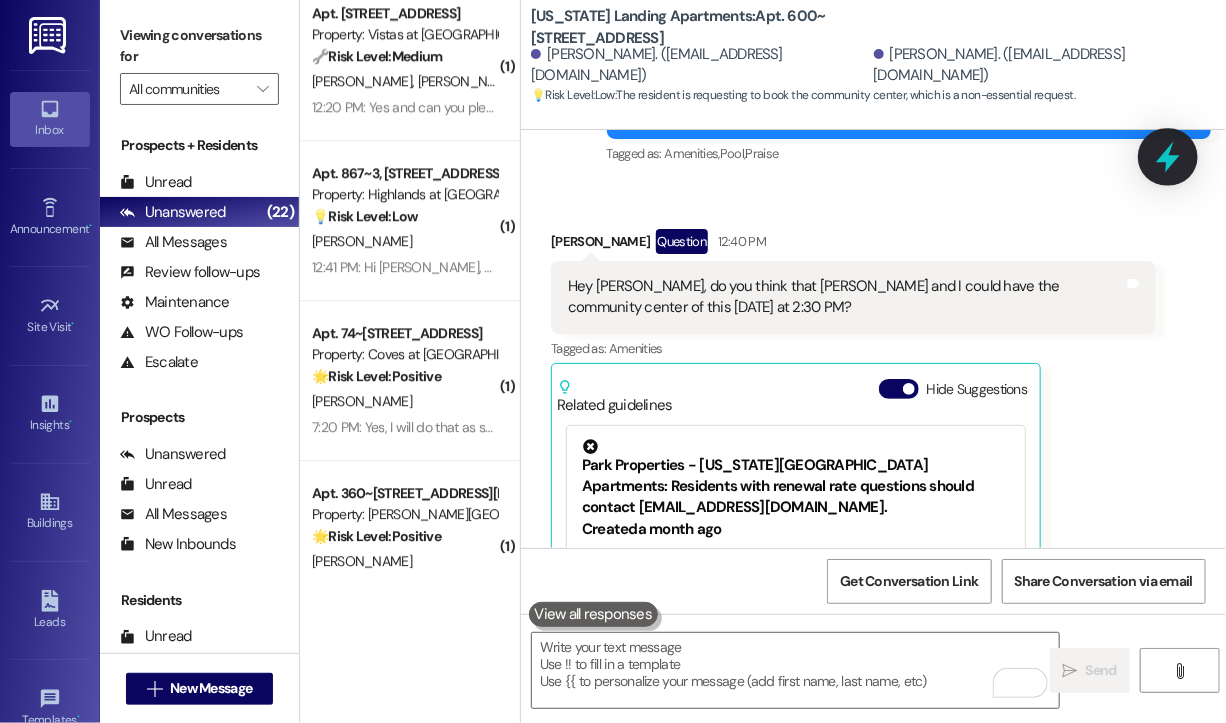 click 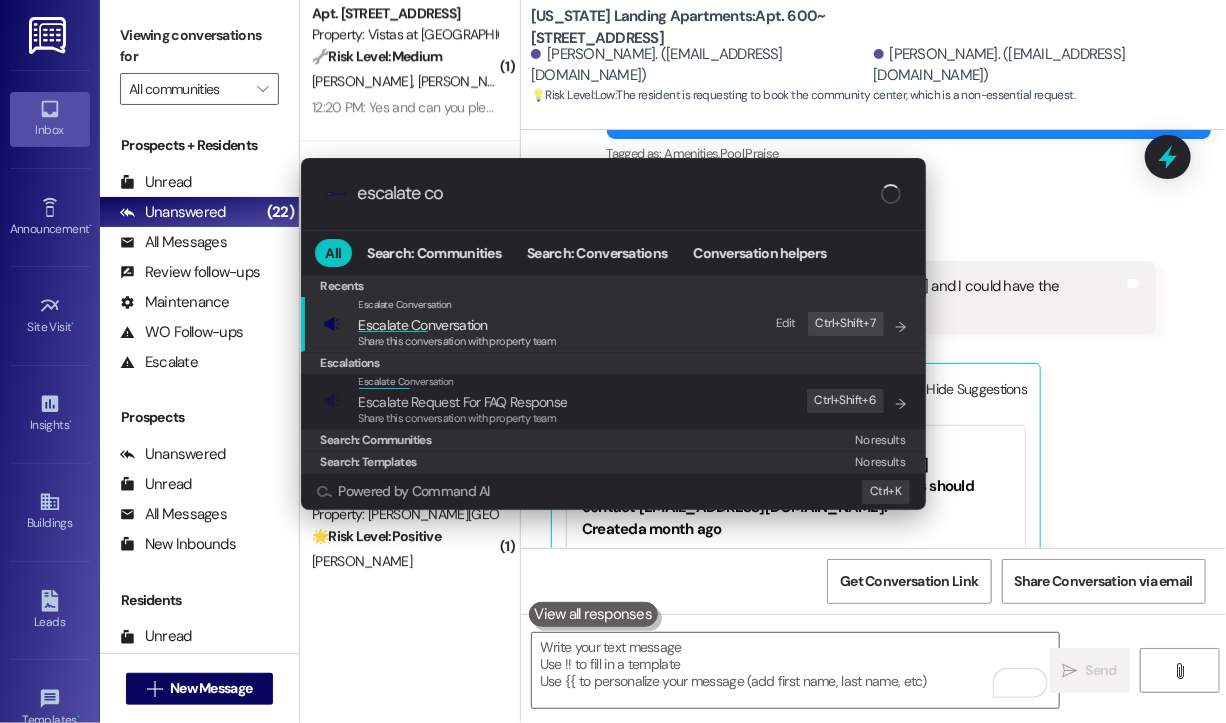 type on "escalate con" 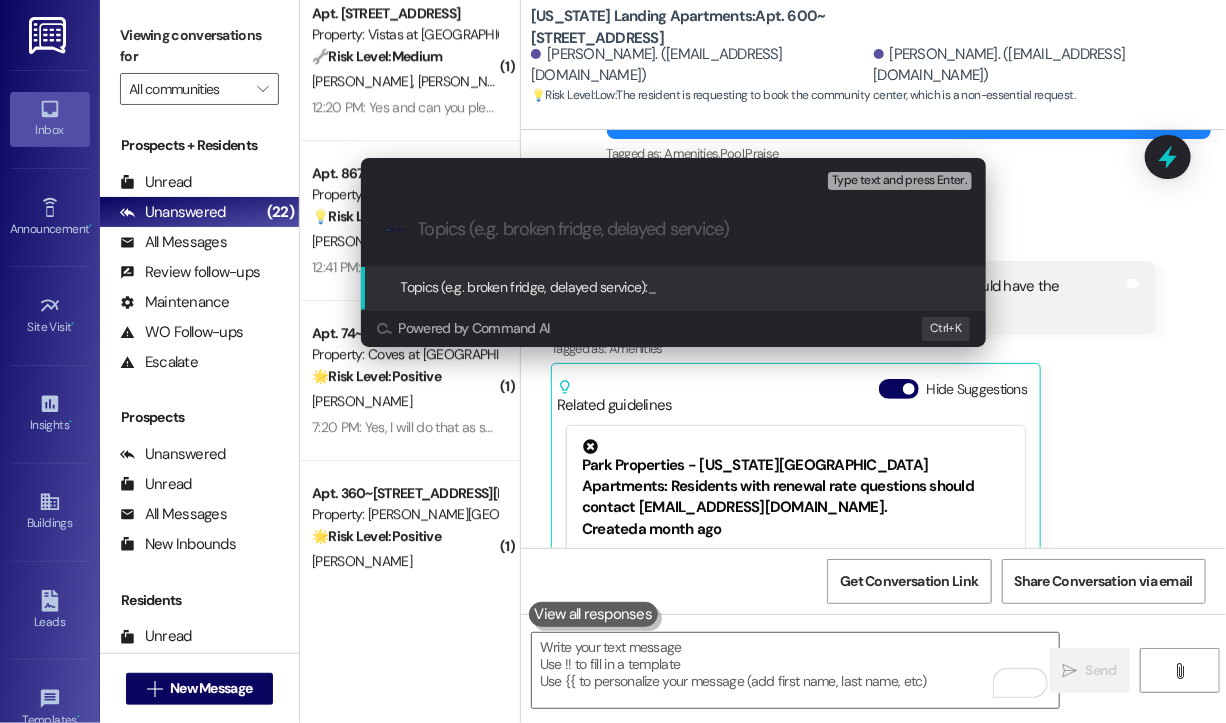 paste on "Request to Reserve Community Center for Sunday at 2:30 PM" 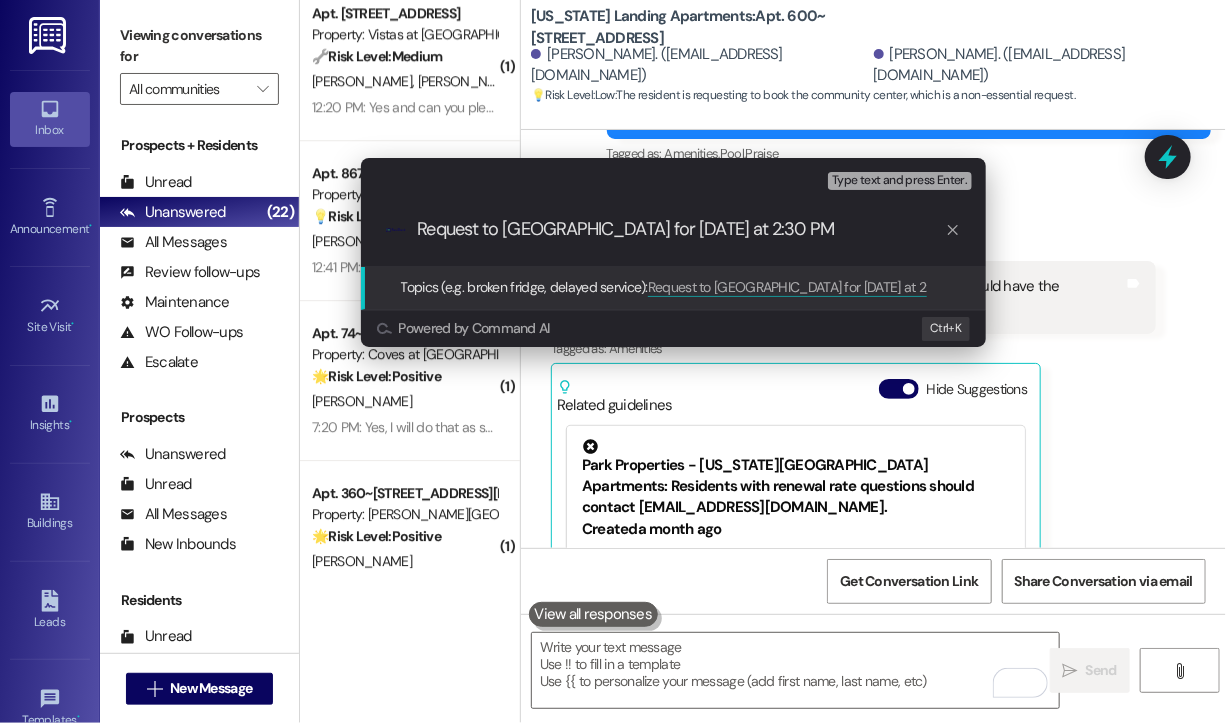 type 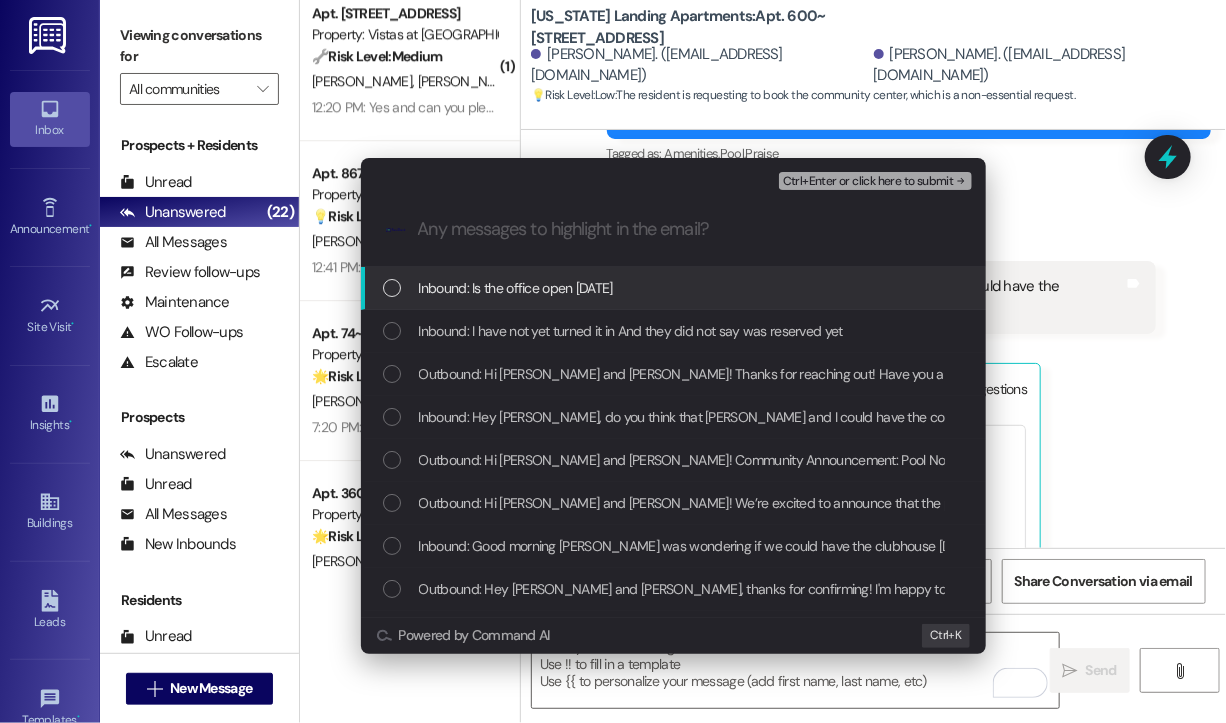 click on "Inbound: Is the office open tomorrow" at bounding box center [516, 288] 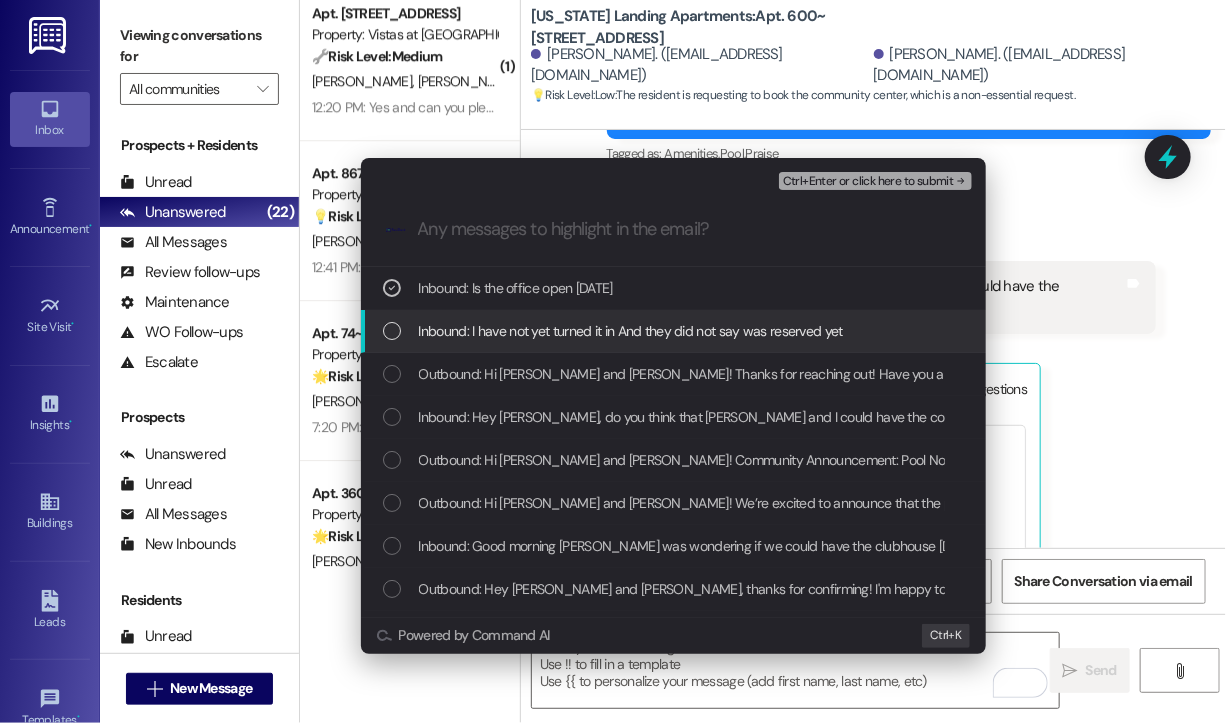 click on "Inbound: I have not yet turned it in
And they did not say was reserved yet" at bounding box center (631, 331) 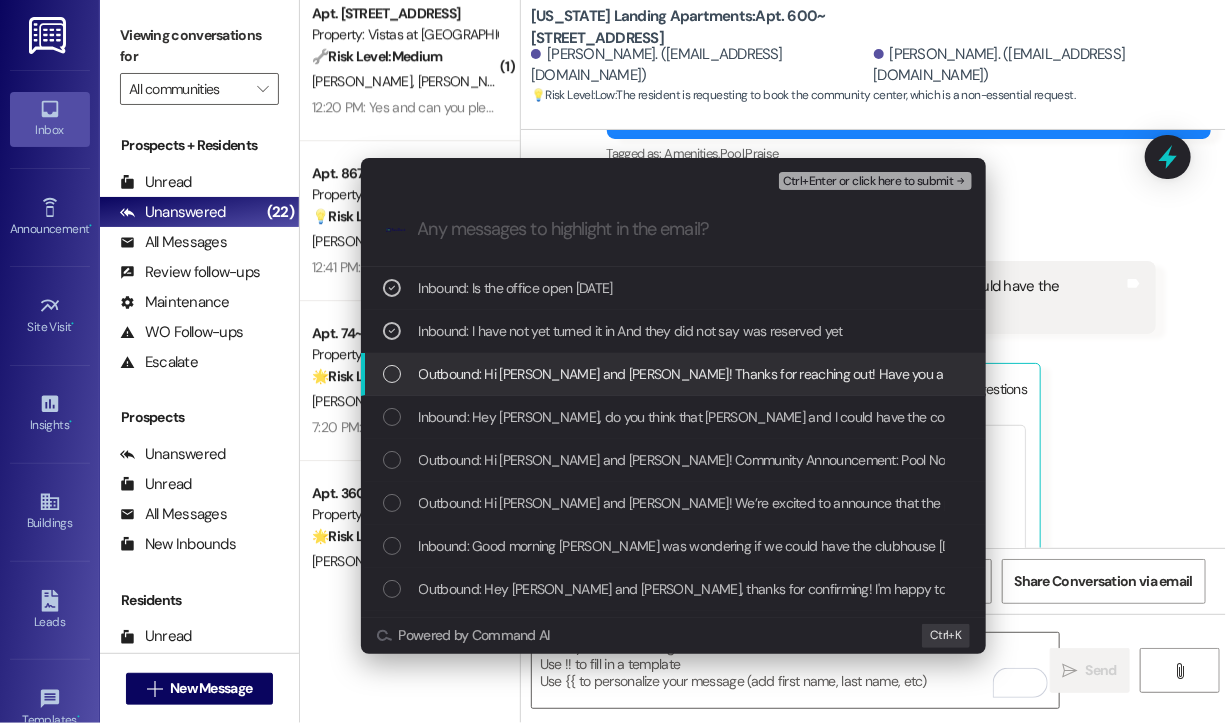 click on "Outbound: Hi Dianah and Bobby! Thanks for reaching out! Have you already submitted a request to reserve the community center, or would you like me to check availability for you for this coming Sunday at 2:30 PM?" at bounding box center (1077, 374) 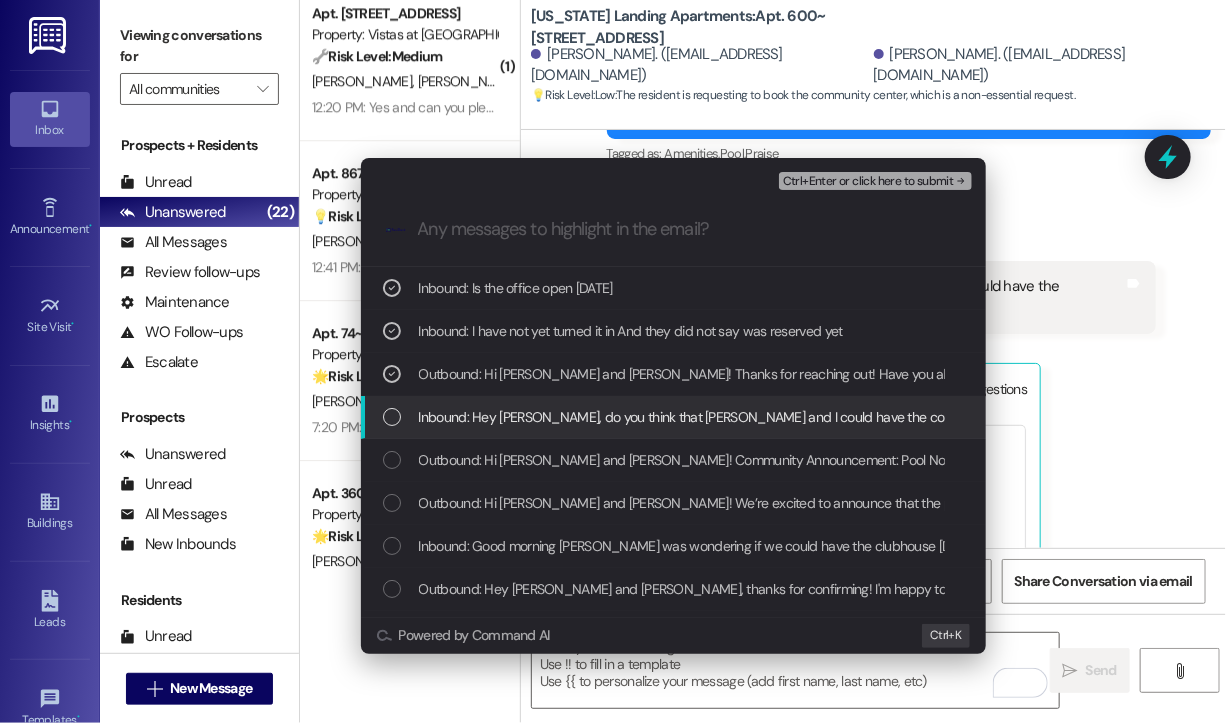 click on "Inbound: Hey Sarah, do you think that Bobby and I could have the community center of this coming Sunday at 2:30 PM?" at bounding box center (803, 417) 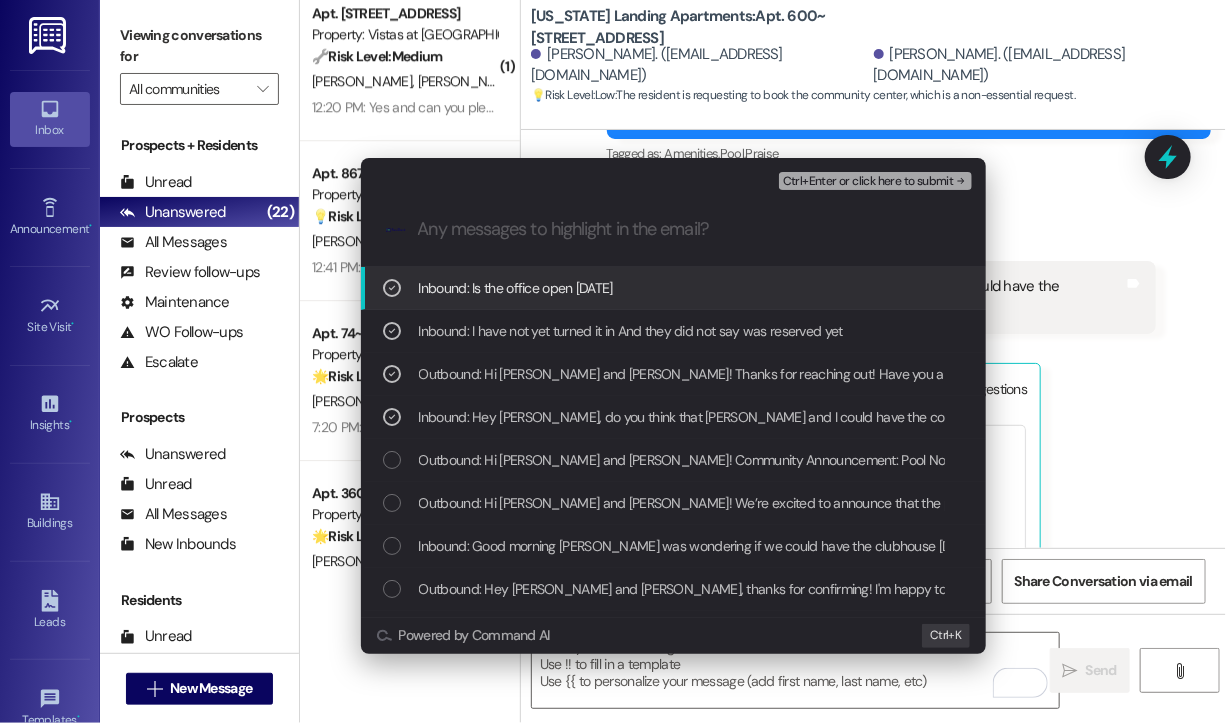 click on "Ctrl+Enter or click here to submit" at bounding box center (868, 182) 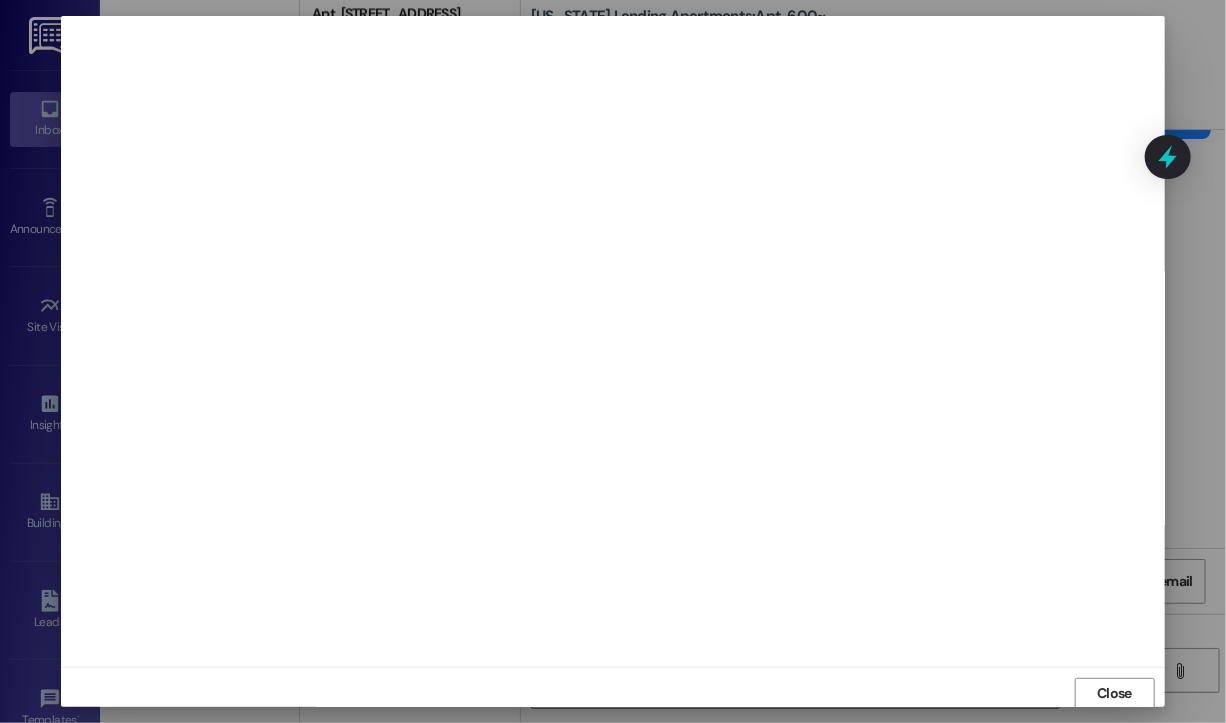 scroll, scrollTop: 2, scrollLeft: 0, axis: vertical 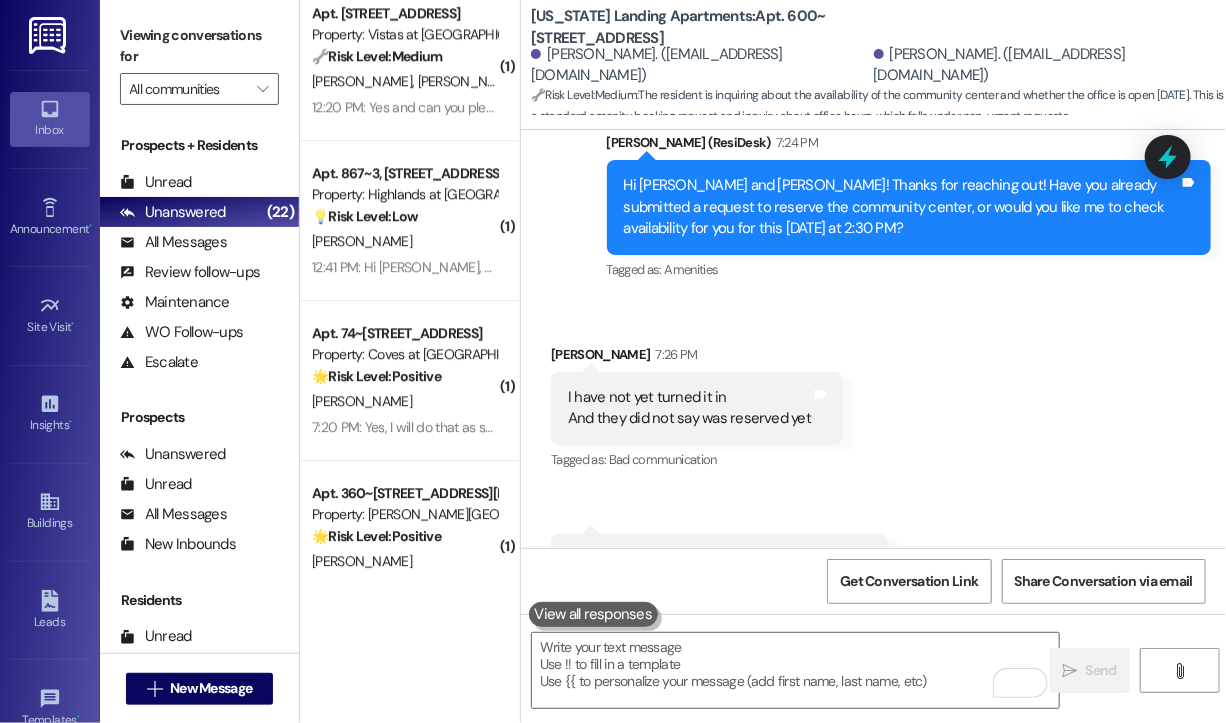 click on "Received via SMS Dianah Delgado 7:26 PM I have not yet turned it in
And they did not say was reserved yet  Tags and notes Tagged as:   Bad communication Click to highlight conversations about Bad communication Received via SMS 7:26 PM Dianah Delgado Question 7:26 PM Is the office open tomorrow Tags and notes Tagged as:   Call request ,  Click to highlight conversations about Call request Emailed client ,  Click to highlight conversations about Emailed client Escalation type escalation Click to highlight conversations about Escalation type escalation" at bounding box center [873, 464] 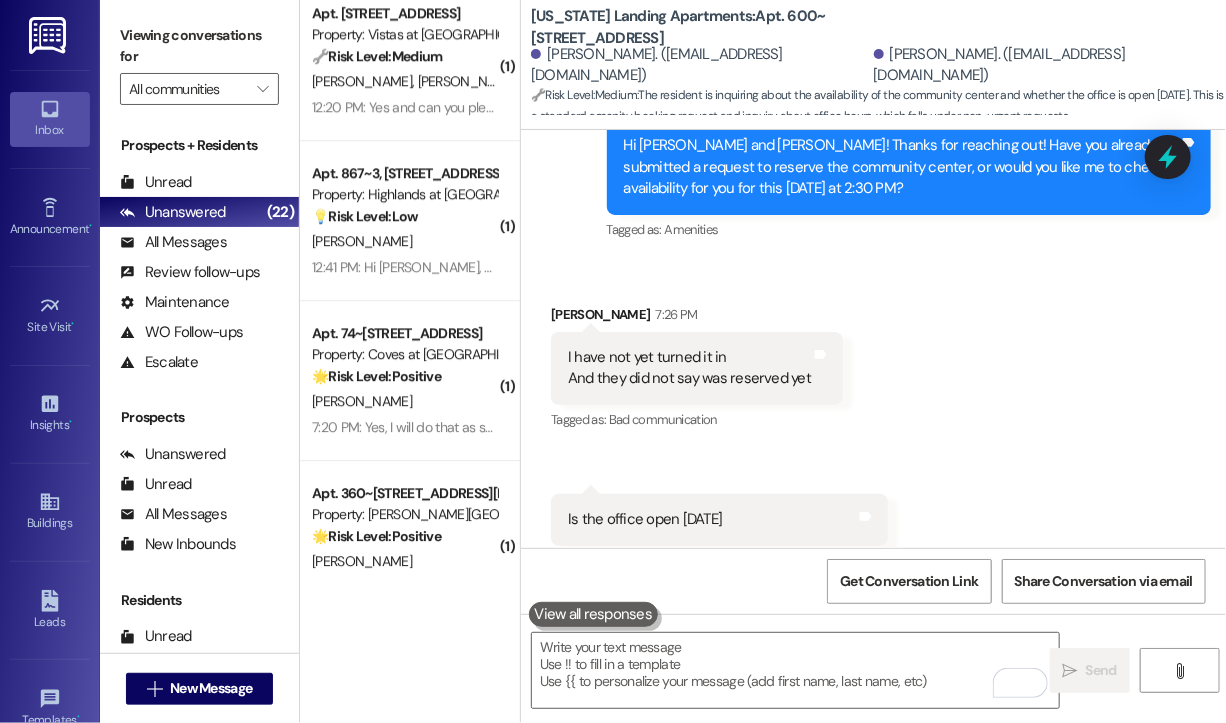 scroll, scrollTop: 6291, scrollLeft: 0, axis: vertical 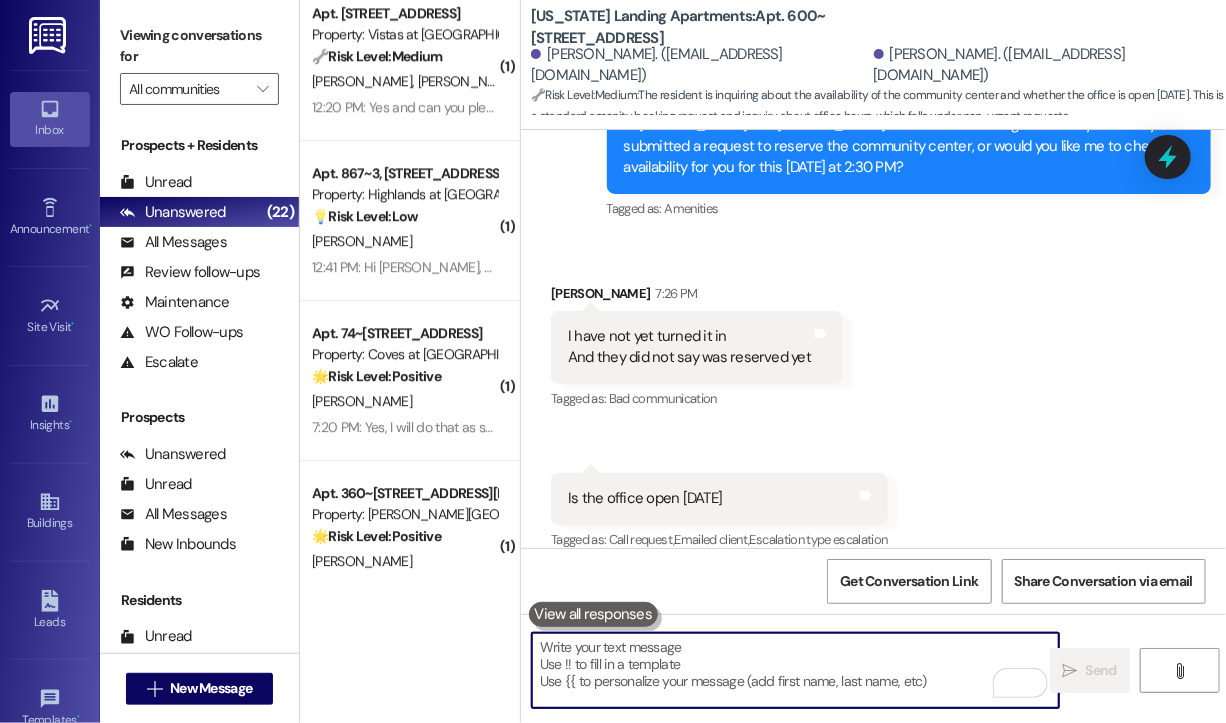 click at bounding box center [795, 670] 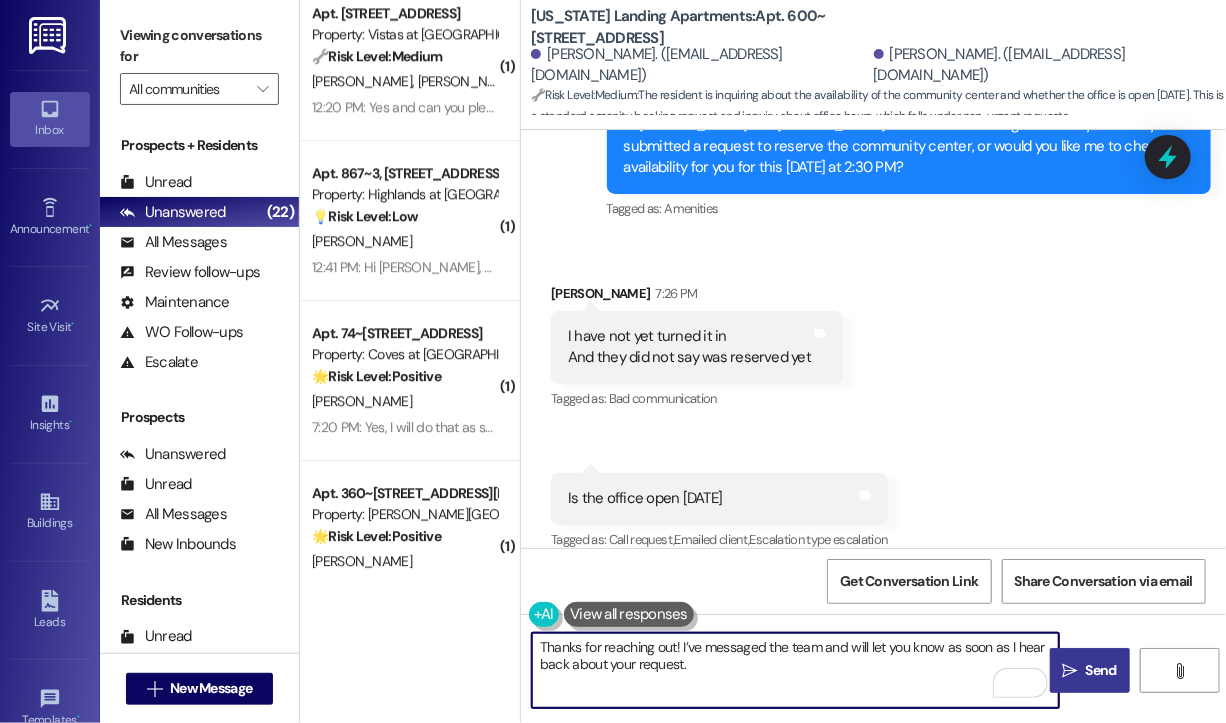 type on "Thanks for reaching out! I’ve messaged the team and will let you know as soon as I hear back about your request." 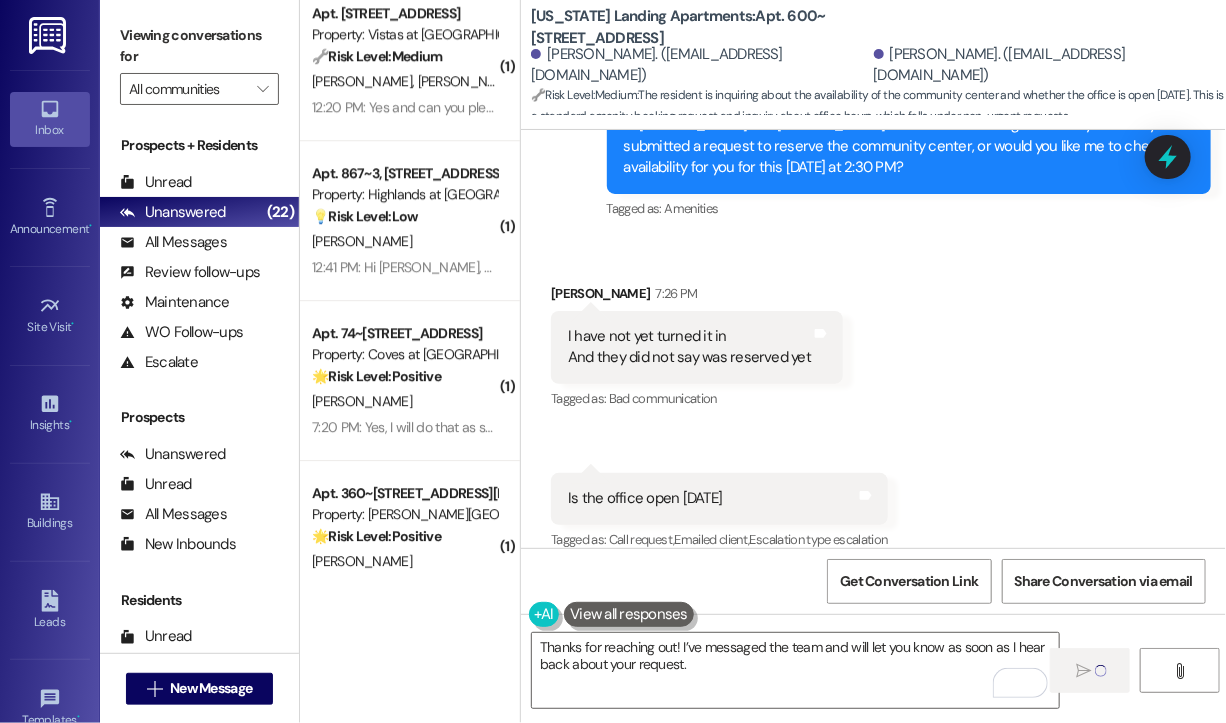 type 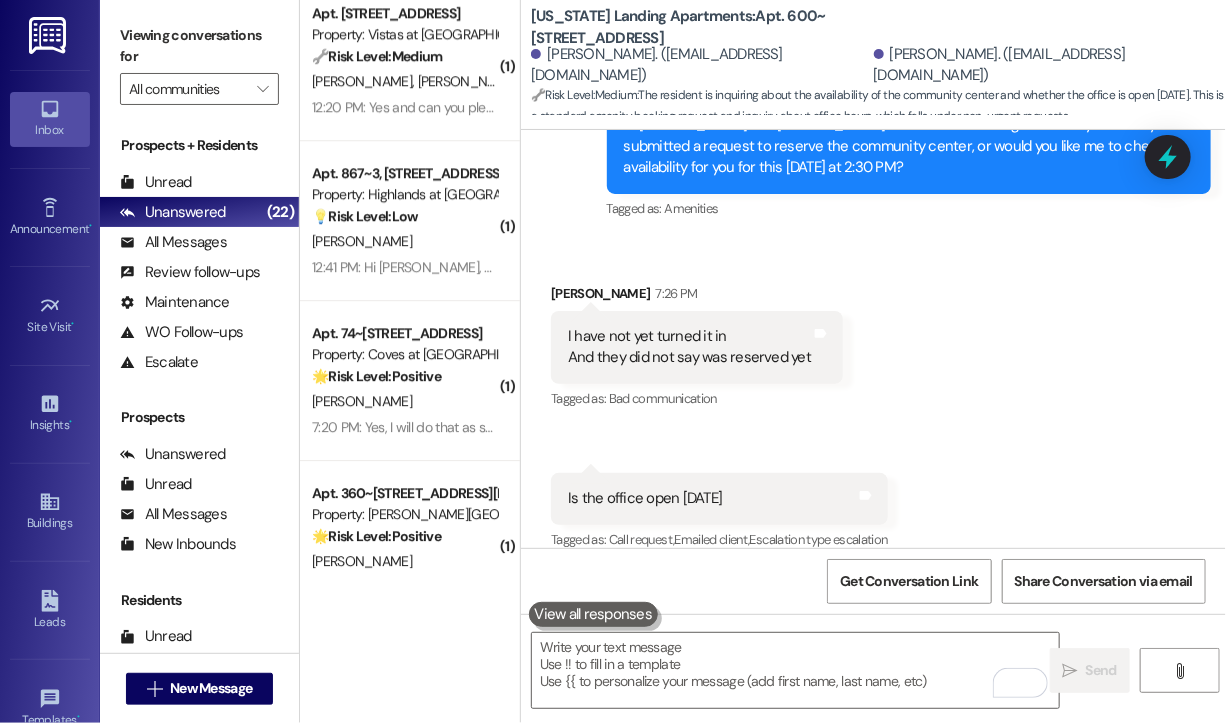 scroll, scrollTop: 6290, scrollLeft: 0, axis: vertical 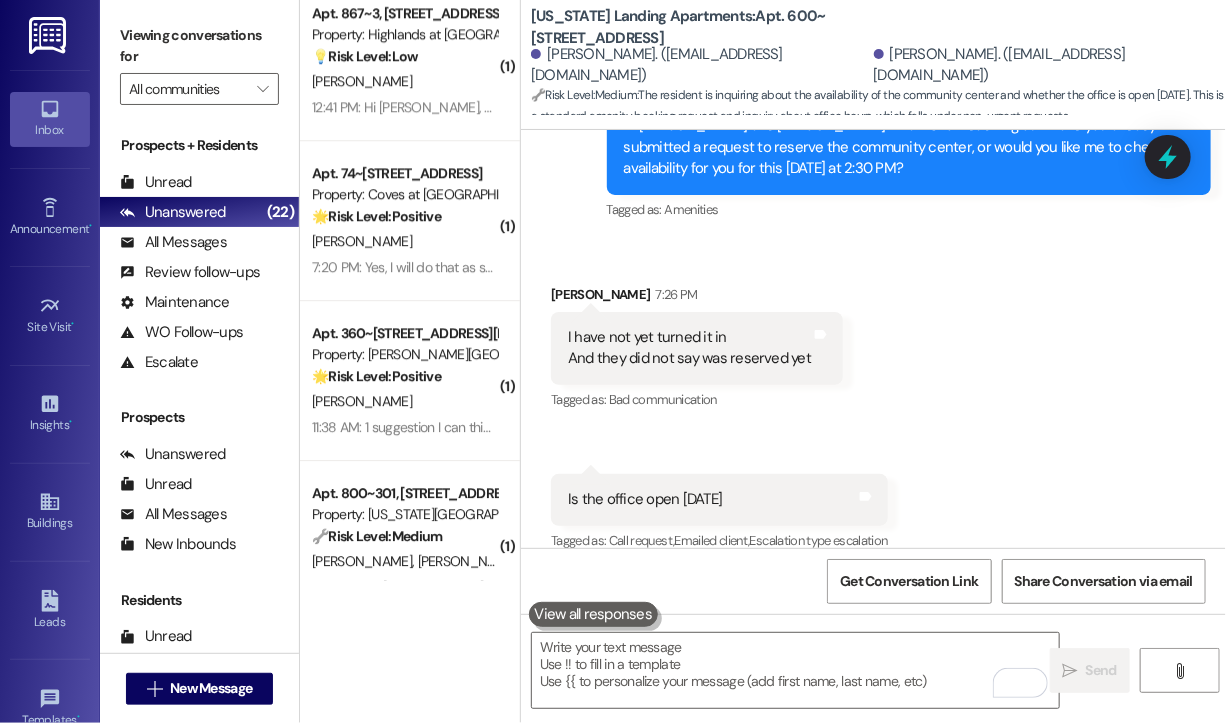 click on "Received via SMS Dianah Delgado 7:26 PM I have not yet turned it in
And they did not say was reserved yet  Tags and notes Tagged as:   Bad communication Click to highlight conversations about Bad communication Received via SMS 7:26 PM Dianah Delgado Question 7:26 PM Is the office open tomorrow Tags and notes Tagged as:   Call request ,  Click to highlight conversations about Call request Emailed client ,  Click to highlight conversations about Emailed client Escalation type escalation Click to highlight conversations about Escalation type escalation" at bounding box center [873, 404] 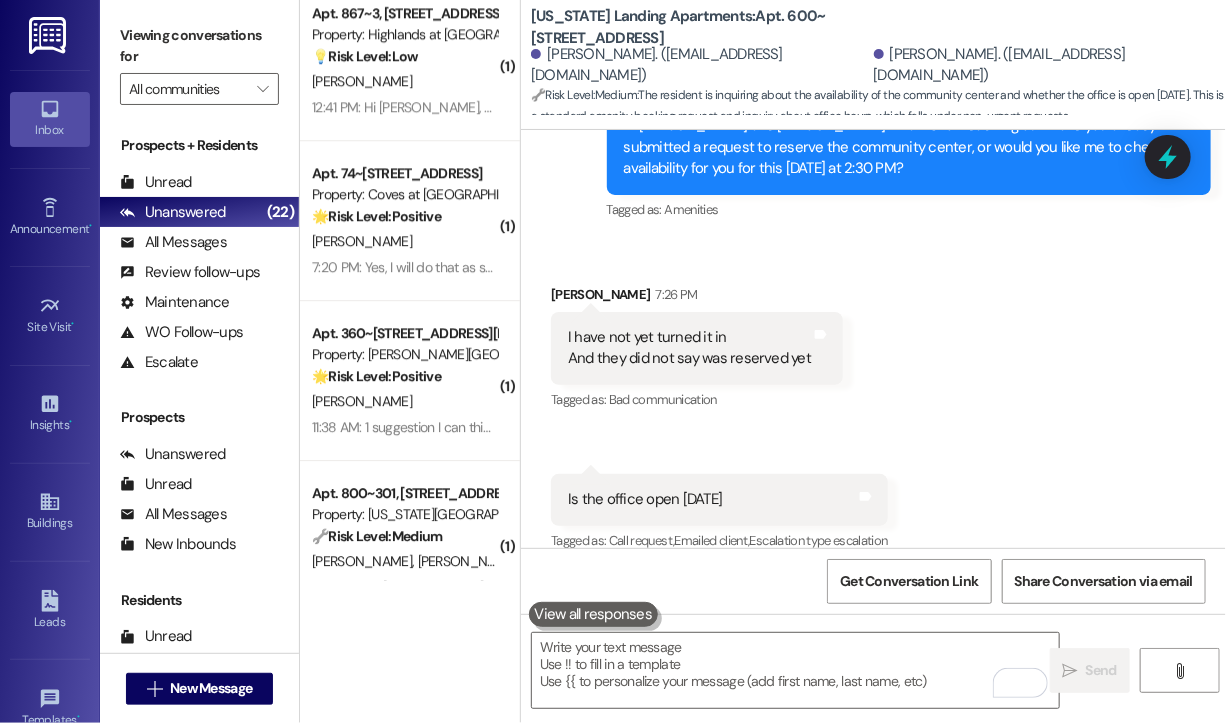 click on "Received via SMS Dianah Delgado 7:26 PM I have not yet turned it in
And they did not say was reserved yet  Tags and notes Tagged as:   Bad communication Click to highlight conversations about Bad communication Received via SMS 7:26 PM Dianah Delgado Question 7:26 PM Is the office open tomorrow Tags and notes Tagged as:   Call request ,  Click to highlight conversations about Call request Emailed client ,  Click to highlight conversations about Emailed client Escalation type escalation Click to highlight conversations about Escalation type escalation" at bounding box center (873, 404) 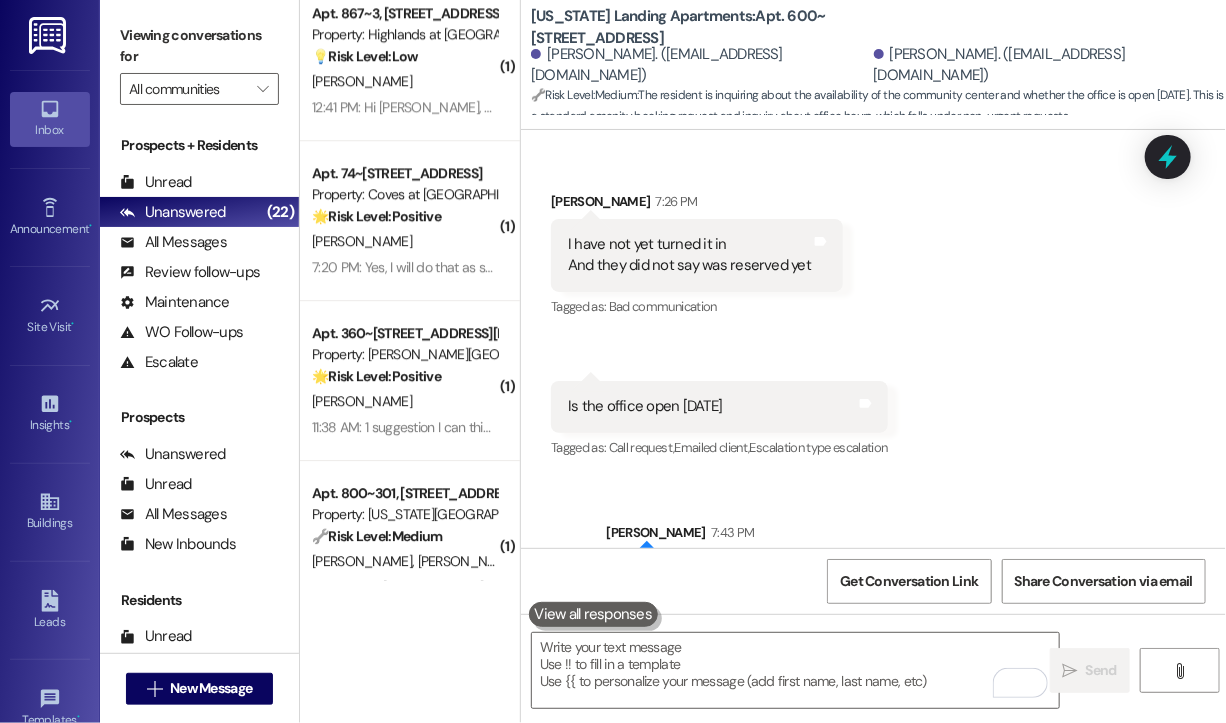 scroll, scrollTop: 6452, scrollLeft: 0, axis: vertical 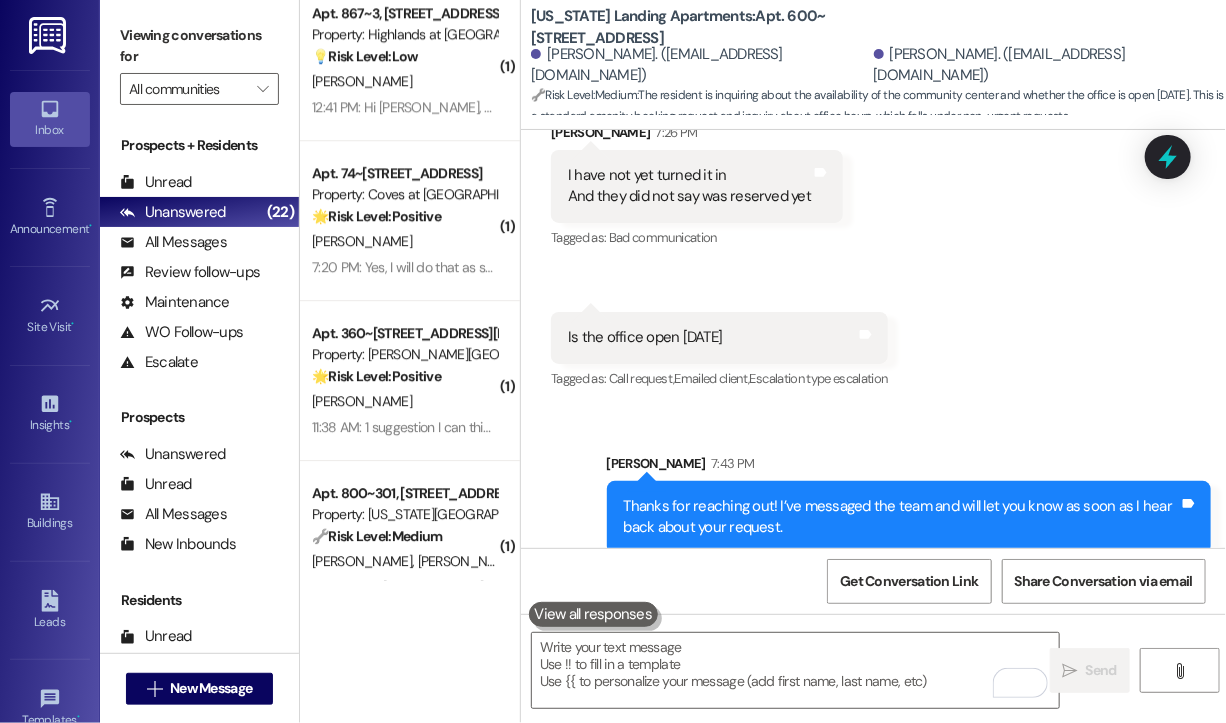 click on "Sent via SMS Sarah 7:43 PM Thanks for reaching out! I’ve messaged the team and will let you know as soon as I hear back about your request. Tags and notes" at bounding box center [873, 488] 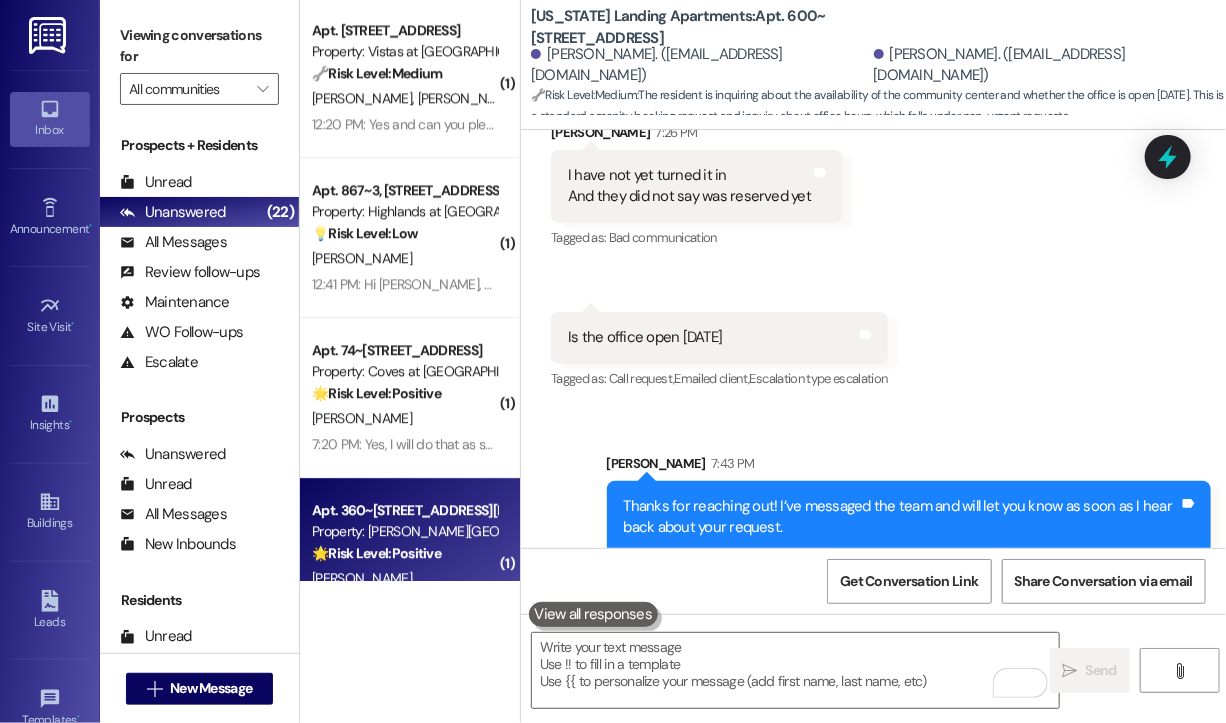 scroll, scrollTop: 2059, scrollLeft: 0, axis: vertical 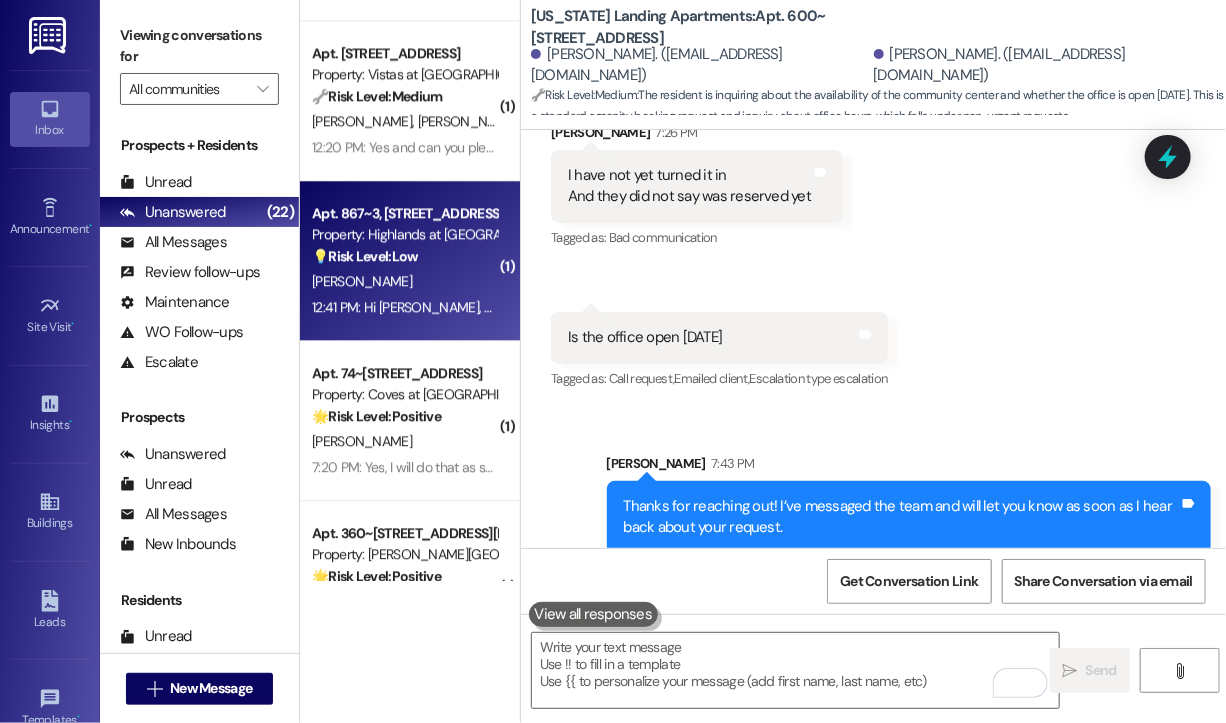 click on "12:41 PM: Hi Sarah,
This is Anishma, resident of 867 Canyon Ridge Rd, Apt 3. I had a quick question for you!
I’m planning to paint one of the walls — specifically, the one opposite the TV stand/rack — but I’m not sure what the original paint color is. I reached out to the Sherwin-Williams store, but the color they suggested didn’t quite match.
Would you happen to have the paint color listed in your system or records?
Thank you so much for your help!
Best,
Anishma 12:41 PM: Hi Sarah,
This is Anishma, resident of 867 Canyon Ridge Rd, Apt 3. I had a quick question for you!
I’m planning to paint one of the walls — specifically, the one opposite the TV stand/rack — but I’m not sure what the original paint color is. I reached out to the Sherwin-Williams store, but the color they suggested didn’t quite match.
Would you happen to have the paint color listed in your system or records?
Thank you so much for your help!
Best,
Anishma" at bounding box center (1700, 307) 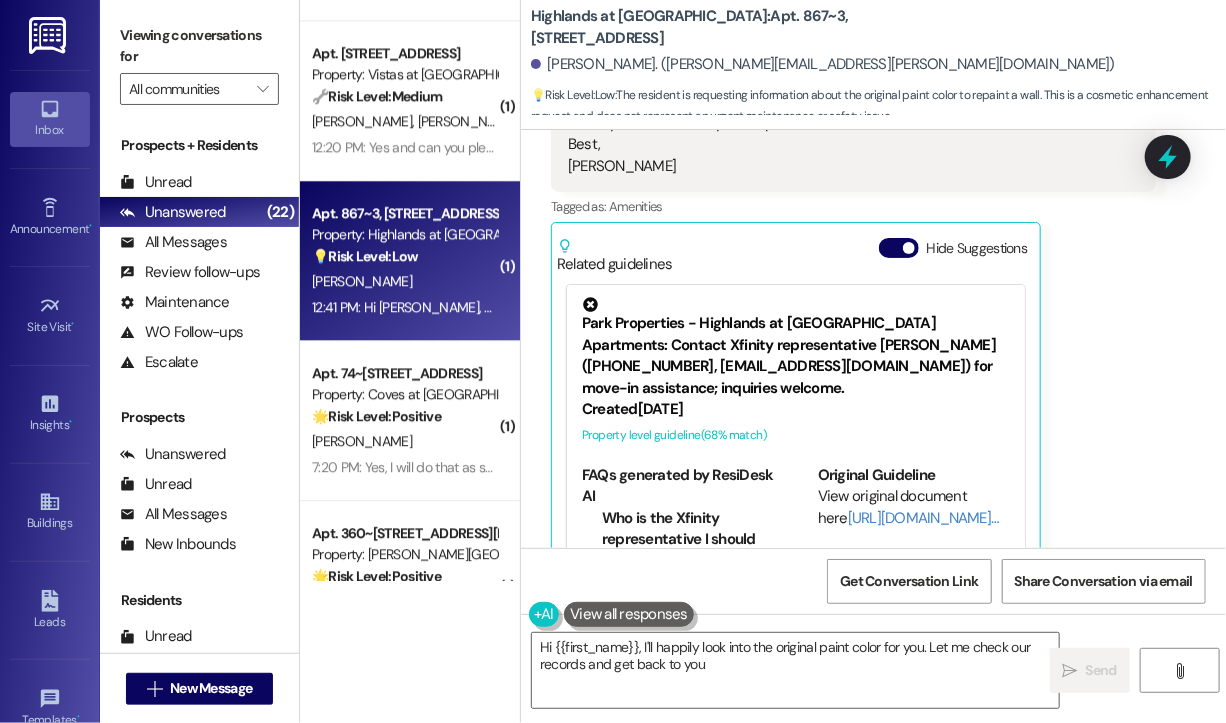 scroll, scrollTop: 528, scrollLeft: 0, axis: vertical 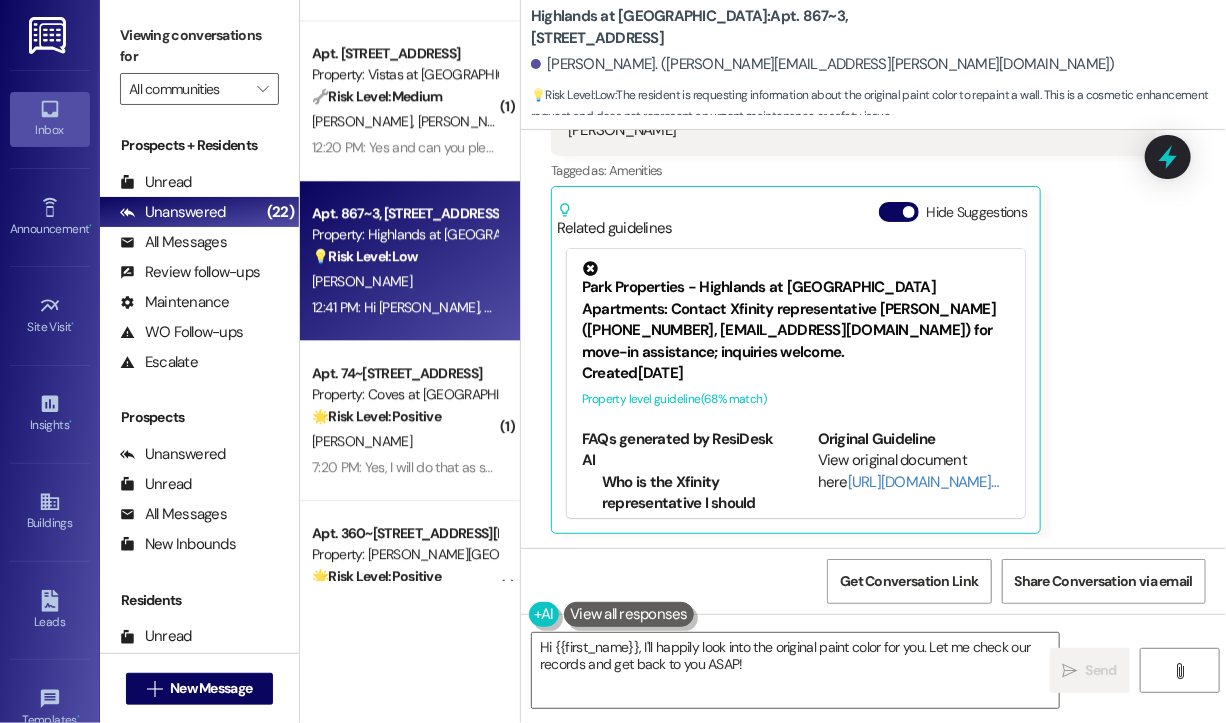 click on "Anishma Shrestha   Neutral 12:41 PM Hi Sarah,
This is Anishma, resident of 867 Canyon Ridge Rd, Apt 3. I had a quick question for you!
I’m planning to paint one of the walls — specifically, the one opposite the TV stand/rack — but I’m not sure what the original paint color is. I reached out to the Sherwin-Williams store, but the color they suggested didn’t quite match.
Would you happen to have the paint color listed in your system or records?
Thank you so much for your help!
Best,
Anishma Tags and notes Tagged as:   Amenities Click to highlight conversations about Amenities  Related guidelines Hide Suggestions Park Properties - Highlands at Huckleberry Ridge Apartments: Contact Xfinity representative Sammy Thornton (410-271-9483, sammy_thornton@comcast.com) for move-in assistance;  inquiries welcome.
Created  2 months ago Property level guideline  ( 68 % match) FAQs generated by ResiDesk AI Who is the Xfinity representative I should contact? Original Guideline http://res.cl…  (" at bounding box center (853, 177) 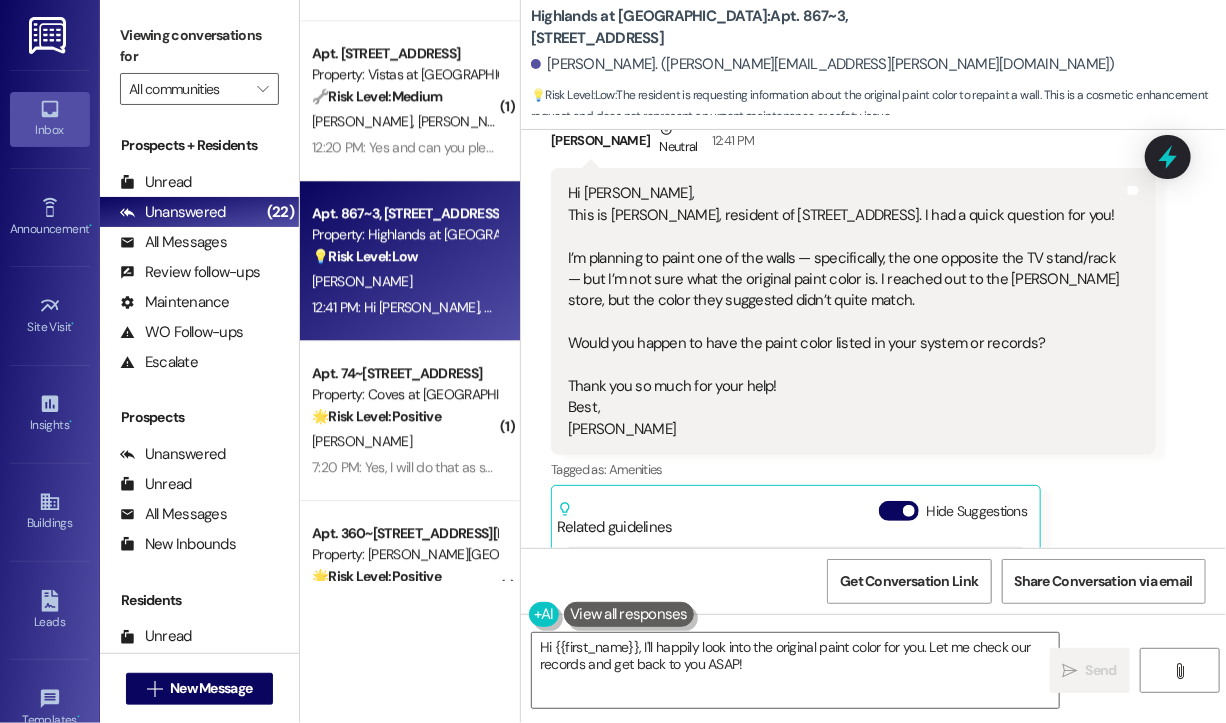 scroll, scrollTop: 228, scrollLeft: 0, axis: vertical 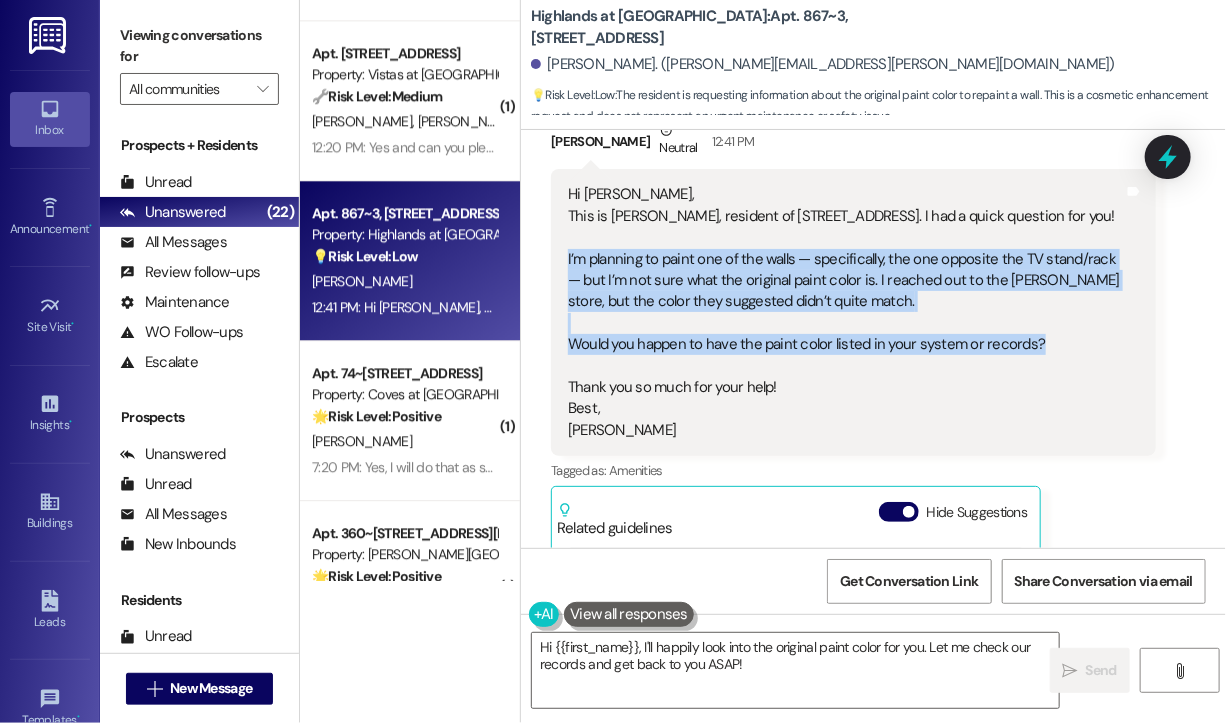 drag, startPoint x: 1052, startPoint y: 340, endPoint x: 568, endPoint y: 253, distance: 491.75705 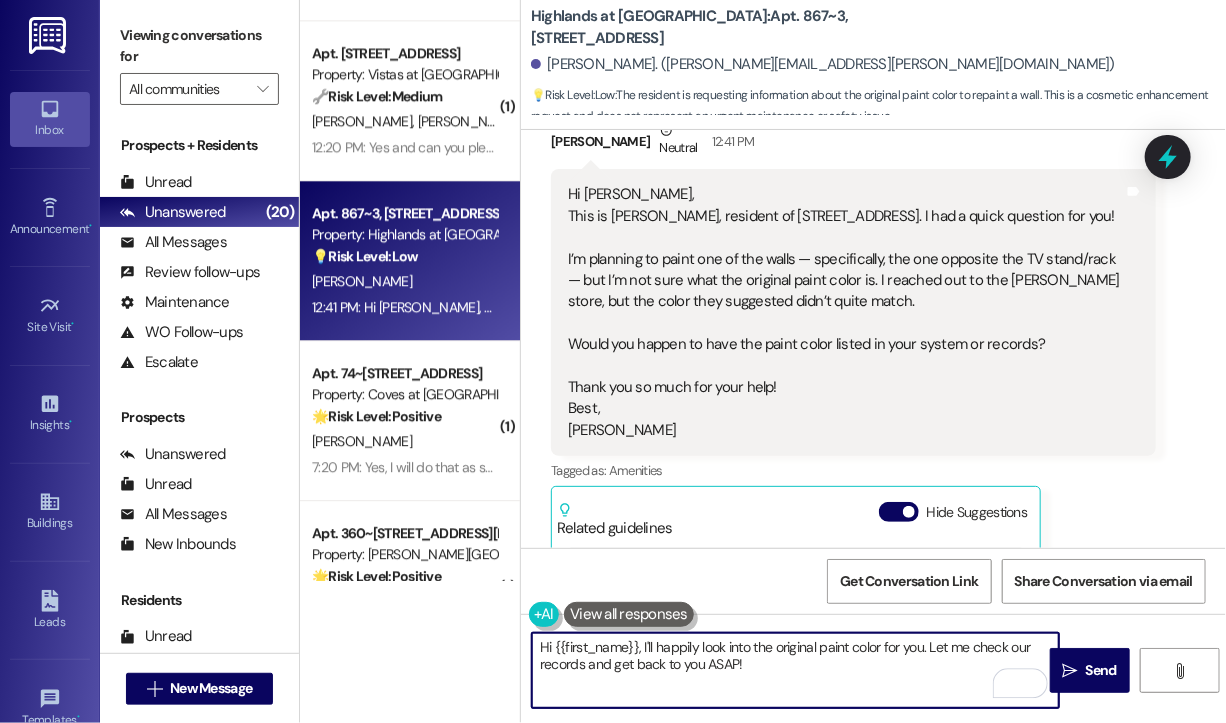 drag, startPoint x: 806, startPoint y: 668, endPoint x: 635, endPoint y: 647, distance: 172.28465 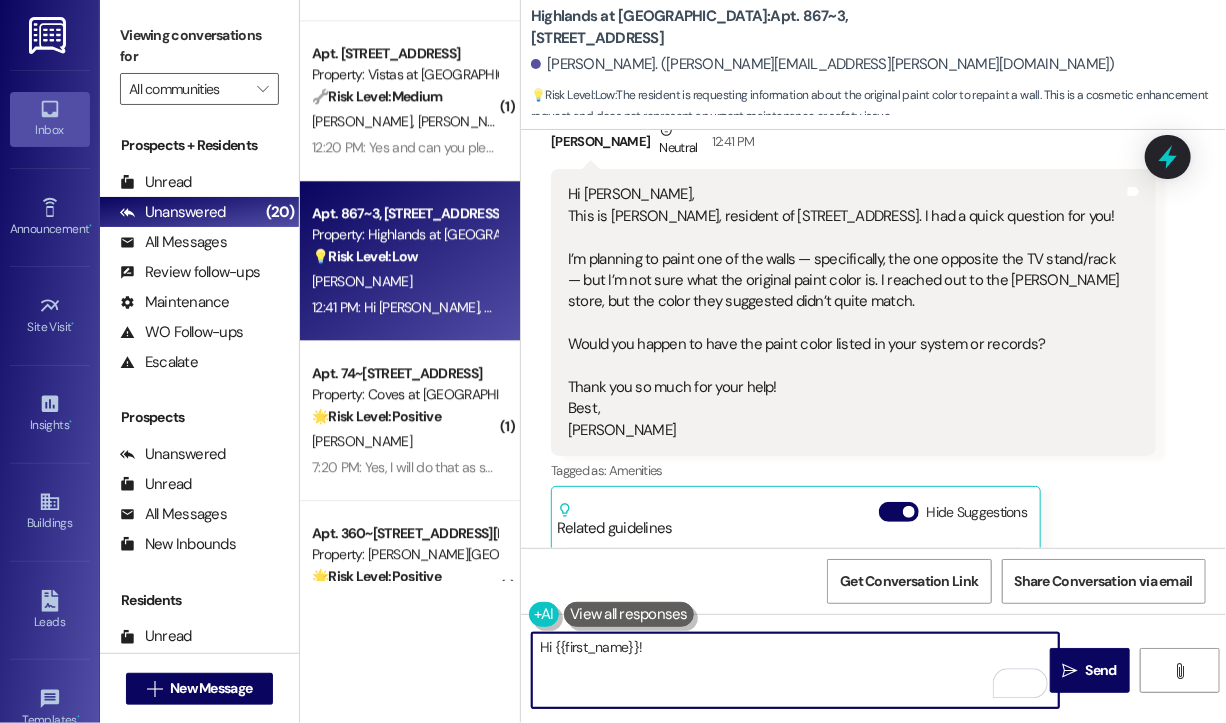 paste on "Thanks for reaching out! When was your unit last painted, if you happen to know? And do you recall if any touch-ups have been done since you moved in? I can check with the team to see if we have the original paint color on file." 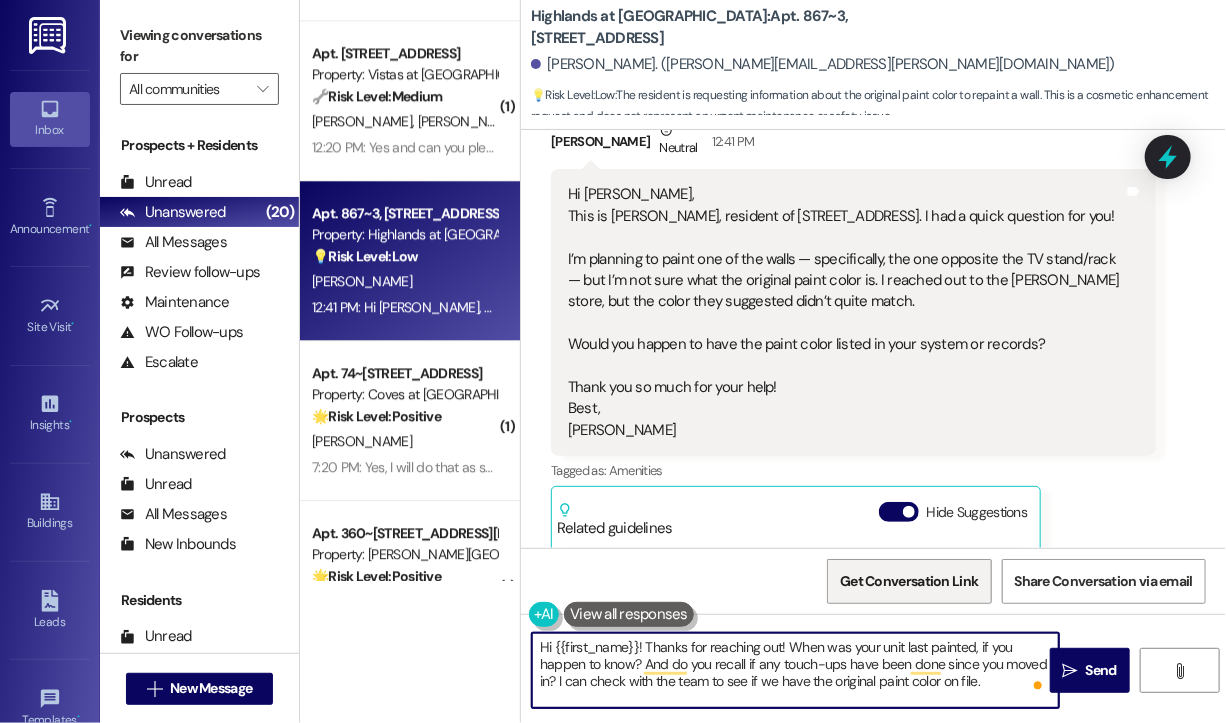 scroll, scrollTop: 428, scrollLeft: 0, axis: vertical 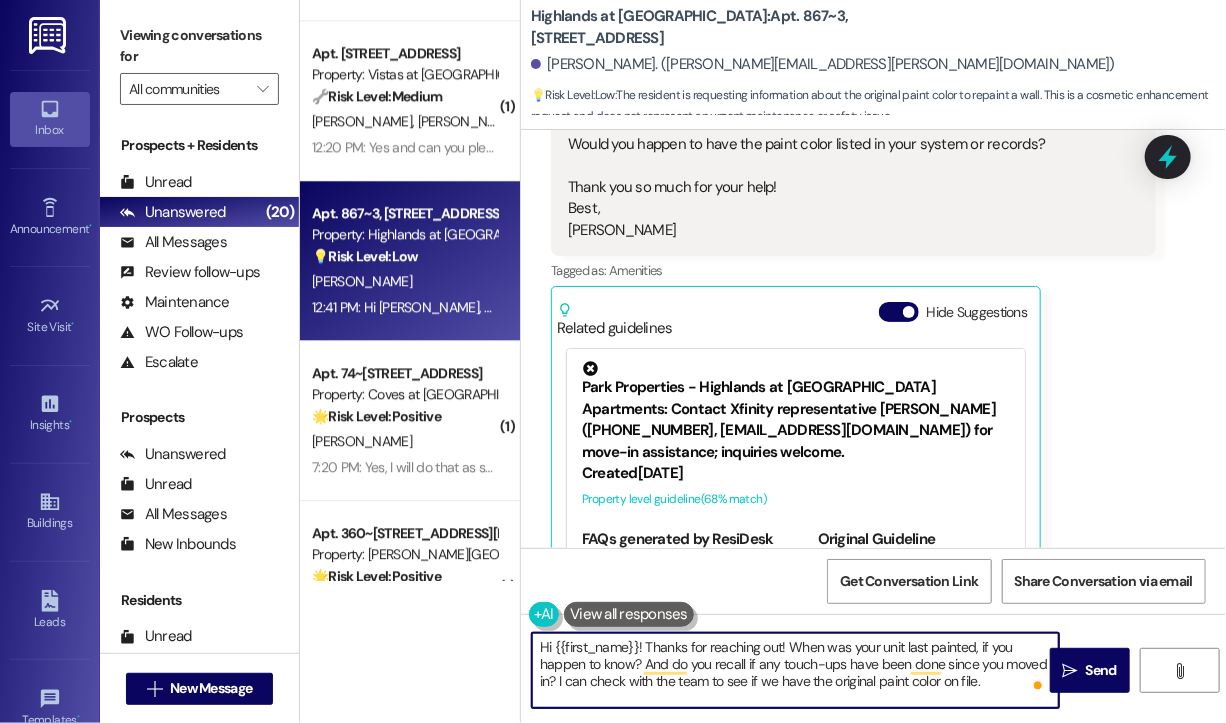 click on "Hi {{first_name}}! Thanks for reaching out! When was your unit last painted, if you happen to know? And do you recall if any touch-ups have been done since you moved in? I can check with the team to see if we have the original paint color on file." at bounding box center [795, 670] 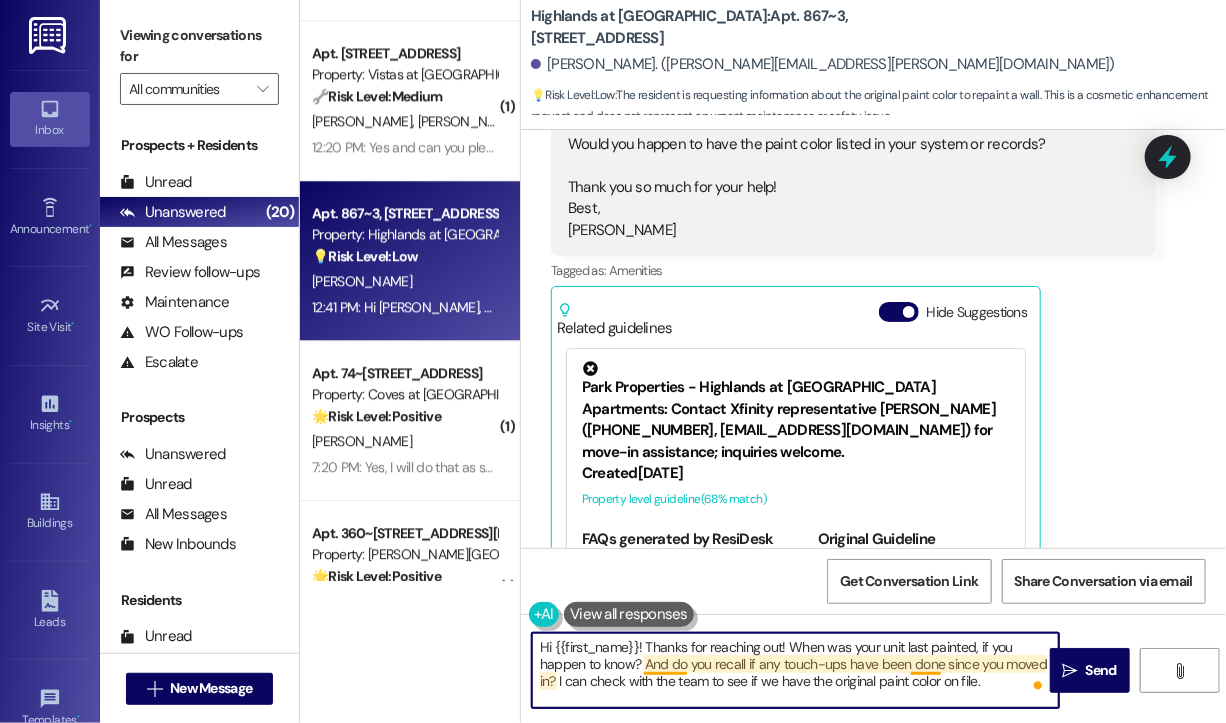 click on "Hi {{first_name}}! Thanks for reaching out! When was your unit last painted, if you happen to know? And do you recall if any touch-ups have been done since you moved in? I can check with the team to see if we have the original paint color on file." at bounding box center [795, 670] 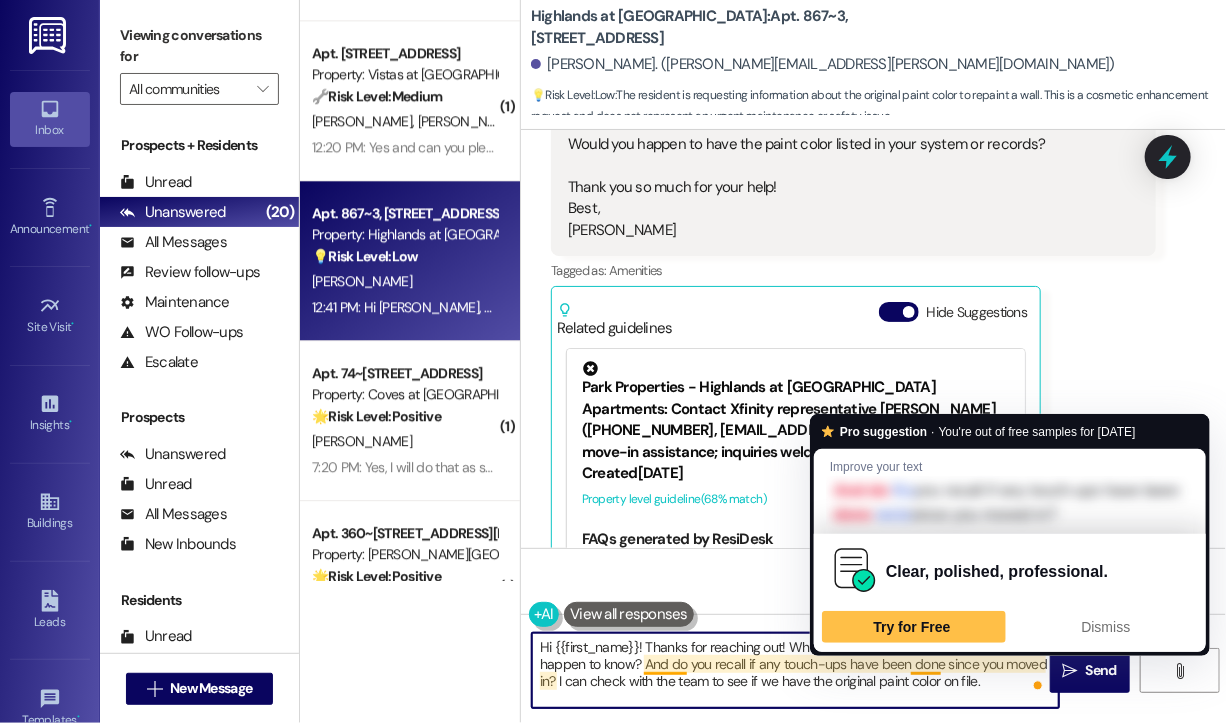 click on "Hi {{first_name}}! Thanks for reaching out! When was your unit last painted, if you happen to know? And do you recall if any touch-ups have been done since you moved in? I can check with the team to see if we have the original paint color on file." at bounding box center (795, 670) 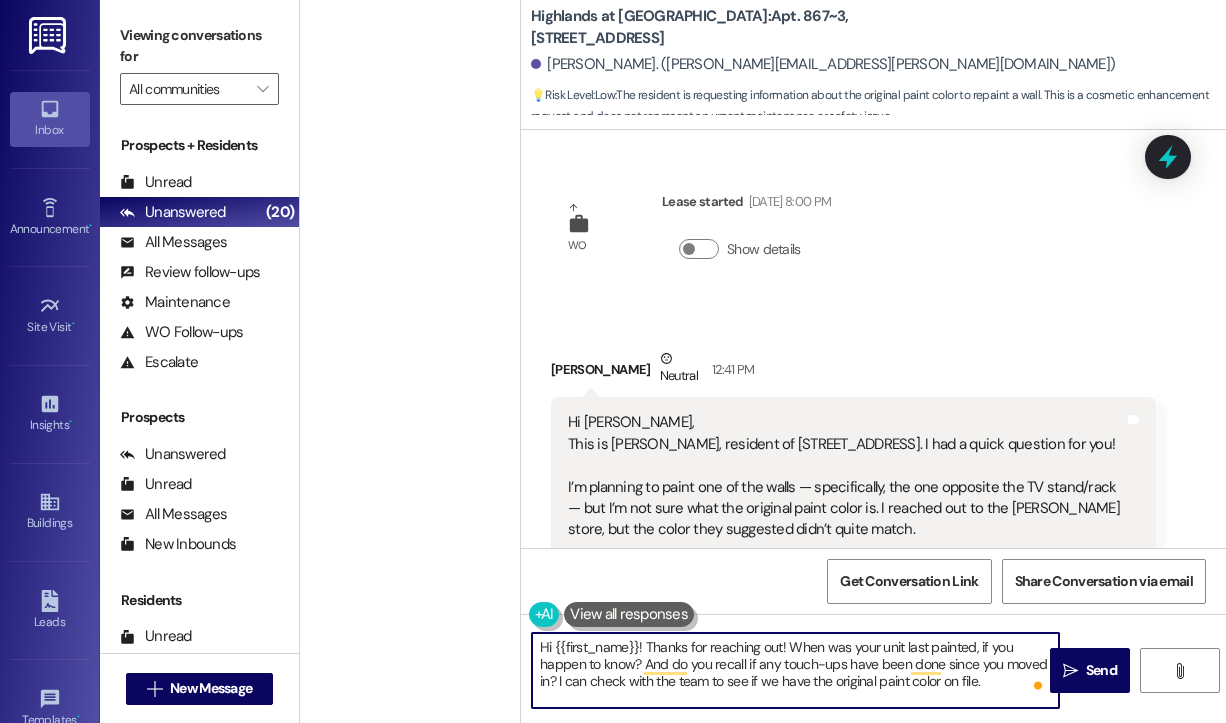 scroll, scrollTop: 0, scrollLeft: 0, axis: both 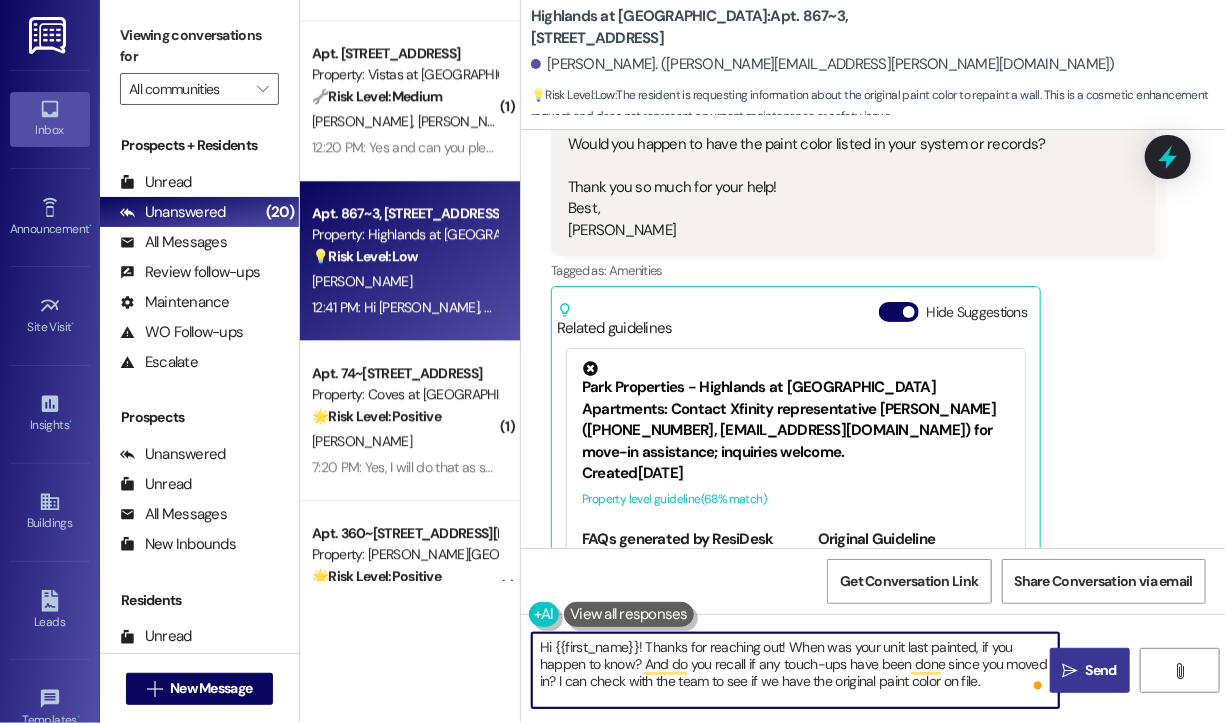 type on "Hi {{first_name}}! Thanks for reaching out! When was your unit last painted, if you happen to know? And do you recall if any touch-ups have been done since you moved in? I can check with the team to see if we have the original paint color on file." 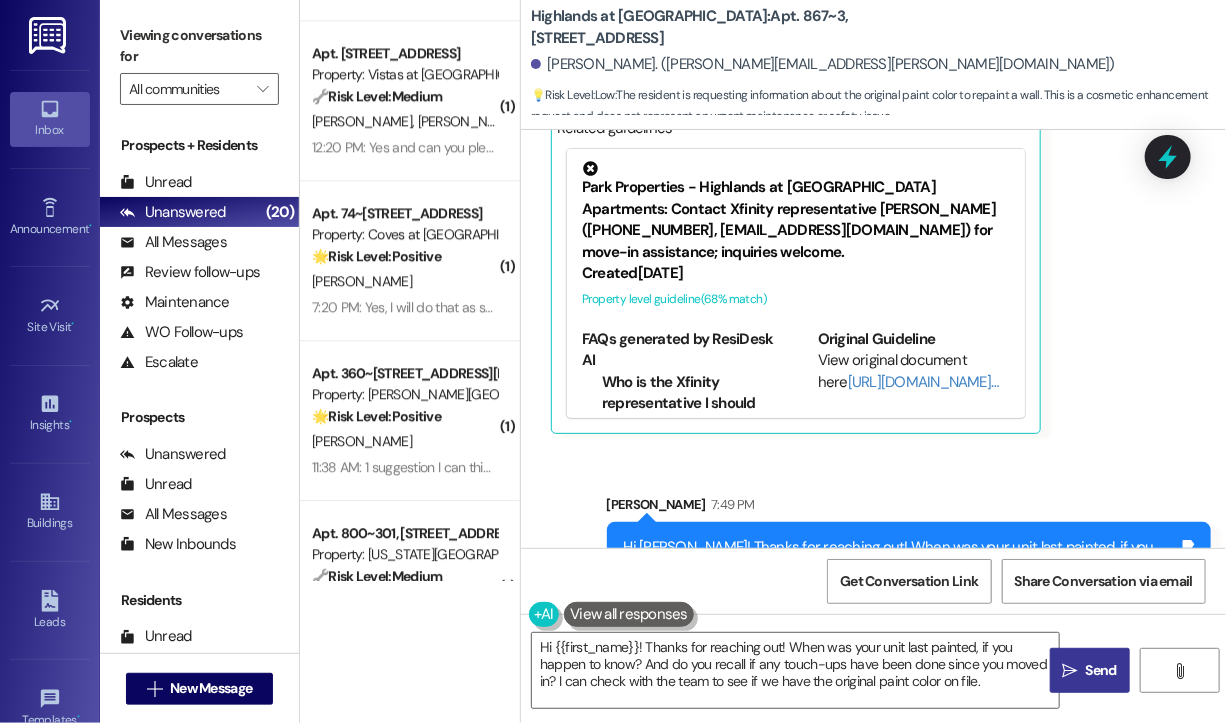 scroll, scrollTop: 712, scrollLeft: 0, axis: vertical 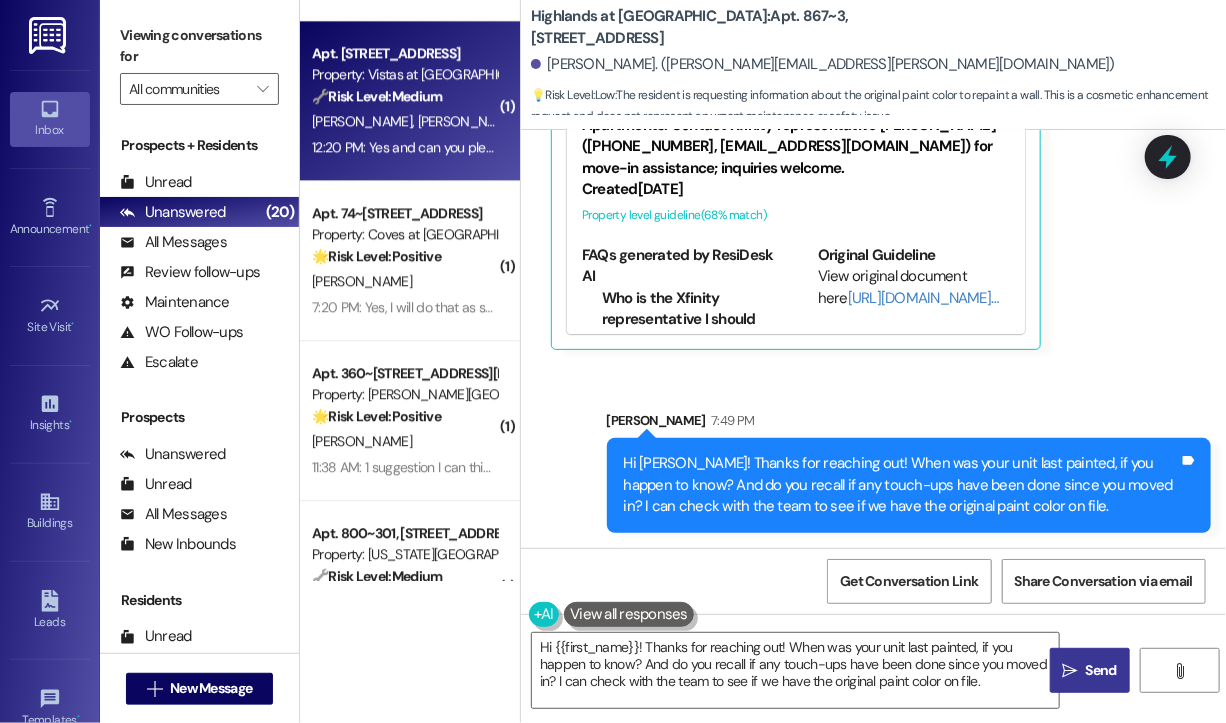 click on "12:20 PM: Yes and can you please make a group chat with just Me and [PERSON_NAME]. [PERSON_NAME] does not live here anymore  12:20 PM: Yes and can you please make a group chat with just Me and [PERSON_NAME]. [PERSON_NAME] does not live here anymore" at bounding box center [700, 147] 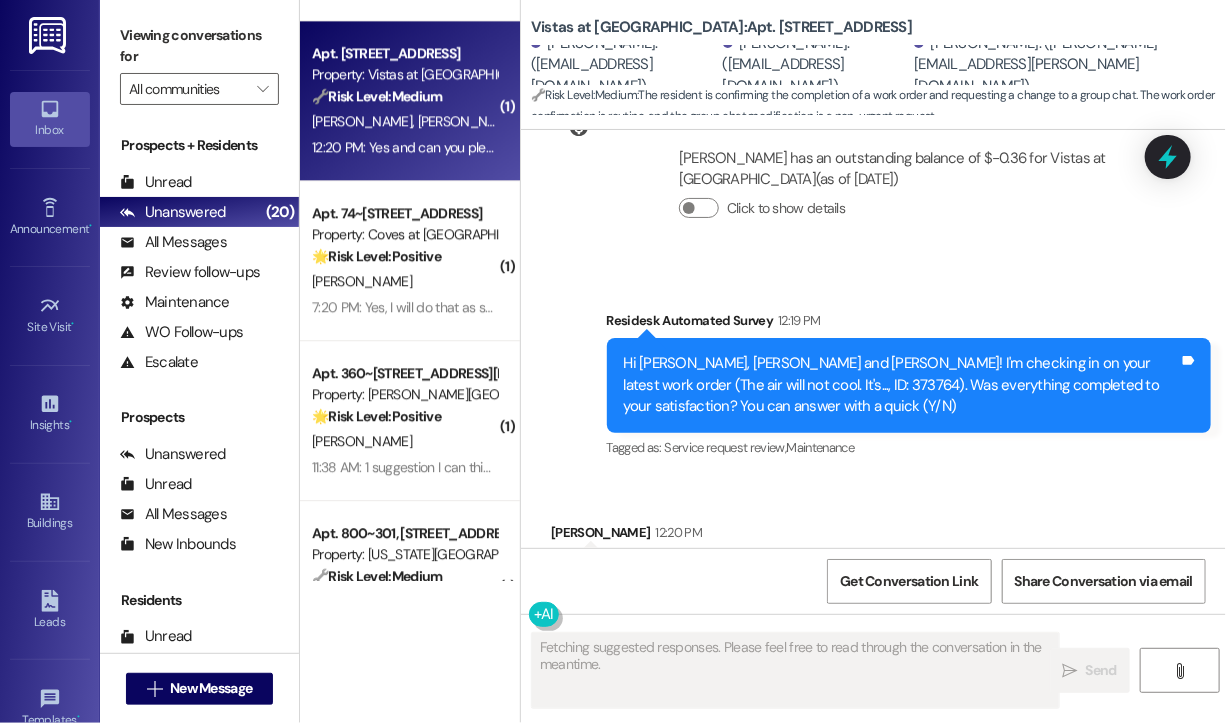 scroll, scrollTop: 2466, scrollLeft: 0, axis: vertical 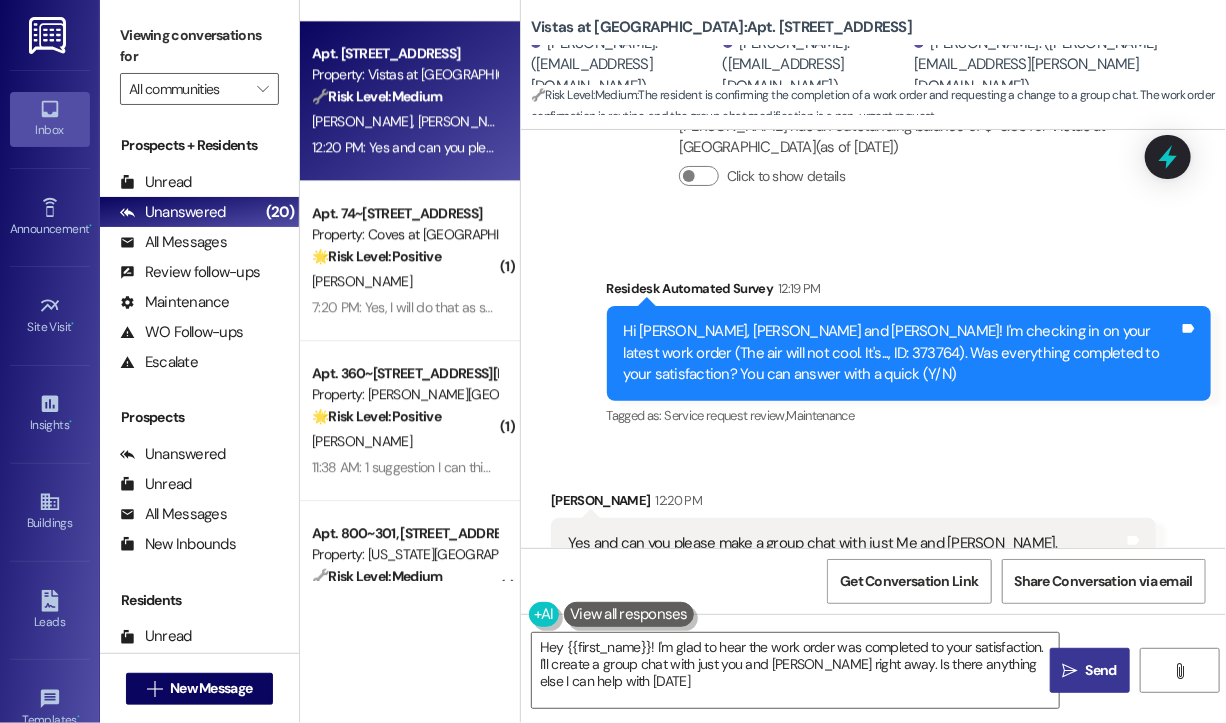 type on "Hey {{first_name}}! I'm glad to hear the work order was completed to your satisfaction. I'll create a group chat with just you and [PERSON_NAME] right away. Is there anything else I can help with [DATE]?" 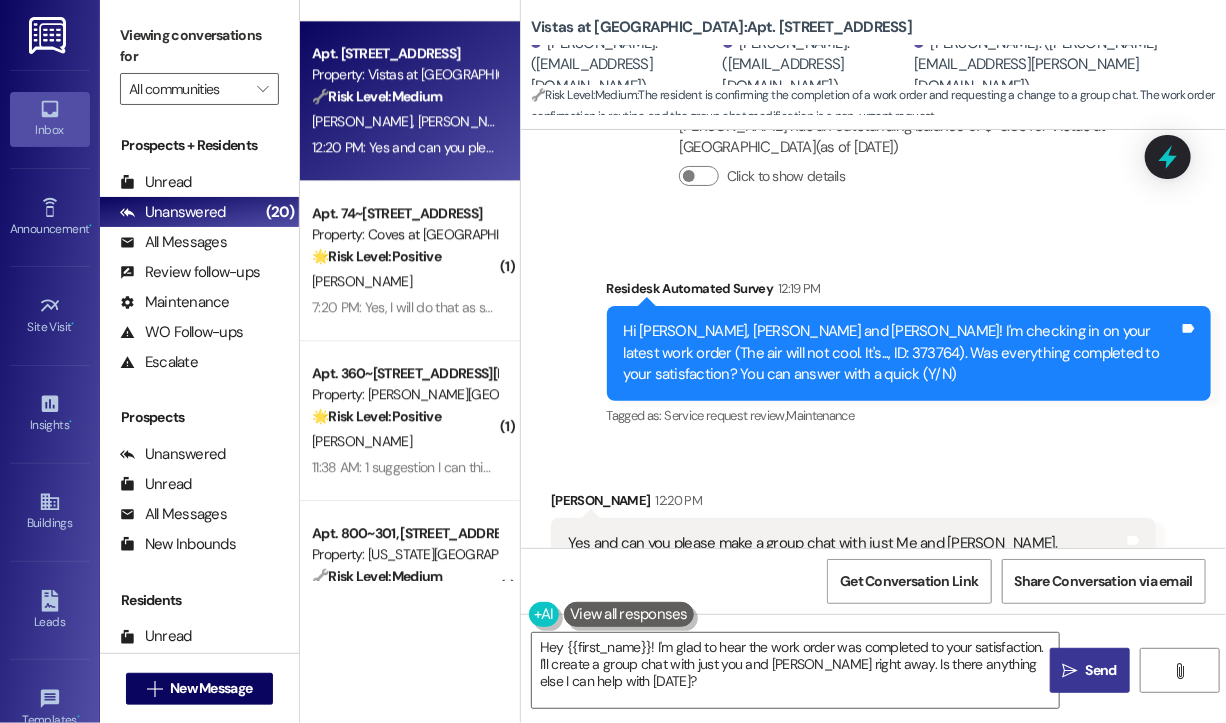 click on "Received via SMS [PERSON_NAME] 12:20 PM Yes and can you please make a group chat with just Me and [PERSON_NAME]. [PERSON_NAME] does not live here anymore  Tags and notes Tagged as:   Call request Click to highlight conversations about Call request" at bounding box center (853, 555) 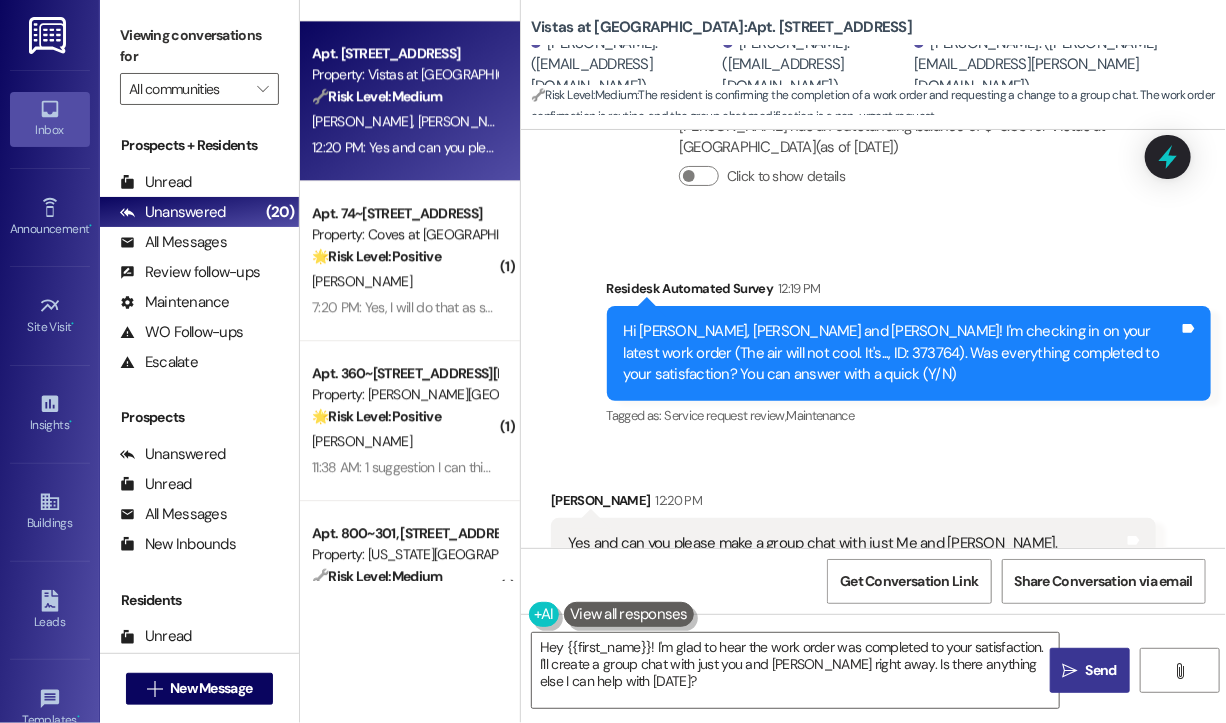 click on "Received via SMS [PERSON_NAME] 12:20 PM Yes and can you please make a group chat with just Me and [PERSON_NAME]. [PERSON_NAME] does not live here anymore  Tags and notes Tagged as:   Call request Click to highlight conversations about Call request" at bounding box center (853, 555) 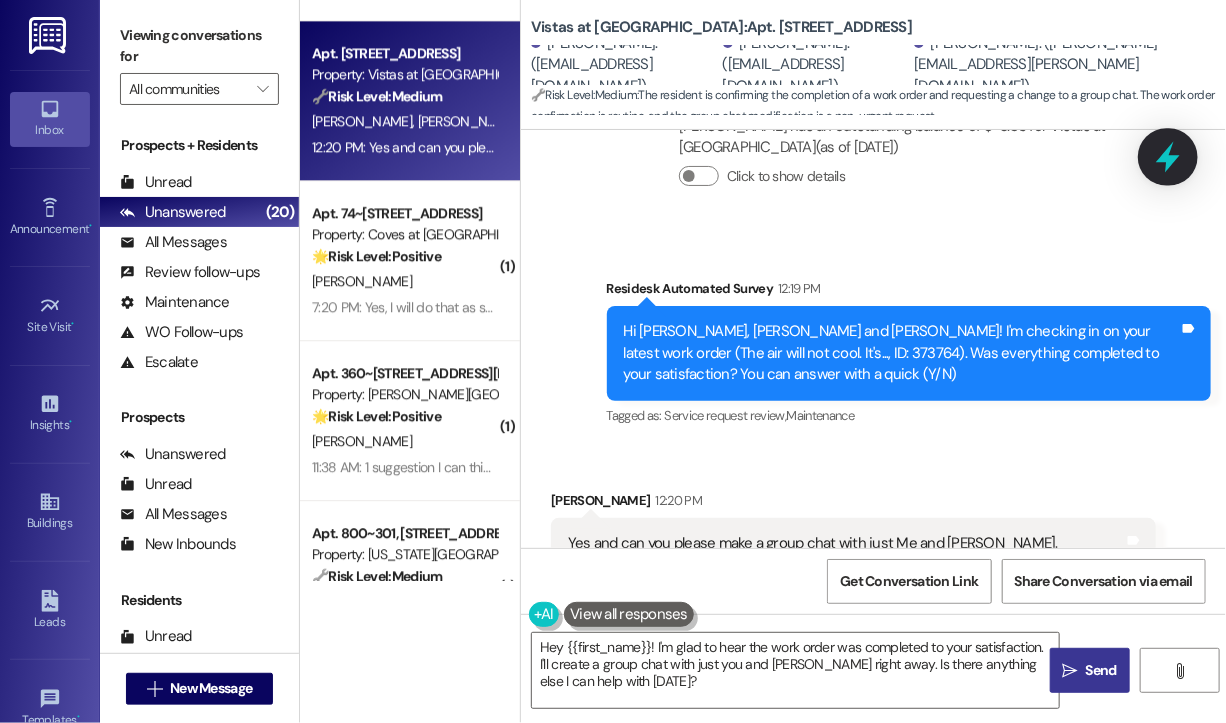 click 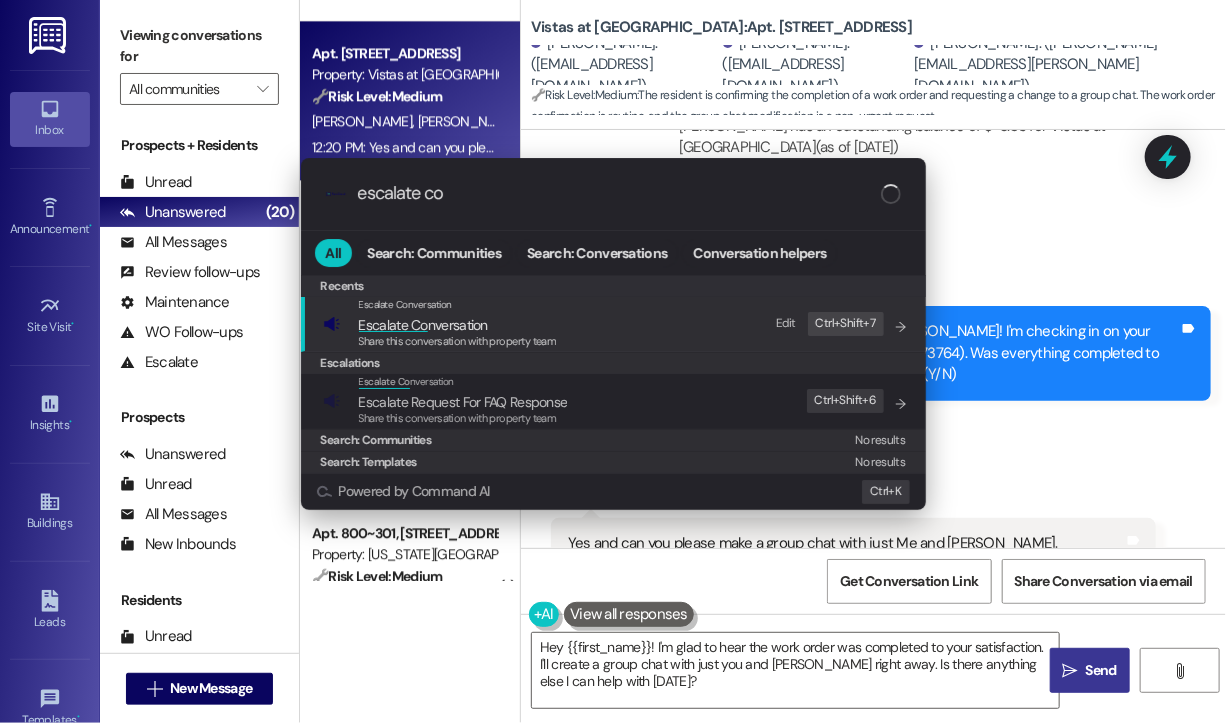 type on "escalate con" 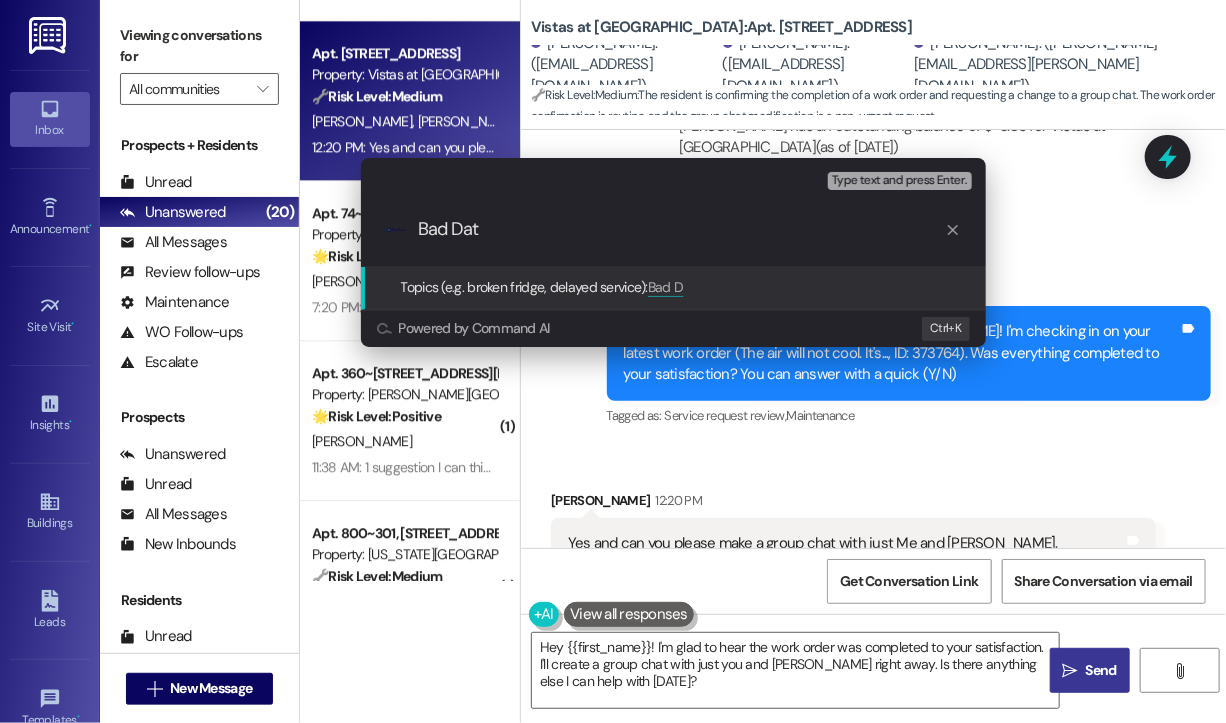 type on "Bad Data" 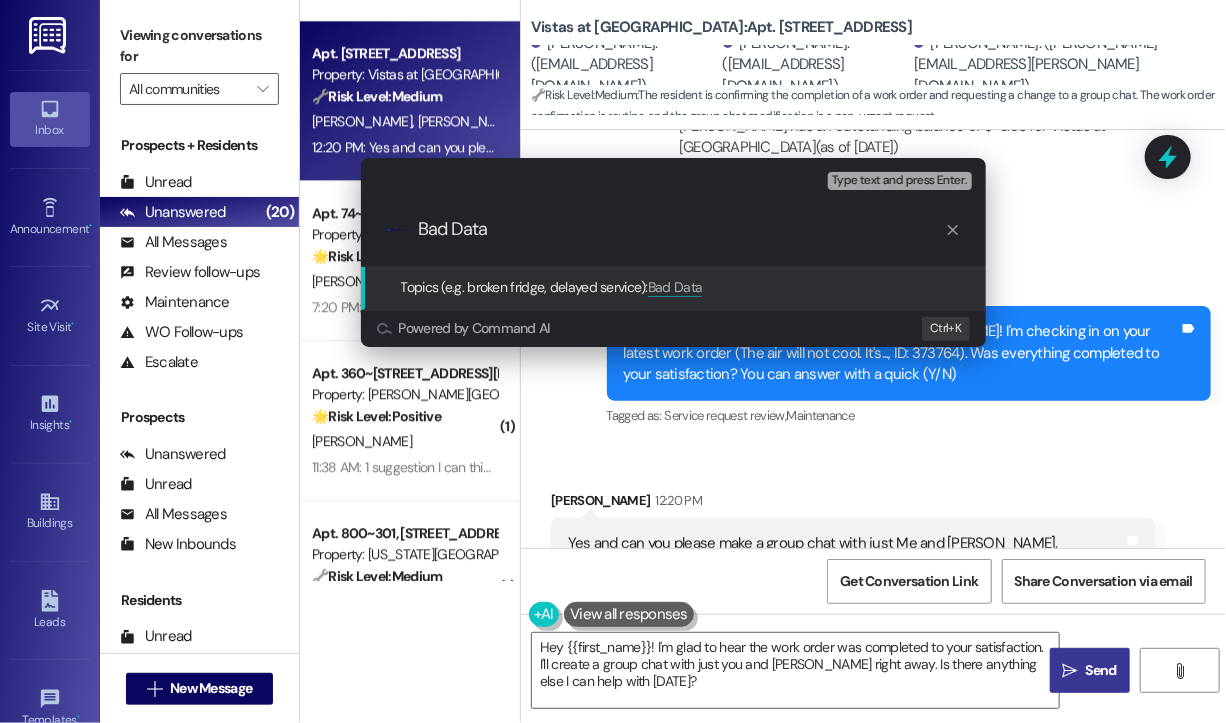 type 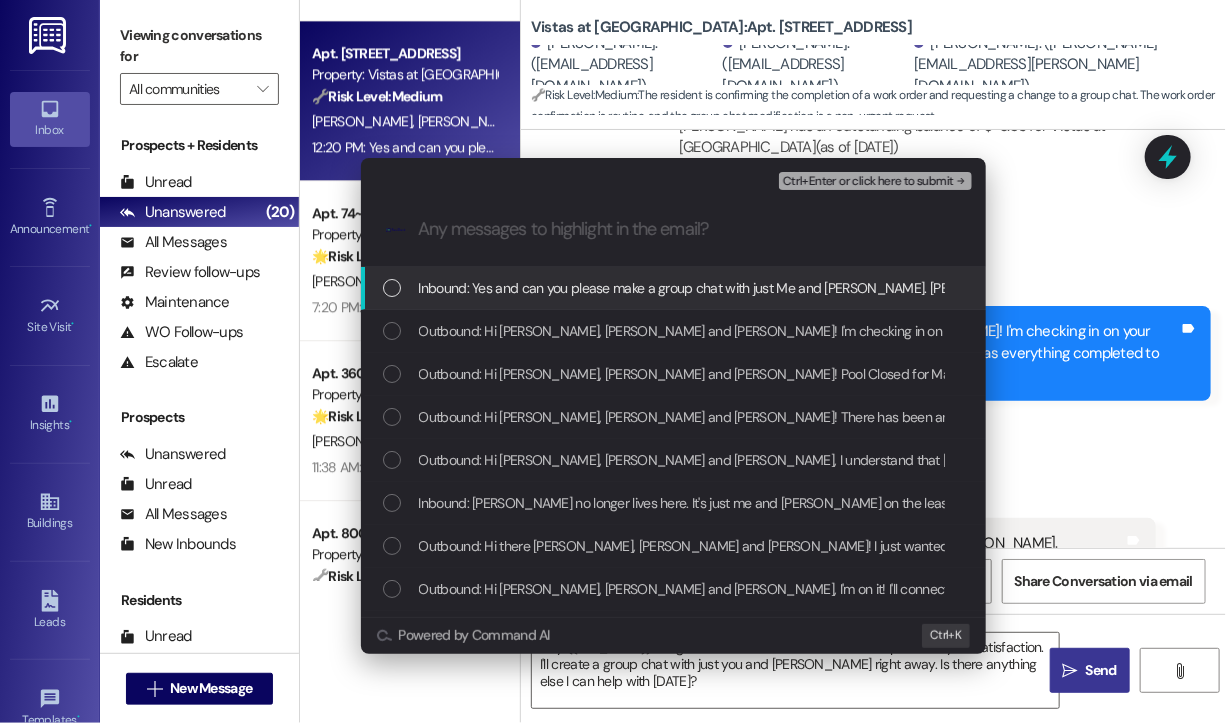 click on "Inbound: Yes and can you please make a group chat with just Me and [PERSON_NAME]. [PERSON_NAME] does not live here anymore" at bounding box center (805, 288) 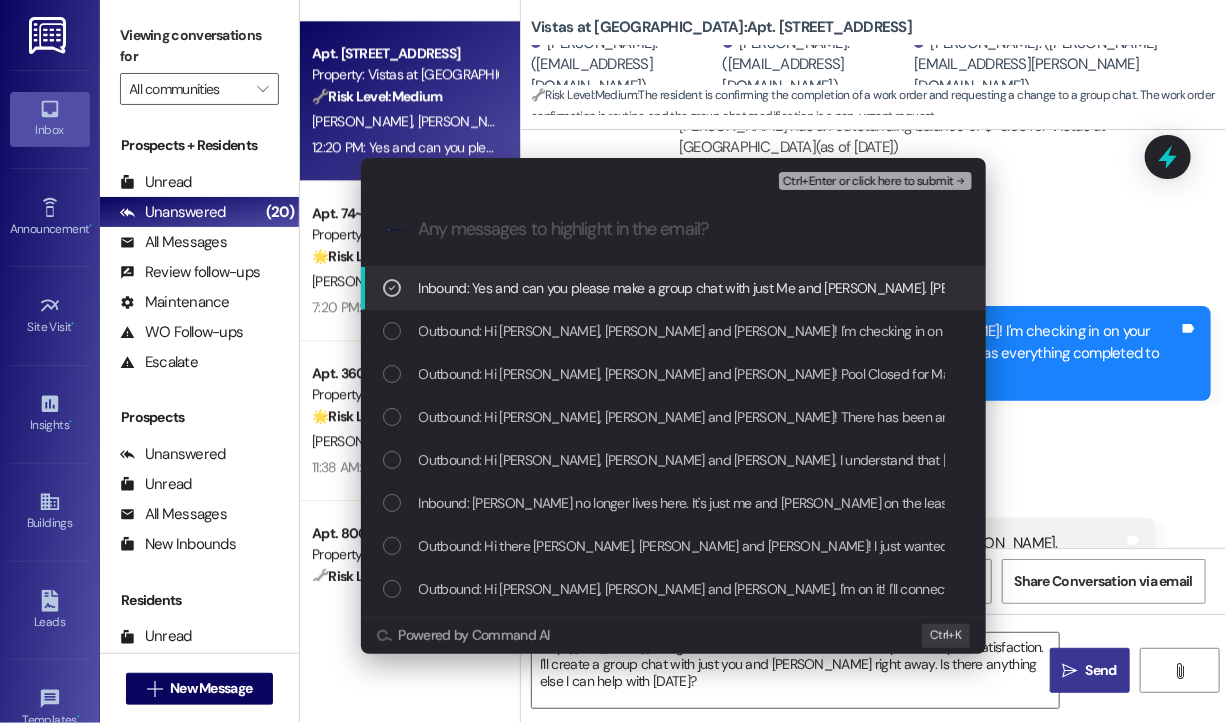 click on "Ctrl+Enter or click here to submit" at bounding box center (868, 182) 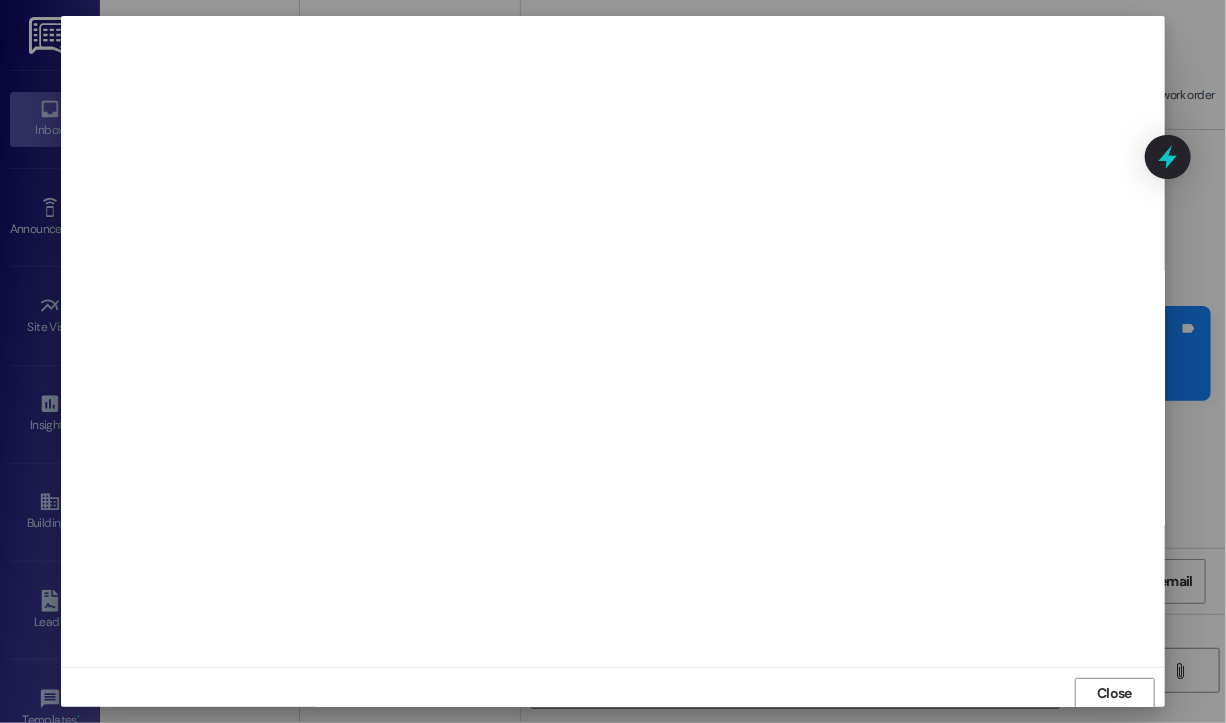 scroll, scrollTop: 2, scrollLeft: 0, axis: vertical 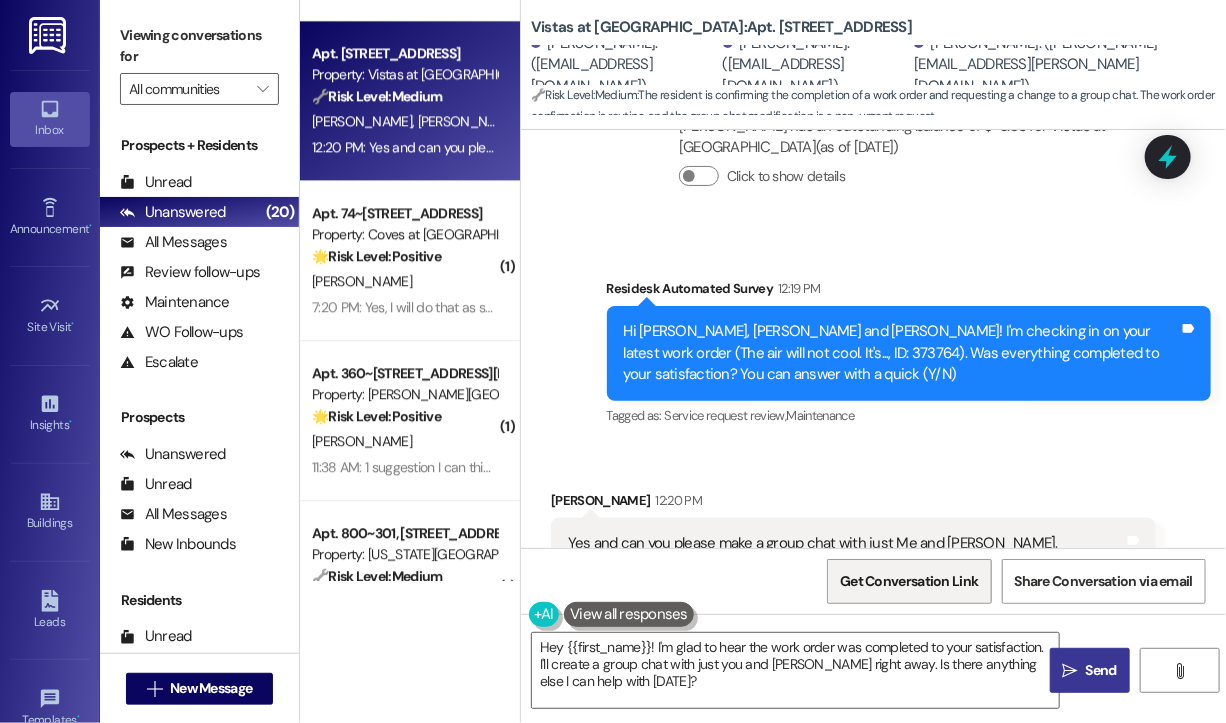 click on "Get Conversation Link" at bounding box center [909, 581] 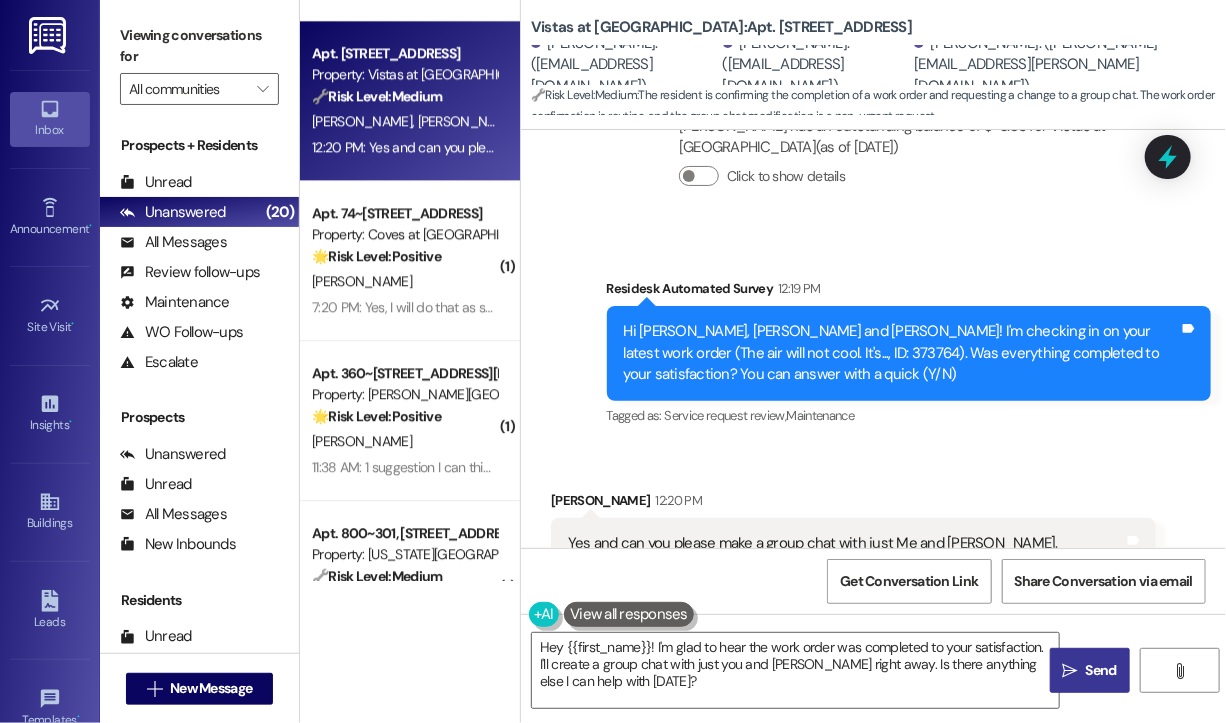 click on "Received via SMS [PERSON_NAME] 12:20 PM Yes and can you please make a group chat with just Me and [PERSON_NAME]. [PERSON_NAME] does not live here anymore  Tags and notes Tagged as:   Call request ,  Click to highlight conversations about Call request Emailed client ,  Click to highlight conversations about Emailed client Escalation type escalation Click to highlight conversations about Escalation type escalation" at bounding box center [873, 540] 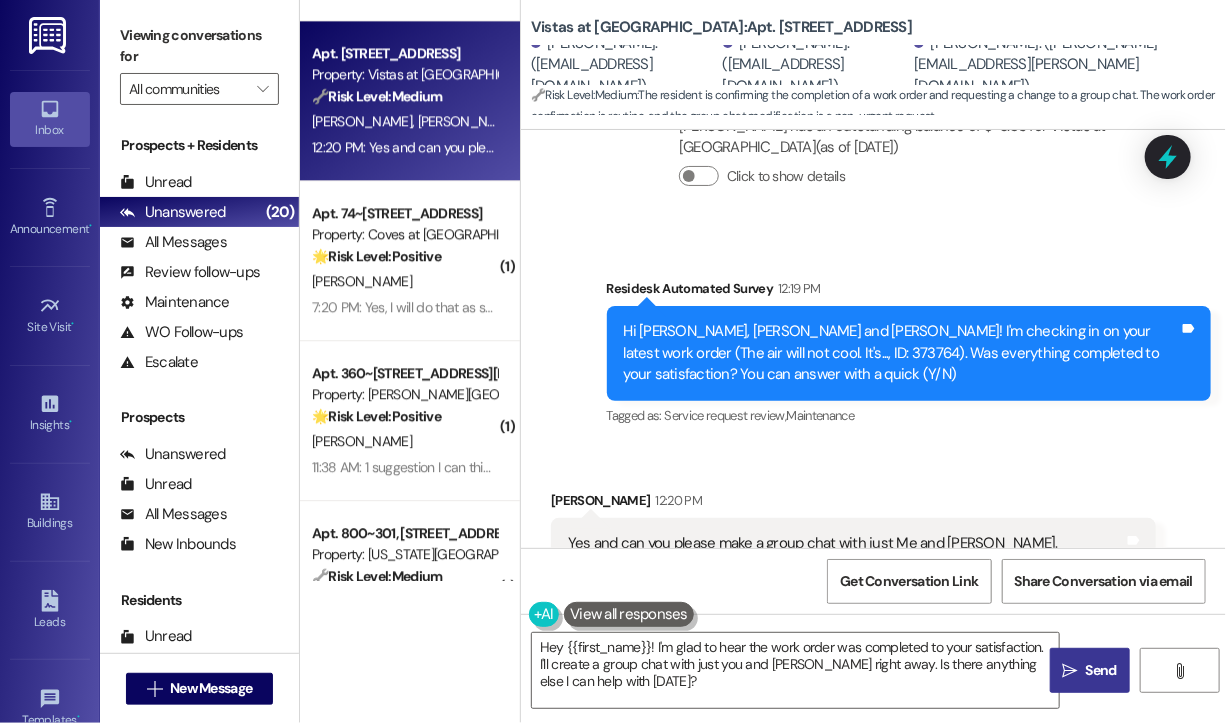 click on "Received via SMS [PERSON_NAME] 12:20 PM Yes and can you please make a group chat with just Me and [PERSON_NAME]. [PERSON_NAME] does not live here anymore  Tags and notes Tagged as:   Call request ,  Click to highlight conversations about Call request Emailed client ,  Click to highlight conversations about Emailed client Escalation type escalation Click to highlight conversations about Escalation type escalation" at bounding box center (873, 540) 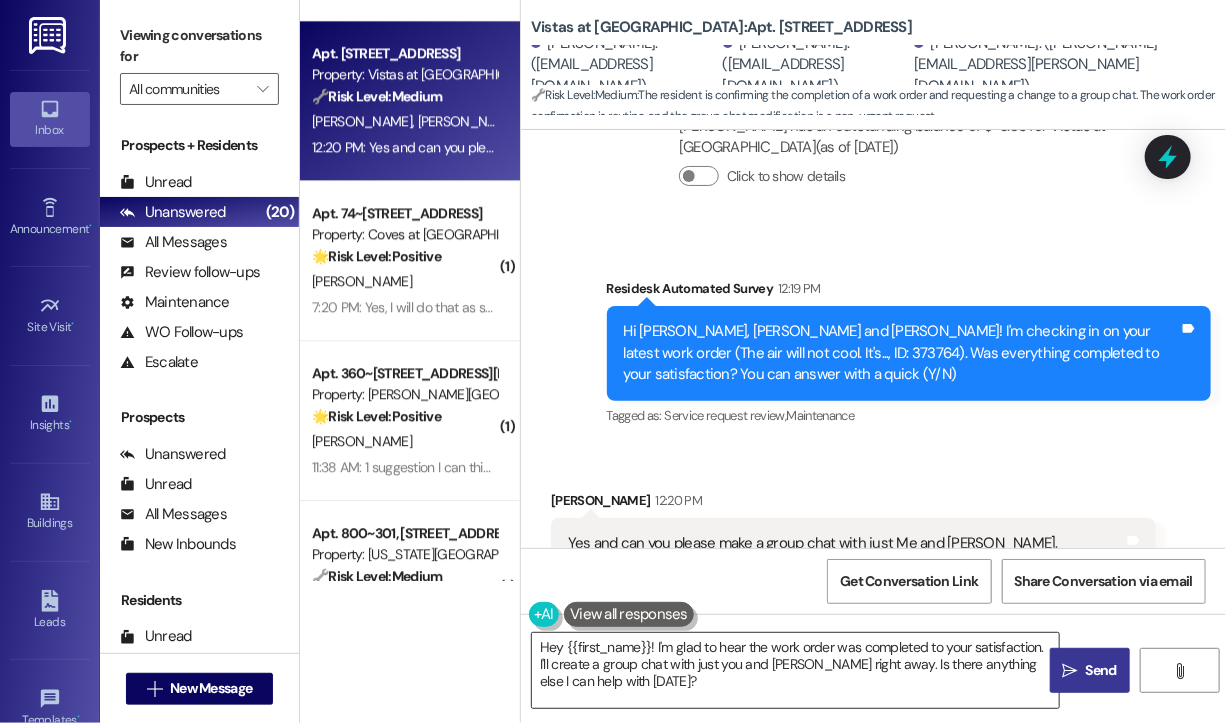 click on "Hey {{first_name}}! I'm glad to hear the work order was completed to your satisfaction. I'll create a group chat with just you and [PERSON_NAME] right away. Is there anything else I can help with [DATE]?" at bounding box center [795, 670] 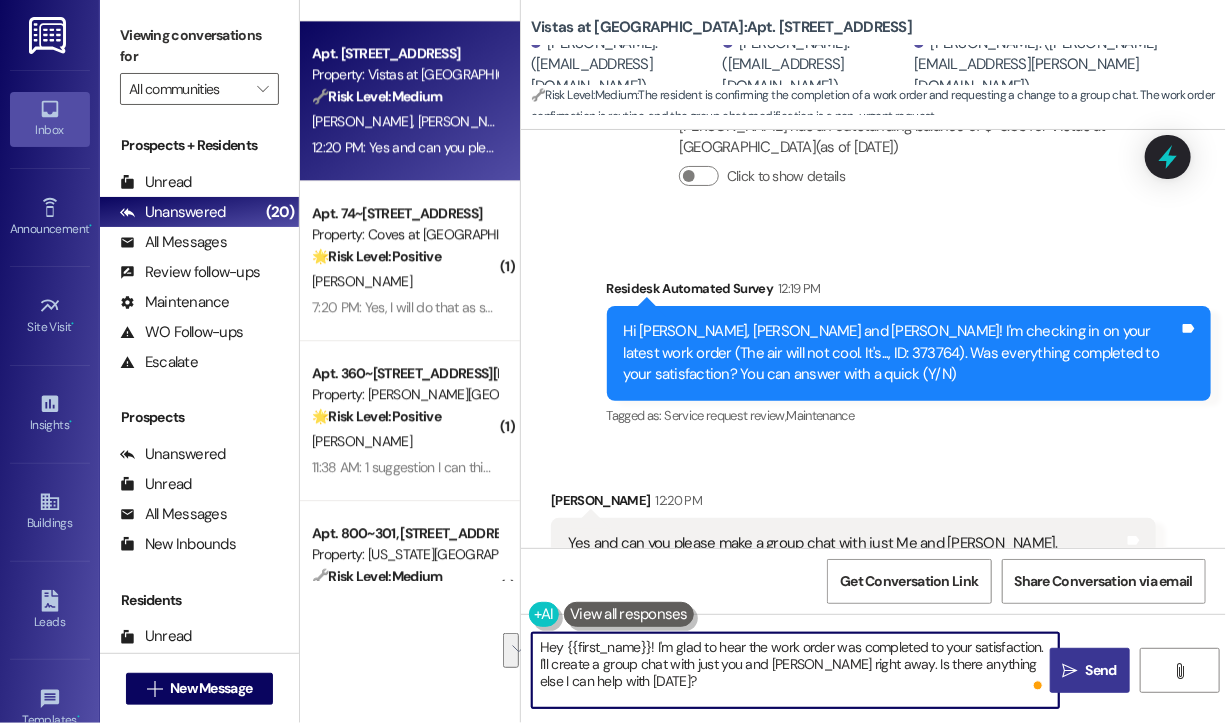 drag, startPoint x: 758, startPoint y: 679, endPoint x: 540, endPoint y: 670, distance: 218.1857 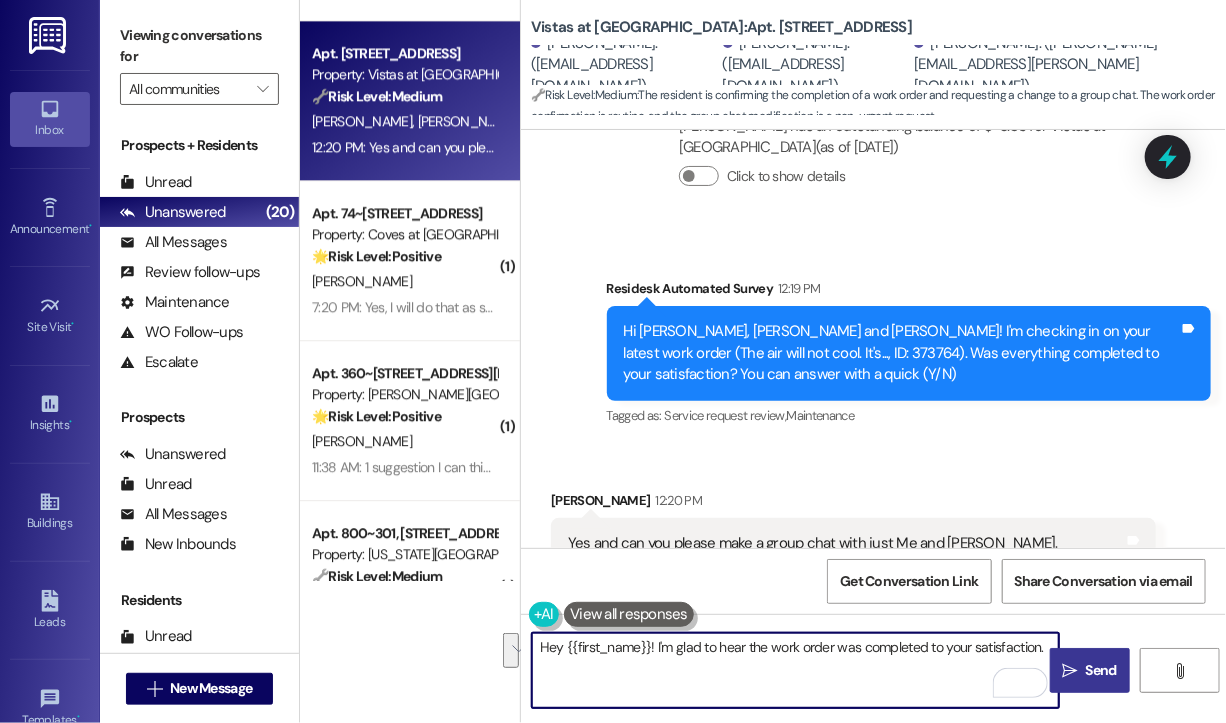paste on "Instead of creating a new group chat, I’ve gone ahead and requested for [PERSON_NAME] to be removed from this thread. Let me know if there’s anything else you need." 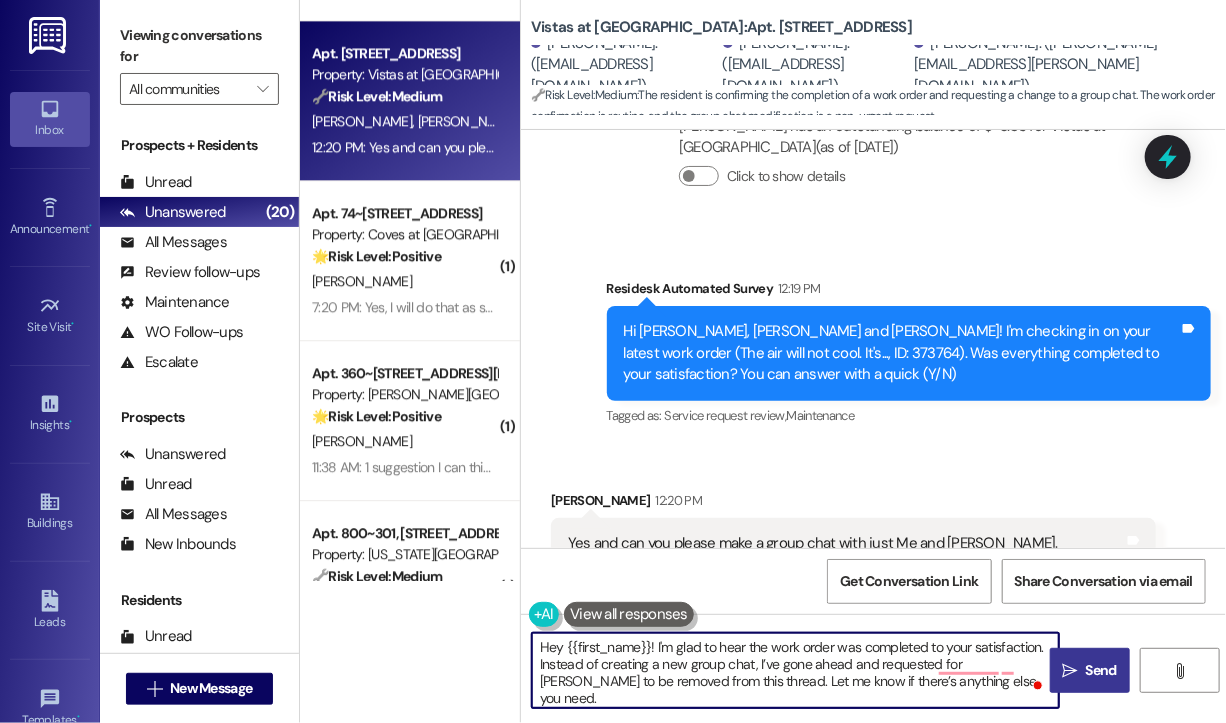 click on "Hey {{first_name}}! I'm glad to hear the work order was completed to your satisfaction. Instead of creating a new group chat, I’ve gone ahead and requested for [PERSON_NAME] to be removed from this thread. Let me know if there’s anything else you need." at bounding box center [795, 670] 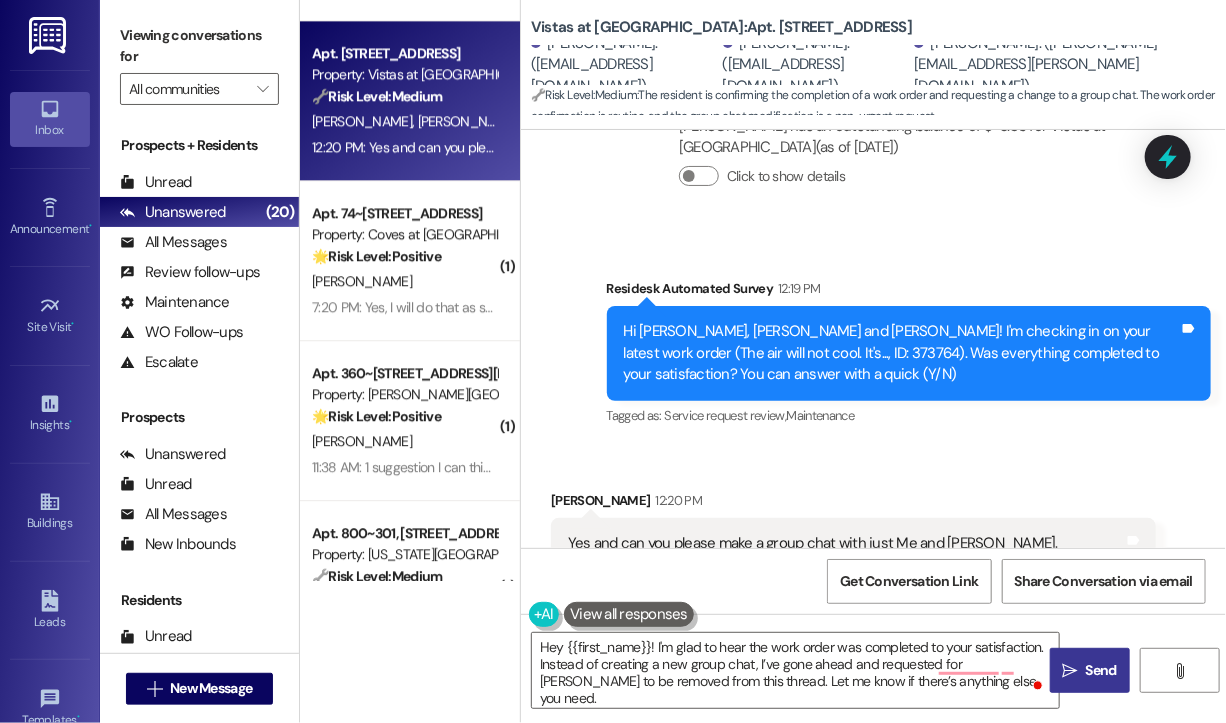 click on "Send" at bounding box center (1101, 670) 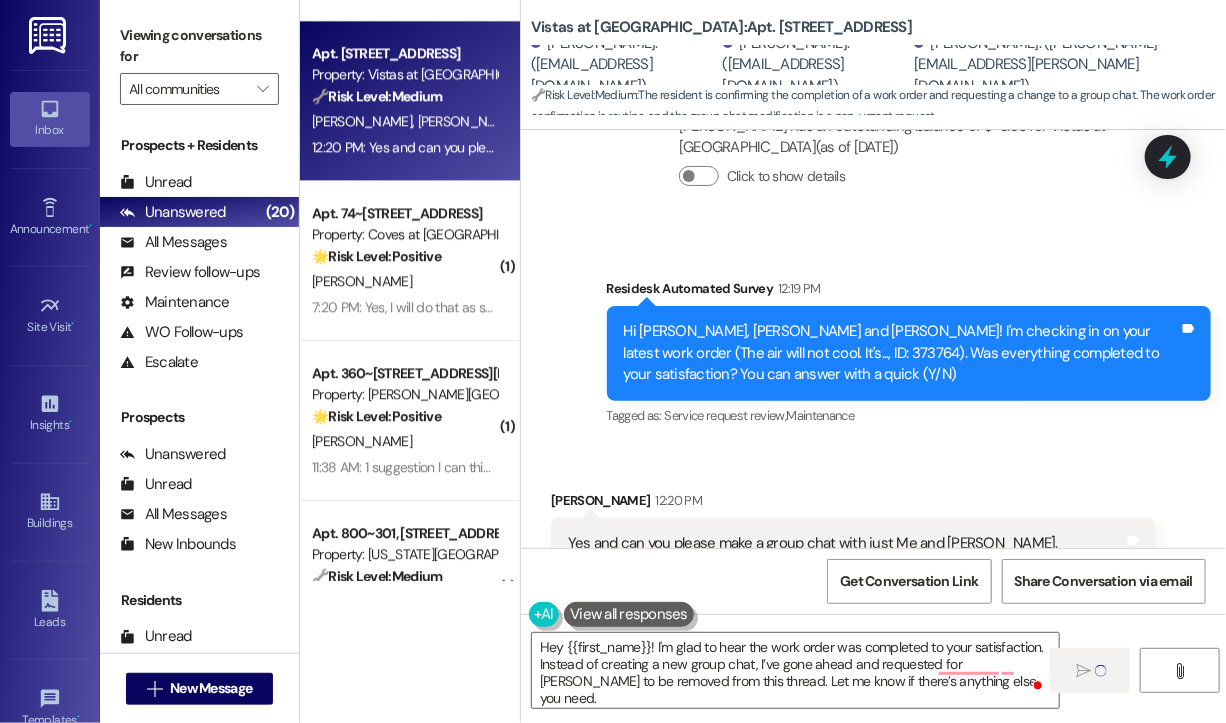 type 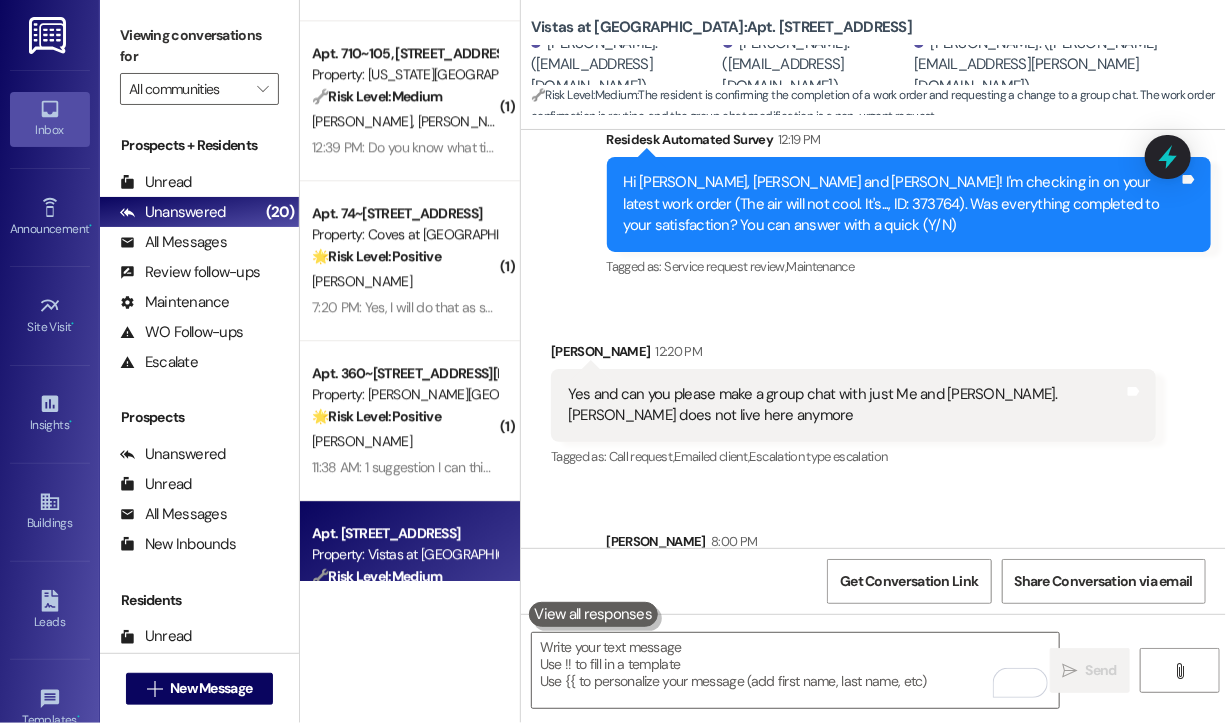 scroll, scrollTop: 2649, scrollLeft: 0, axis: vertical 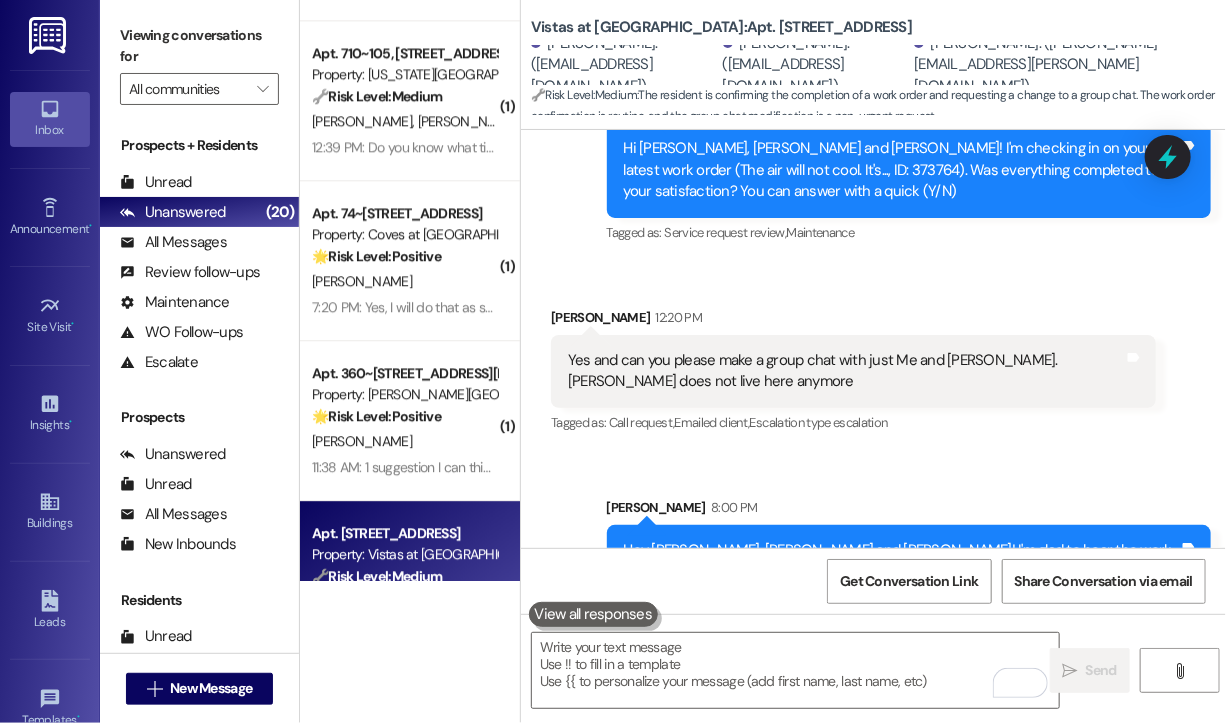 click on "Sent via SMS [PERSON_NAME] 8:00 PM Hey [PERSON_NAME], [PERSON_NAME] and [PERSON_NAME]! I'm glad to hear the work order was completed to your satisfaction. Instead of creating a new group chat, I’ve gone ahead and requested for [PERSON_NAME] to be removed from this thread. Let me know if there’s anything else you need. Tags and notes" at bounding box center [873, 554] 